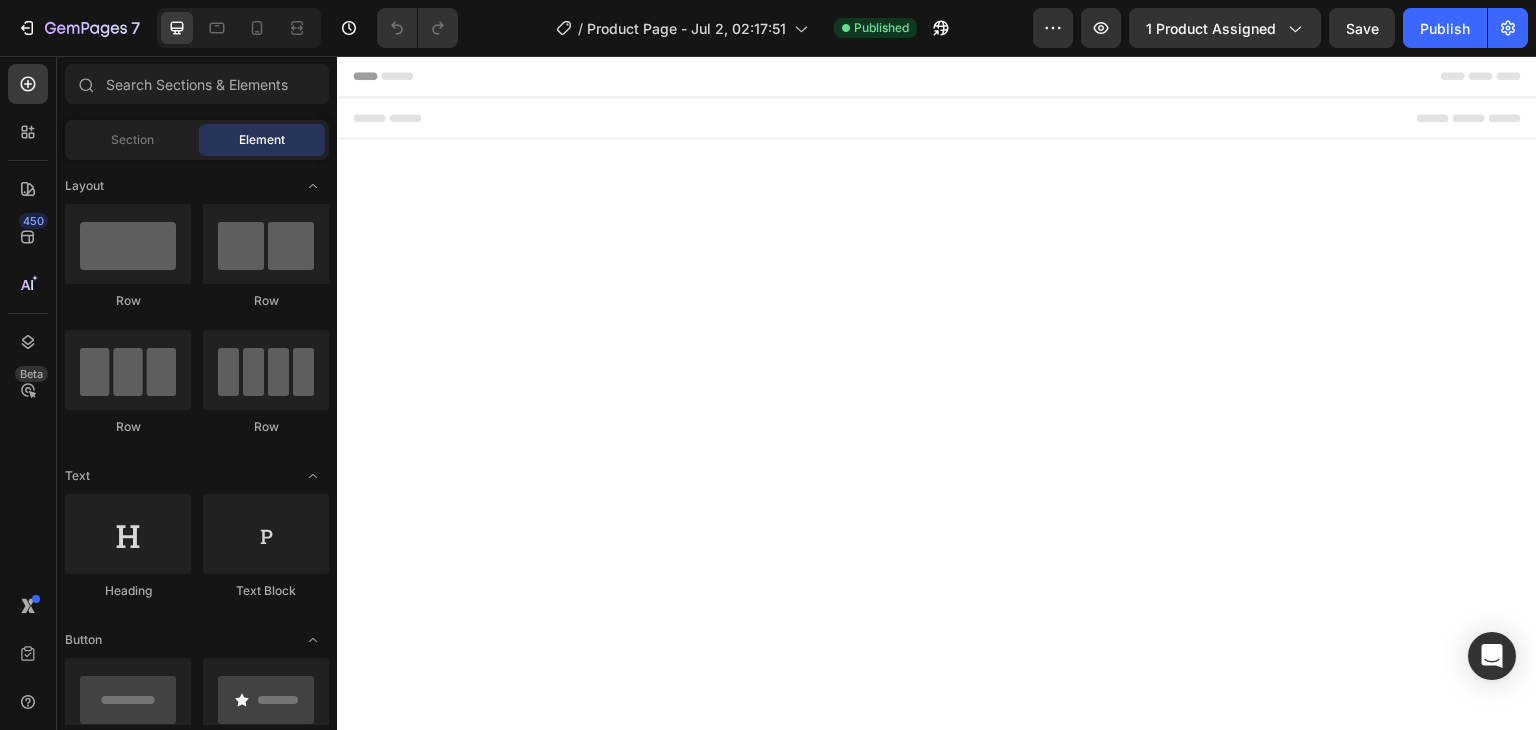 scroll, scrollTop: 0, scrollLeft: 0, axis: both 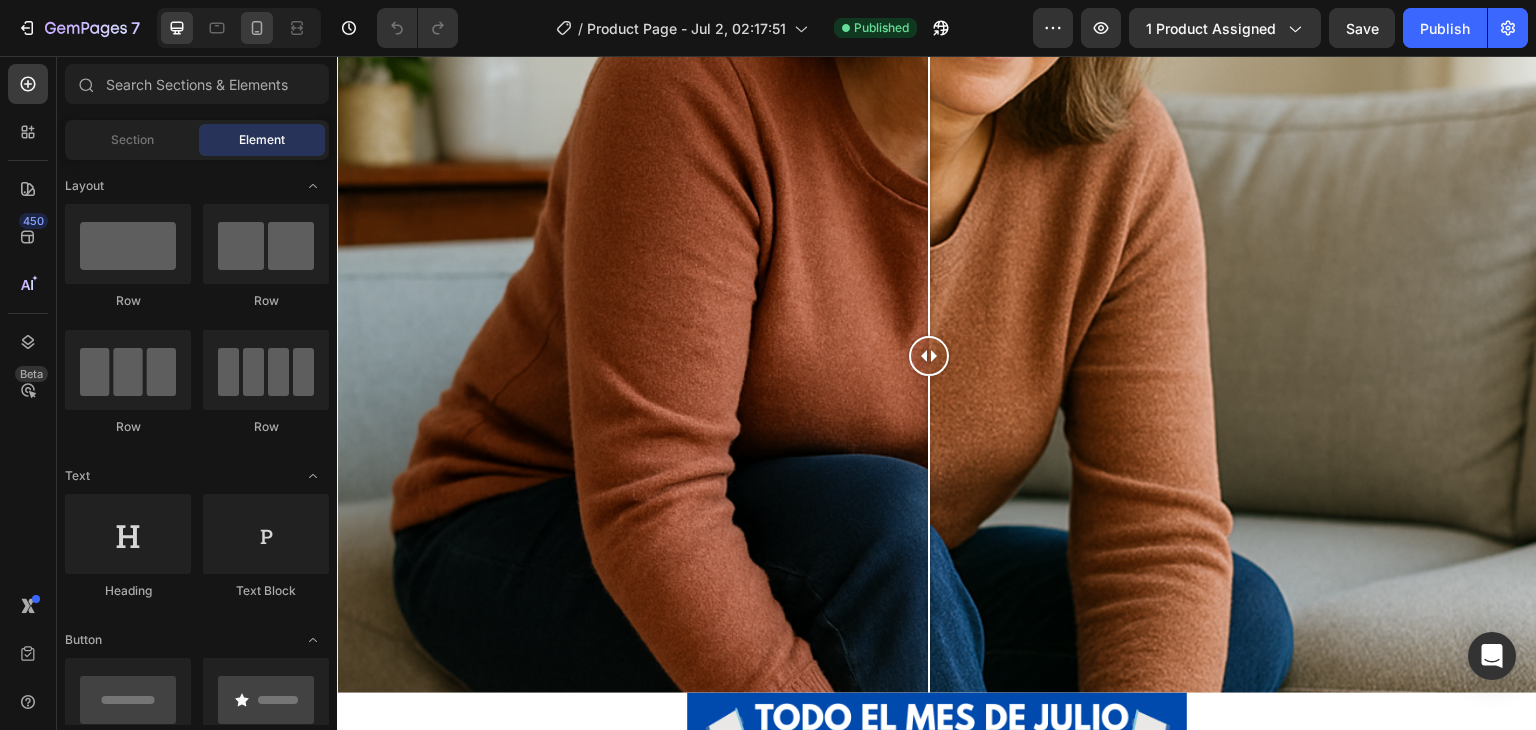 click 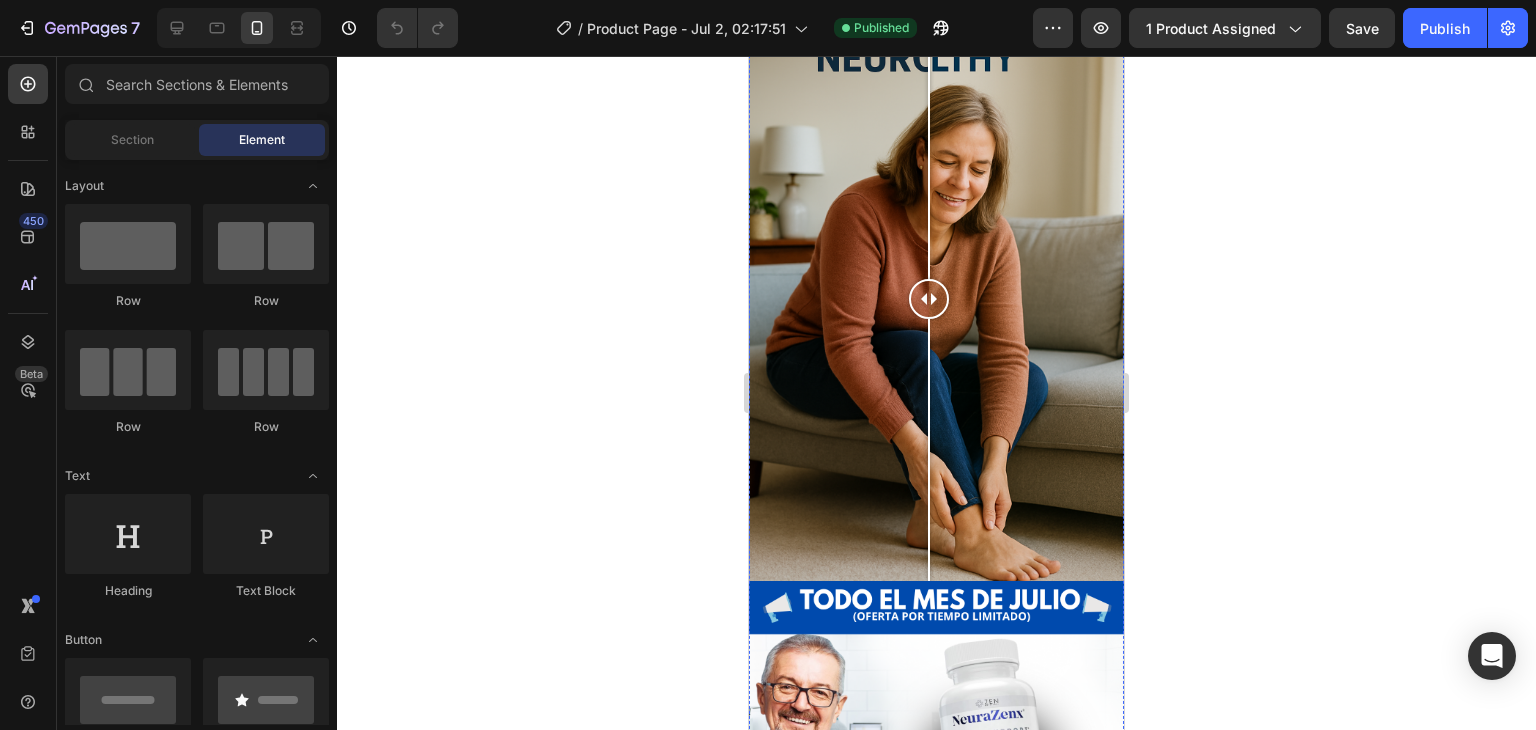 scroll, scrollTop: 0, scrollLeft: 0, axis: both 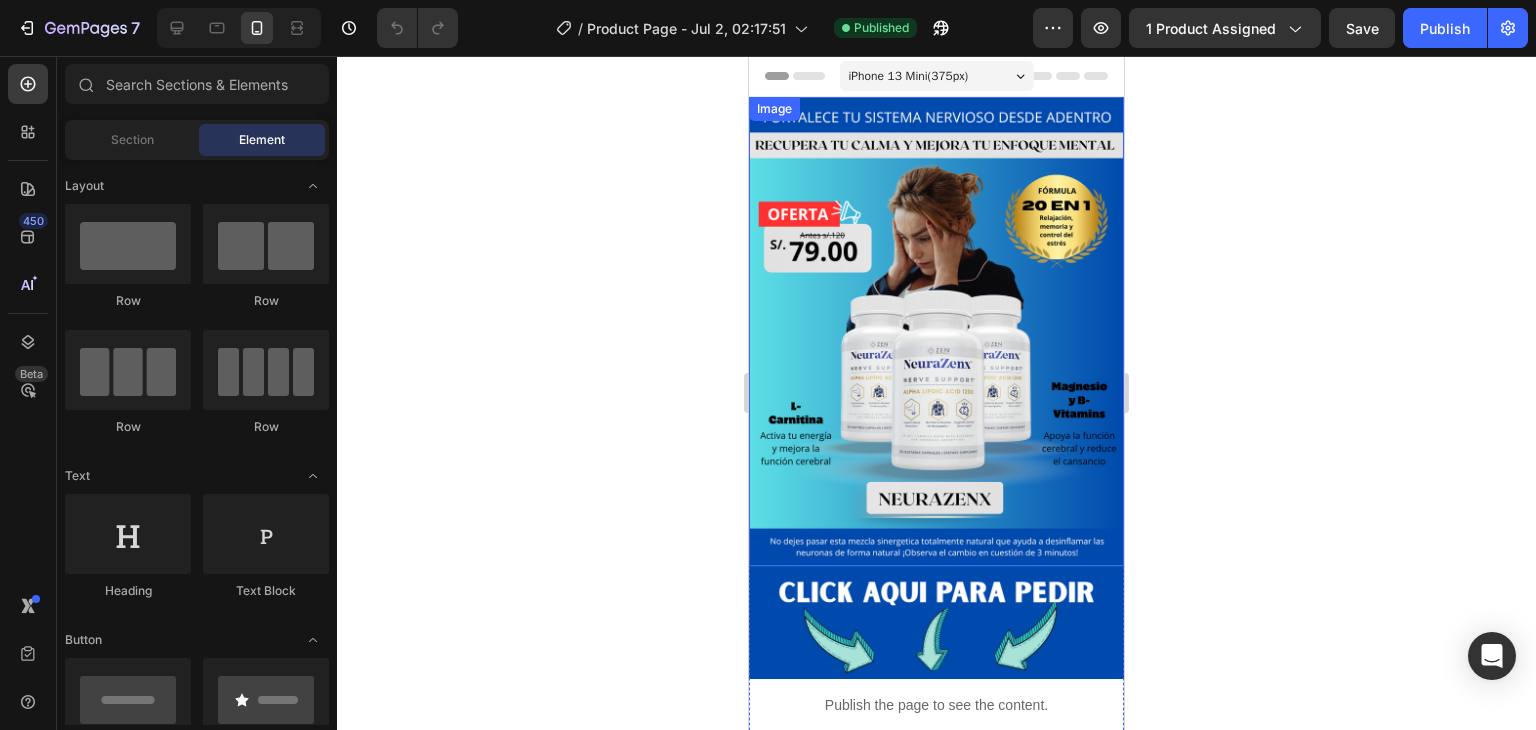 click at bounding box center (936, 331) 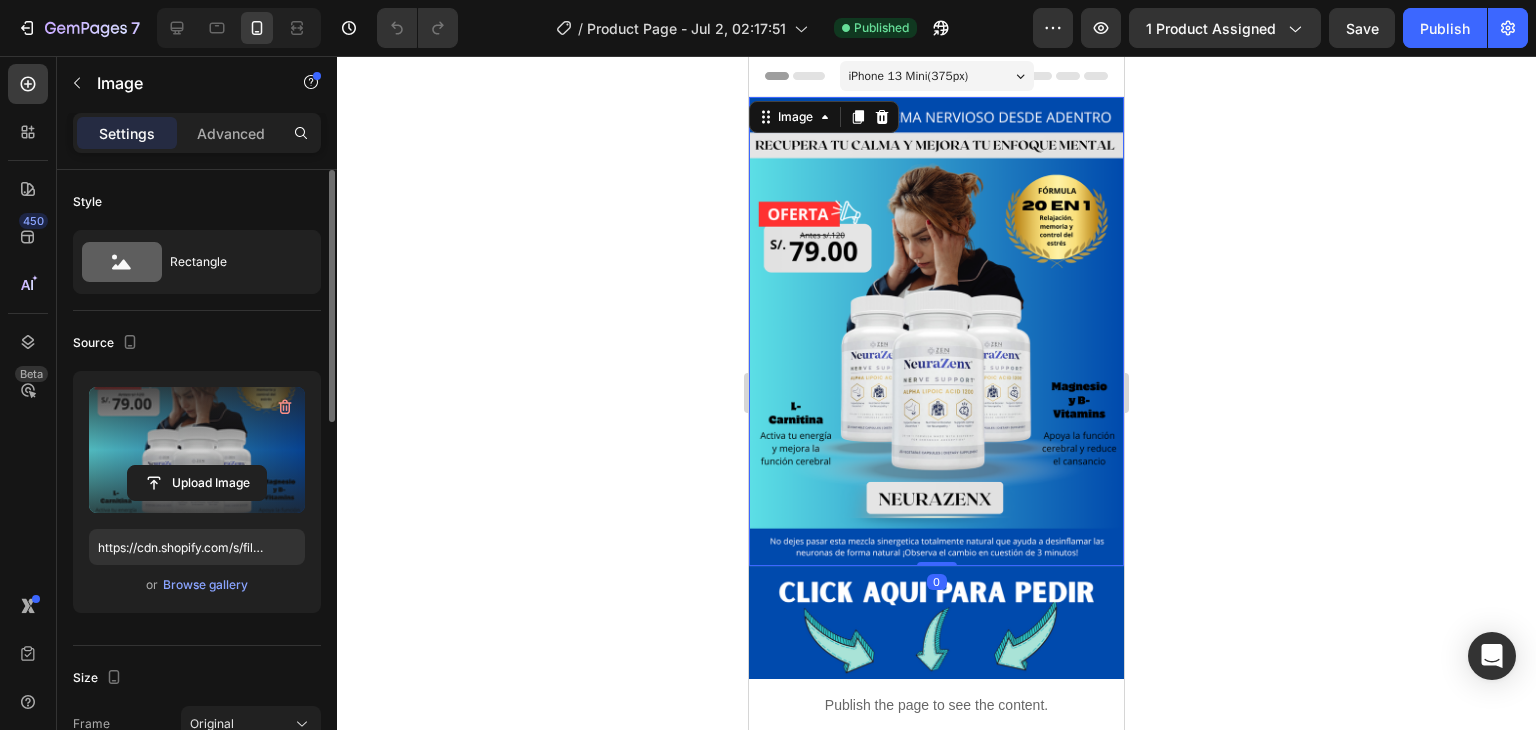 click at bounding box center [197, 450] 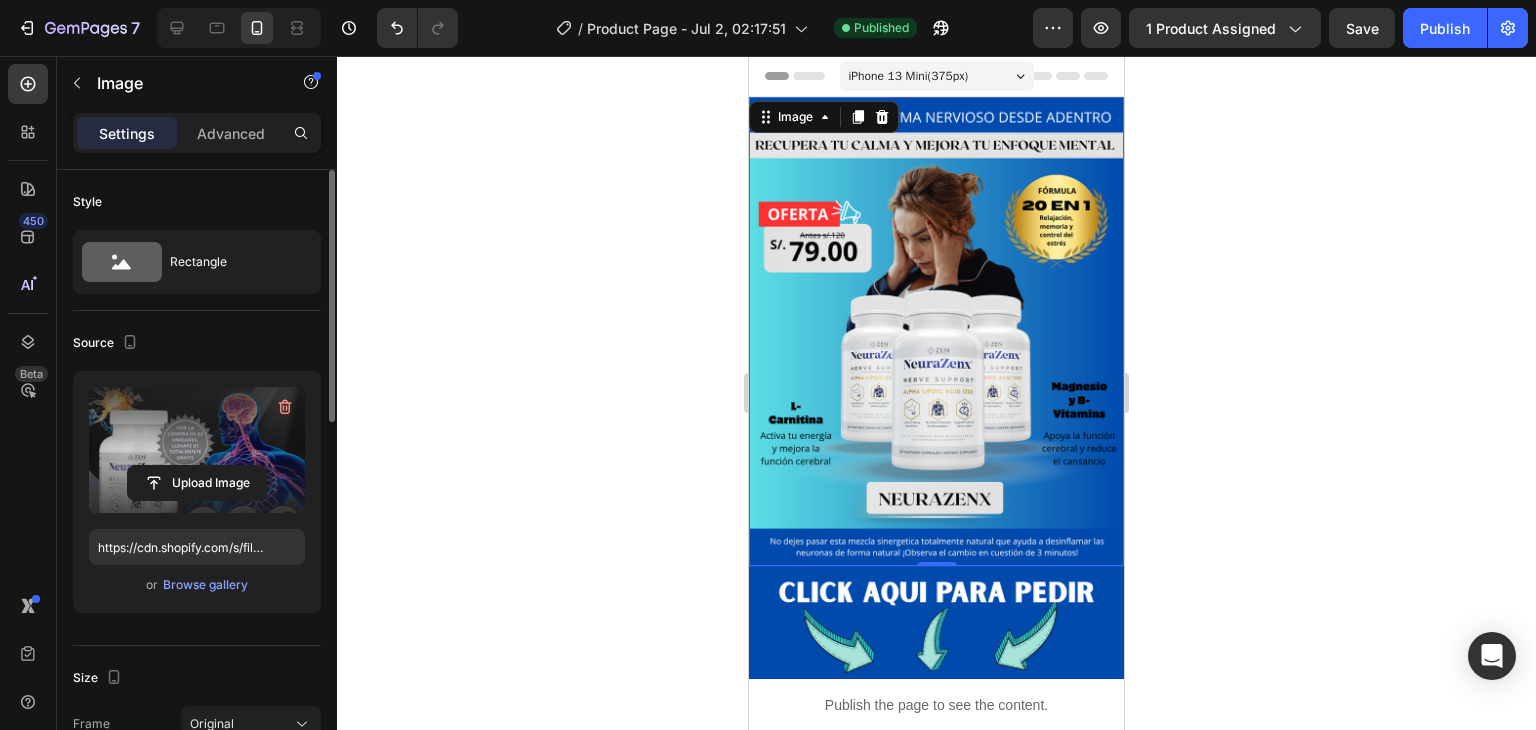 type on "https://cdn.shopify.com/s/files/1/0705/6405/3181/files/gempages_570567145499395296-4fab0810-f9b6-4ddf-9995-b2f07580c795.png" 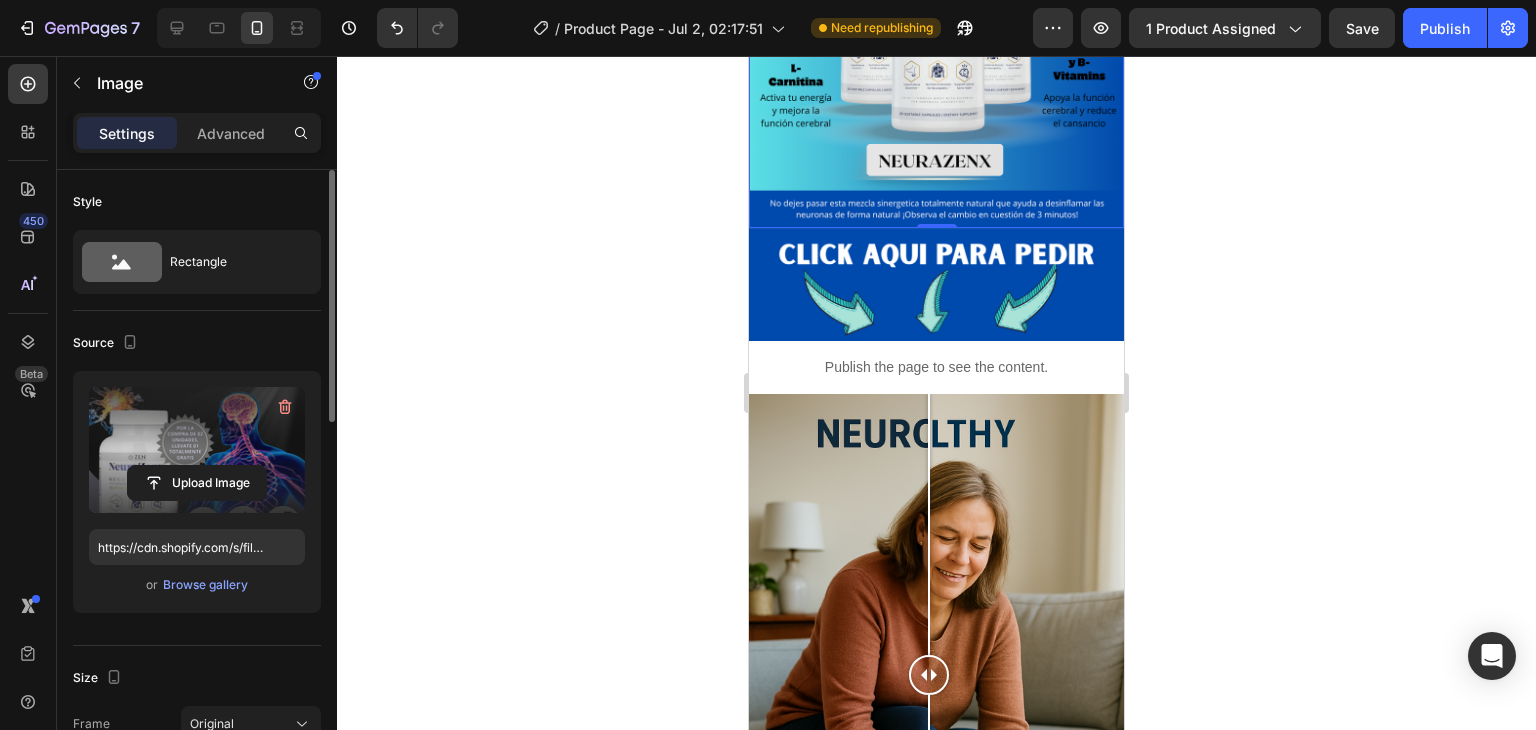 scroll, scrollTop: 339, scrollLeft: 0, axis: vertical 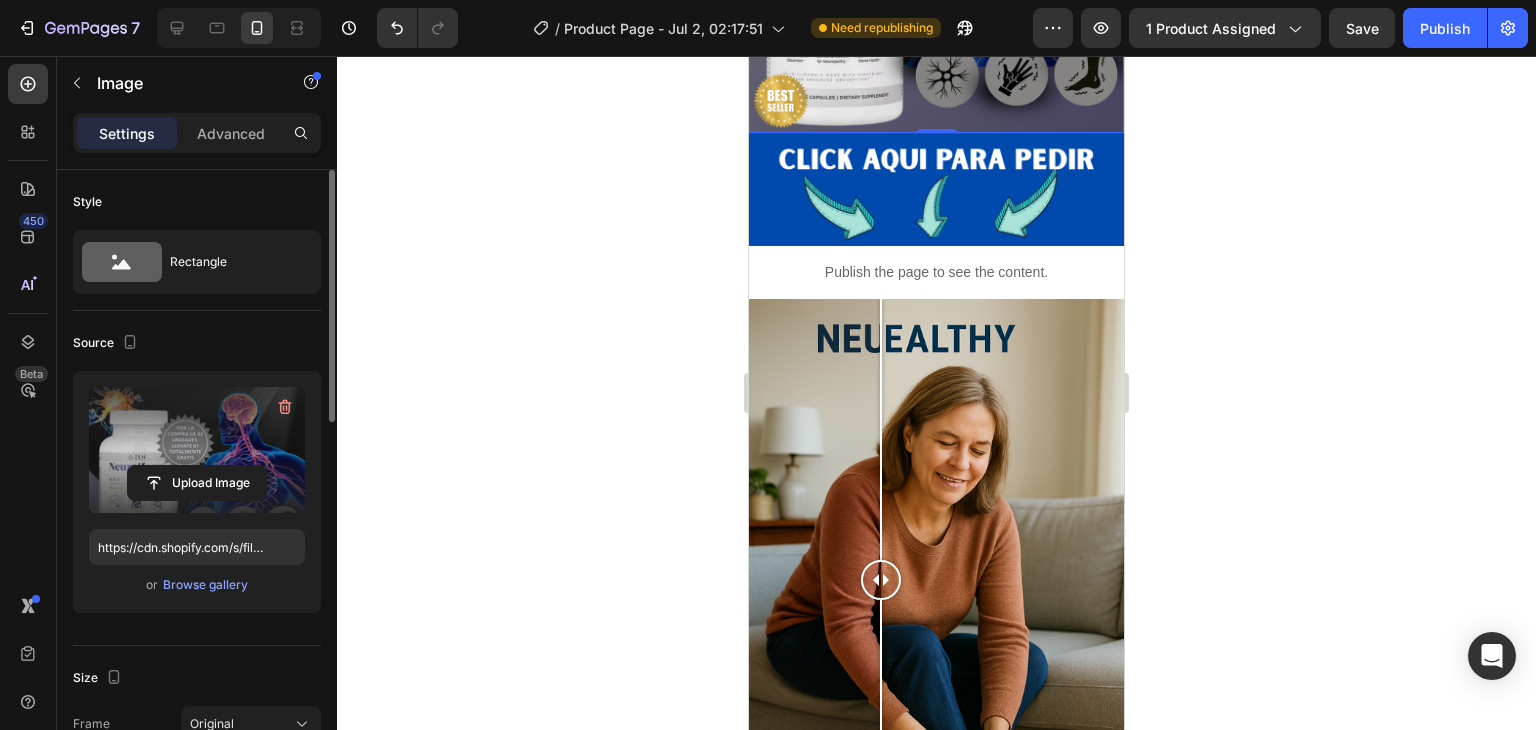 click at bounding box center [936, 580] 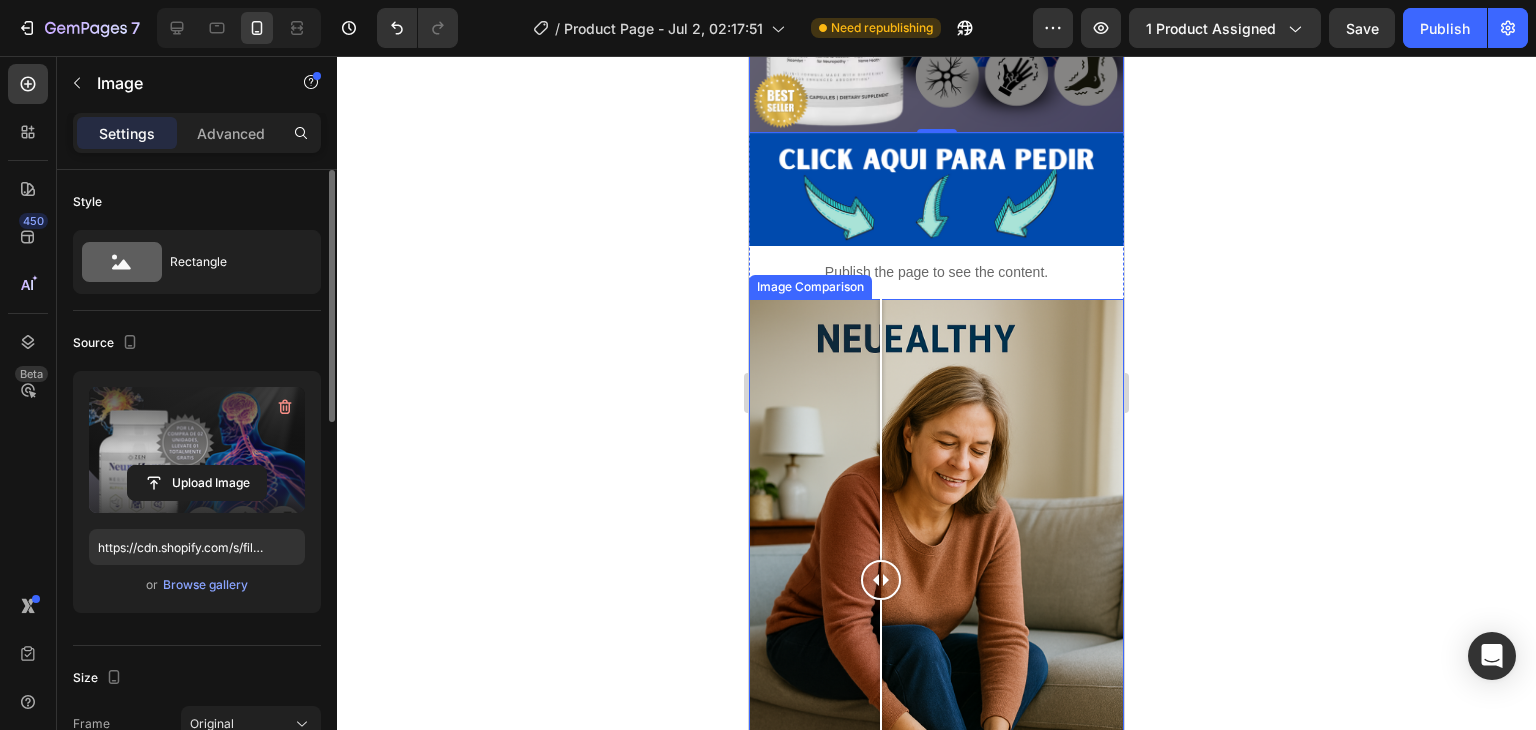 click at bounding box center [936, 580] 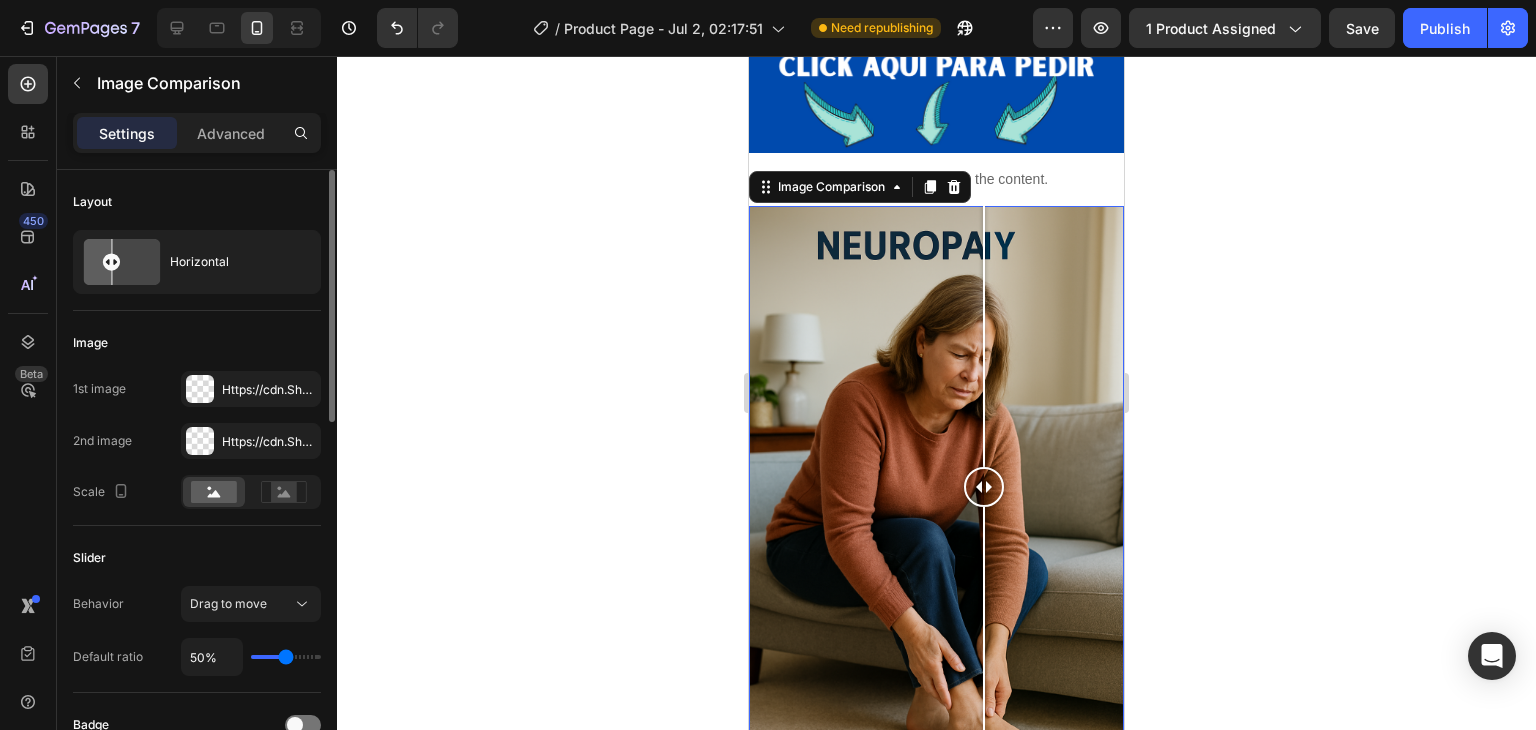scroll, scrollTop: 434, scrollLeft: 0, axis: vertical 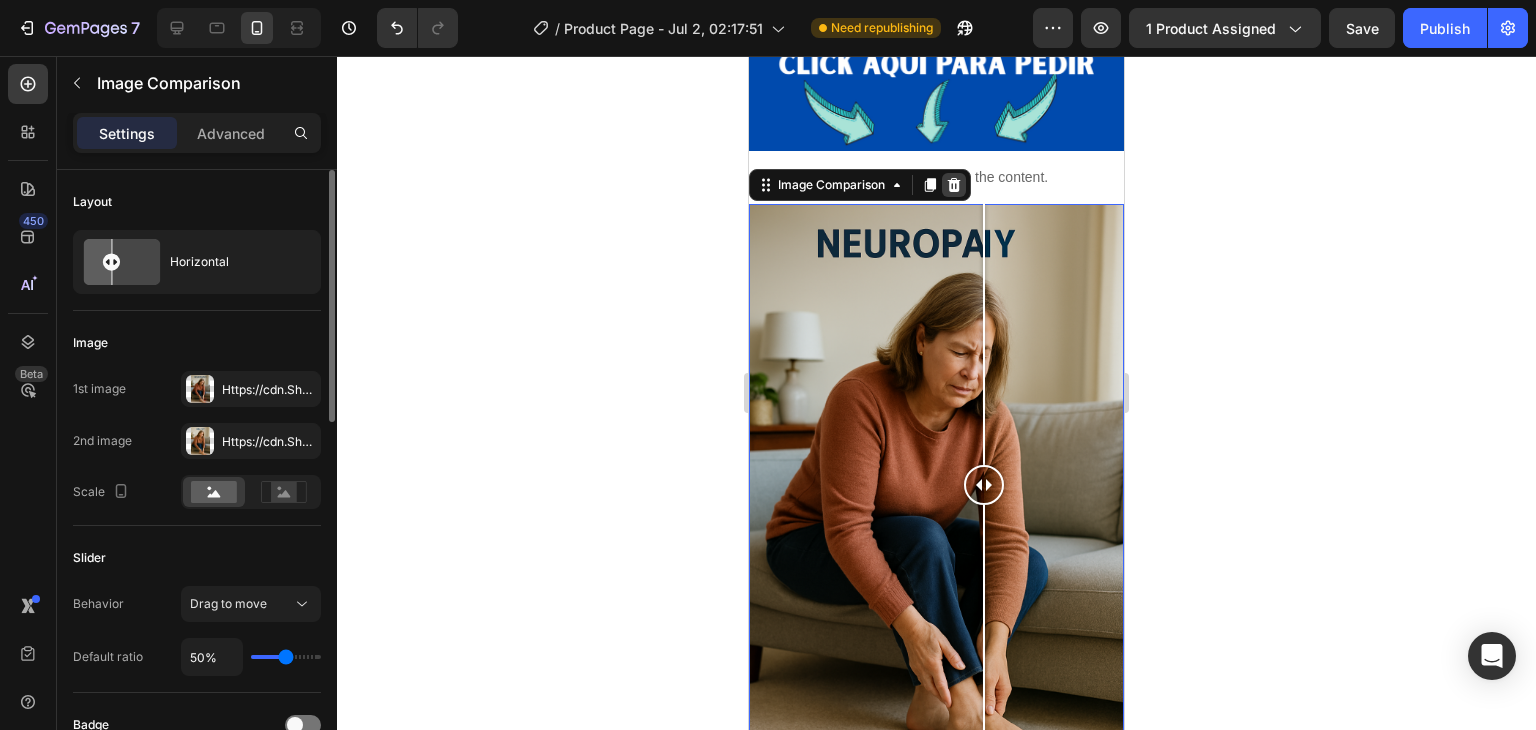 click 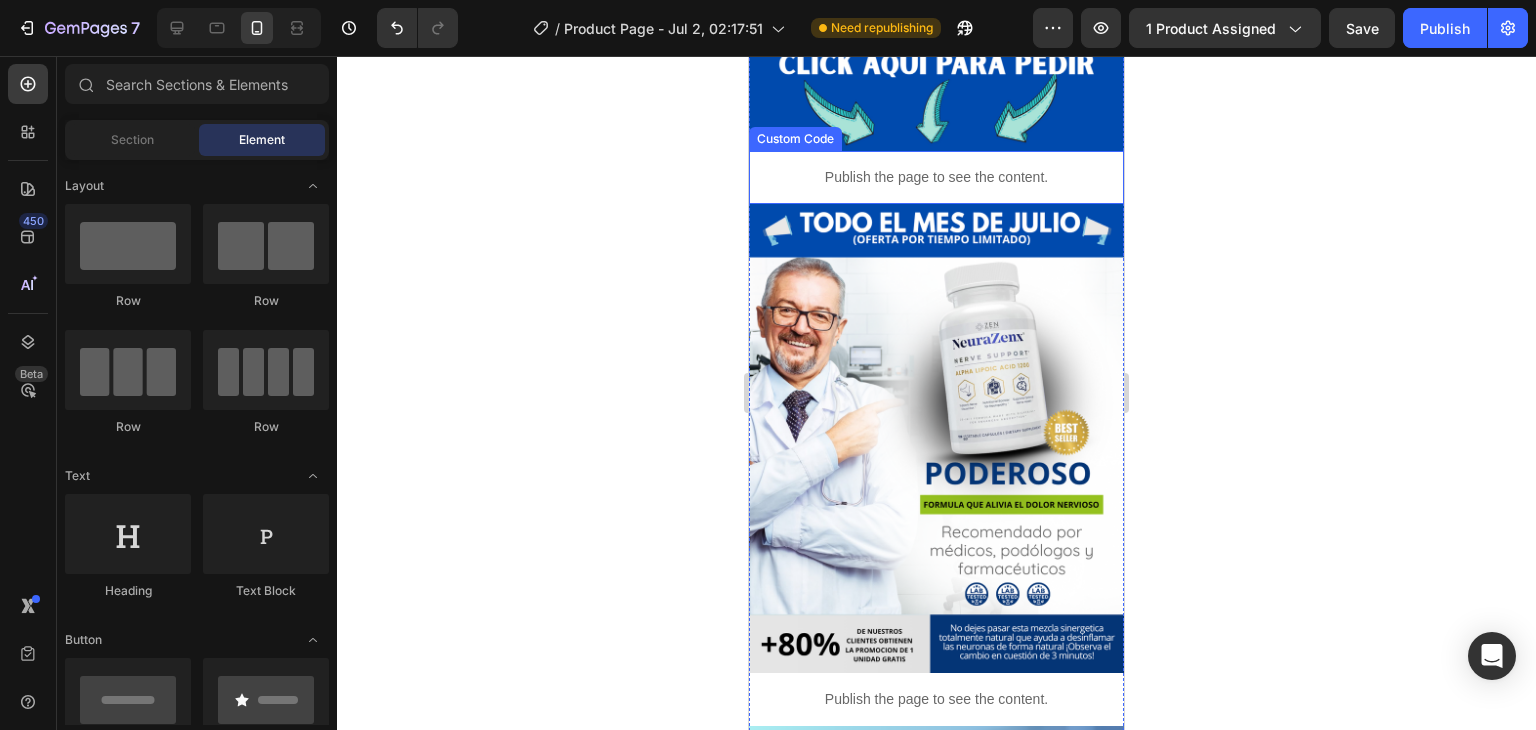 click at bounding box center [936, 438] 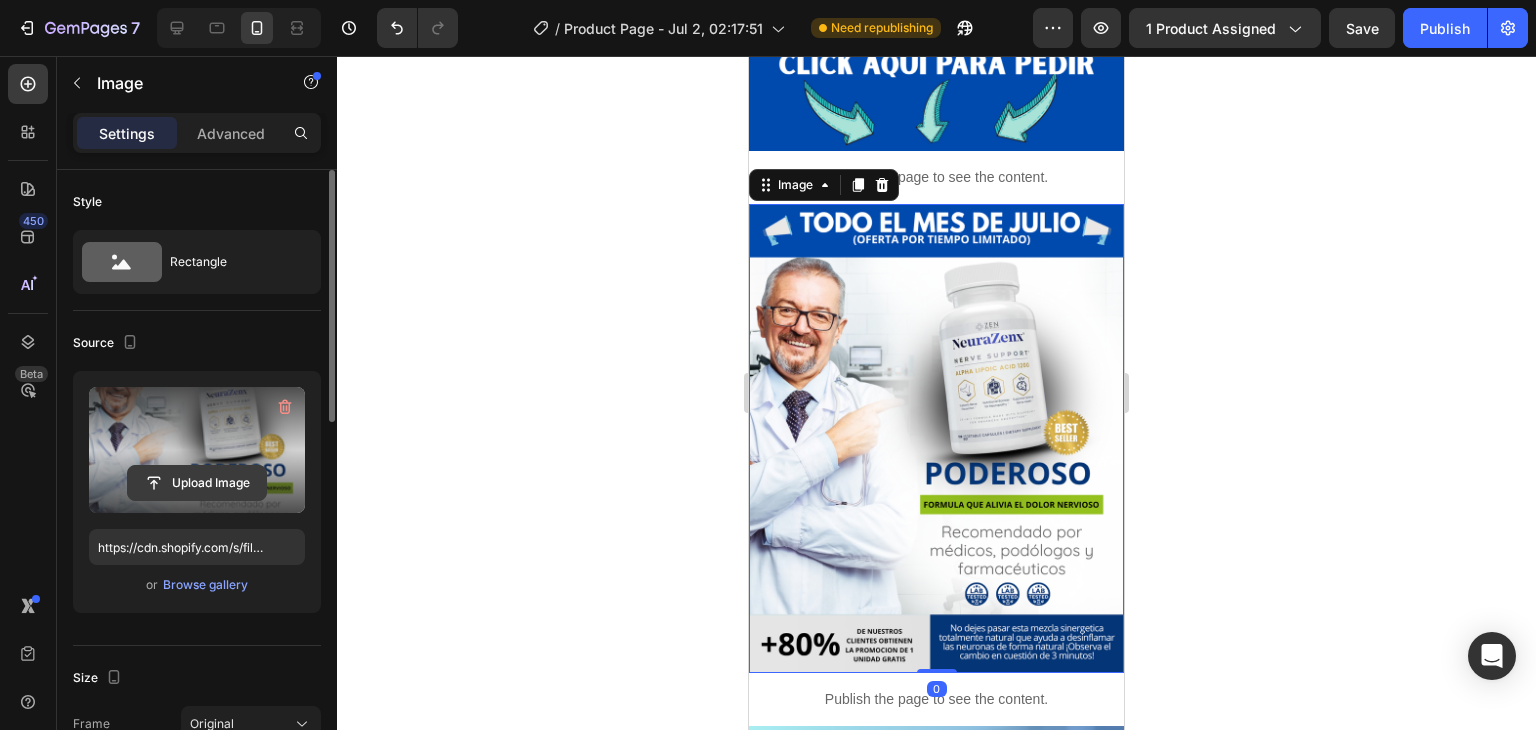 click 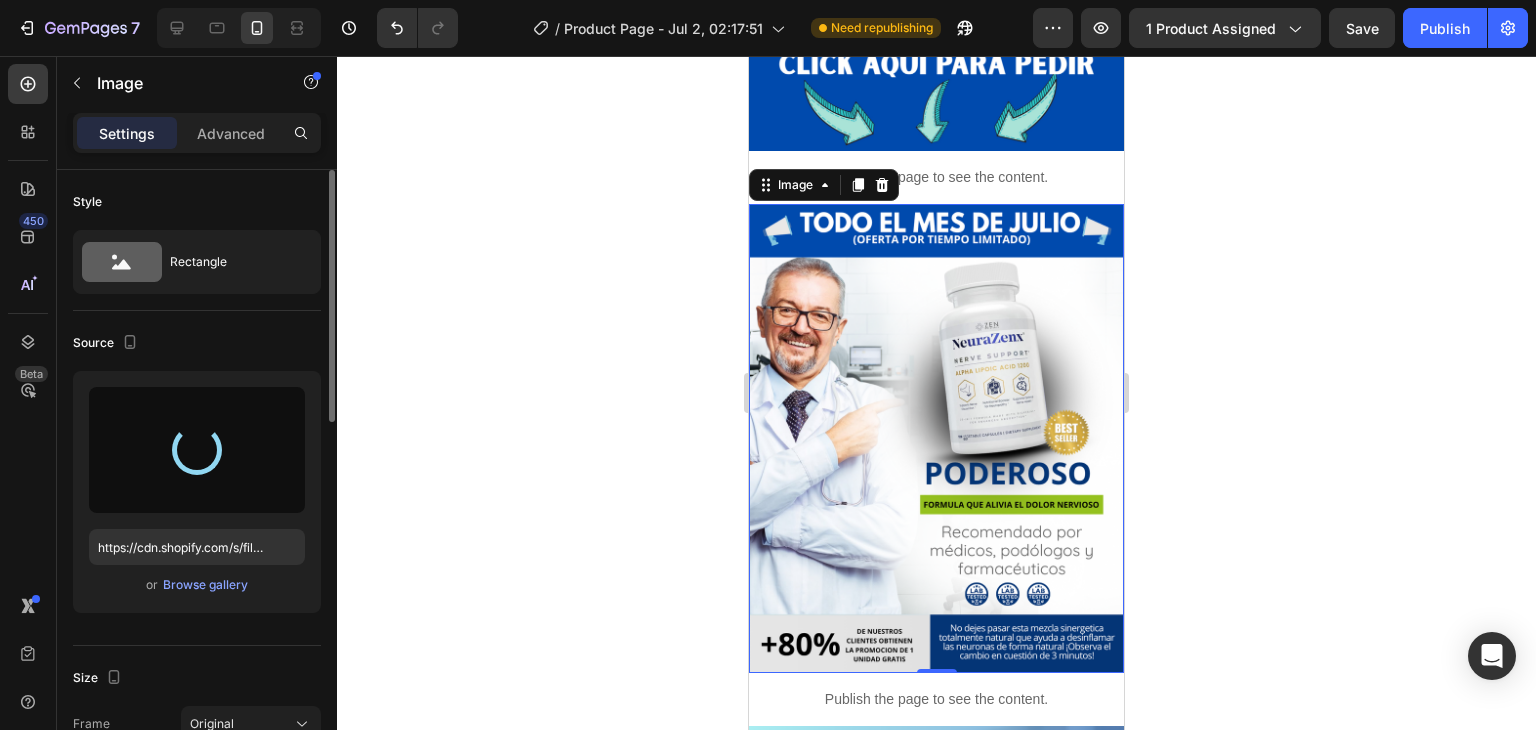 type on "https://cdn.shopify.com/s/files/1/0705/6405/3181/files/gempages_570567145499395296-4493e68a-4fd5-4fce-95d0-7b124deaf67b.png" 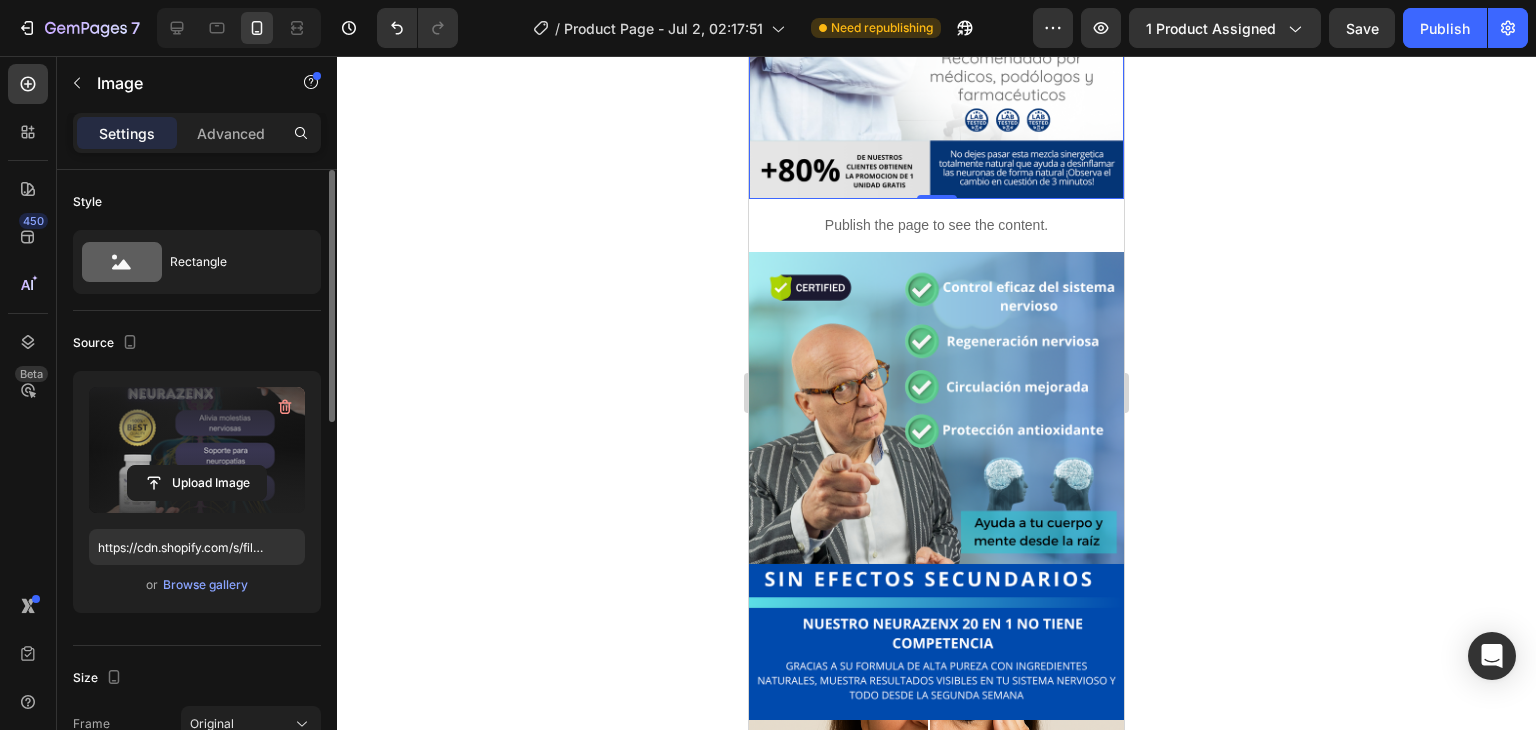 scroll, scrollTop: 914, scrollLeft: 0, axis: vertical 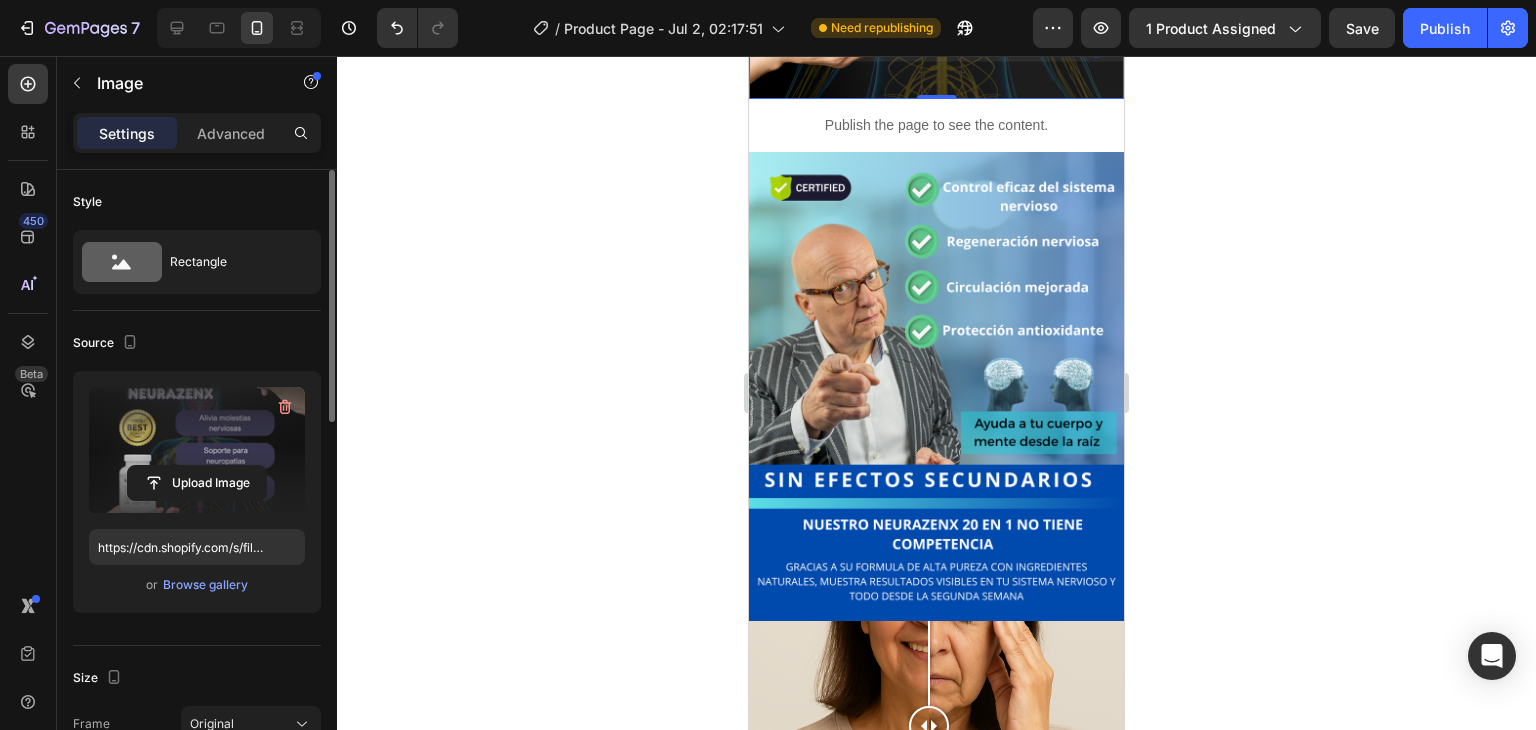 click at bounding box center [936, 386] 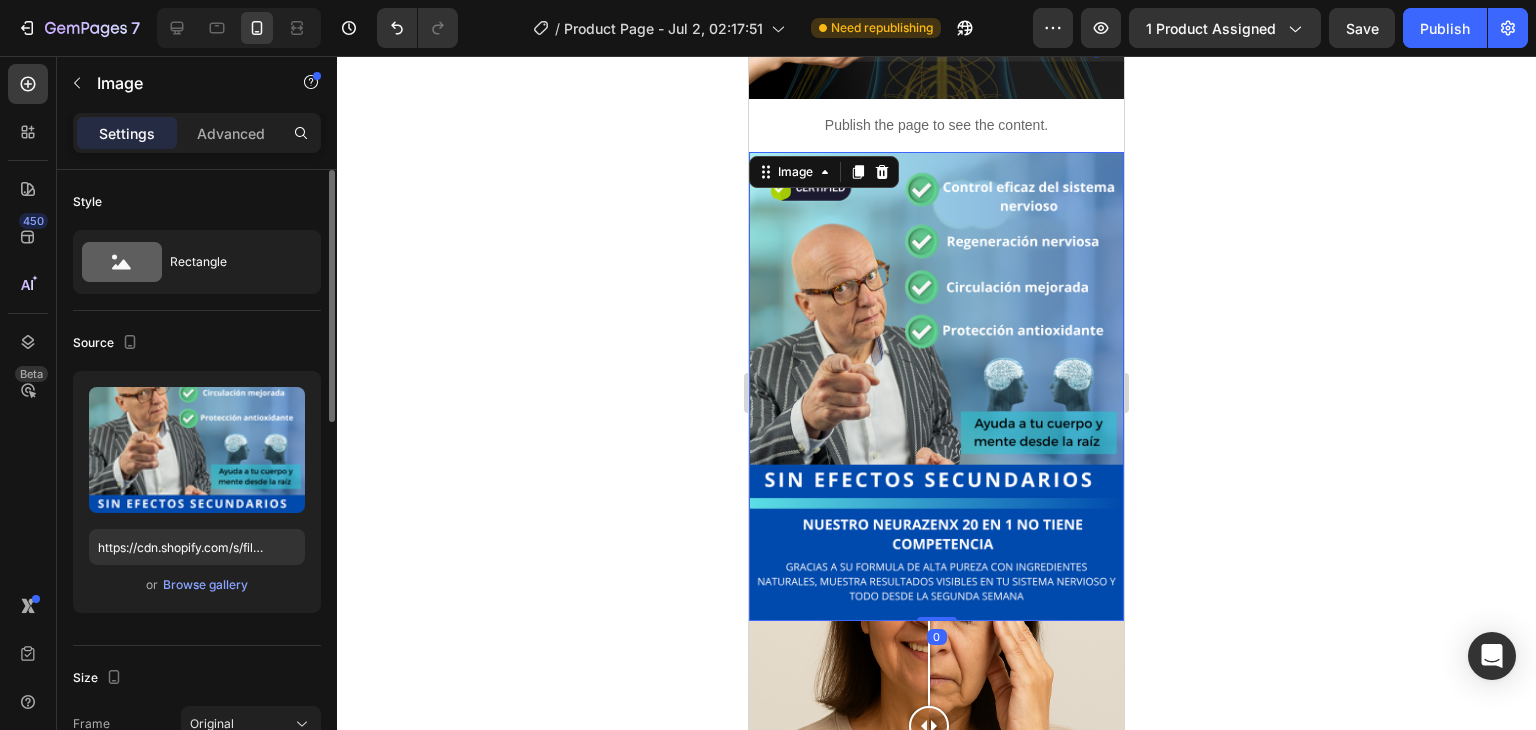 click at bounding box center [936, 386] 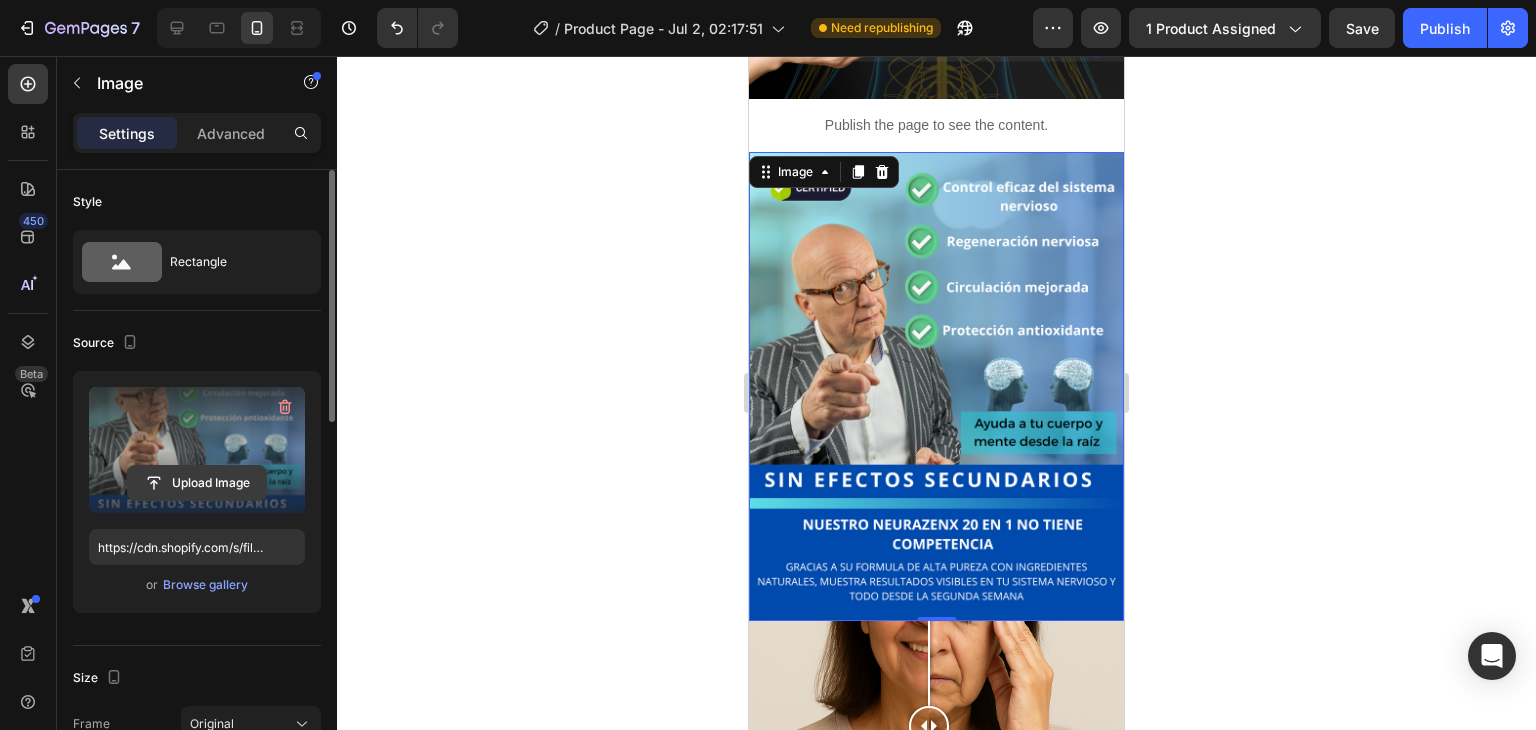 click 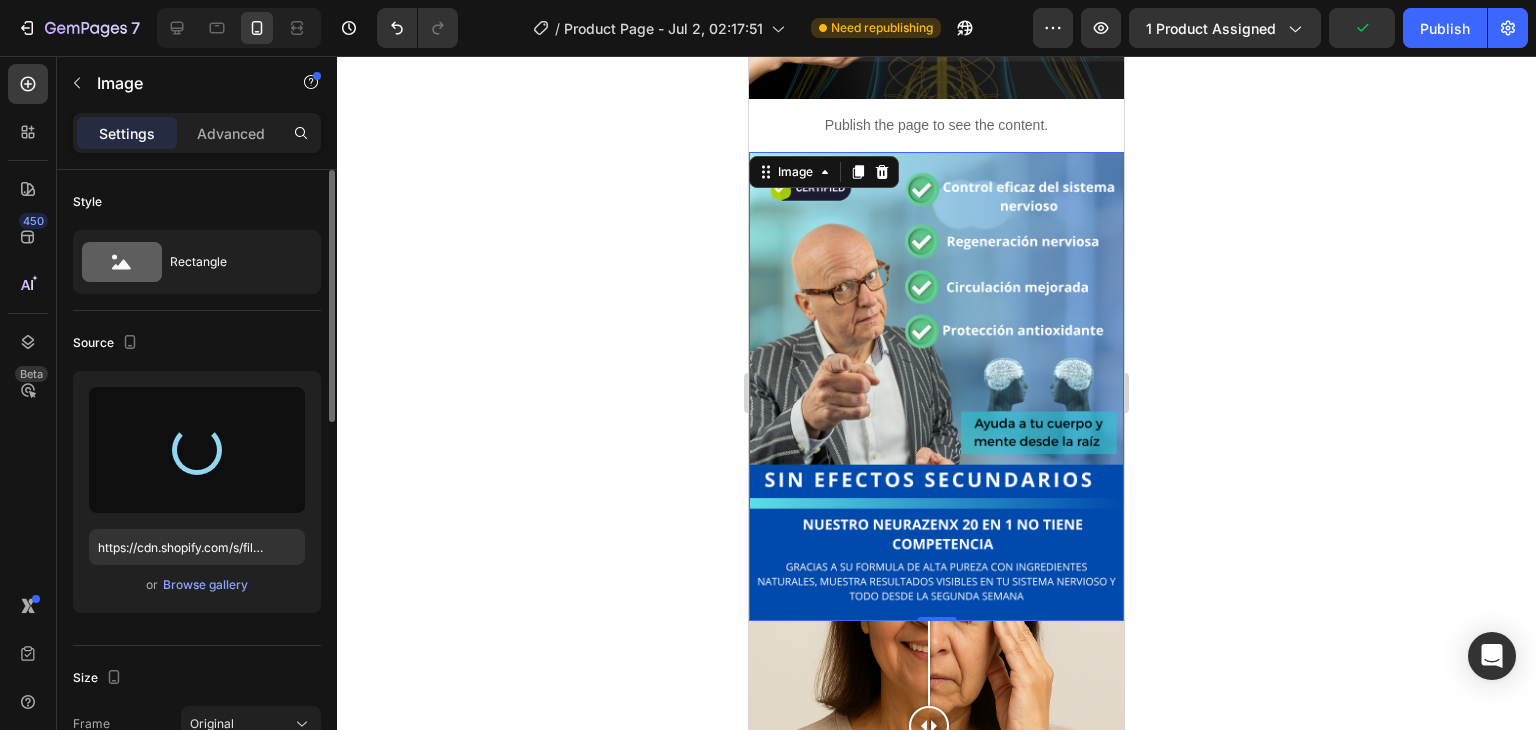 type on "https://cdn.shopify.com/s/files/1/0705/6405/3181/files/gempages_570567145499395296-eb6859d3-3fee-40d9-a0b0-617d4c633e1a.png" 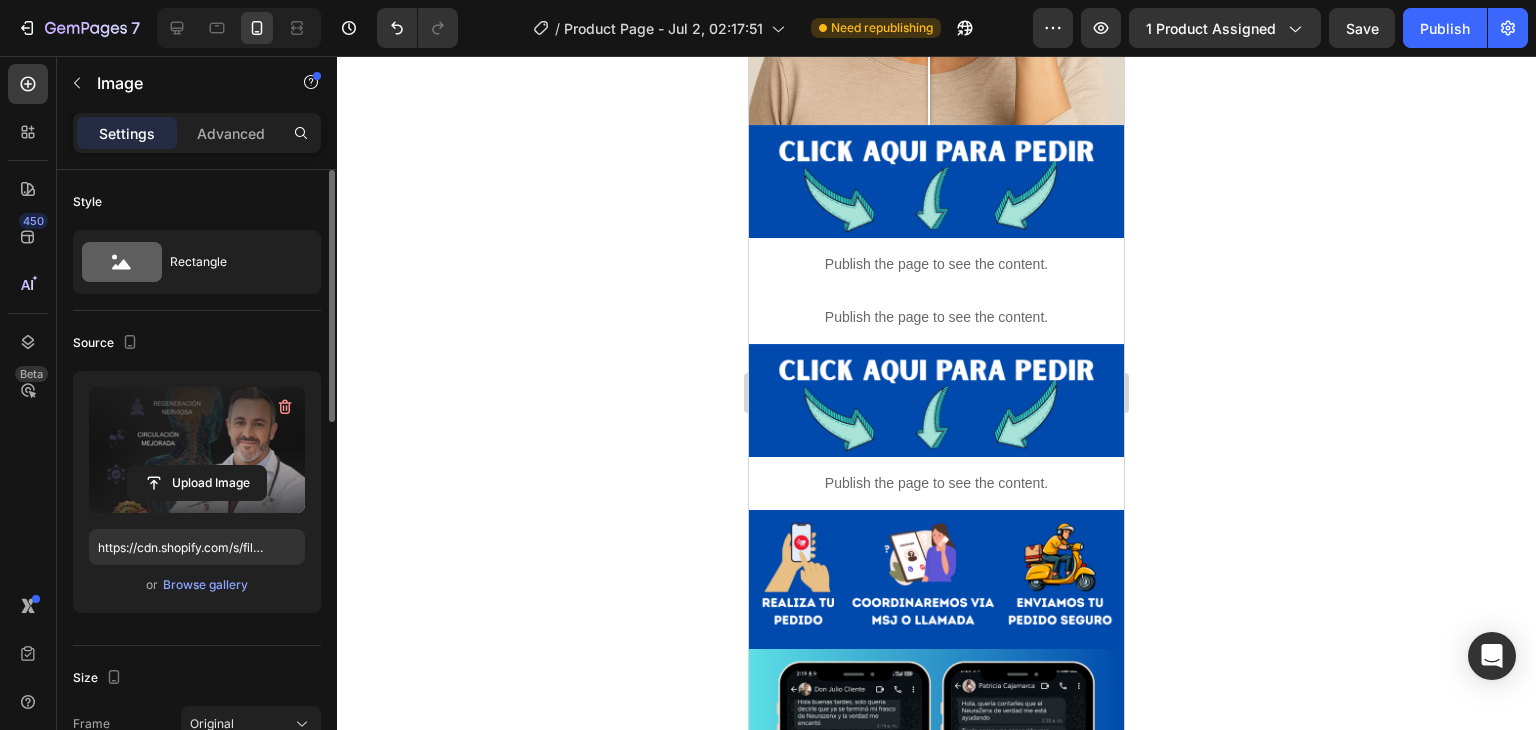 scroll, scrollTop: 1622, scrollLeft: 0, axis: vertical 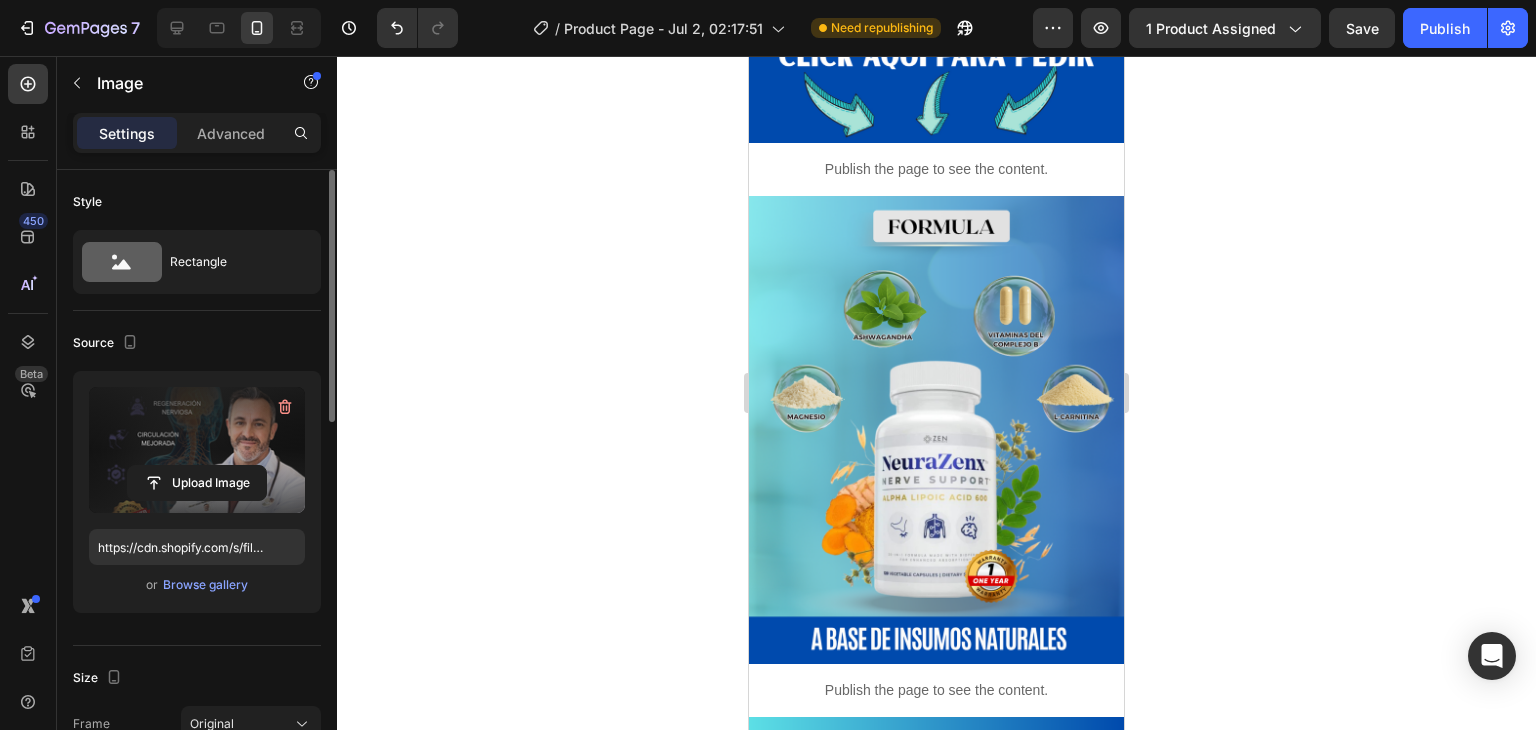 click at bounding box center (936, 430) 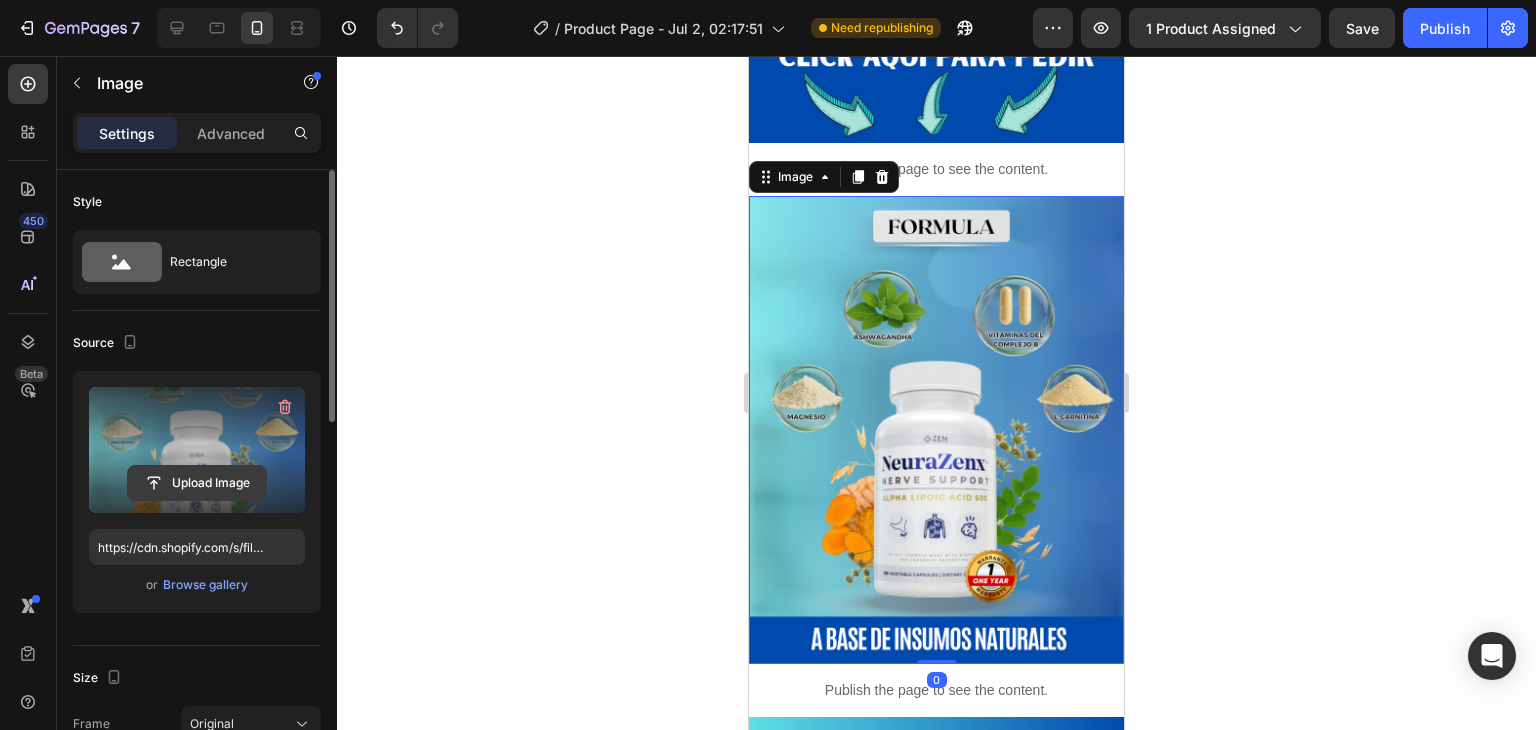 click on "Upload Image" at bounding box center (197, 483) 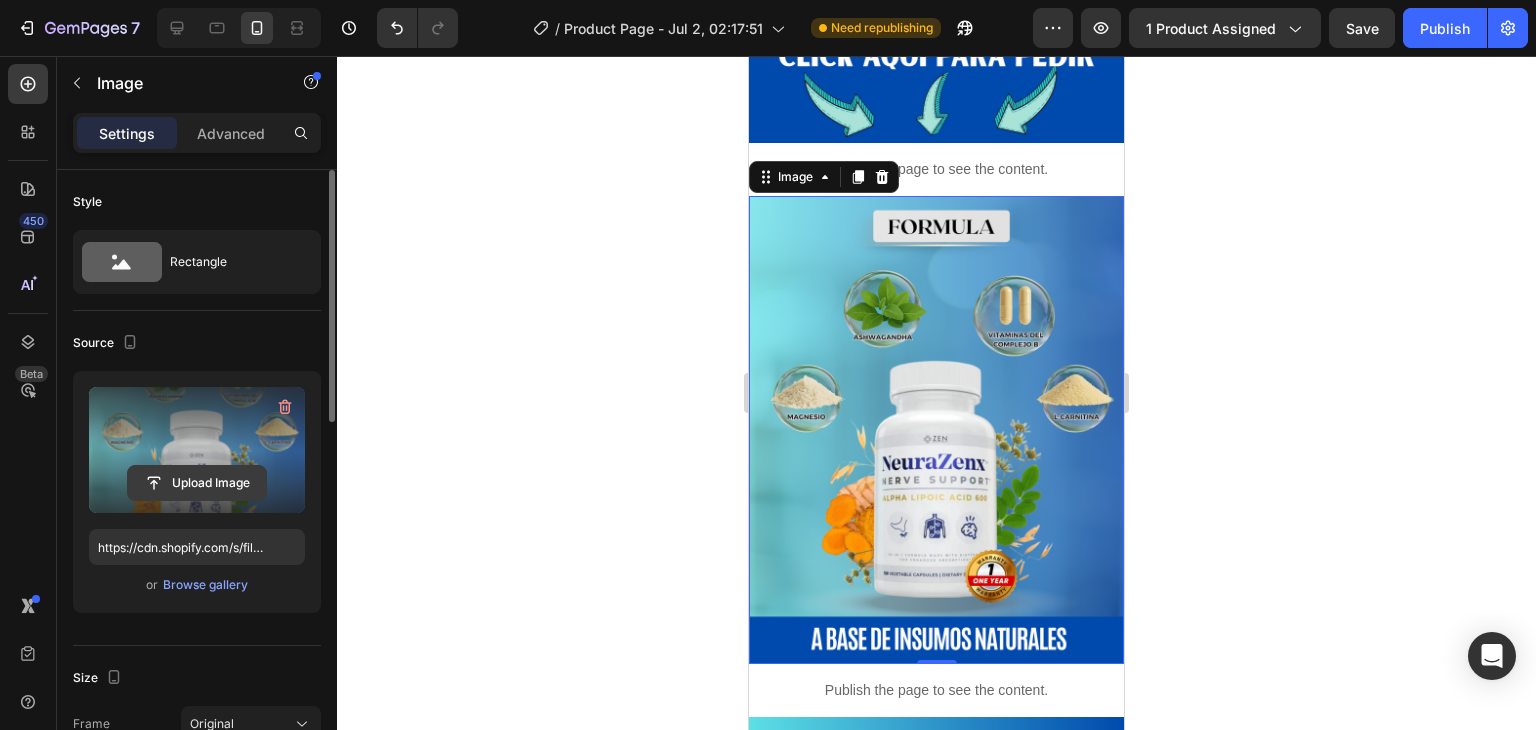 click 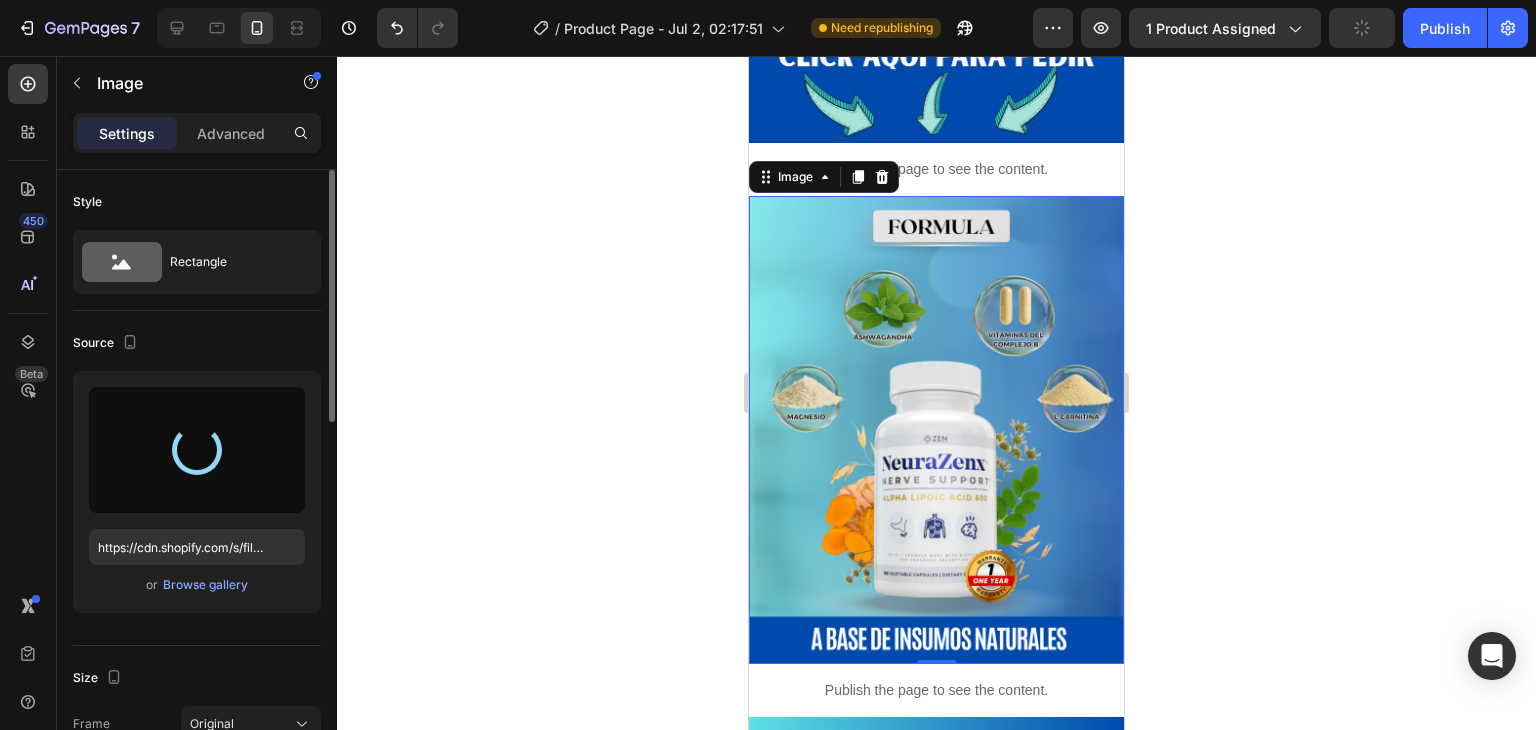 type on "https://cdn.shopify.com/s/files/1/0705/6405/3181/files/gempages_570567145499395296-a6d1c2d8-5cae-459b-b61d-d370c74f5193.png" 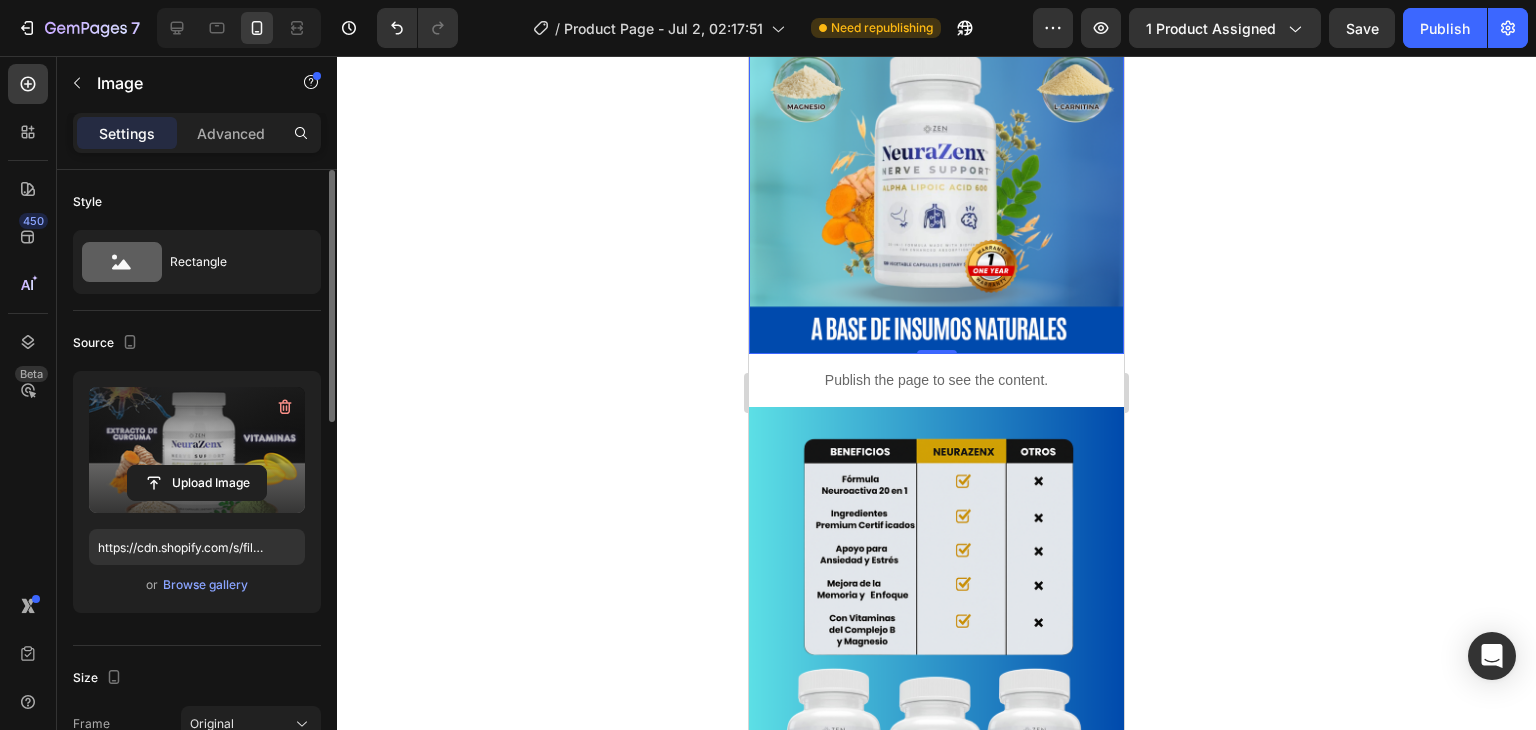 scroll, scrollTop: 1934, scrollLeft: 0, axis: vertical 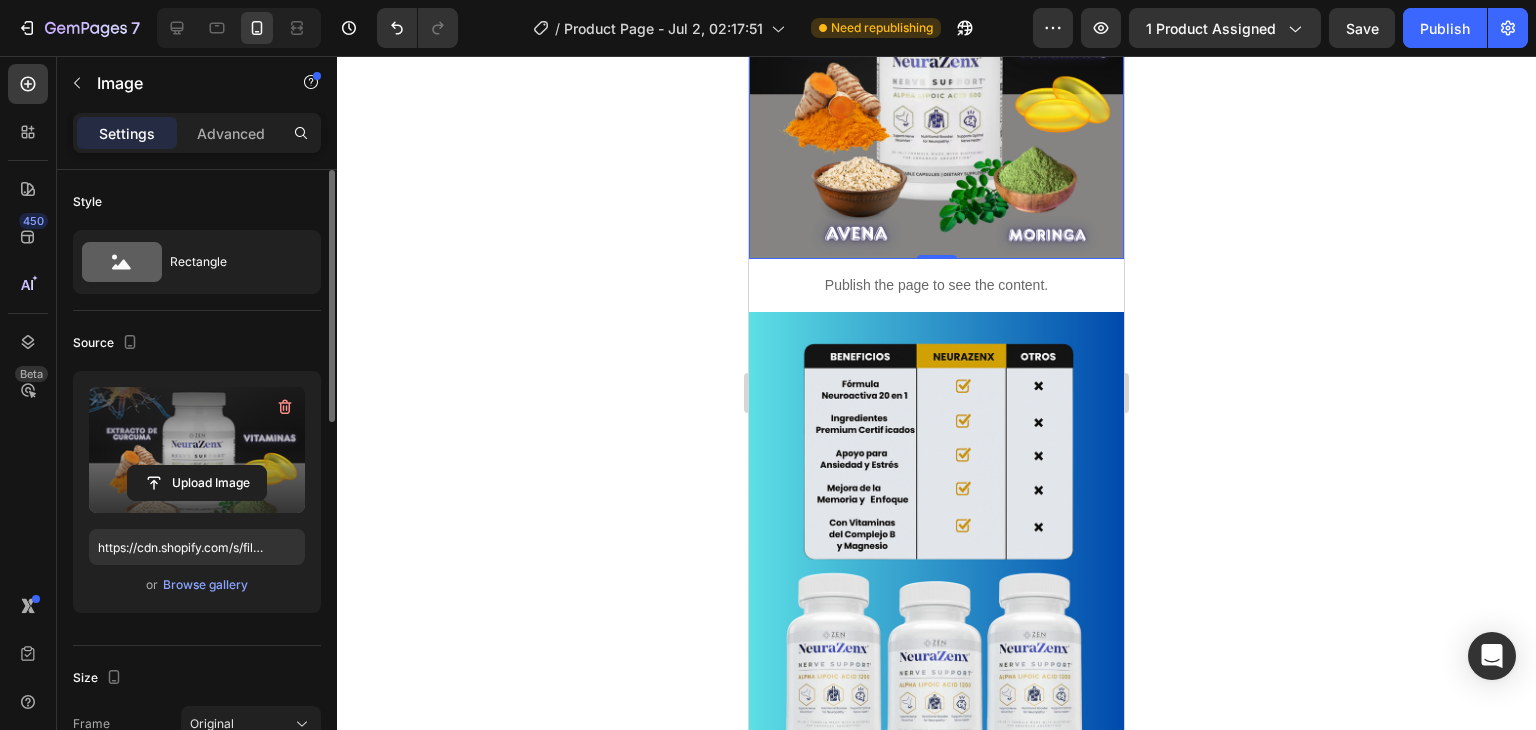 click at bounding box center (936, 546) 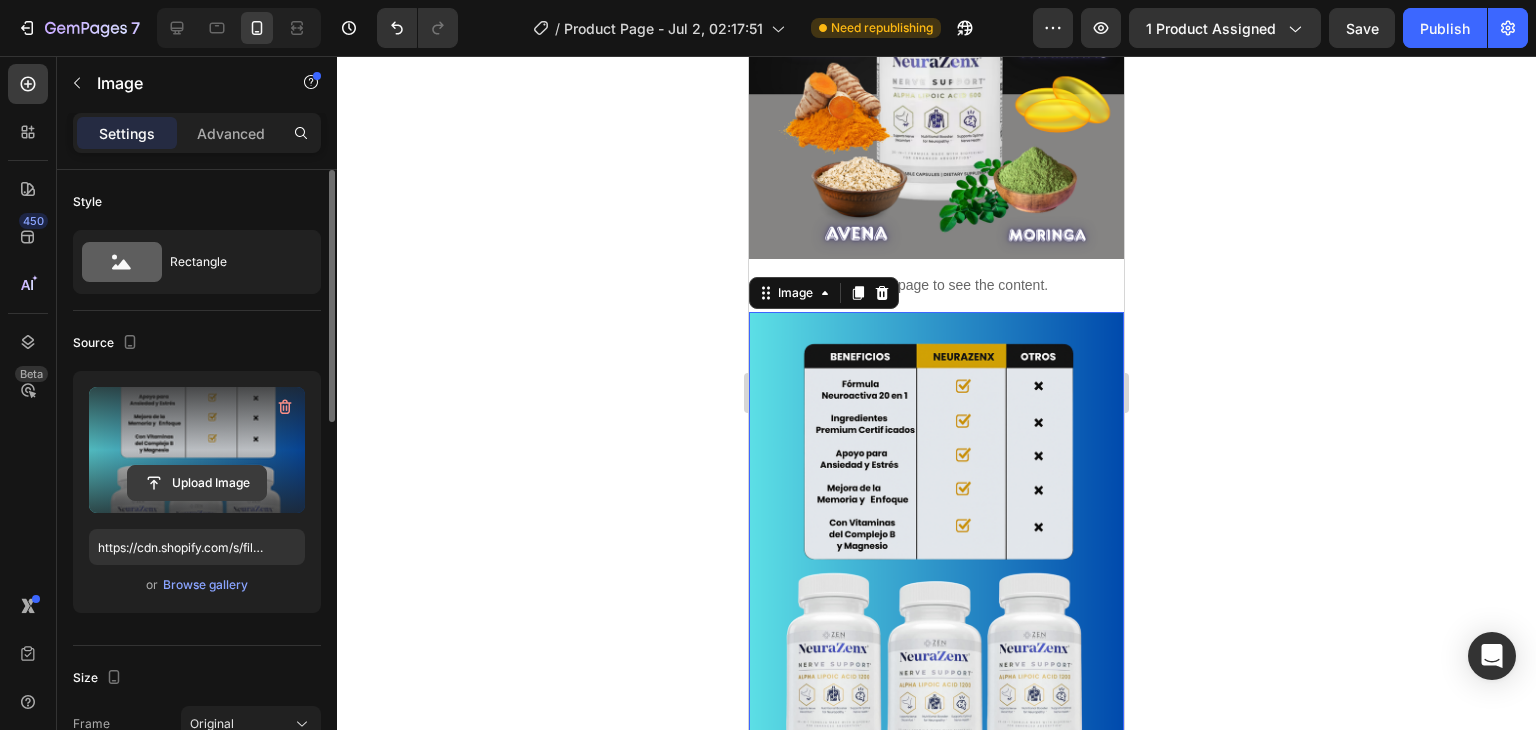click 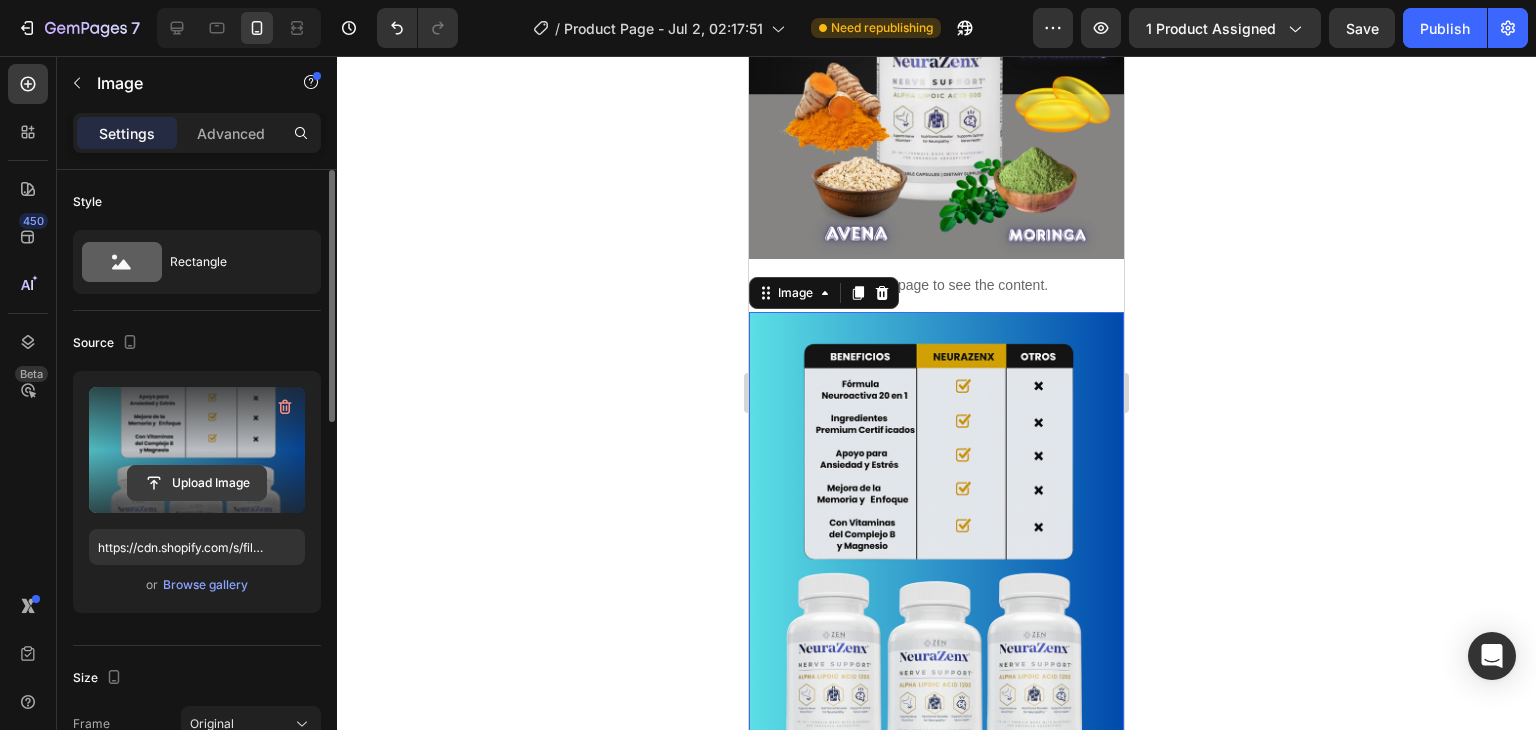 click on "Upload Image" at bounding box center (197, 483) 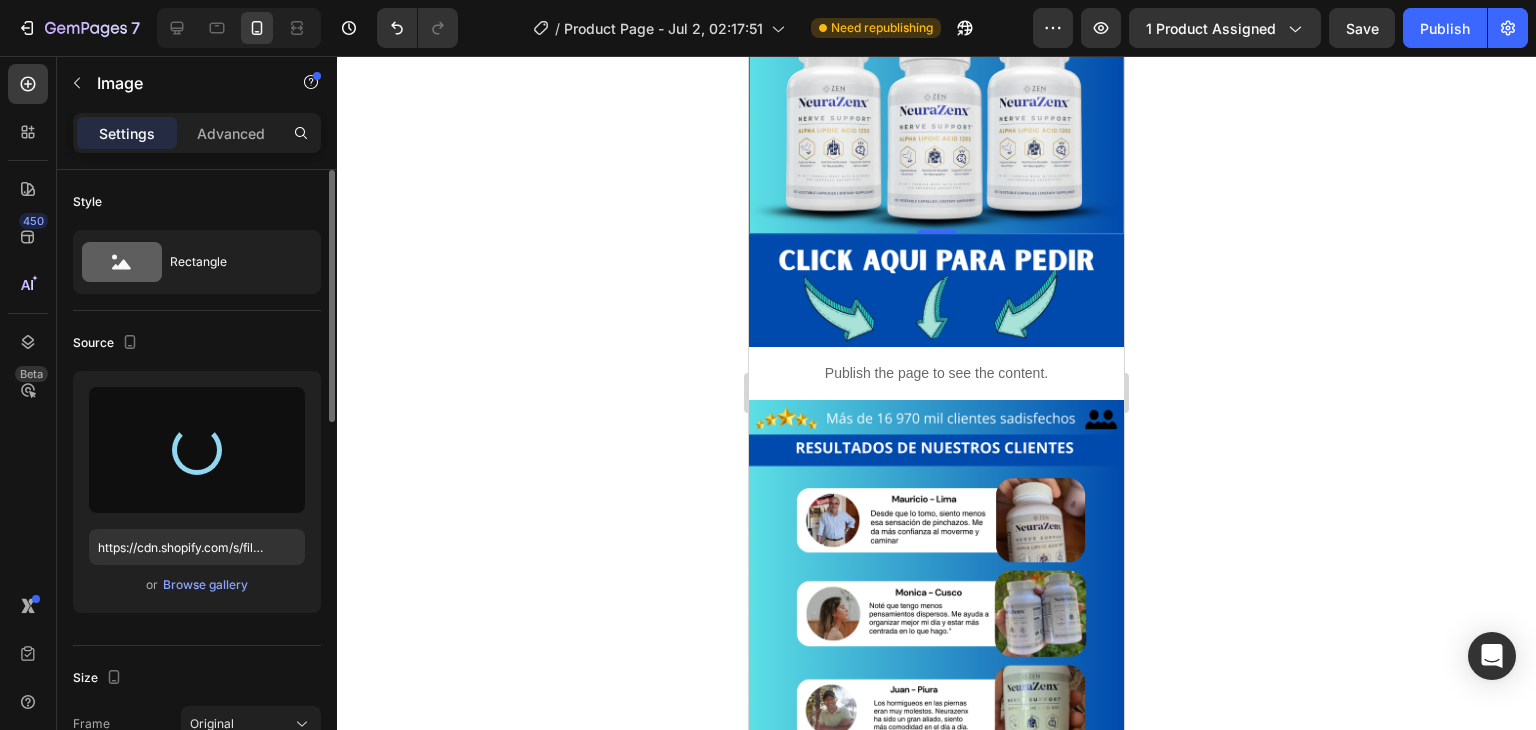 scroll, scrollTop: 2528, scrollLeft: 0, axis: vertical 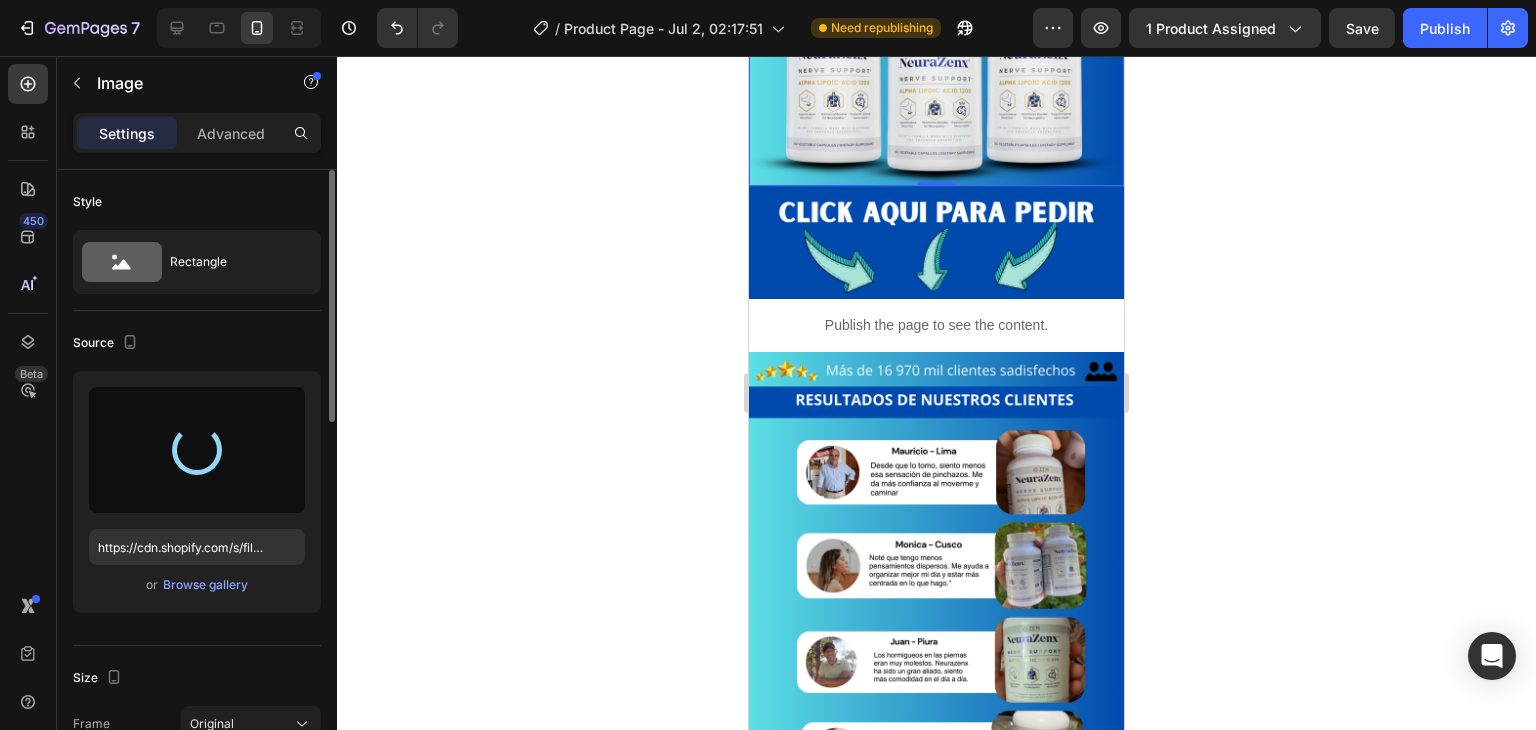 type on "https://cdn.shopify.com/s/files/1/0705/6405/3181/files/gempages_570567145499395296-7cc34a68-d483-4617-94a4-2e6ec8b4f4fd.png" 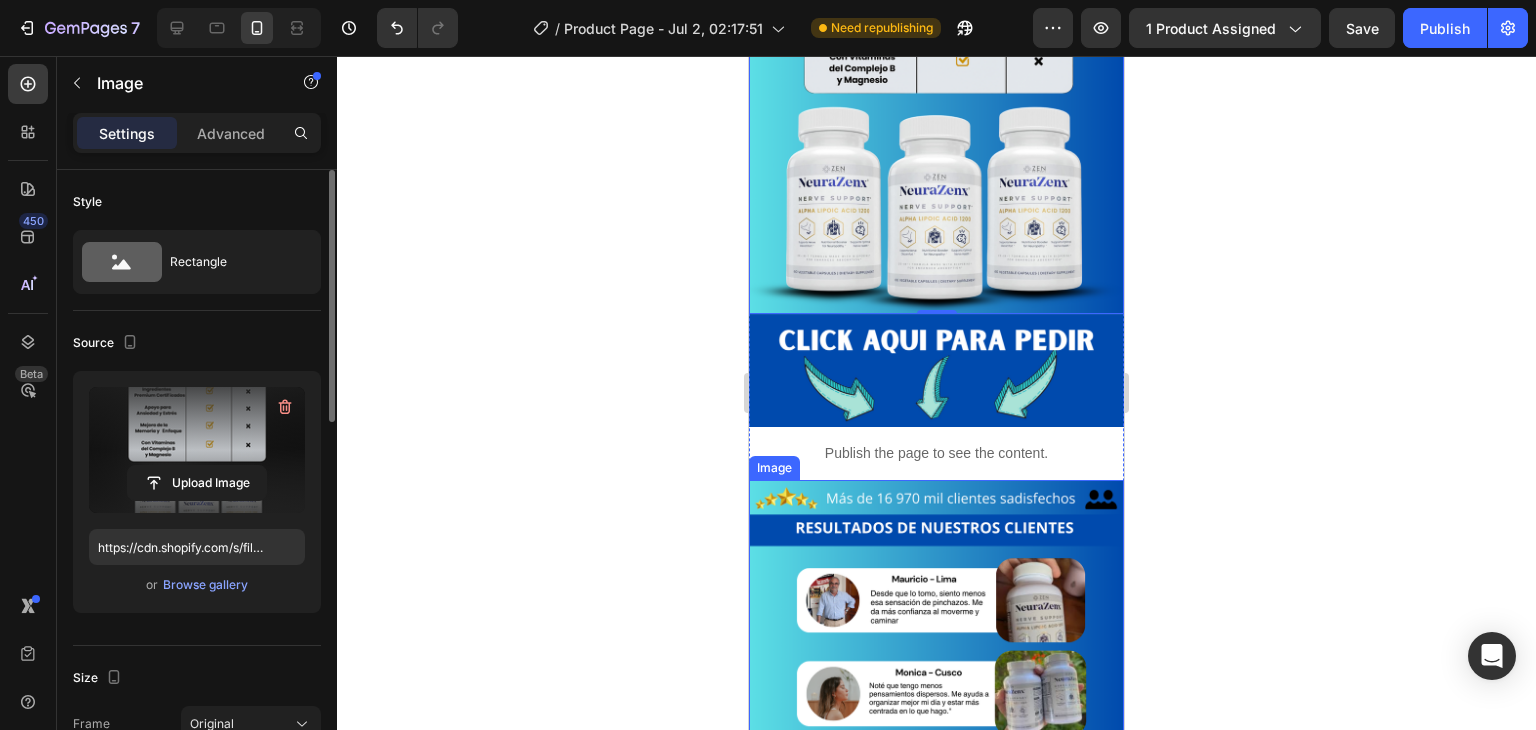 scroll, scrollTop: 2411, scrollLeft: 0, axis: vertical 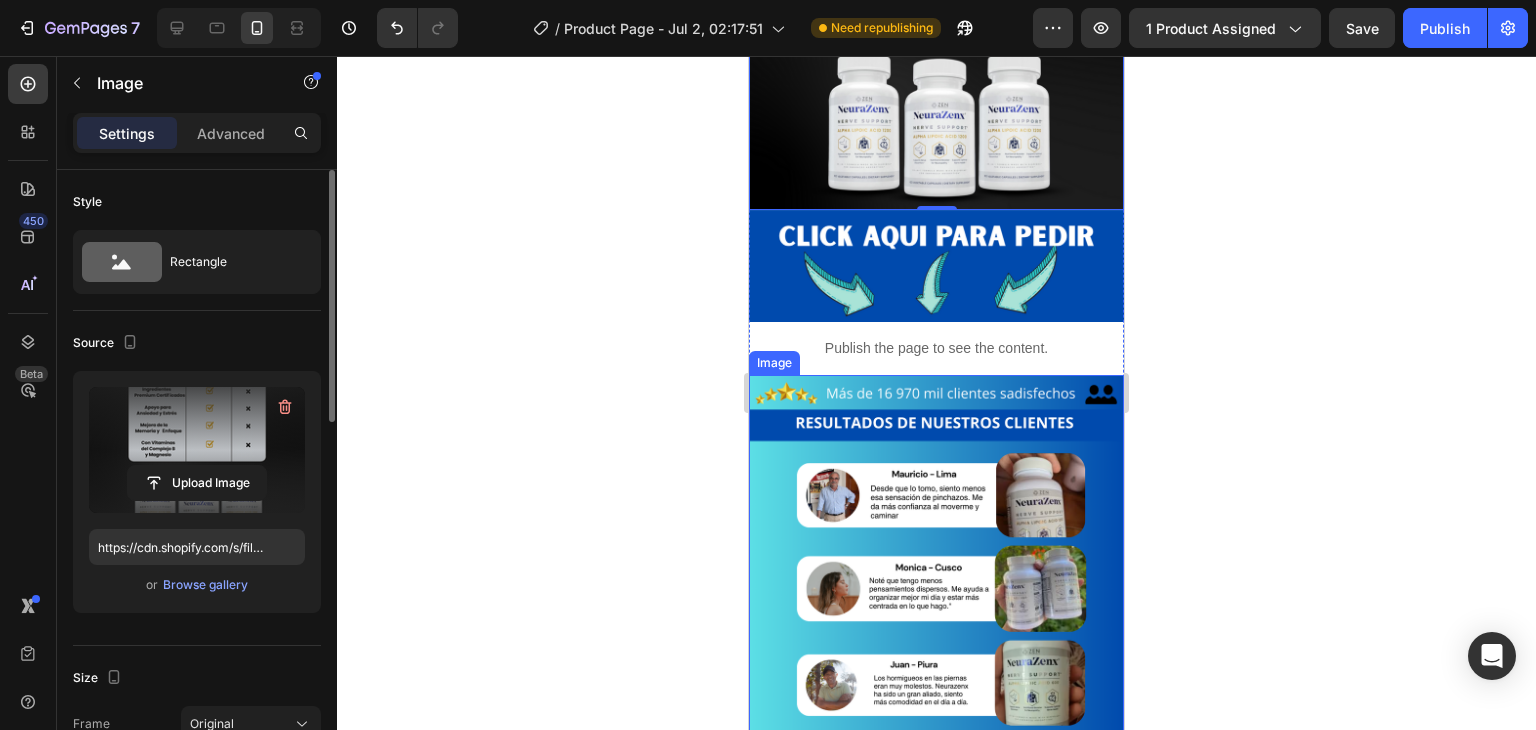 click at bounding box center [936, 609] 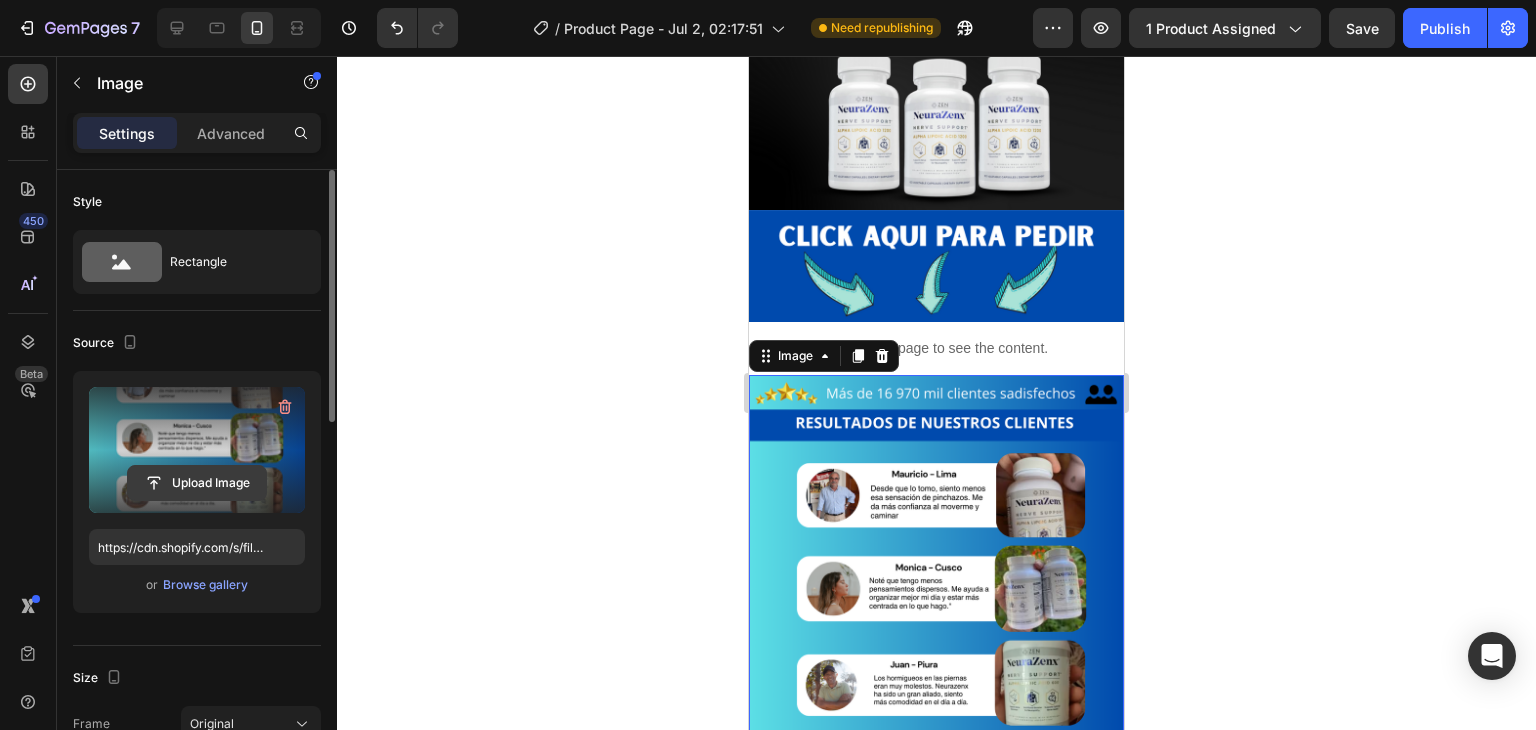 click 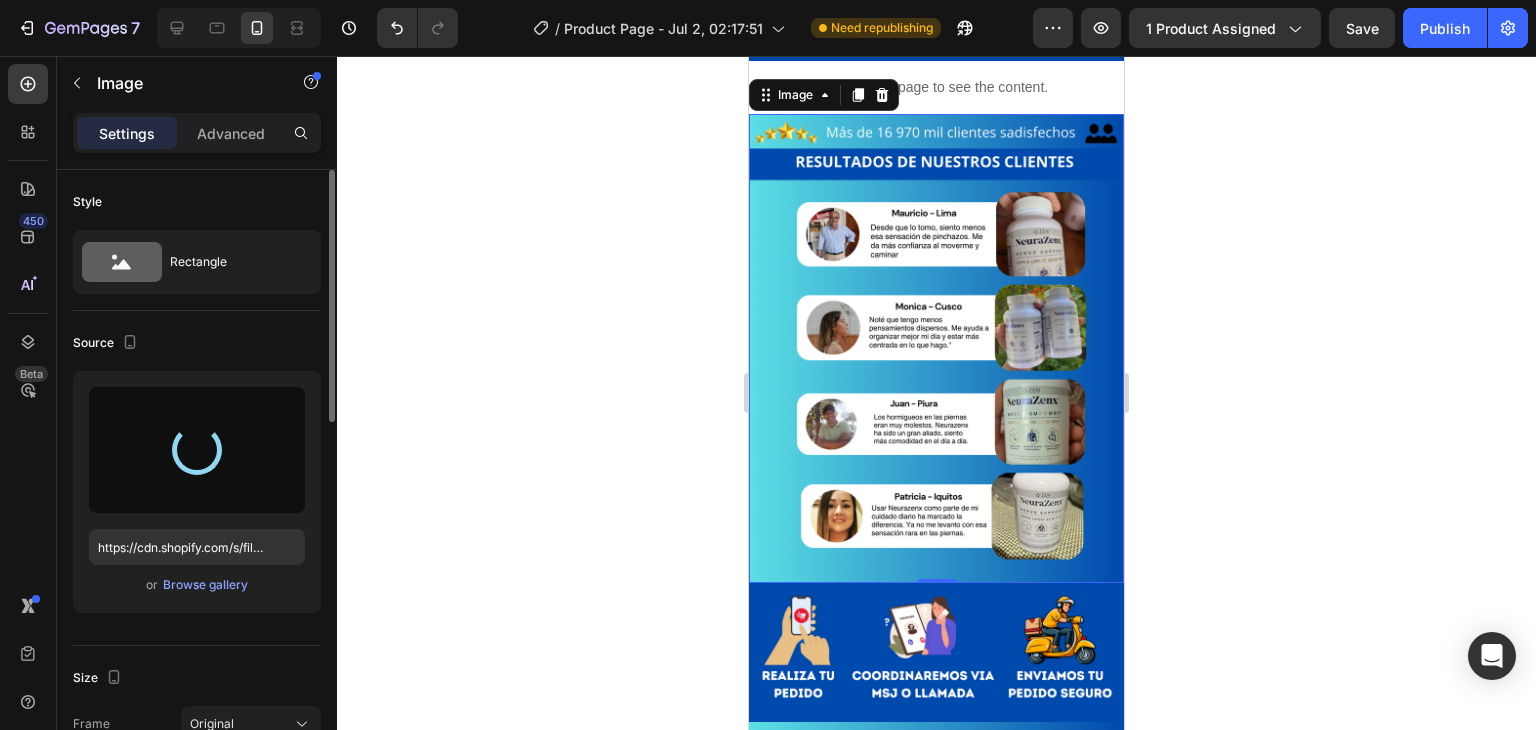scroll, scrollTop: 2674, scrollLeft: 0, axis: vertical 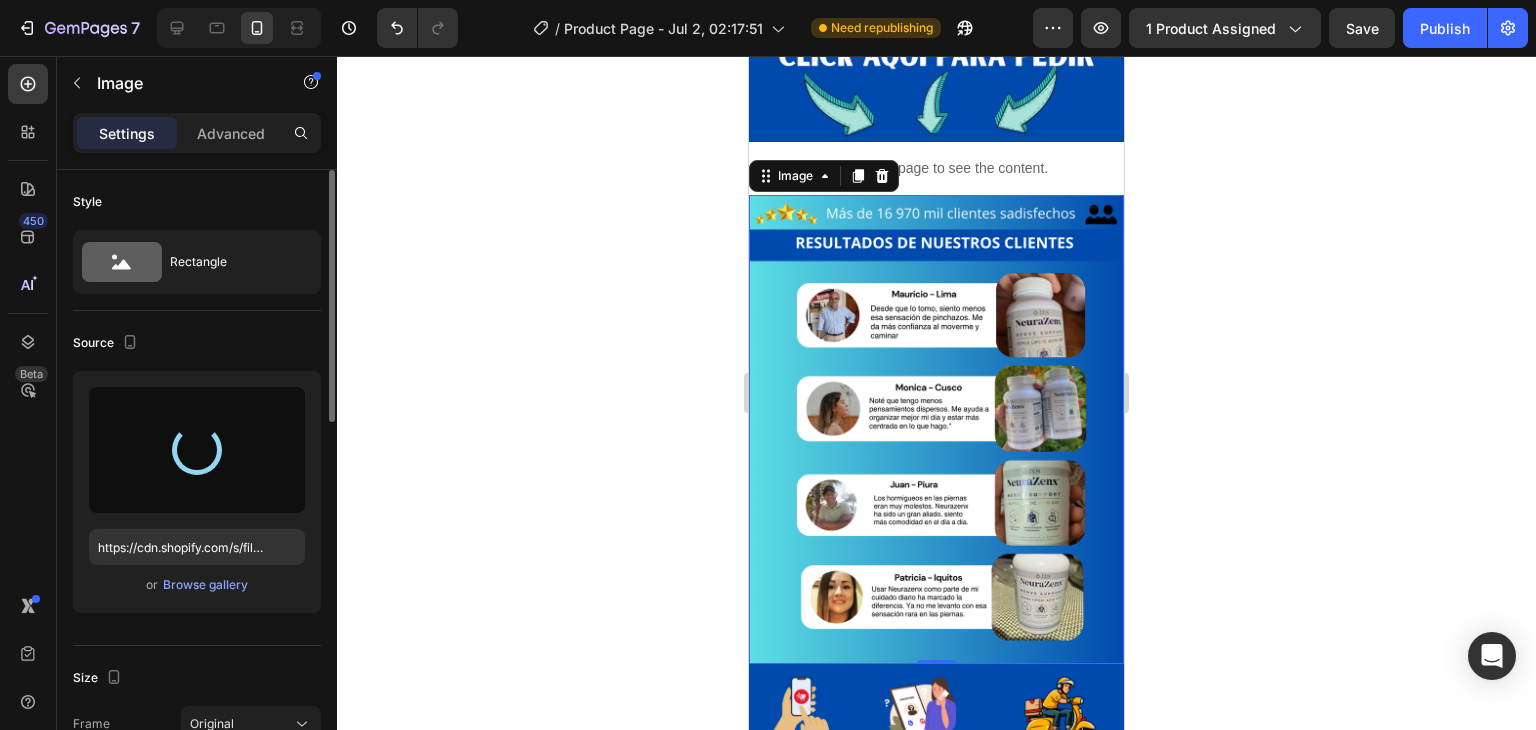 type on "https://cdn.shopify.com/s/files/1/0705/6405/3181/files/gempages_570567145499395296-7933333b-e67a-49e9-8f47-f1a83b880b60.png" 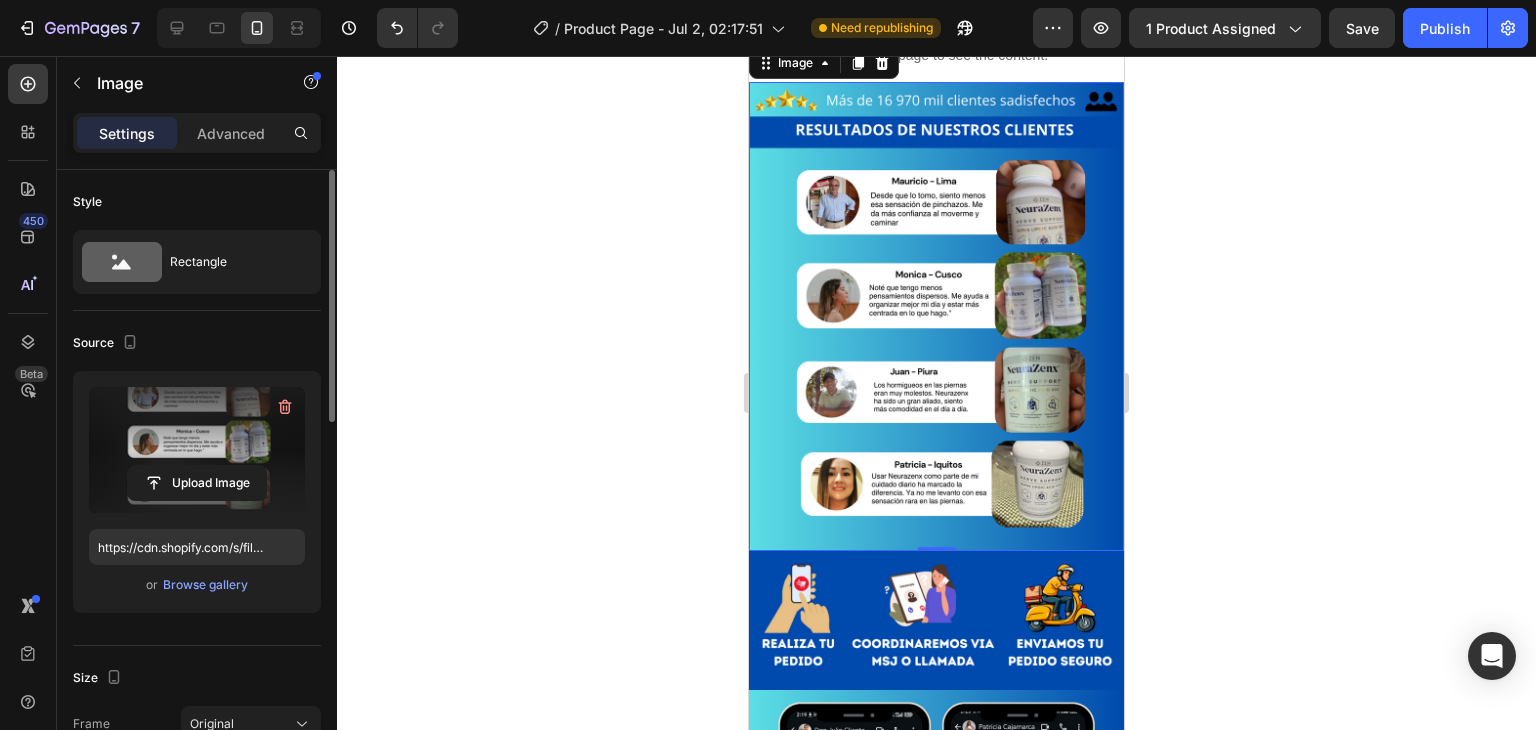 scroll, scrollTop: 2900, scrollLeft: 0, axis: vertical 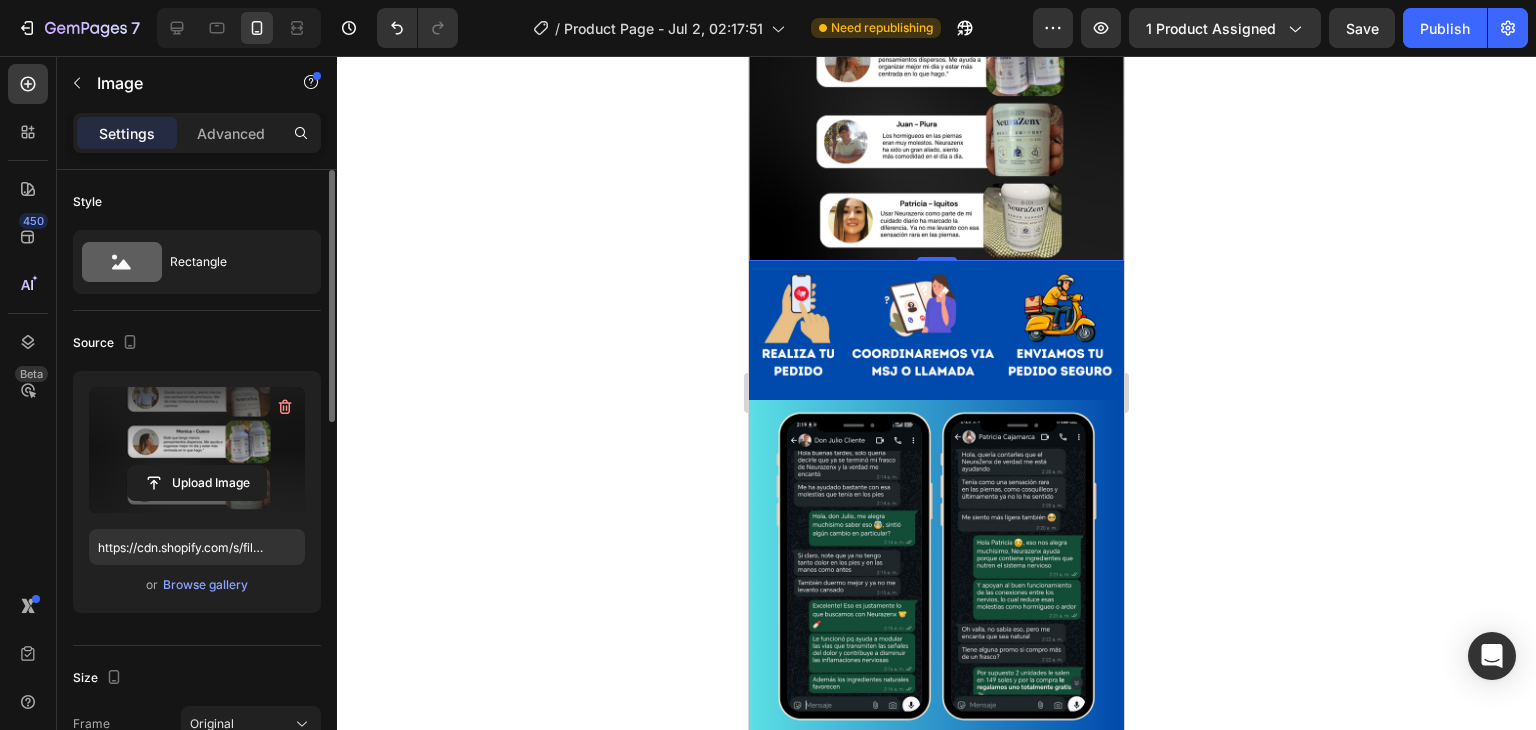 click at bounding box center [936, 634] 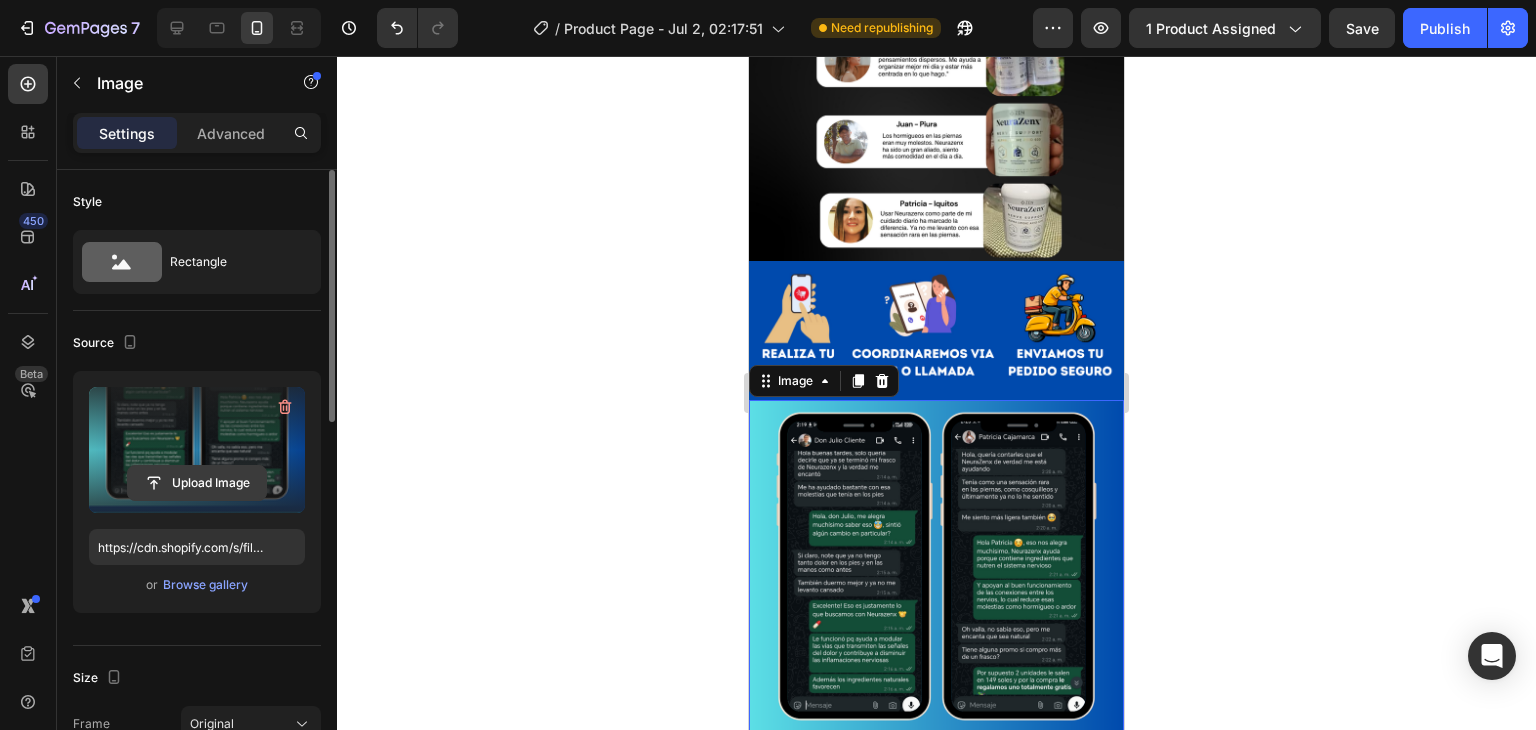 click 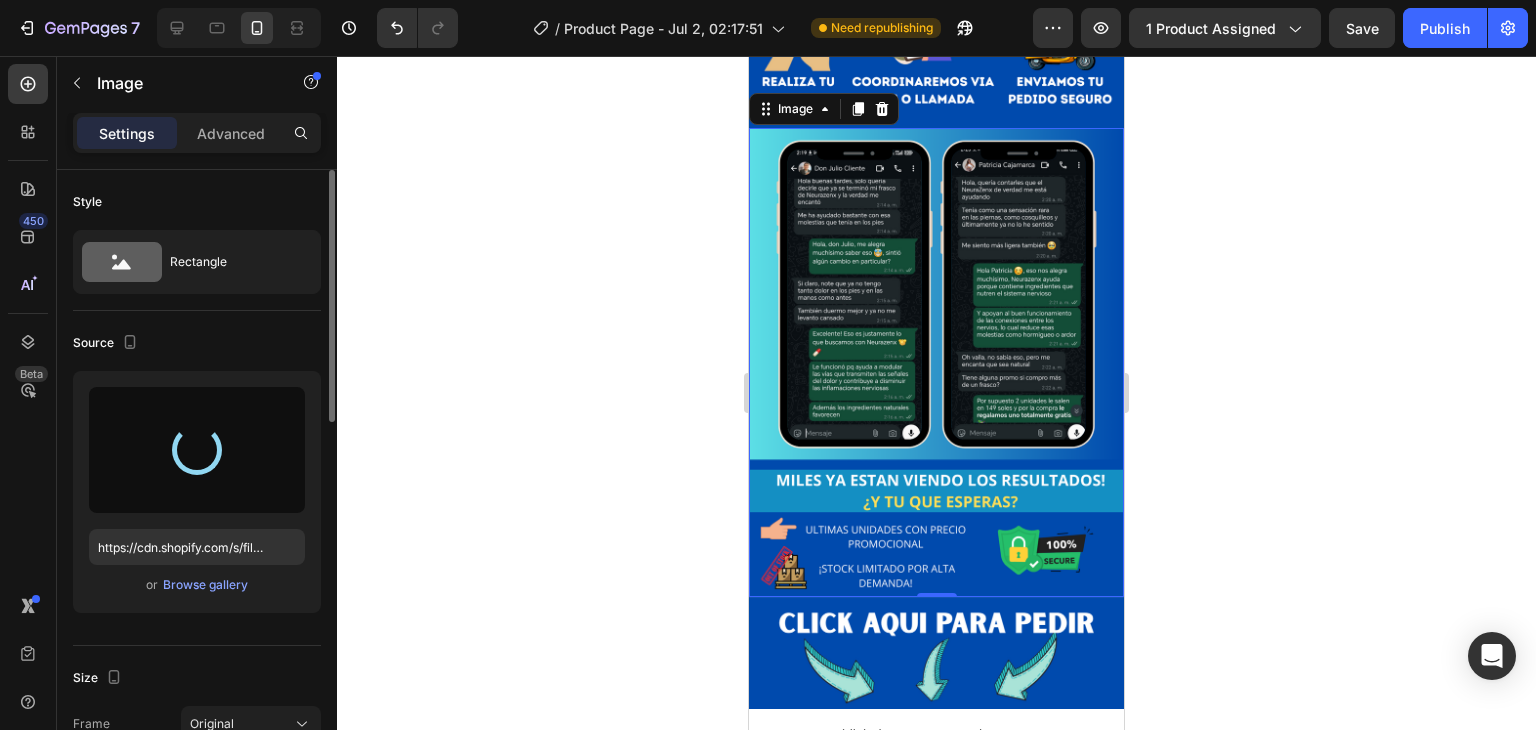 scroll, scrollTop: 3120, scrollLeft: 0, axis: vertical 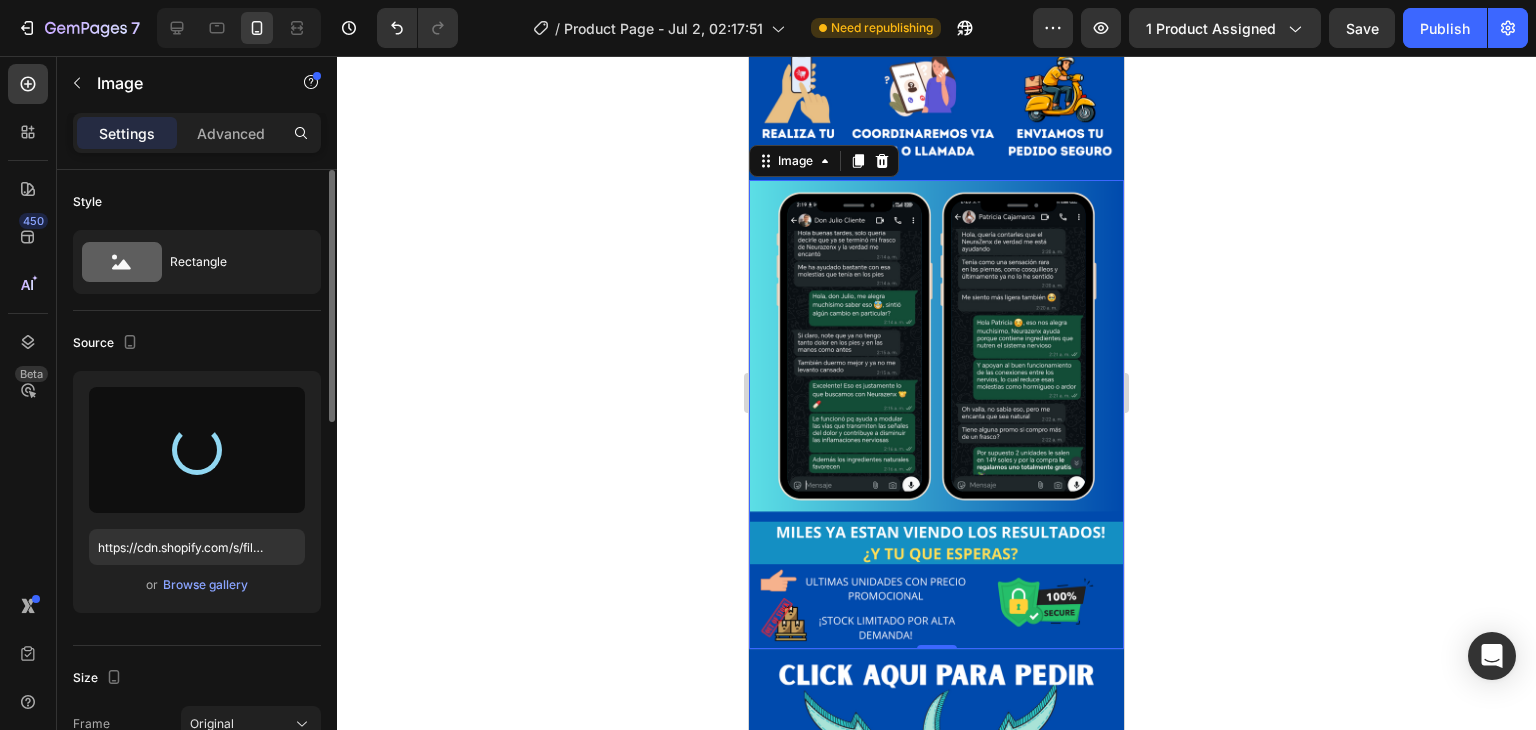 type on "https://cdn.shopify.com/s/files/1/0705/6405/3181/files/gempages_570567145499395296-668ab2d9-586a-4e1f-8415-0a07dee1baec.png" 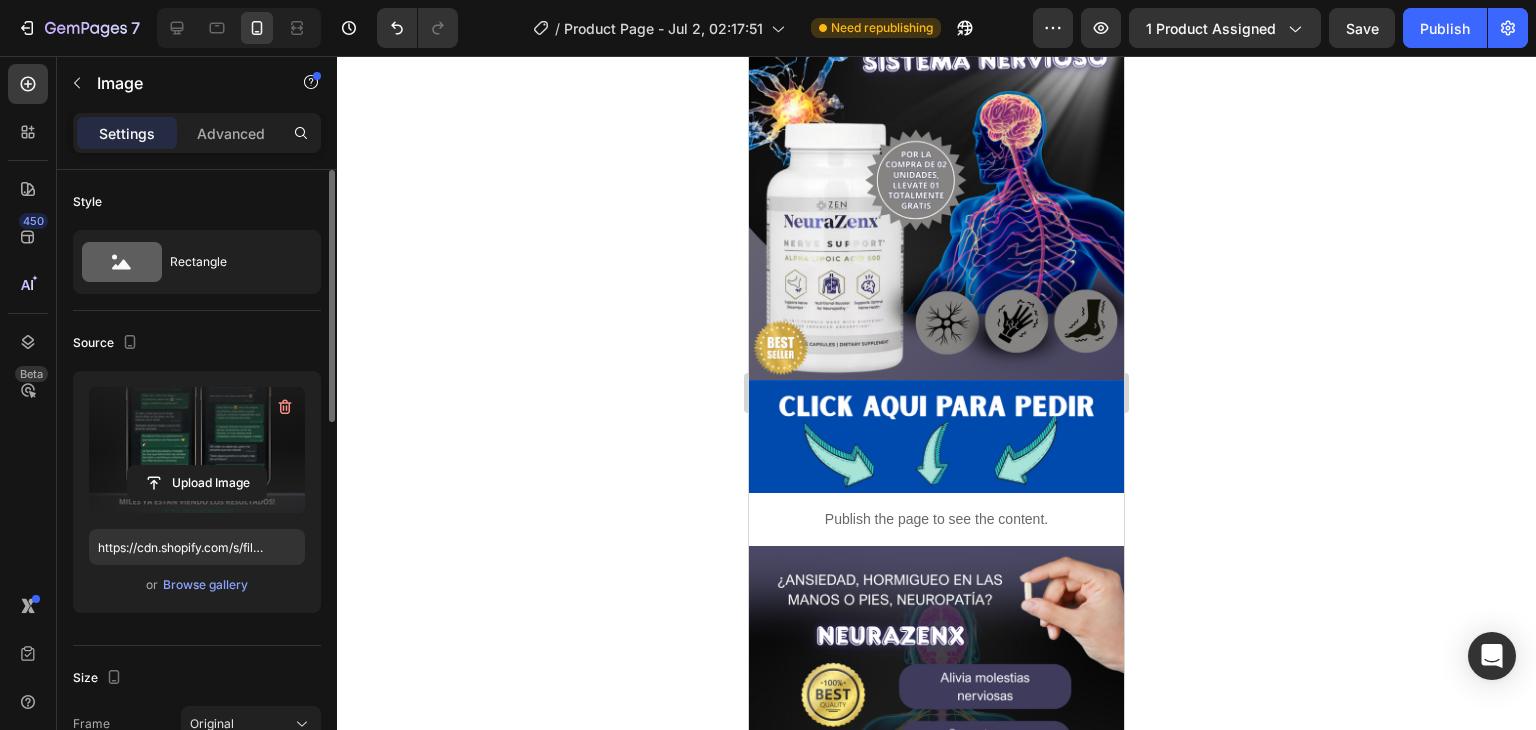 scroll, scrollTop: 92, scrollLeft: 0, axis: vertical 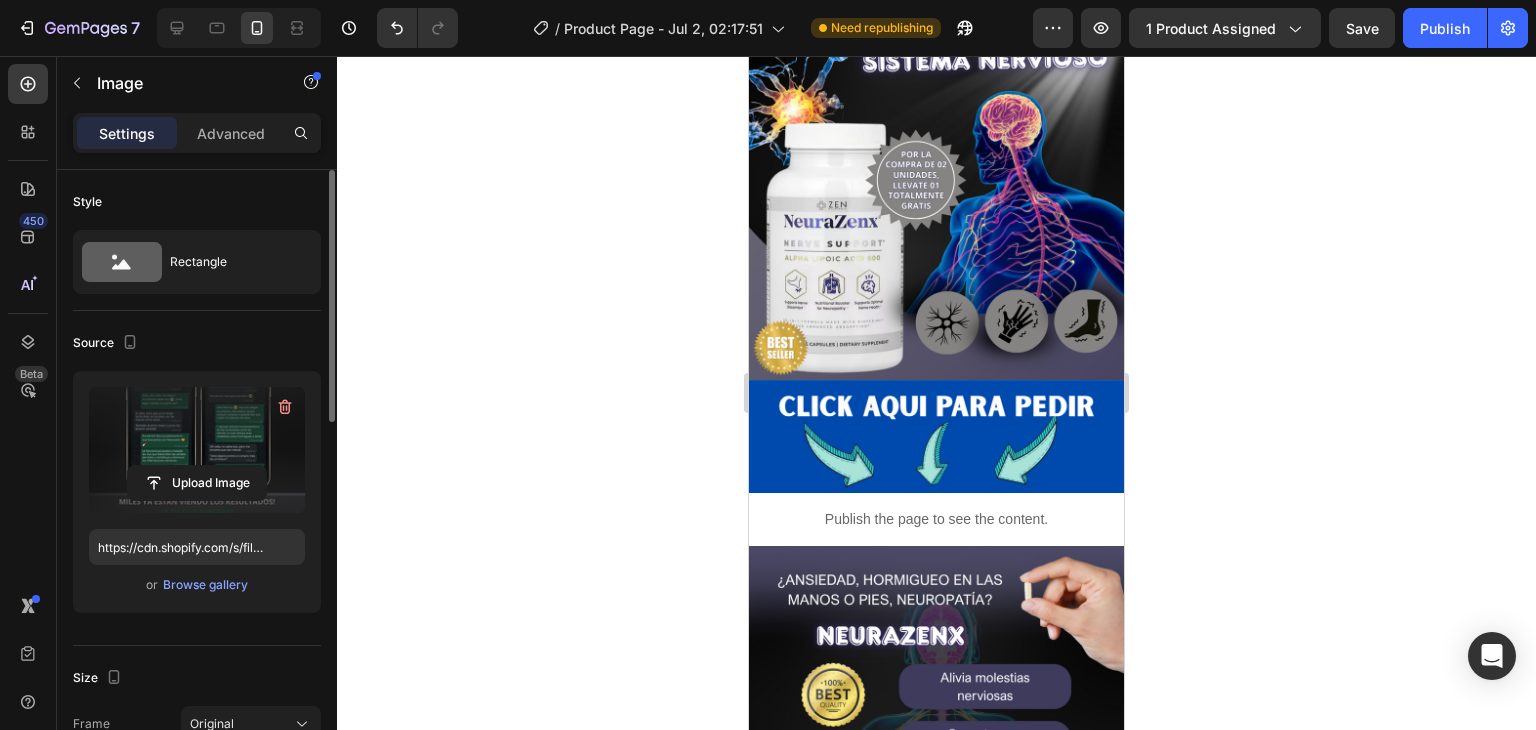 click at bounding box center [936, 436] 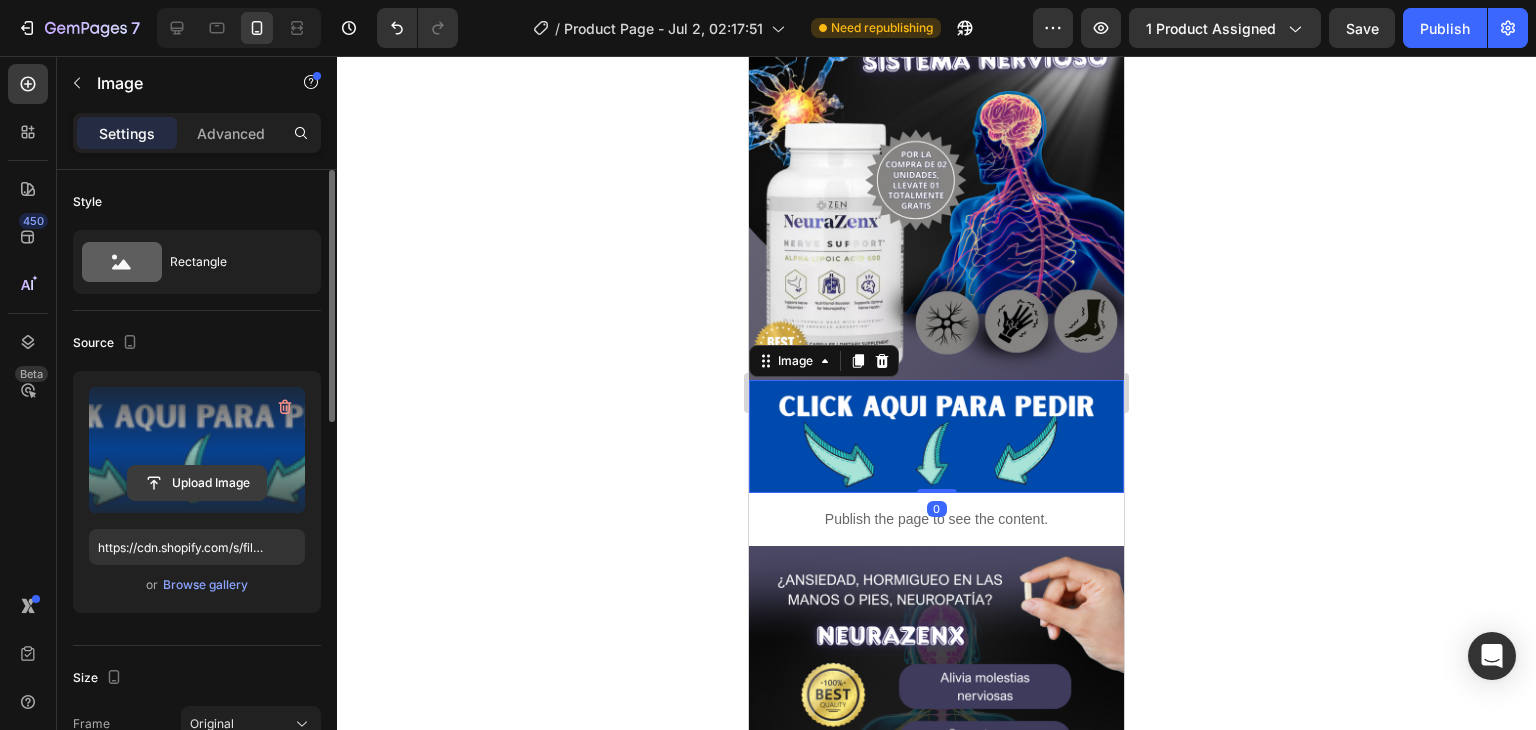 click 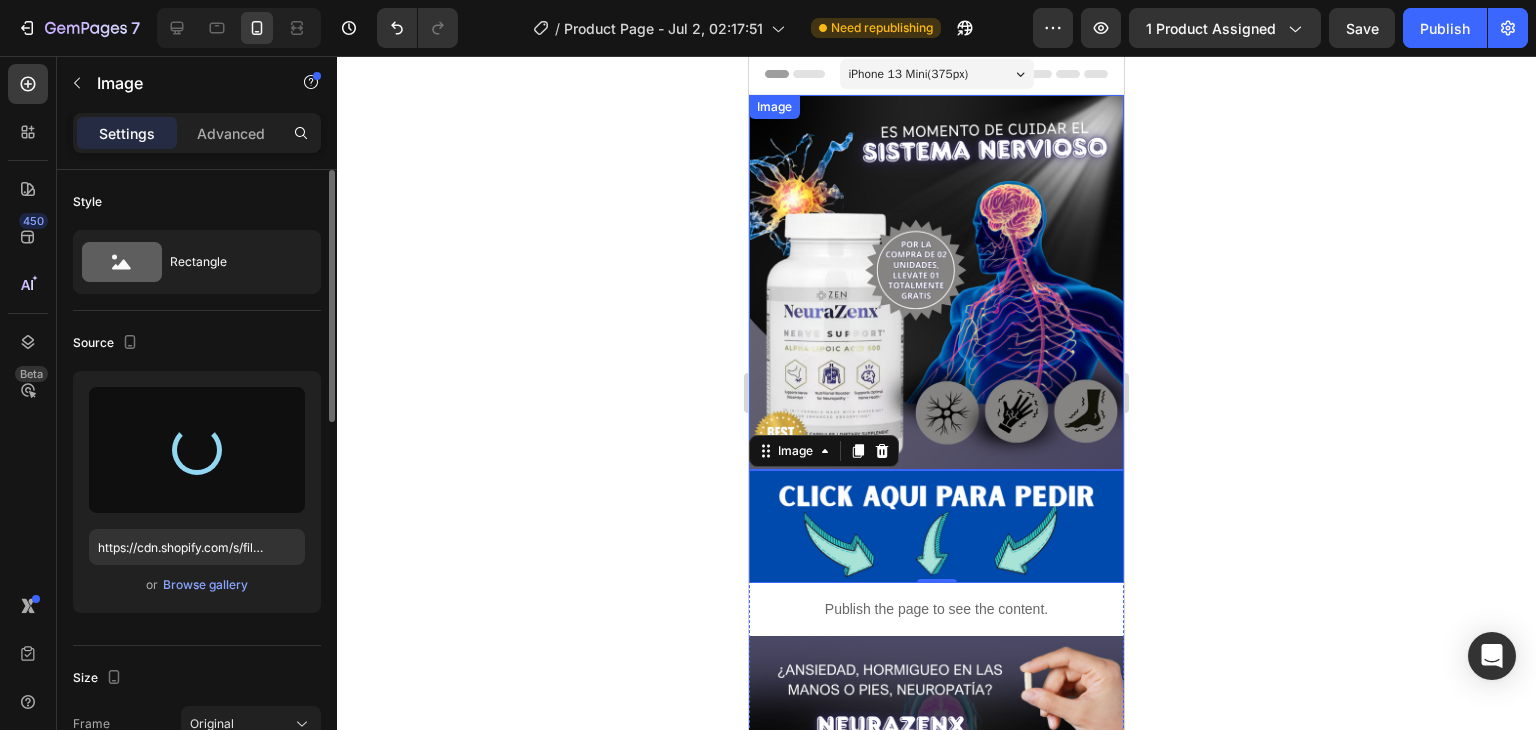 scroll, scrollTop: 4, scrollLeft: 0, axis: vertical 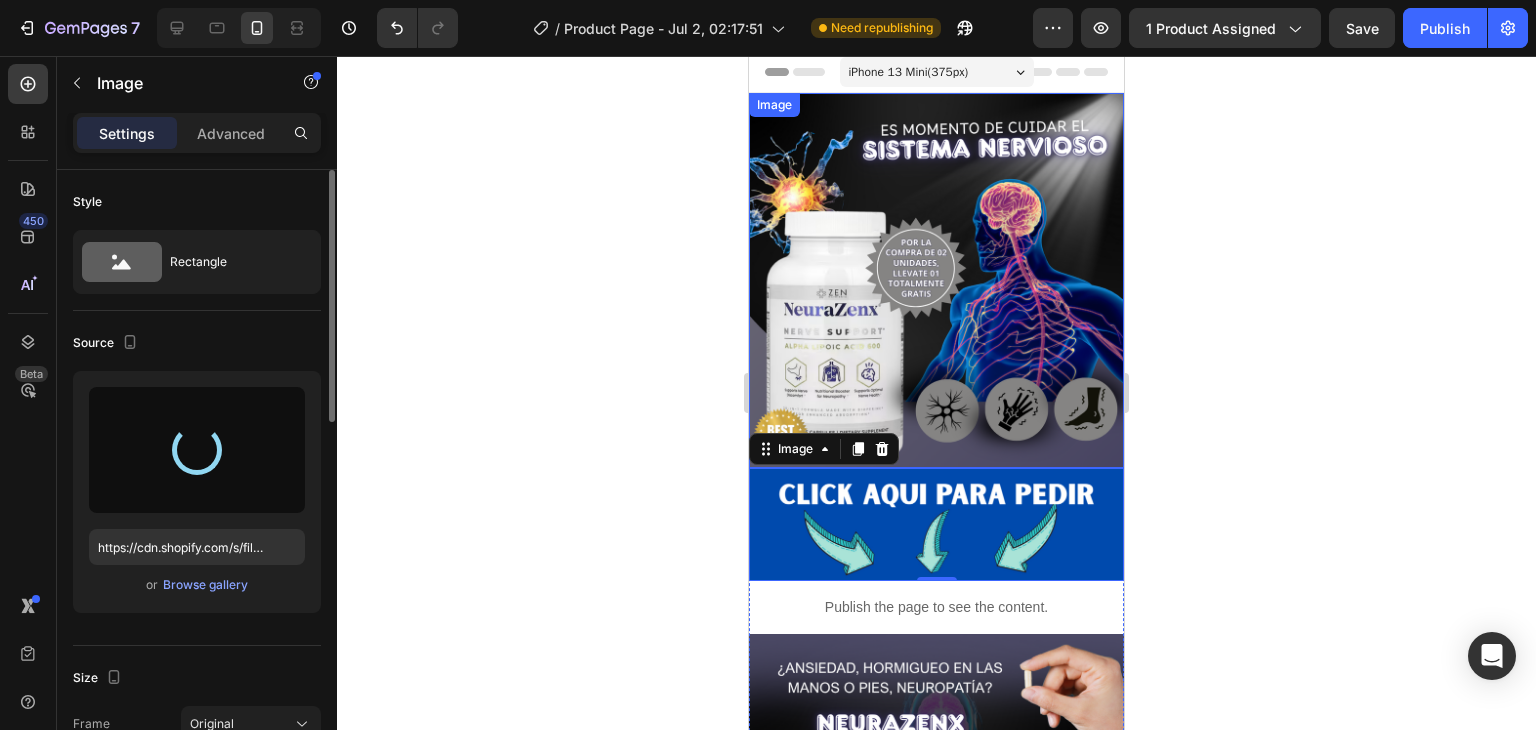 type on "https://cdn.shopify.com/s/files/1/0705/6405/3181/files/gempages_570567145499395296-53a6361d-5f51-4817-938b-655025865986.png" 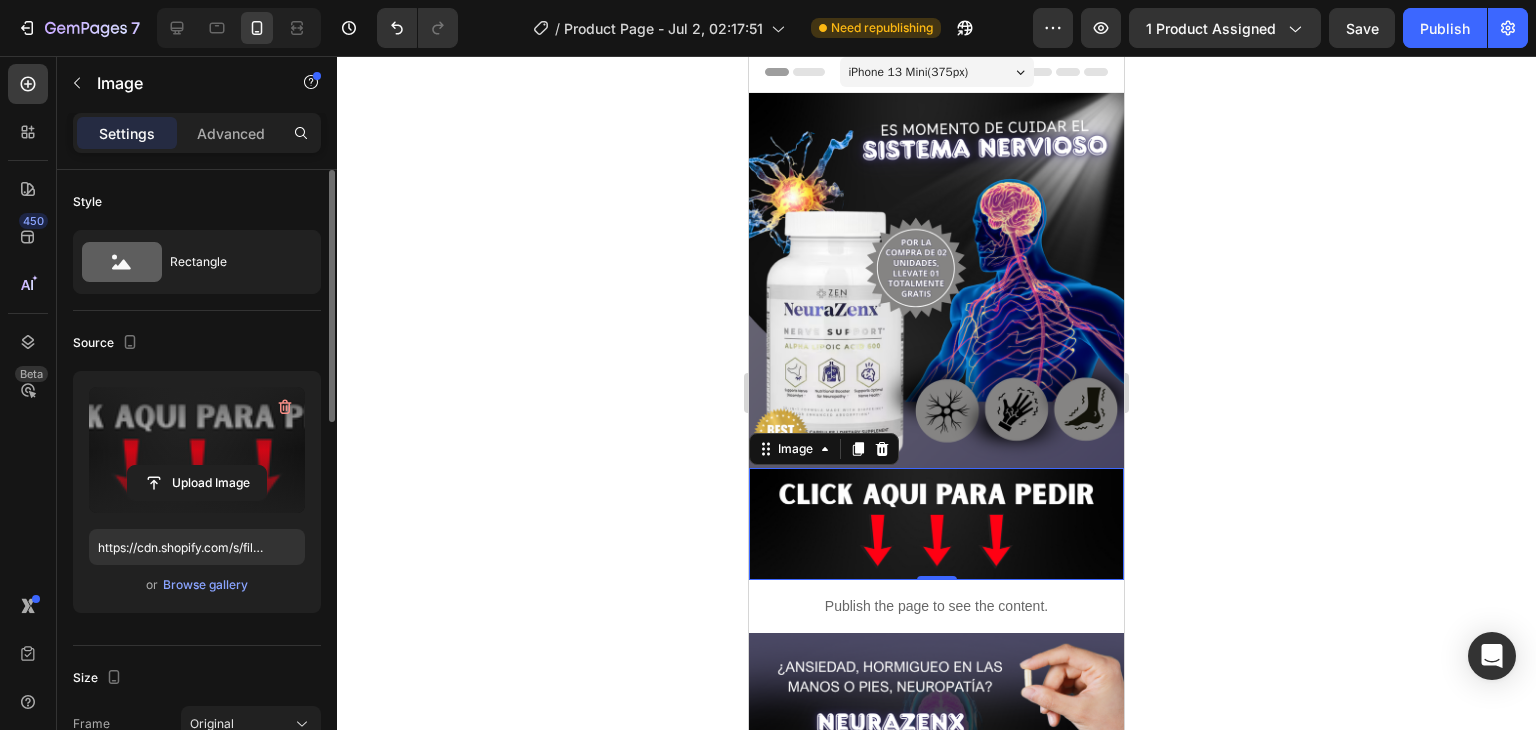 click 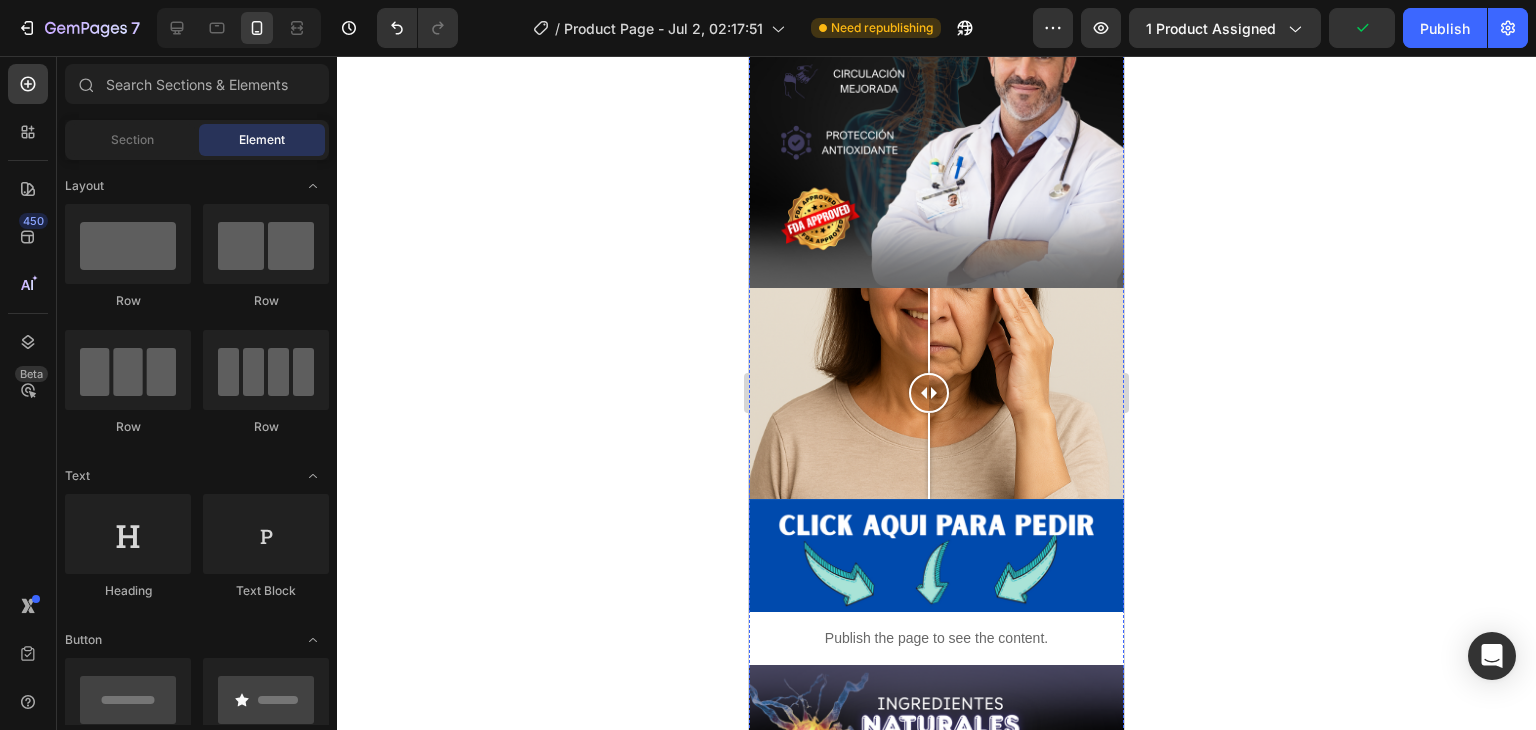 scroll, scrollTop: 1170, scrollLeft: 0, axis: vertical 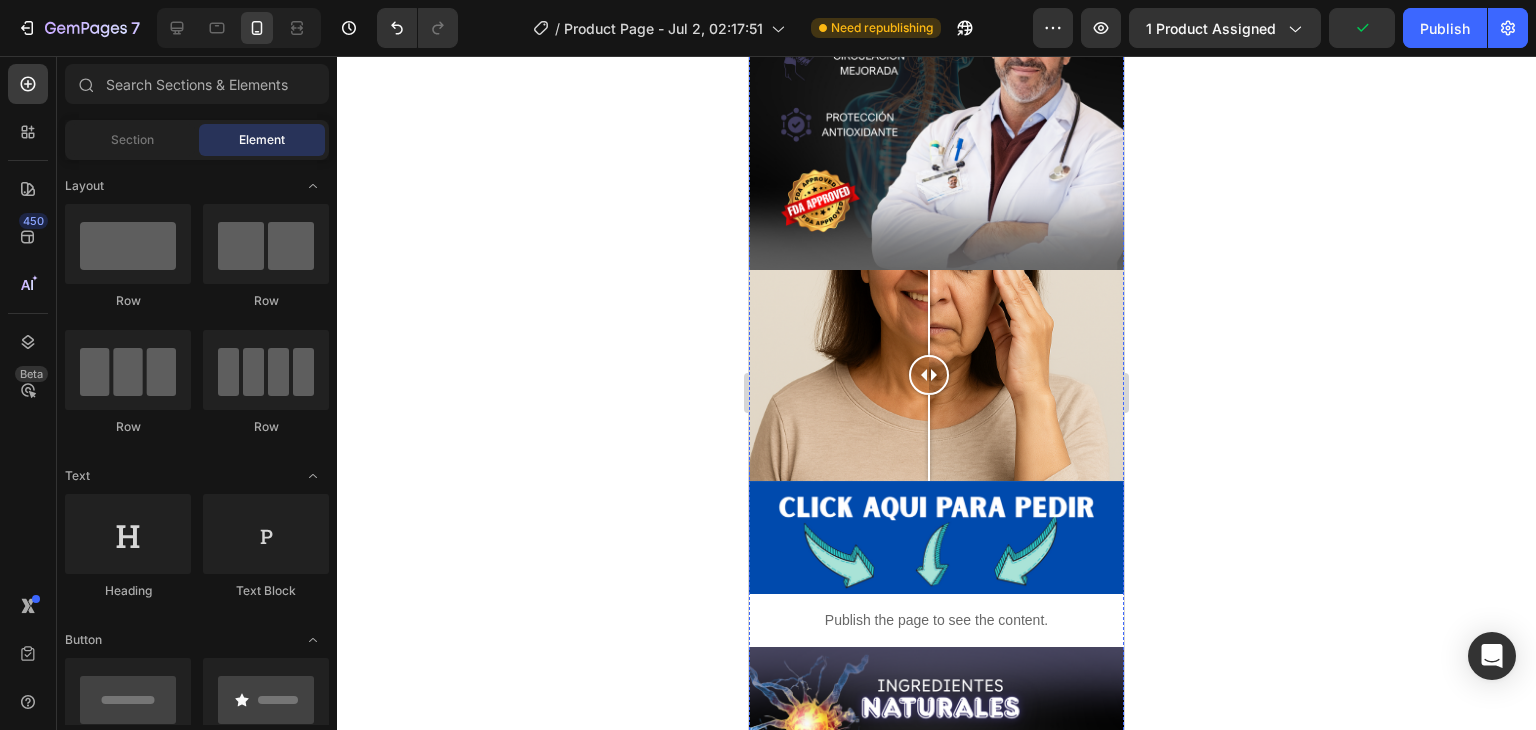 click at bounding box center (936, 537) 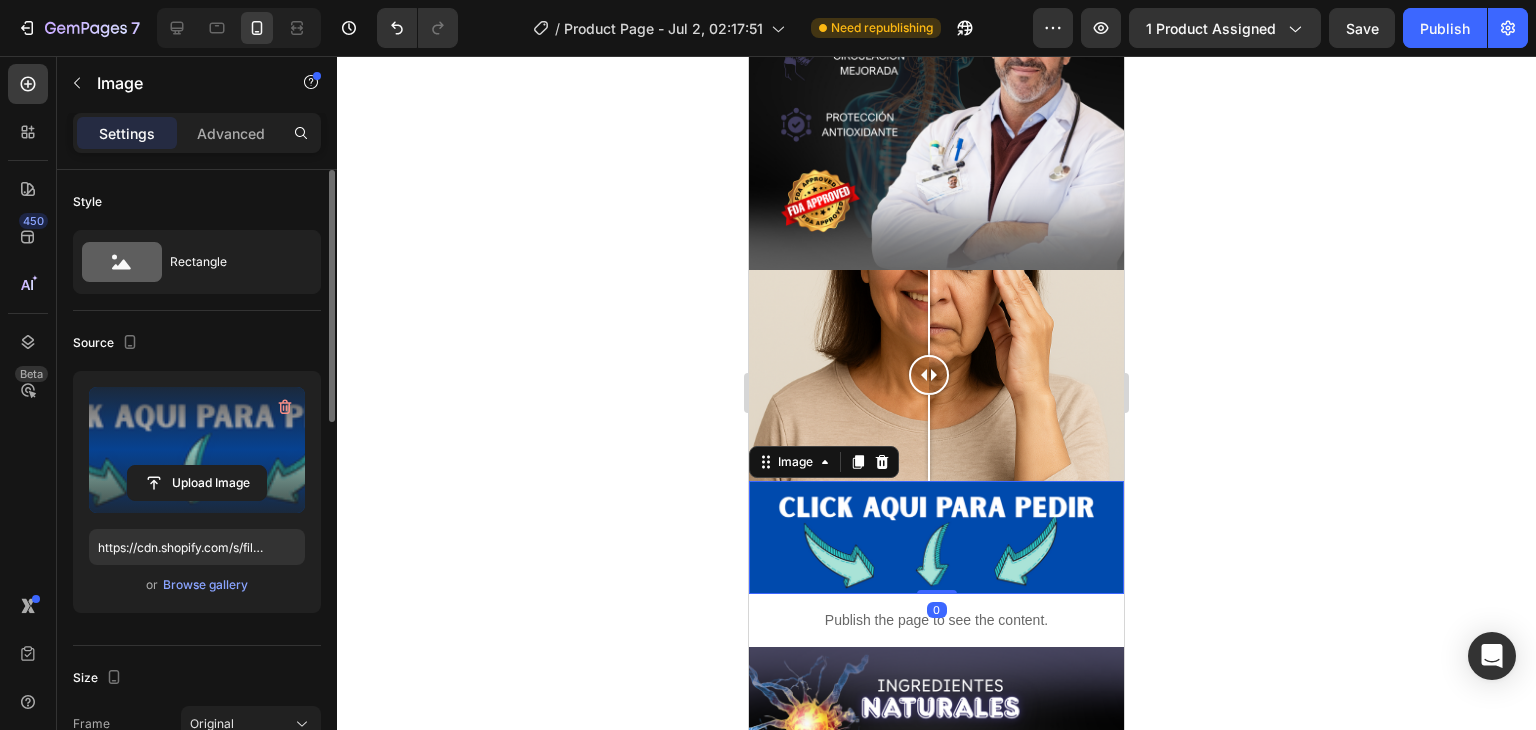 click at bounding box center (197, 450) 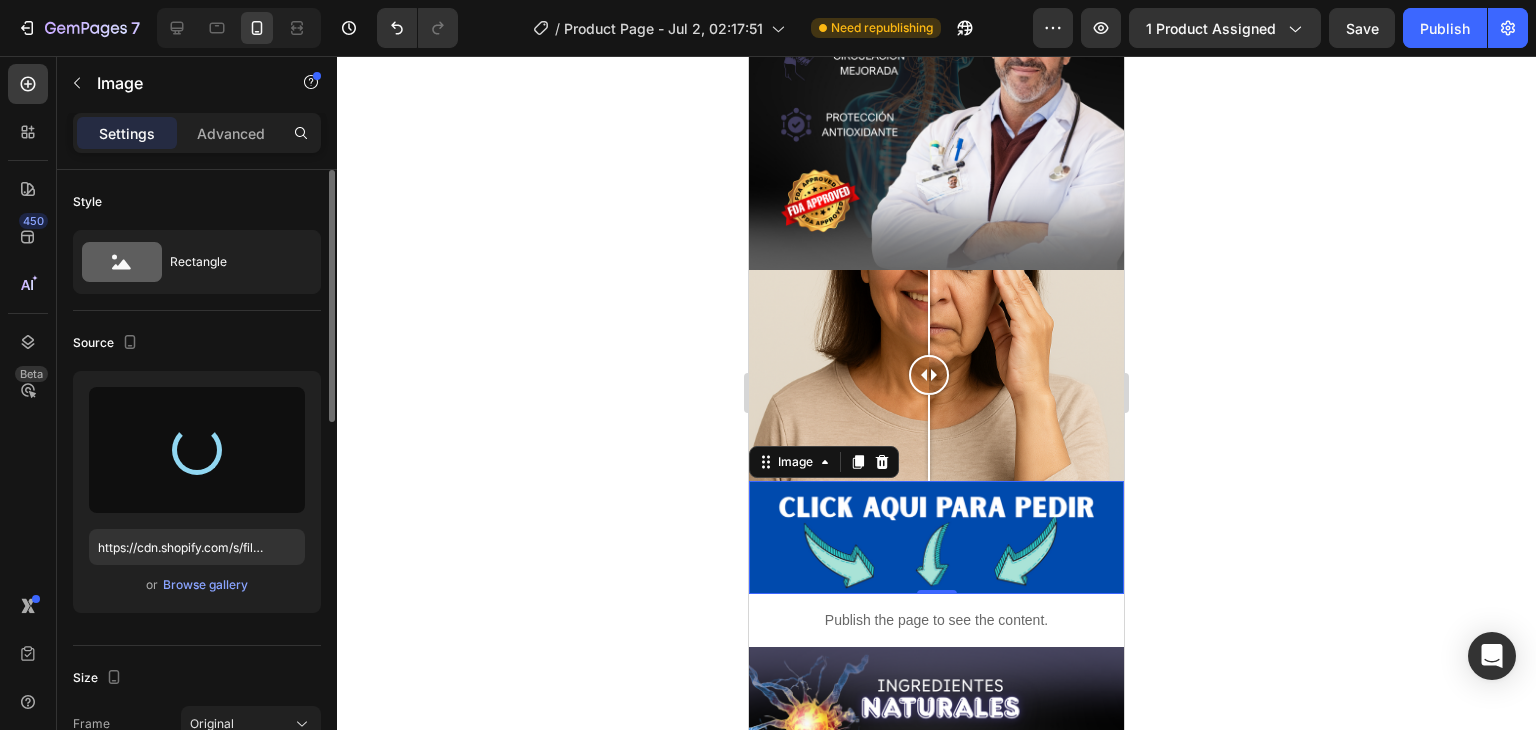 type on "https://cdn.shopify.com/s/files/1/0705/6405/3181/files/gempages_570567145499395296-53a6361d-5f51-4817-938b-655025865986.png" 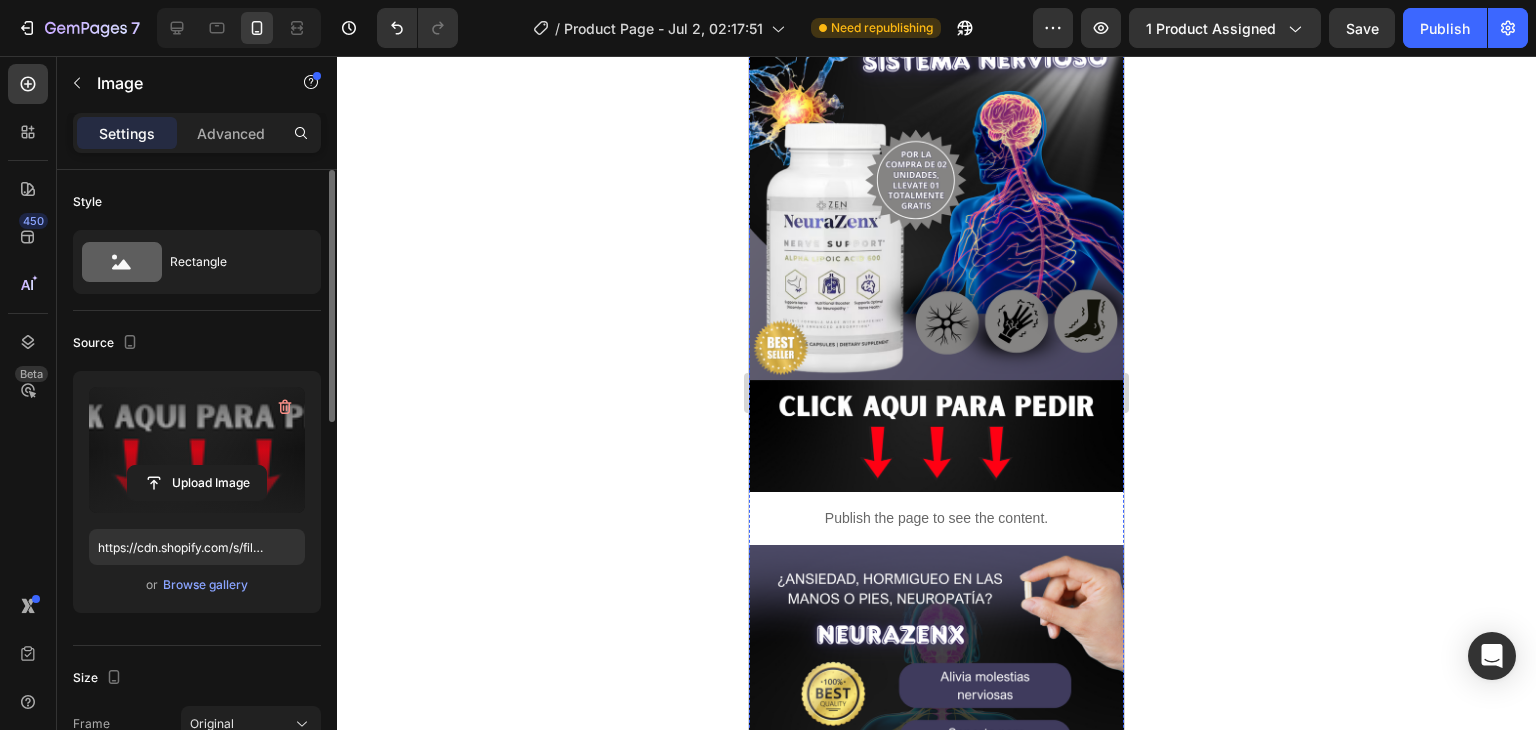 scroll, scrollTop: 0, scrollLeft: 0, axis: both 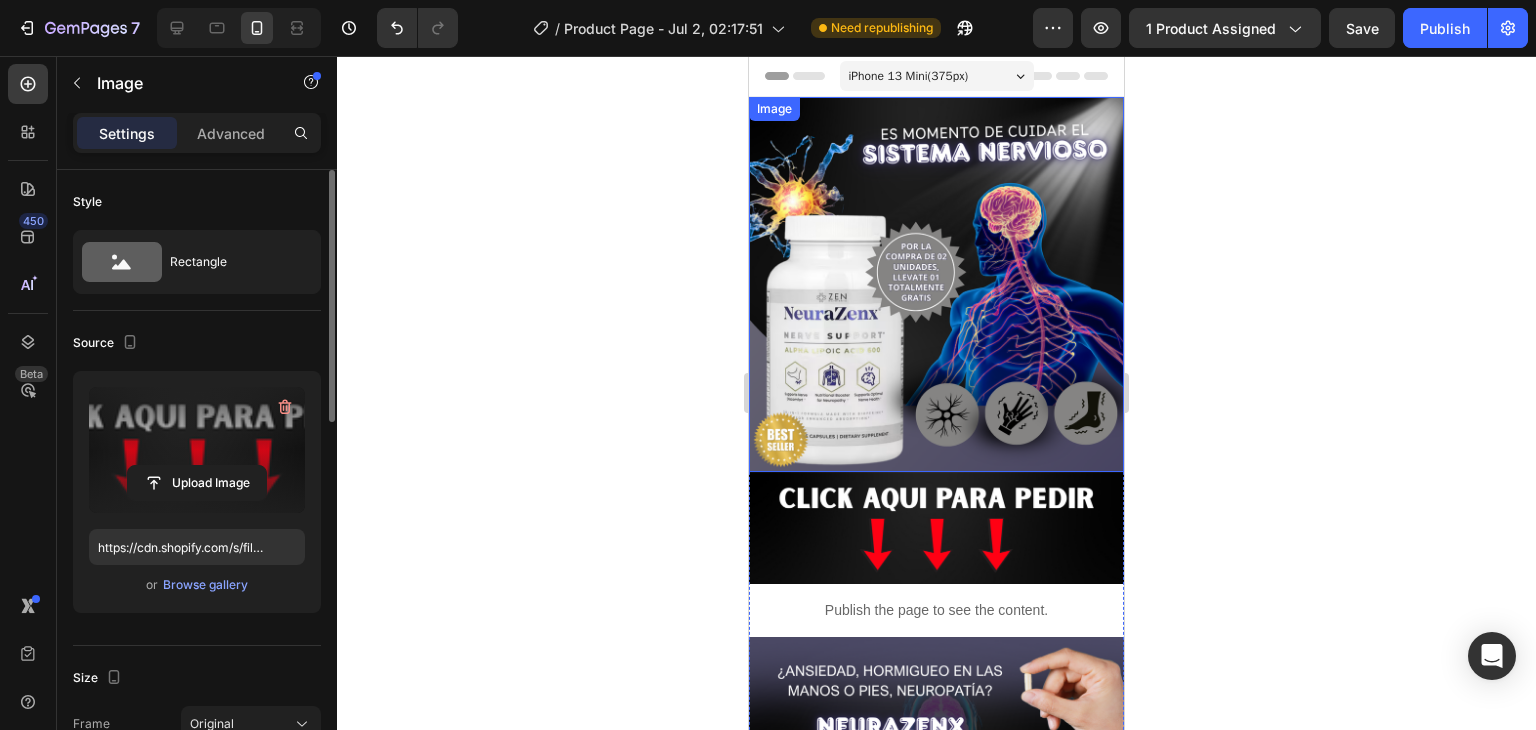 click at bounding box center (936, 284) 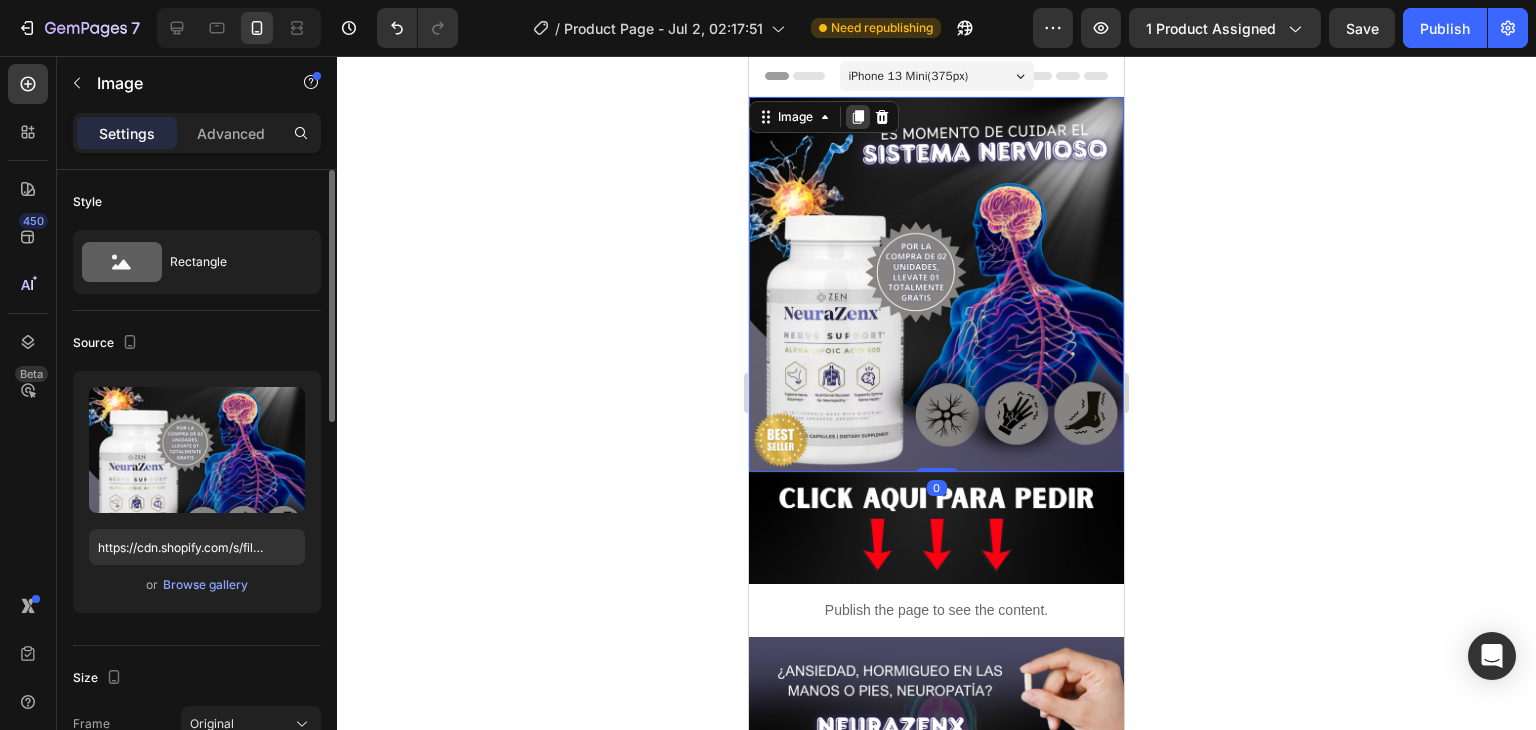 click at bounding box center [858, 117] 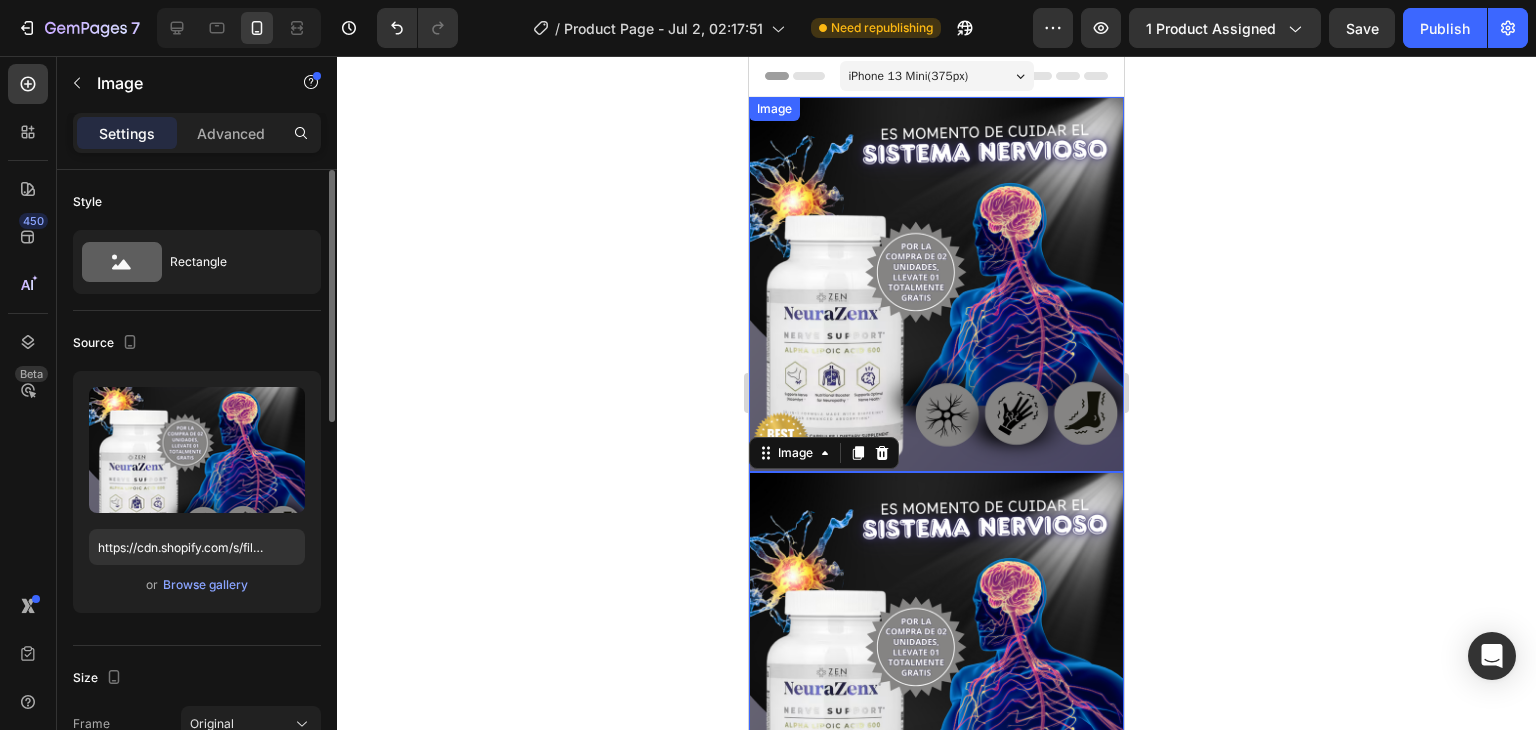 click at bounding box center [936, 284] 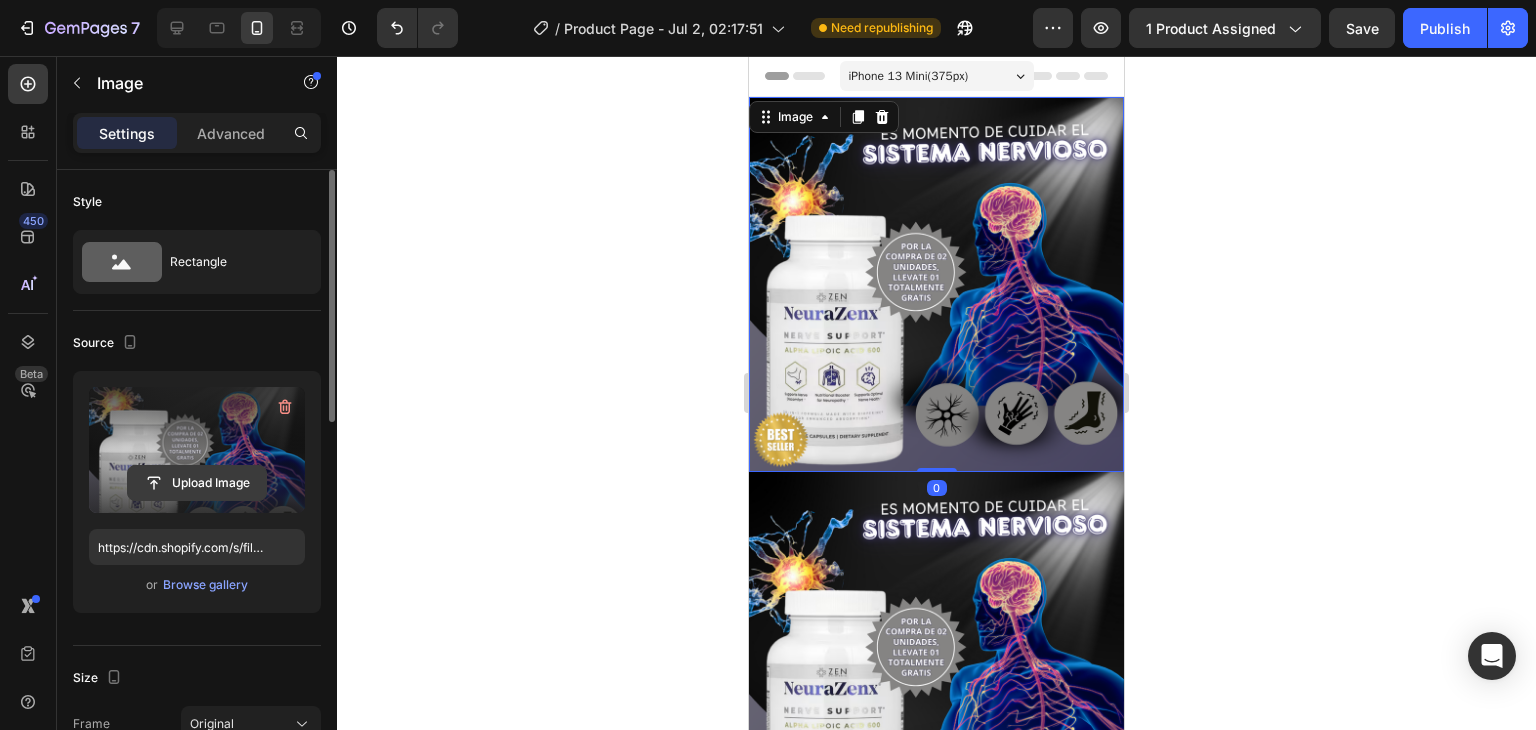 click 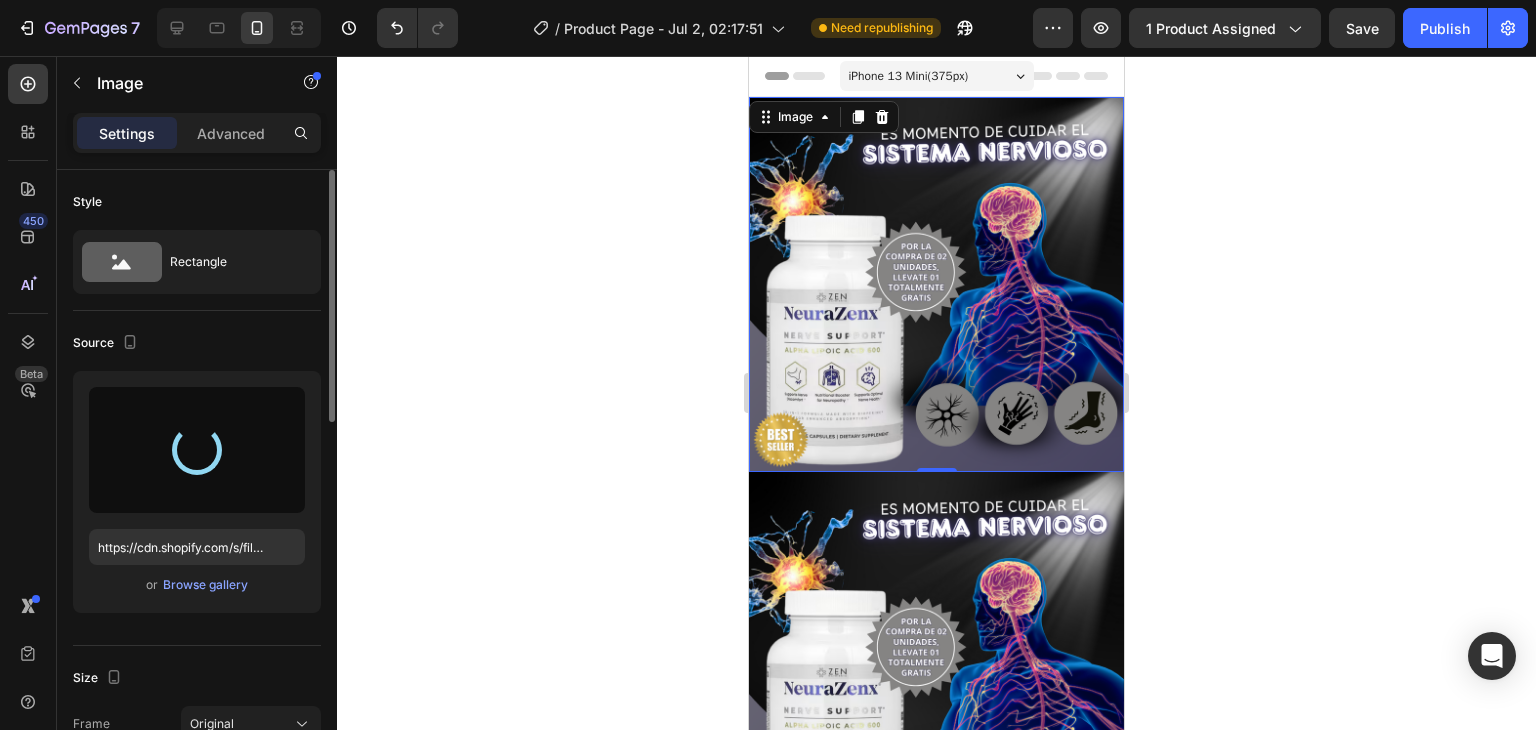 type on "https://cdn.shopify.com/s/files/1/0705/6405/3181/files/gempages_570567145499395296-9d44a4cc-87d0-4602-b681-455c1213ffb1.png" 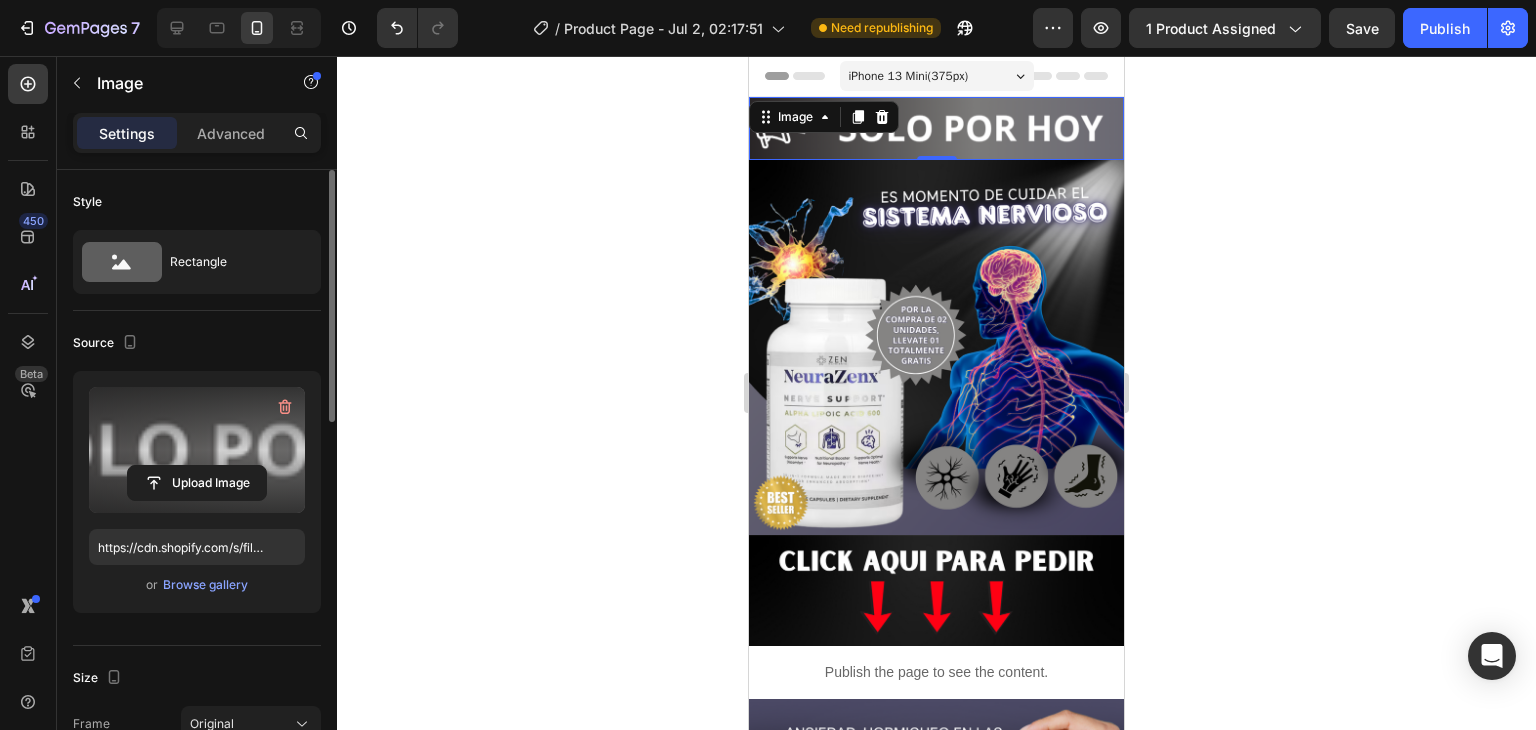 click 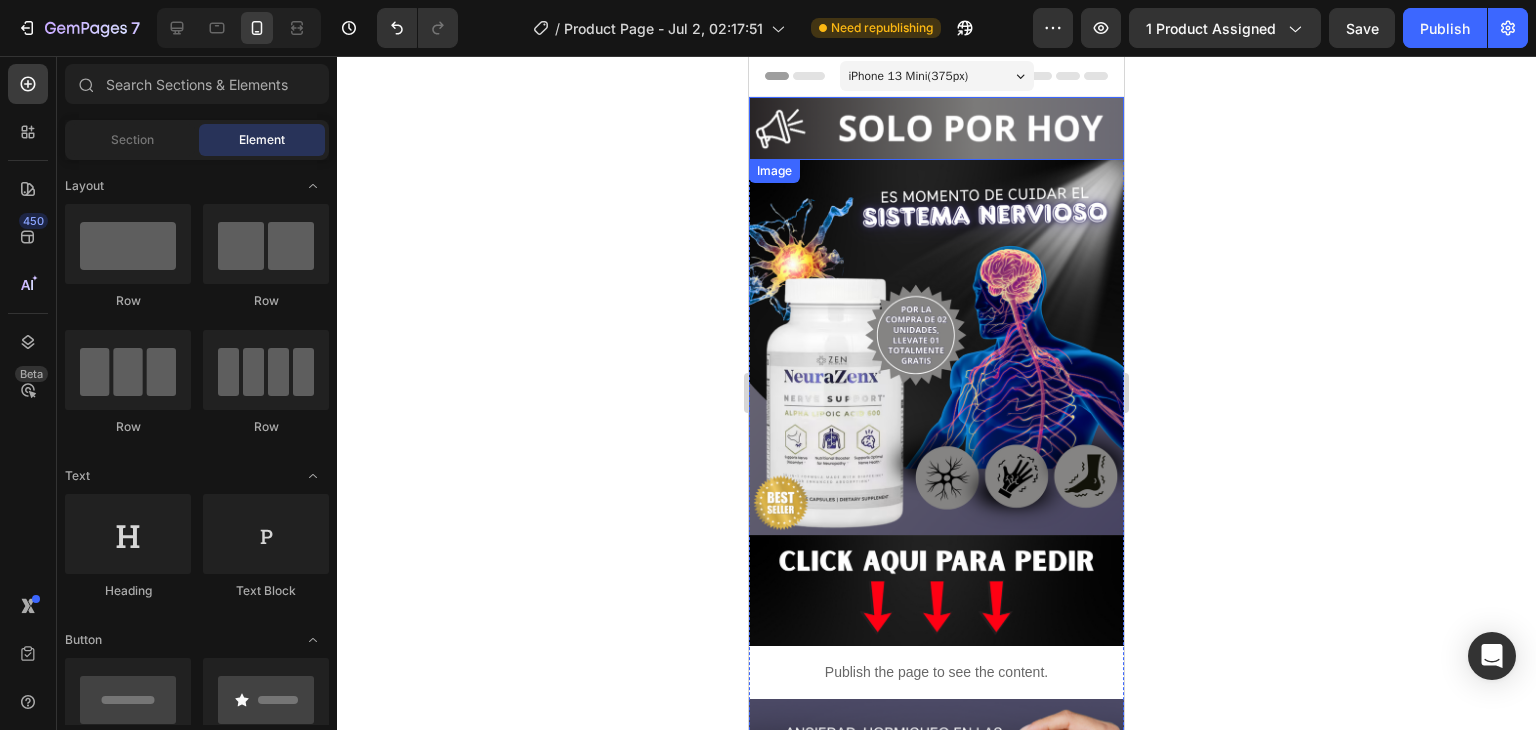 click at bounding box center (936, 128) 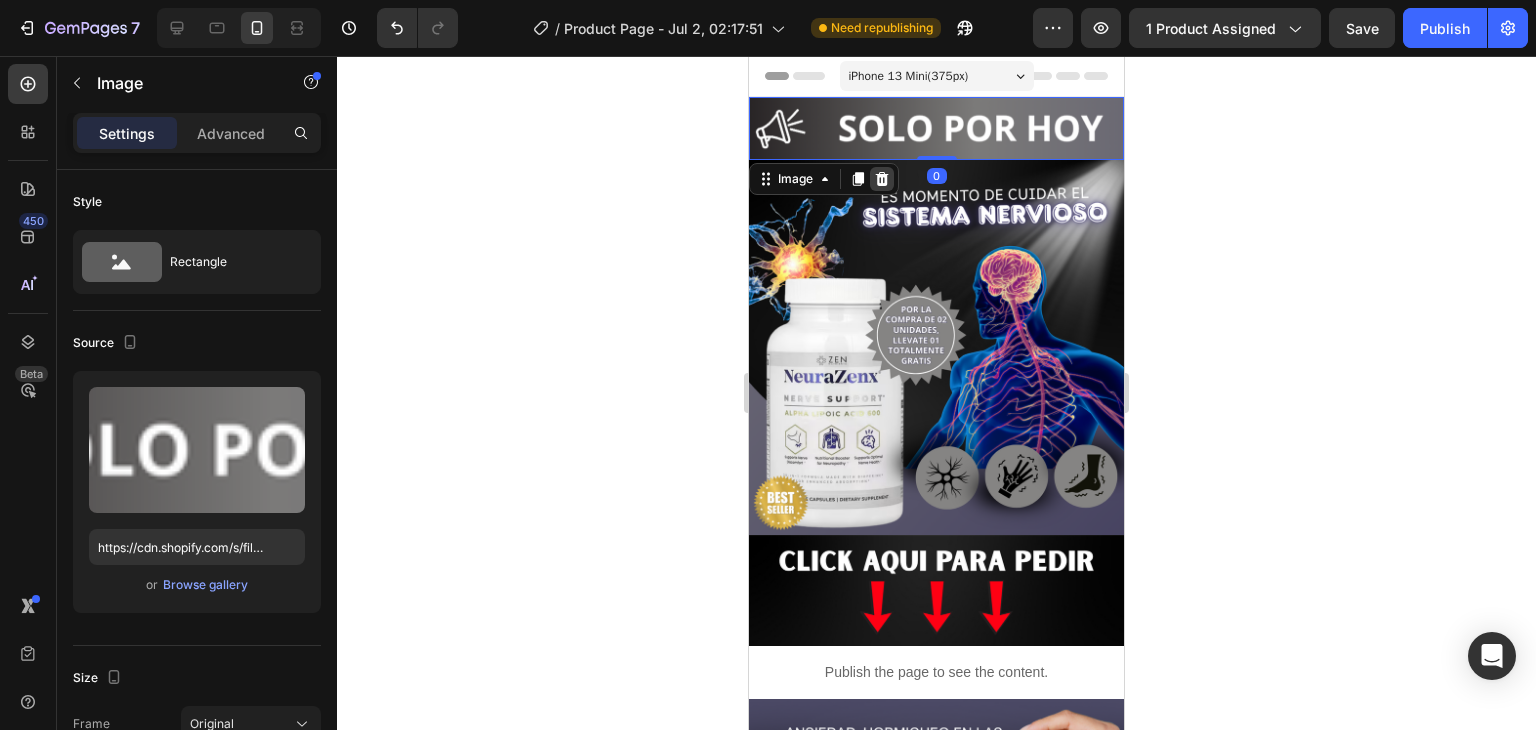 click 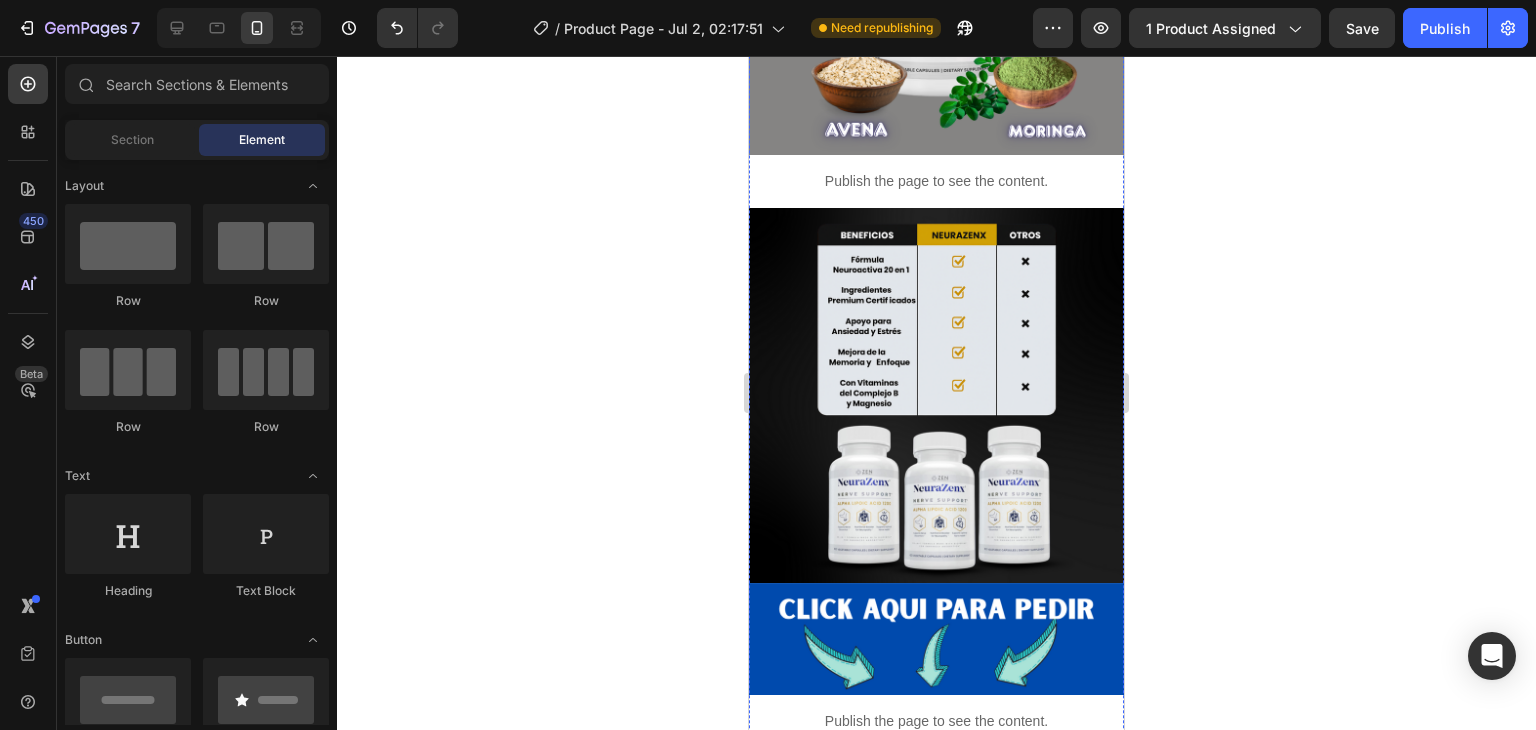 scroll, scrollTop: 2204, scrollLeft: 0, axis: vertical 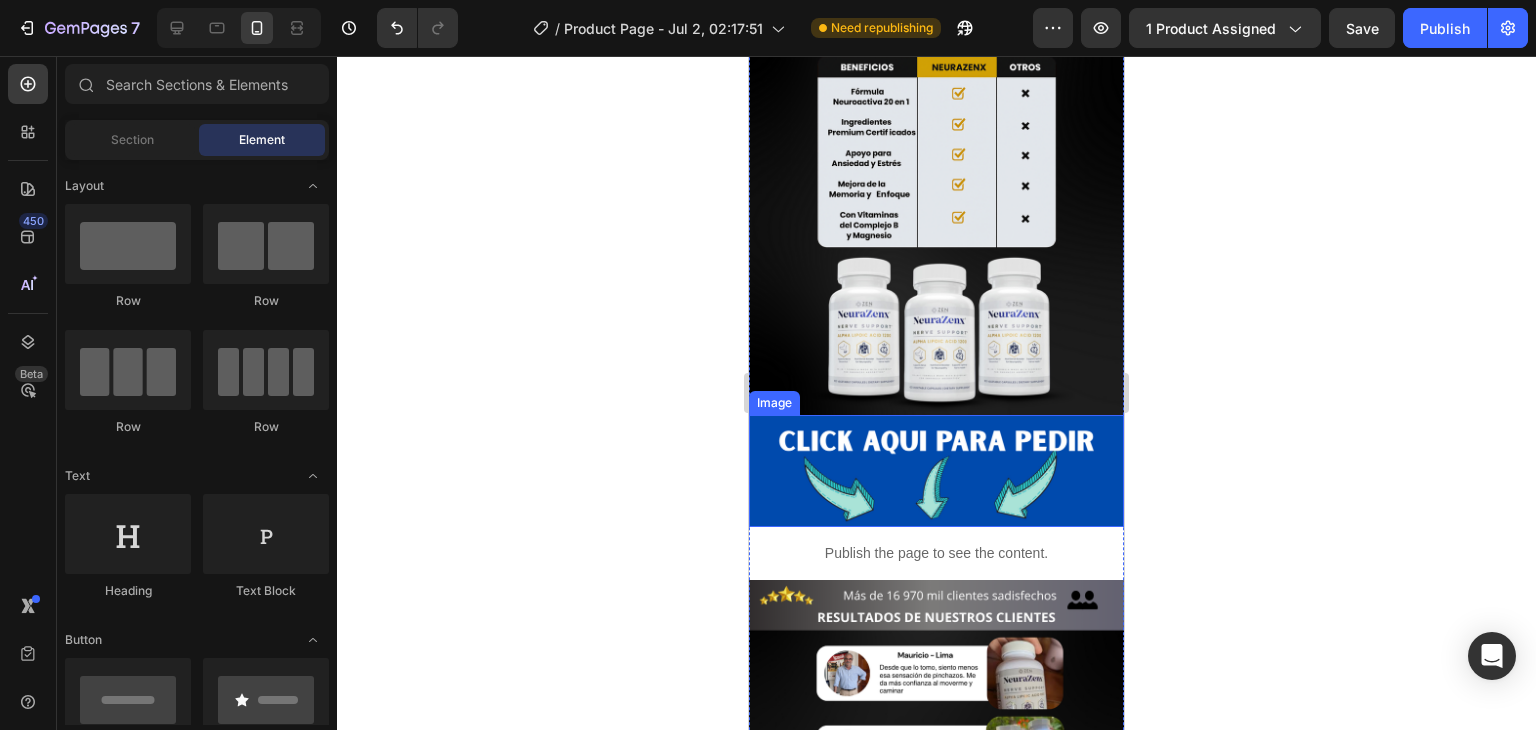 click at bounding box center (936, 471) 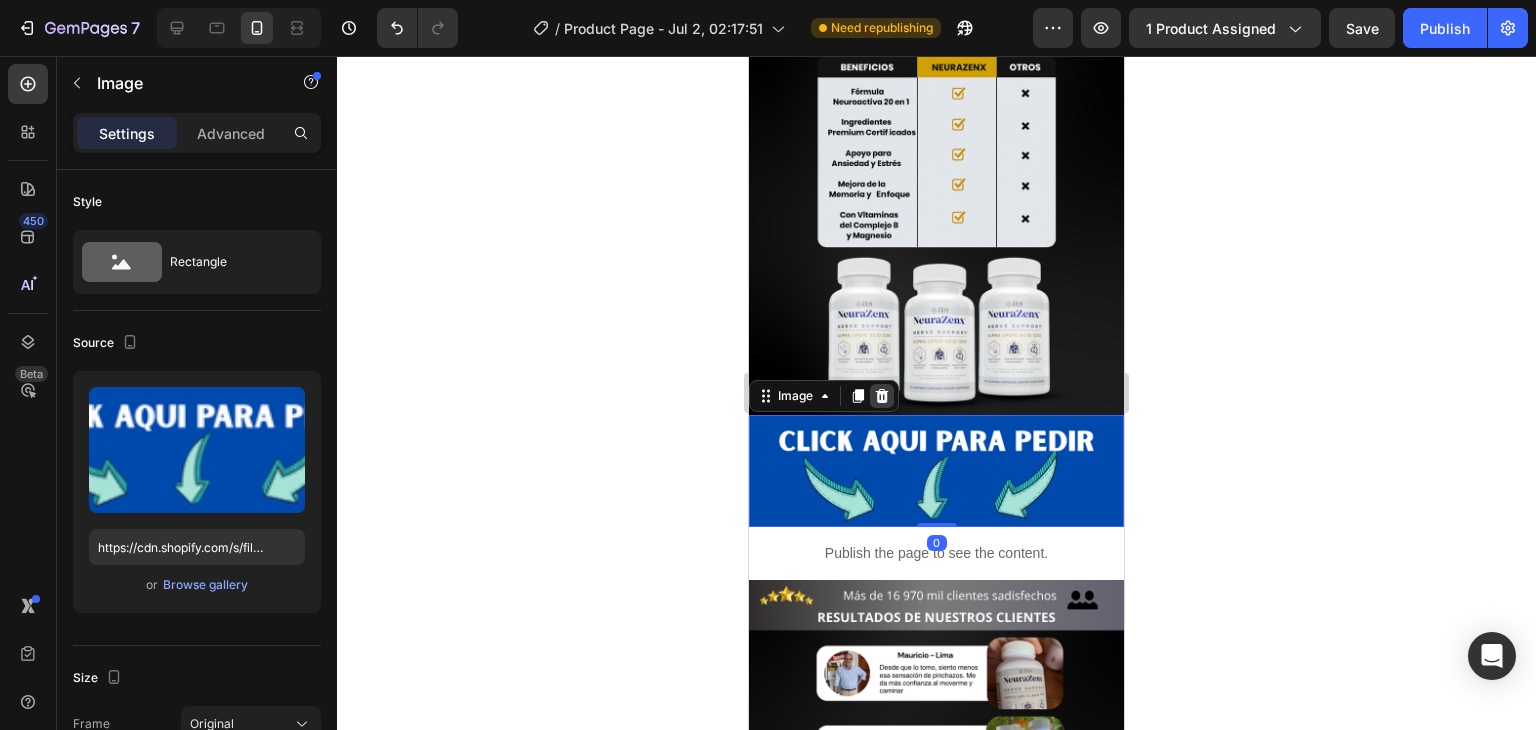 click 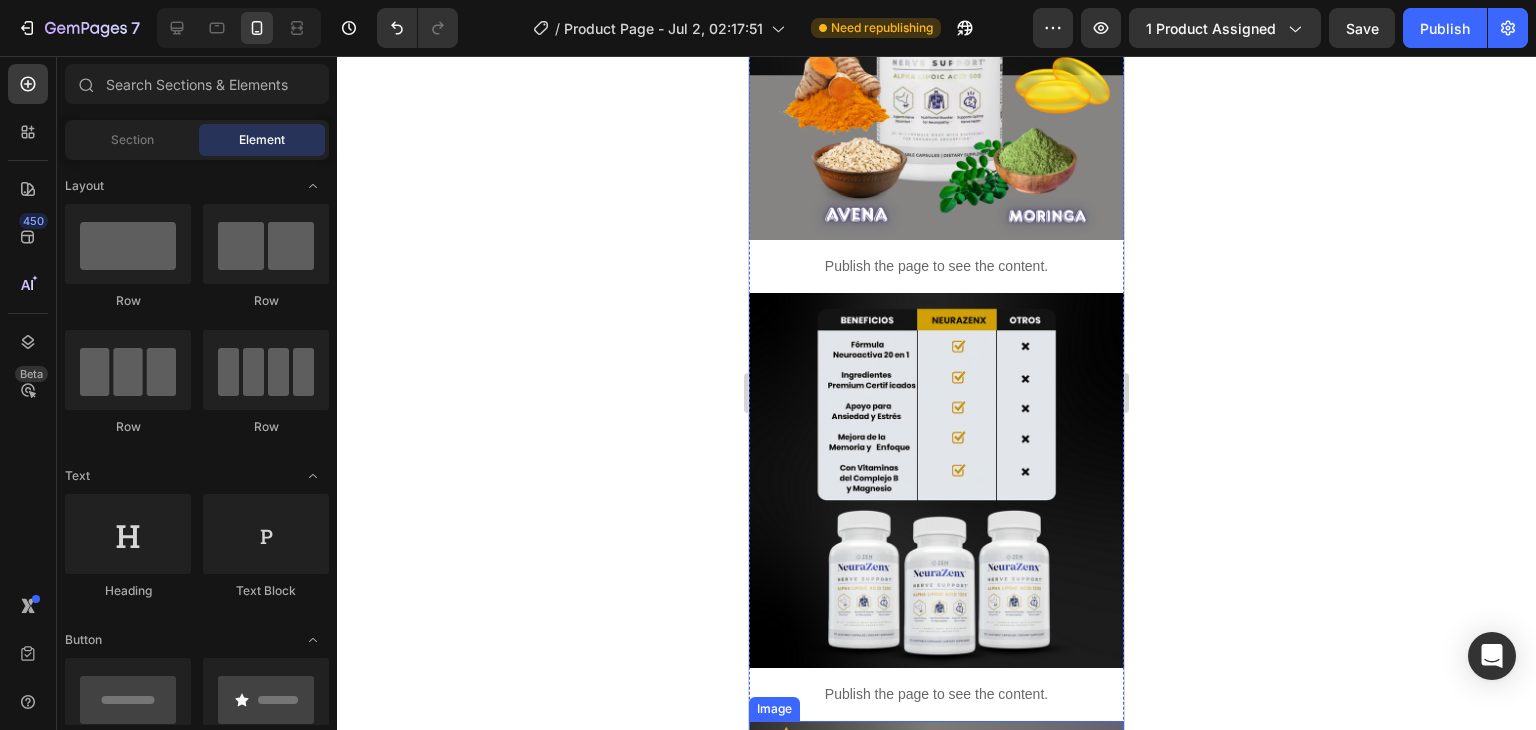 scroll, scrollTop: 1947, scrollLeft: 0, axis: vertical 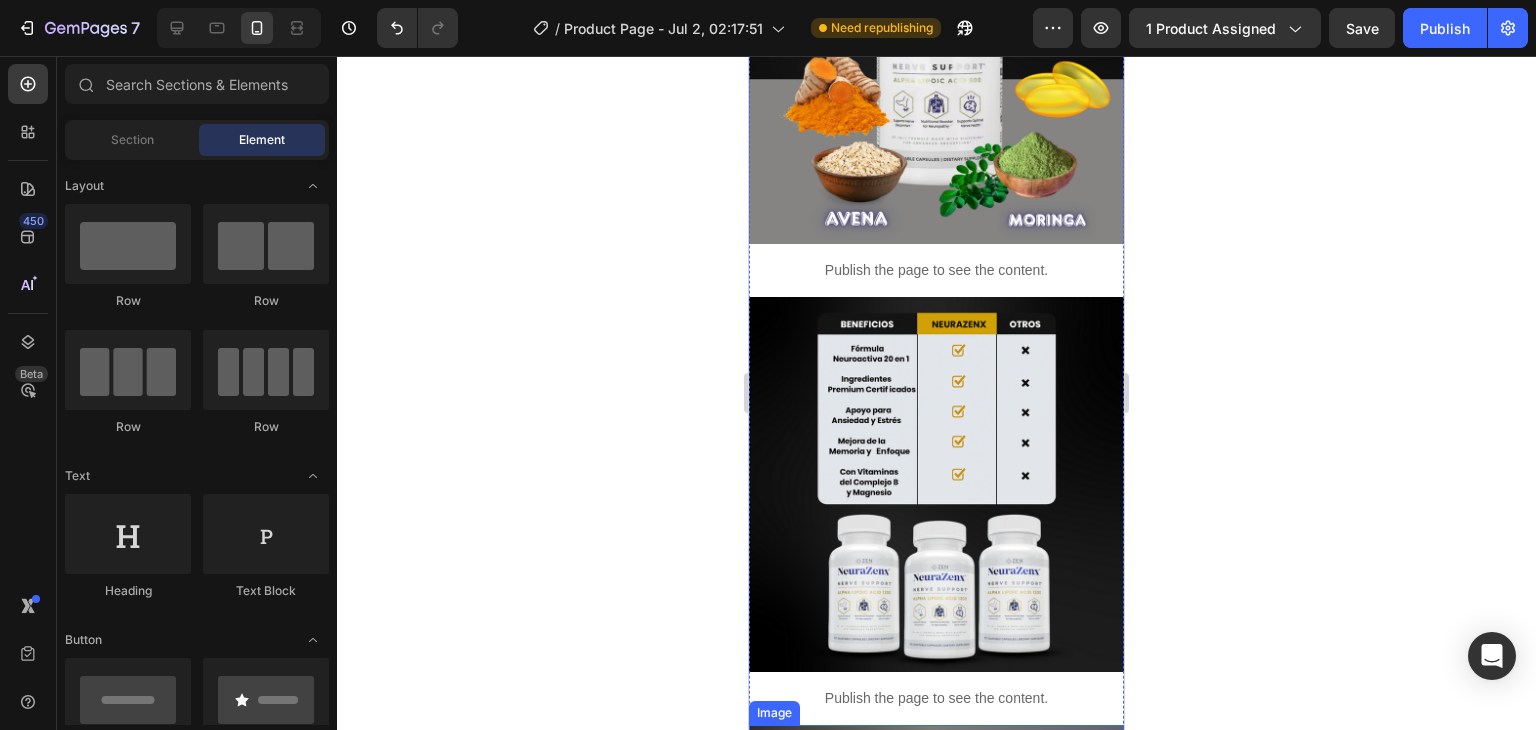 click at bounding box center (936, 484) 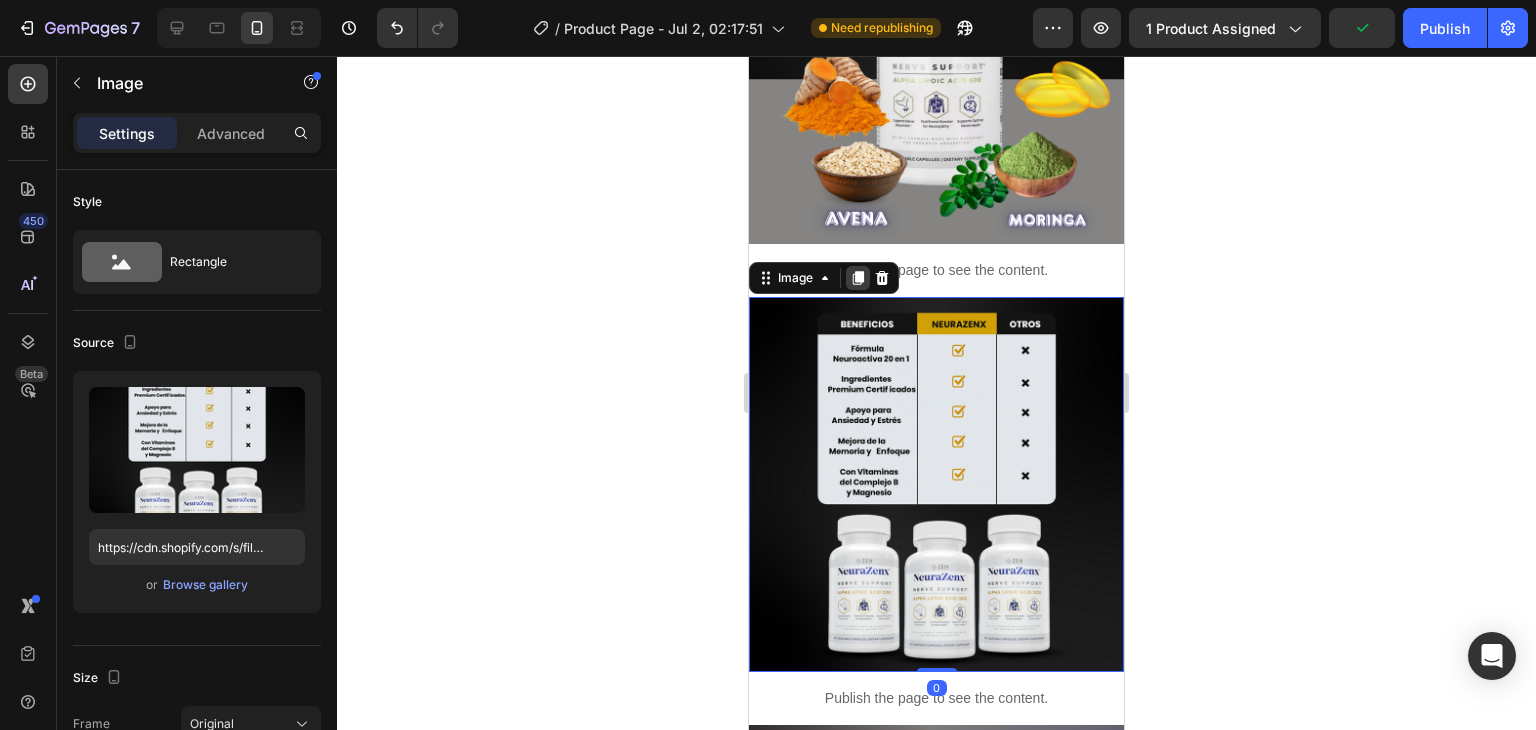click 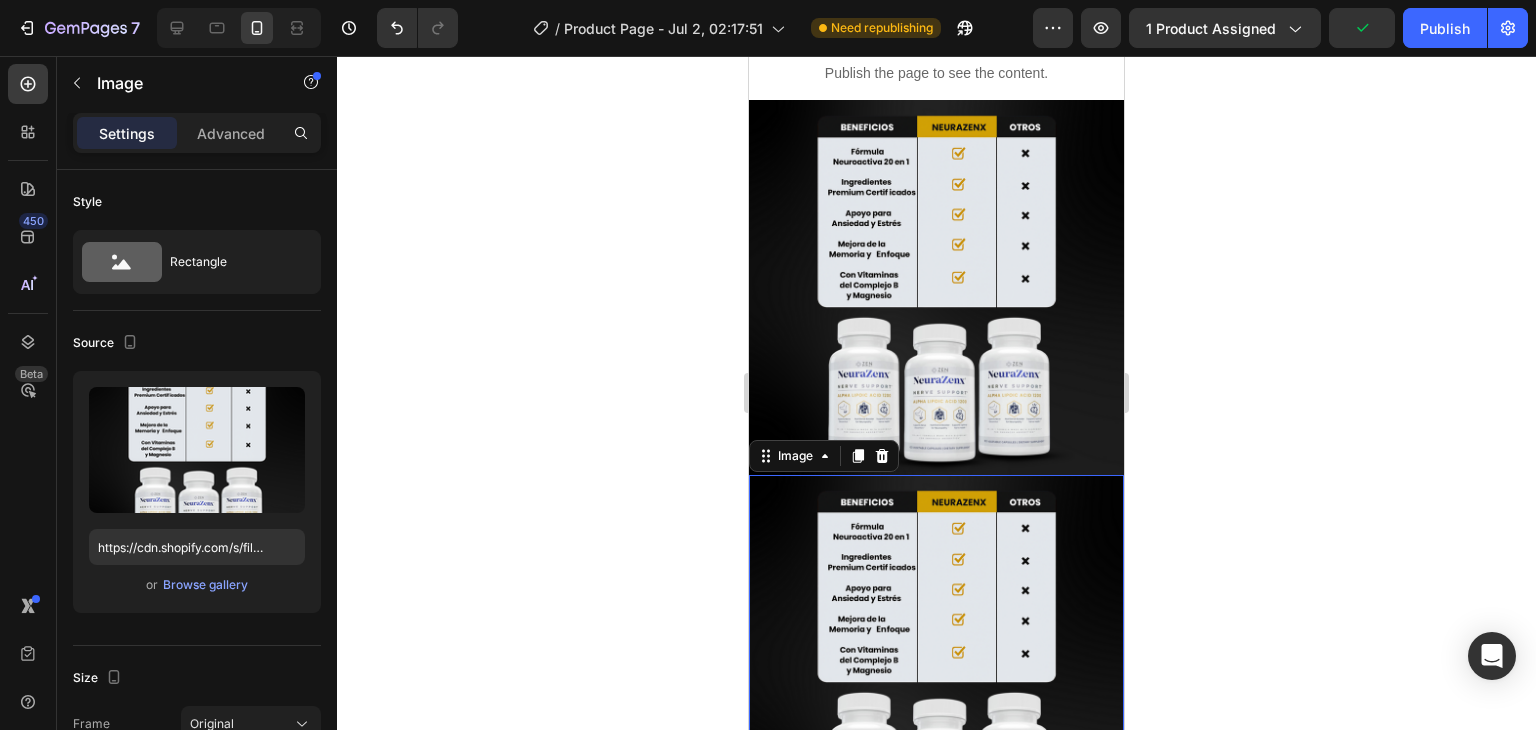 scroll, scrollTop: 2400, scrollLeft: 0, axis: vertical 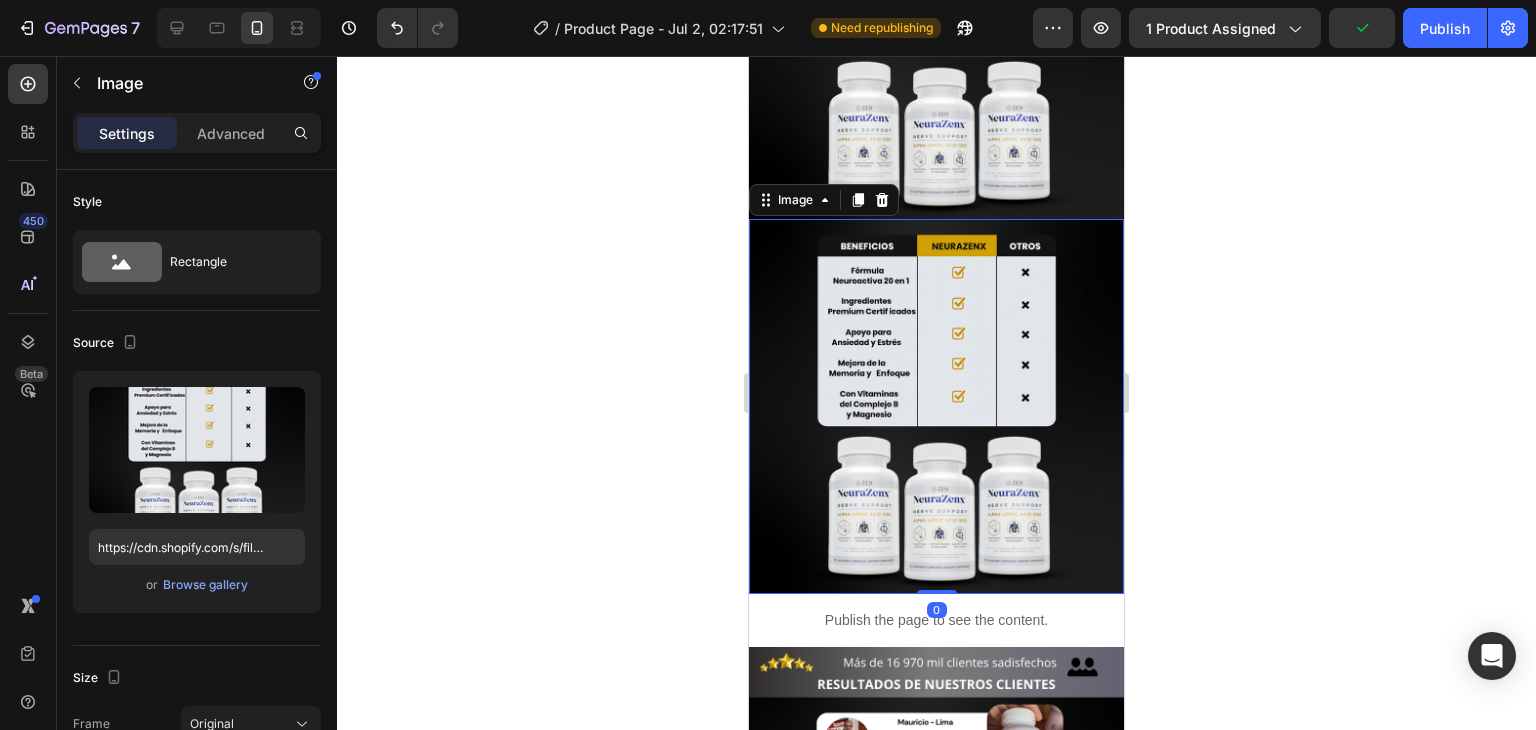 click at bounding box center (936, 406) 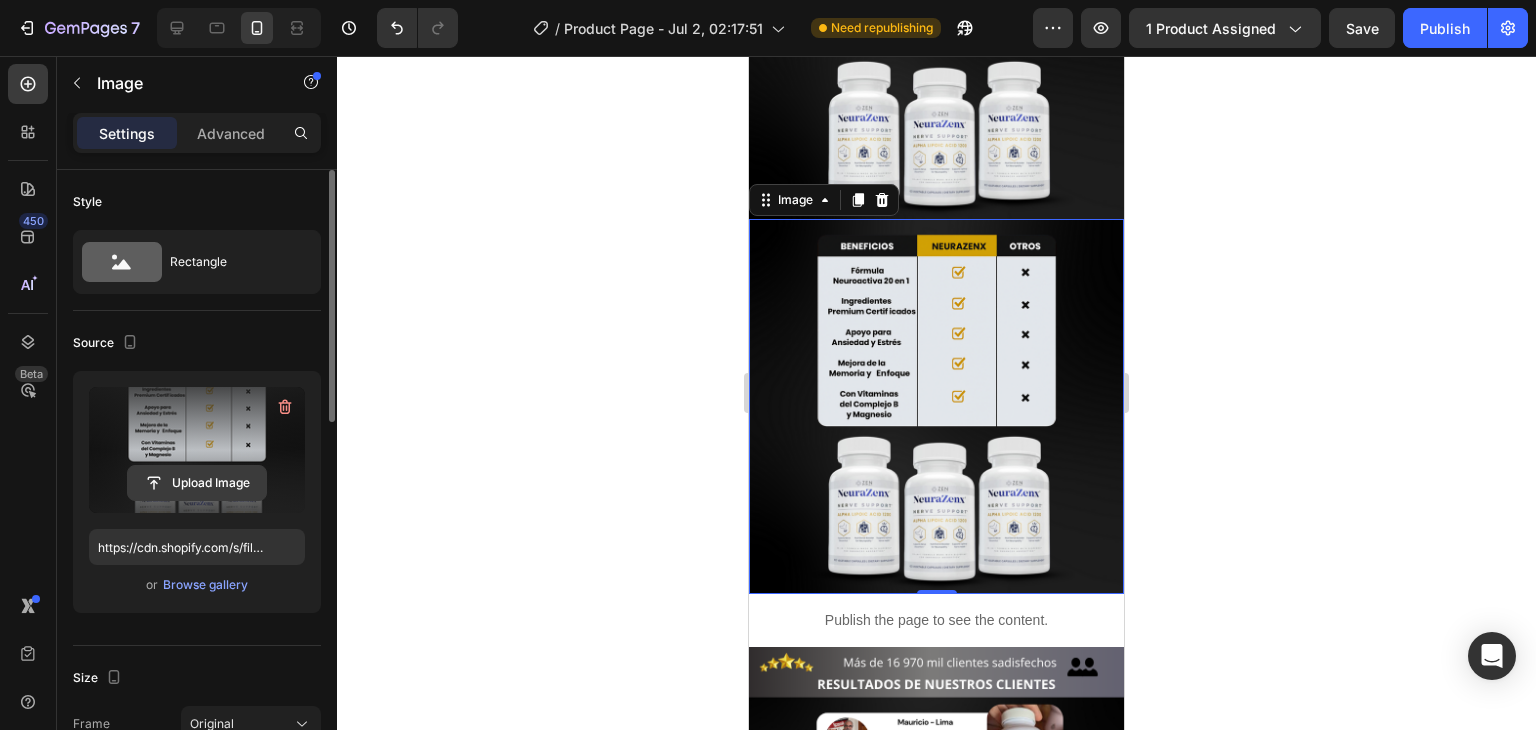 click 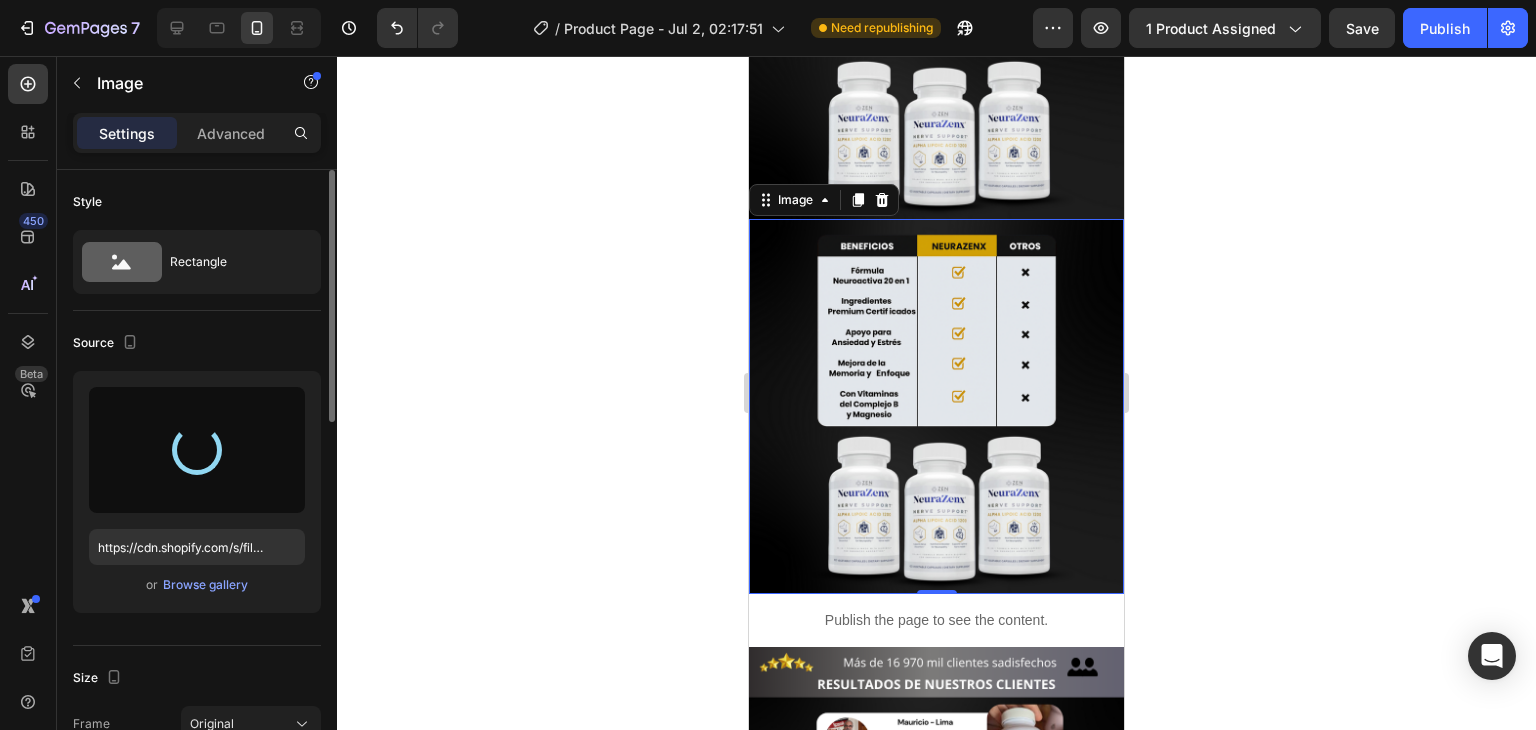 type on "https://cdn.shopify.com/s/files/1/0705/6405/3181/files/gempages_570567145499395296-014f44f3-4c05-46b9-84ee-b4f5d75e9e7a.png" 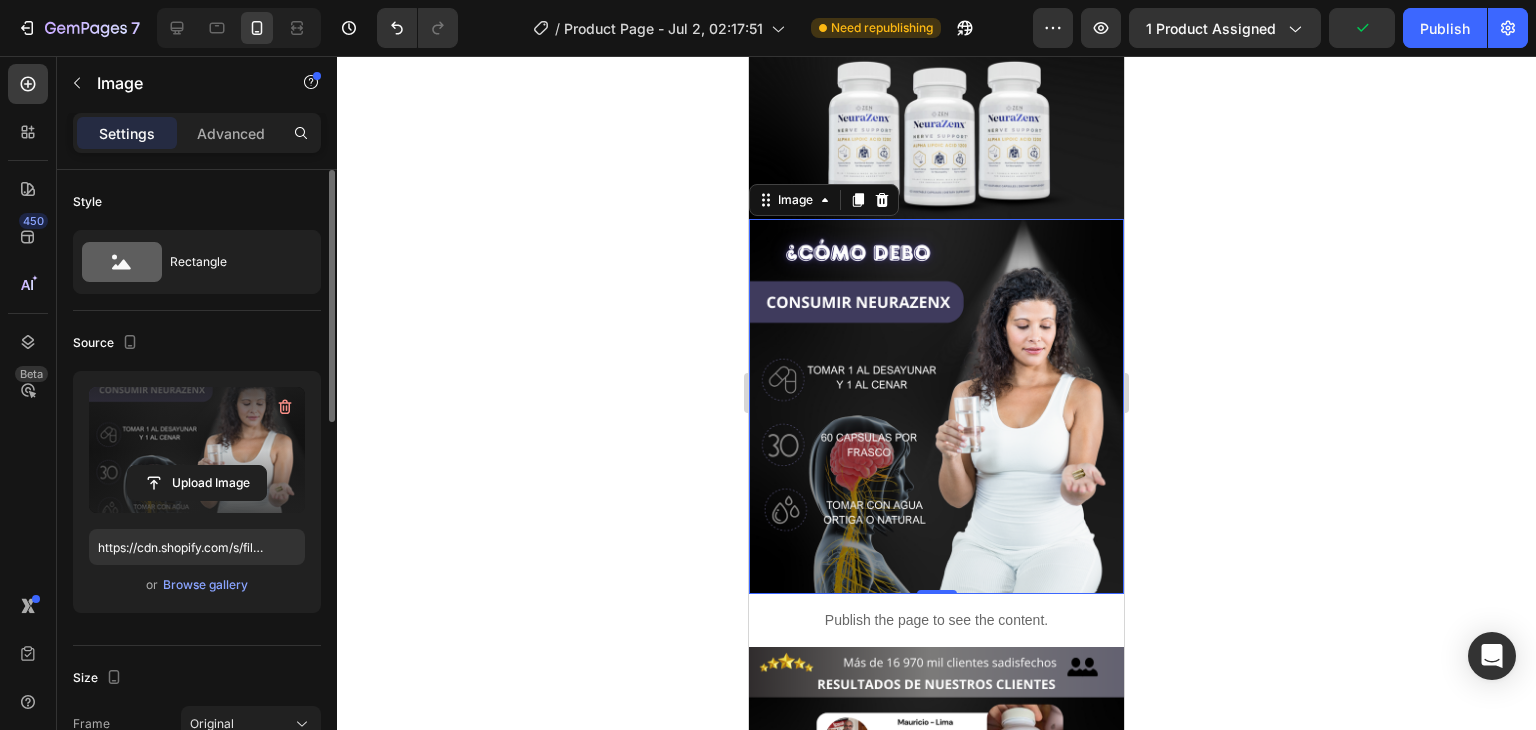 click 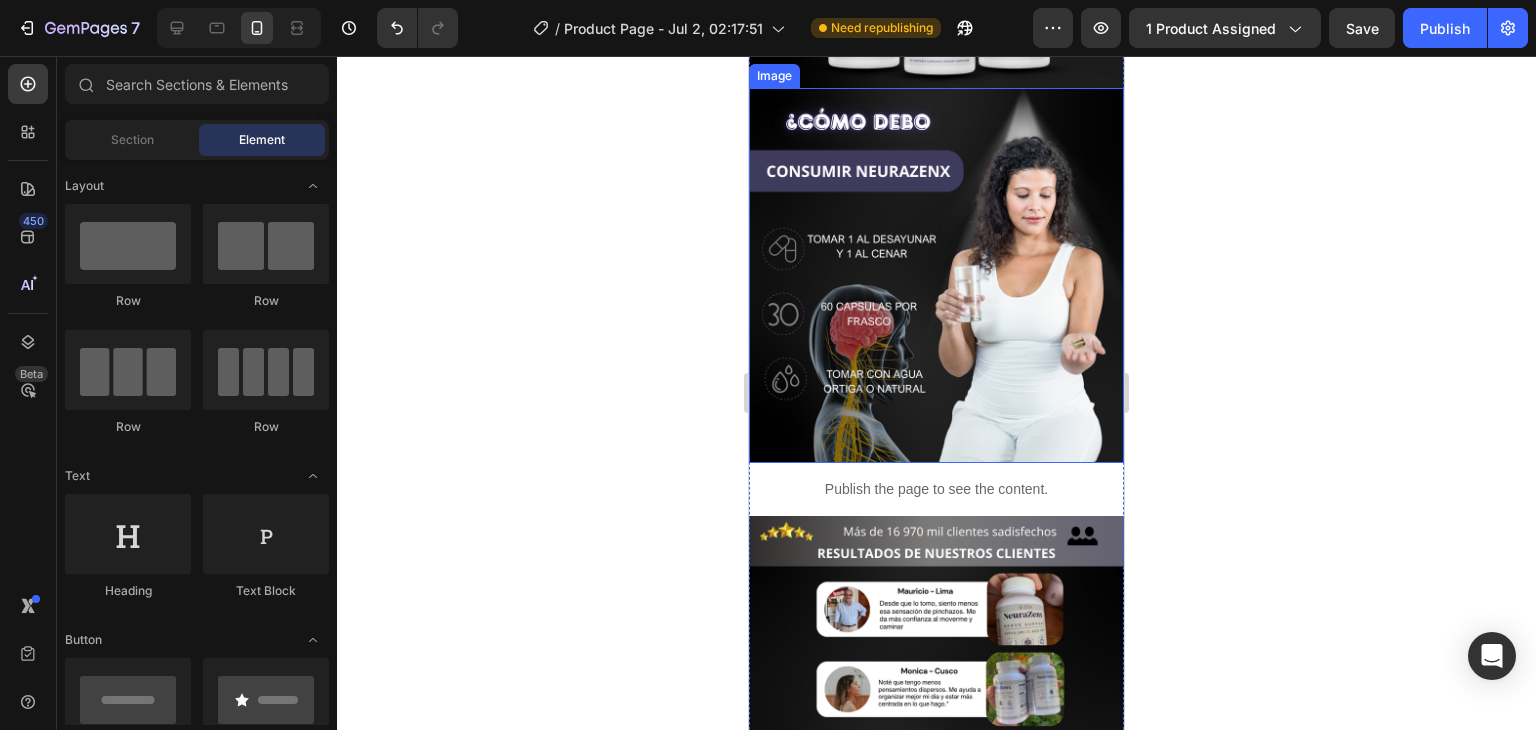 scroll, scrollTop: 2532, scrollLeft: 0, axis: vertical 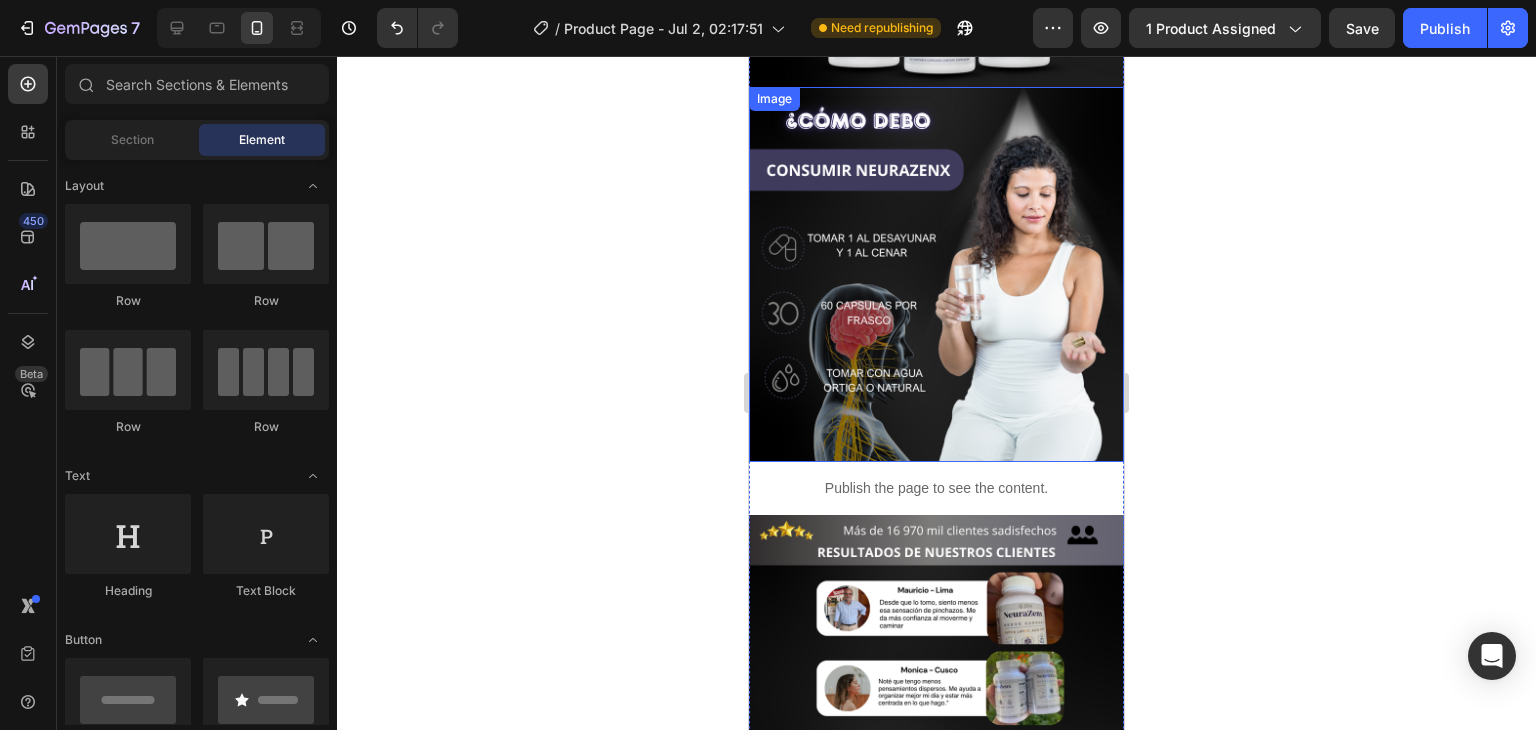 click at bounding box center [936, 274] 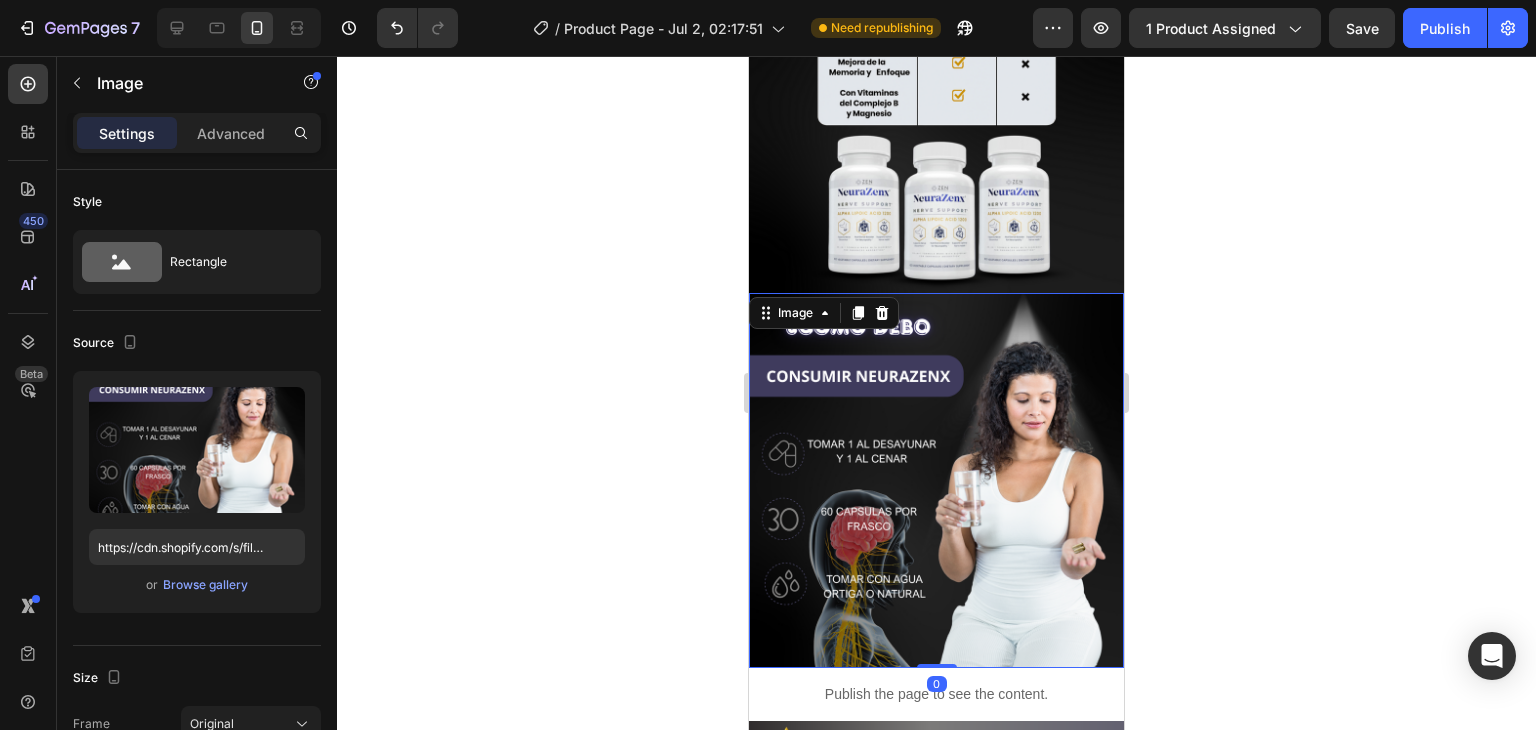 scroll, scrollTop: 2322, scrollLeft: 0, axis: vertical 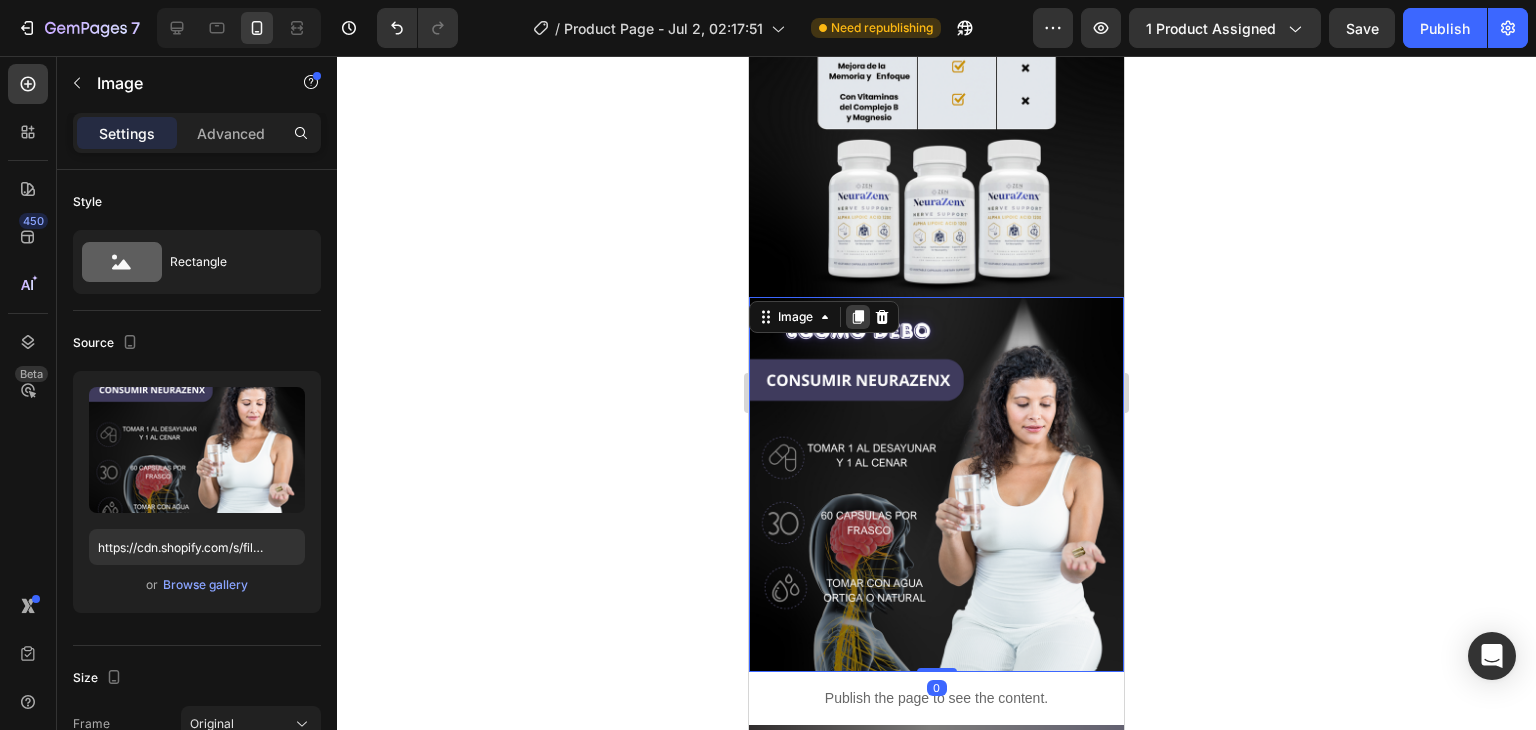 click 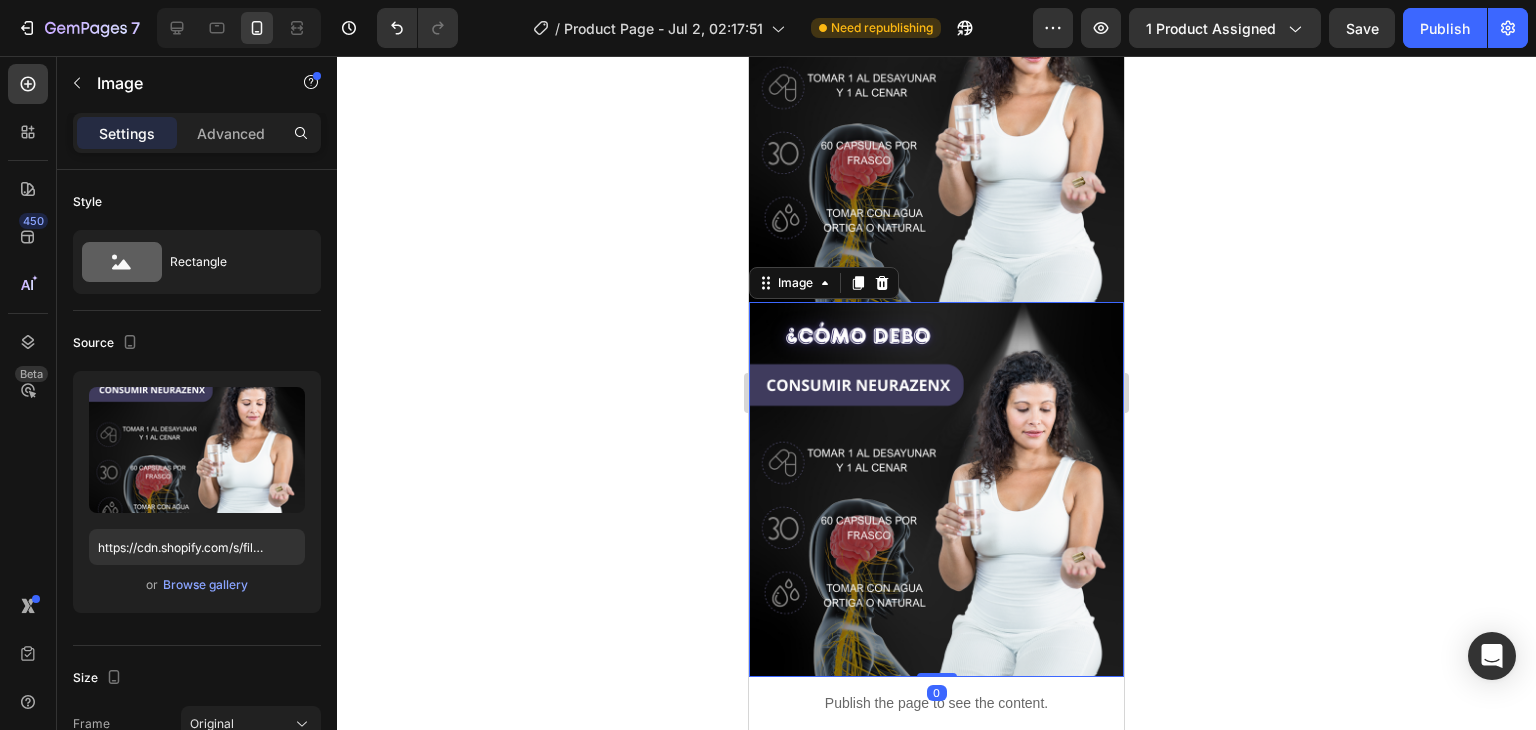 scroll, scrollTop: 2760, scrollLeft: 0, axis: vertical 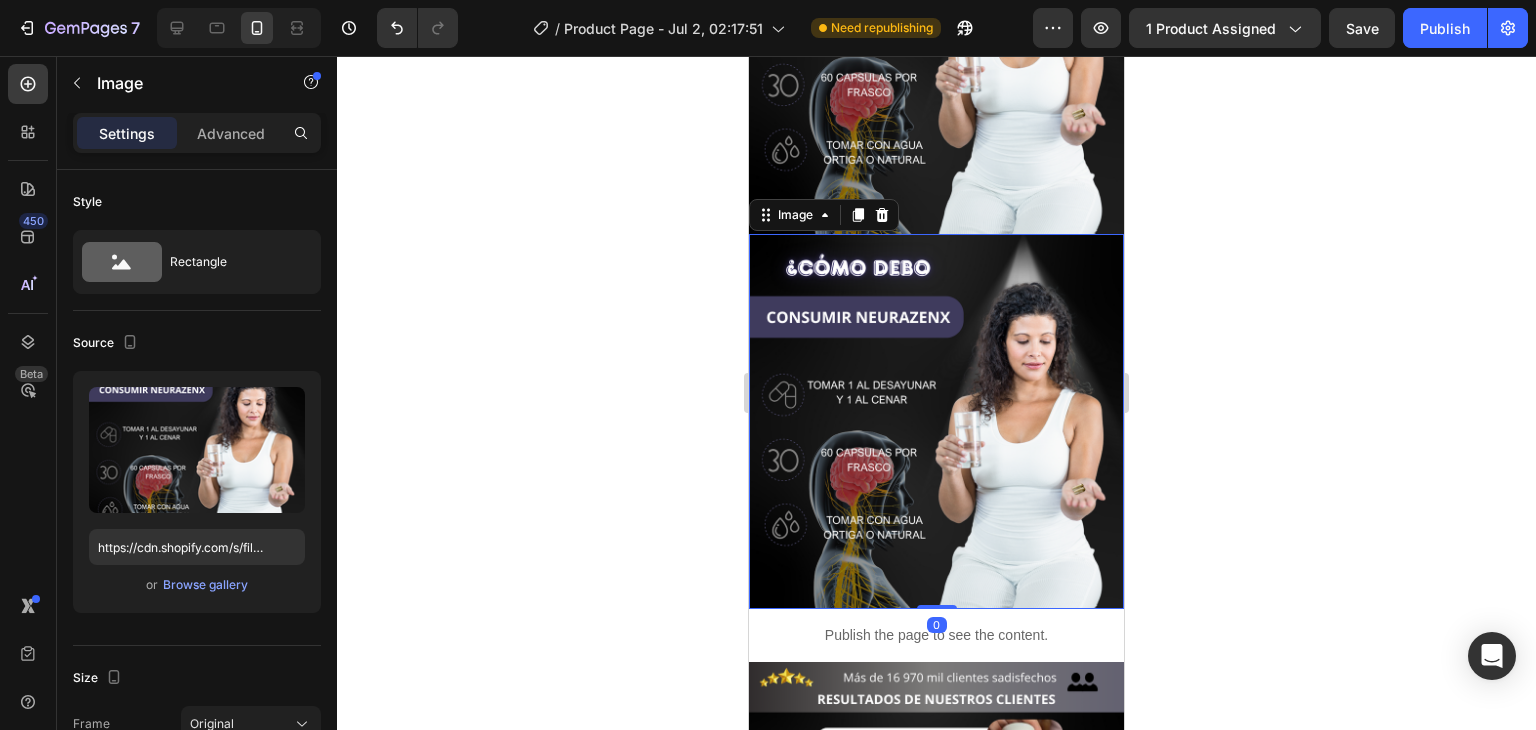 click at bounding box center [936, 421] 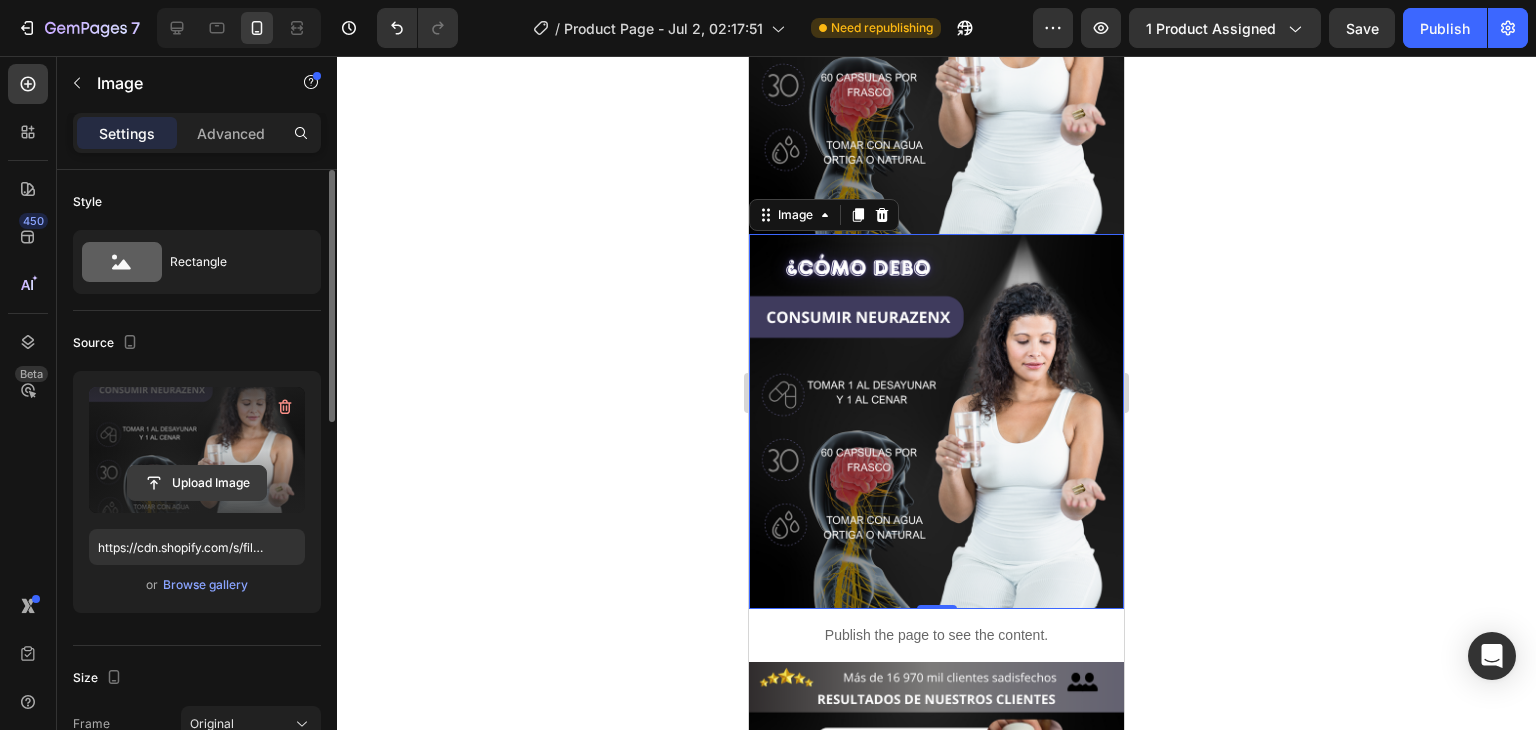 click 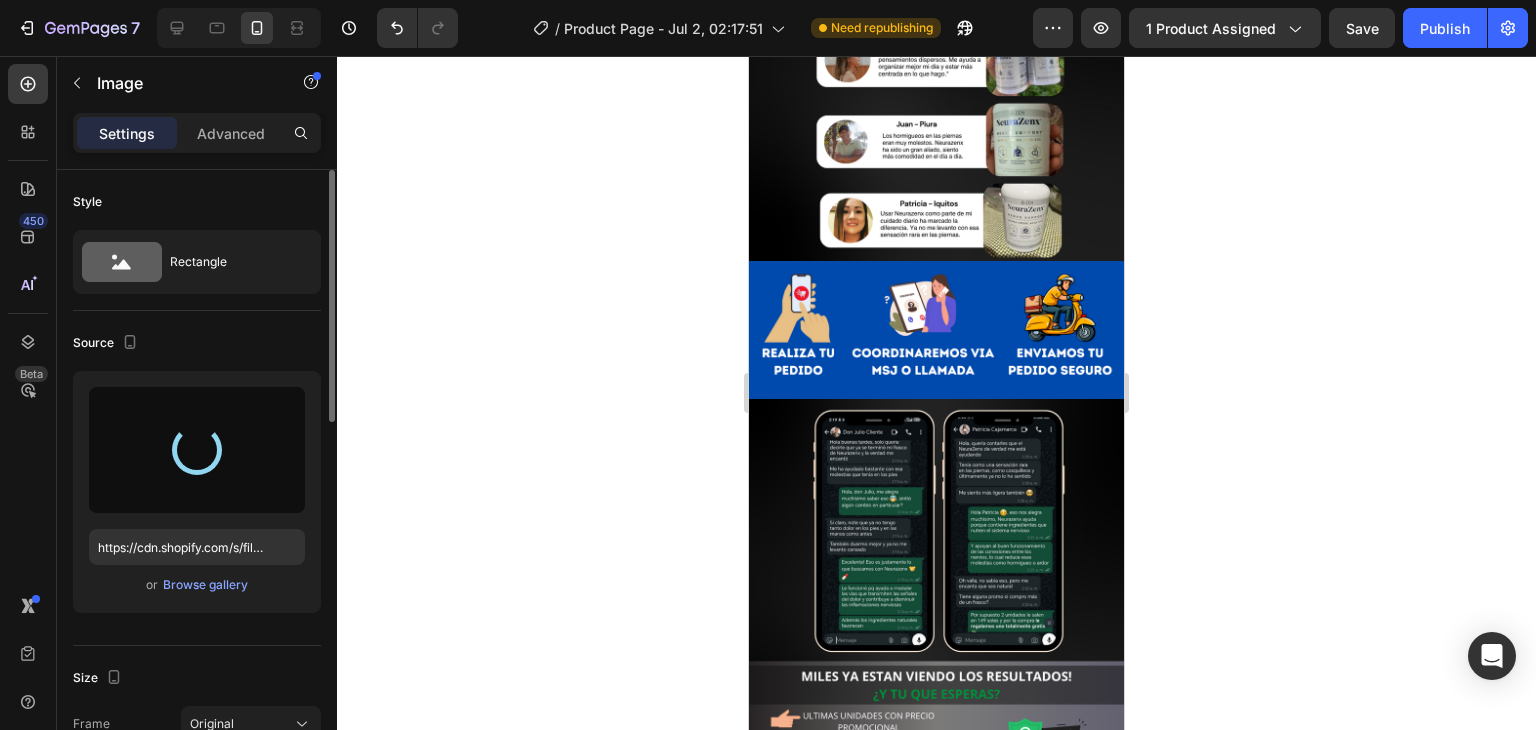 type on "https://cdn.shopify.com/s/files/1/0705/6405/3181/files/gempages_570567145499395296-53a6361d-5f51-4817-938b-655025865986.png" 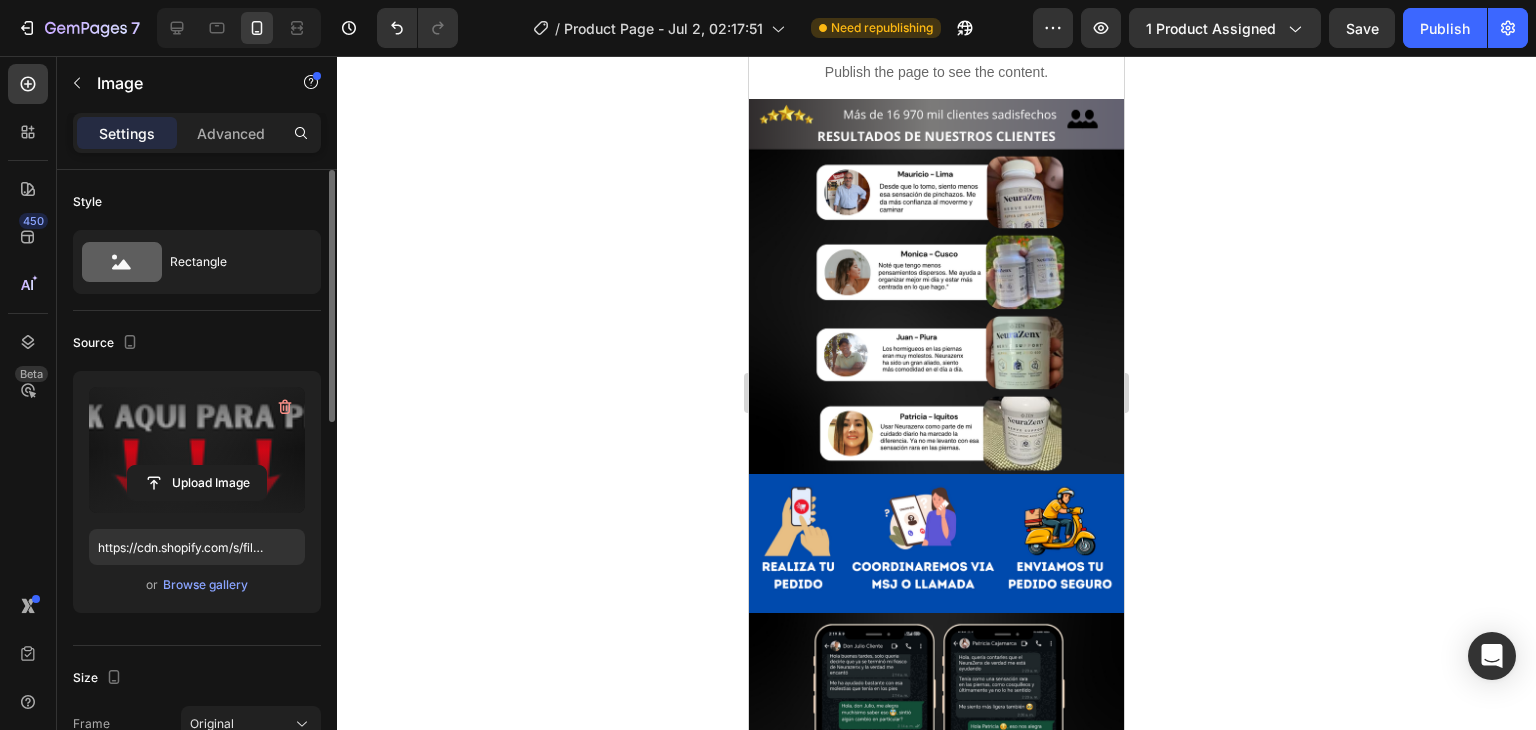 scroll, scrollTop: 3155, scrollLeft: 0, axis: vertical 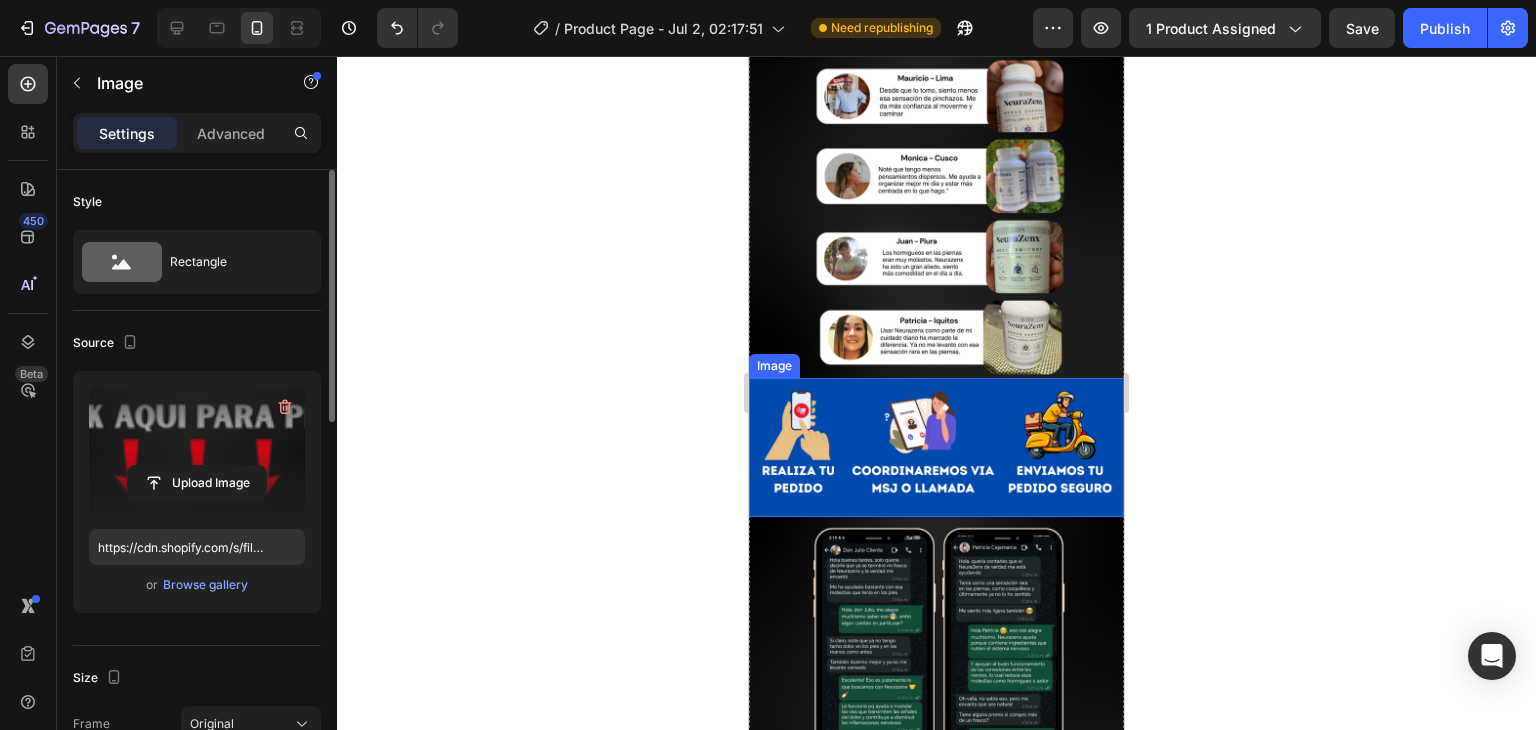 click at bounding box center (936, 447) 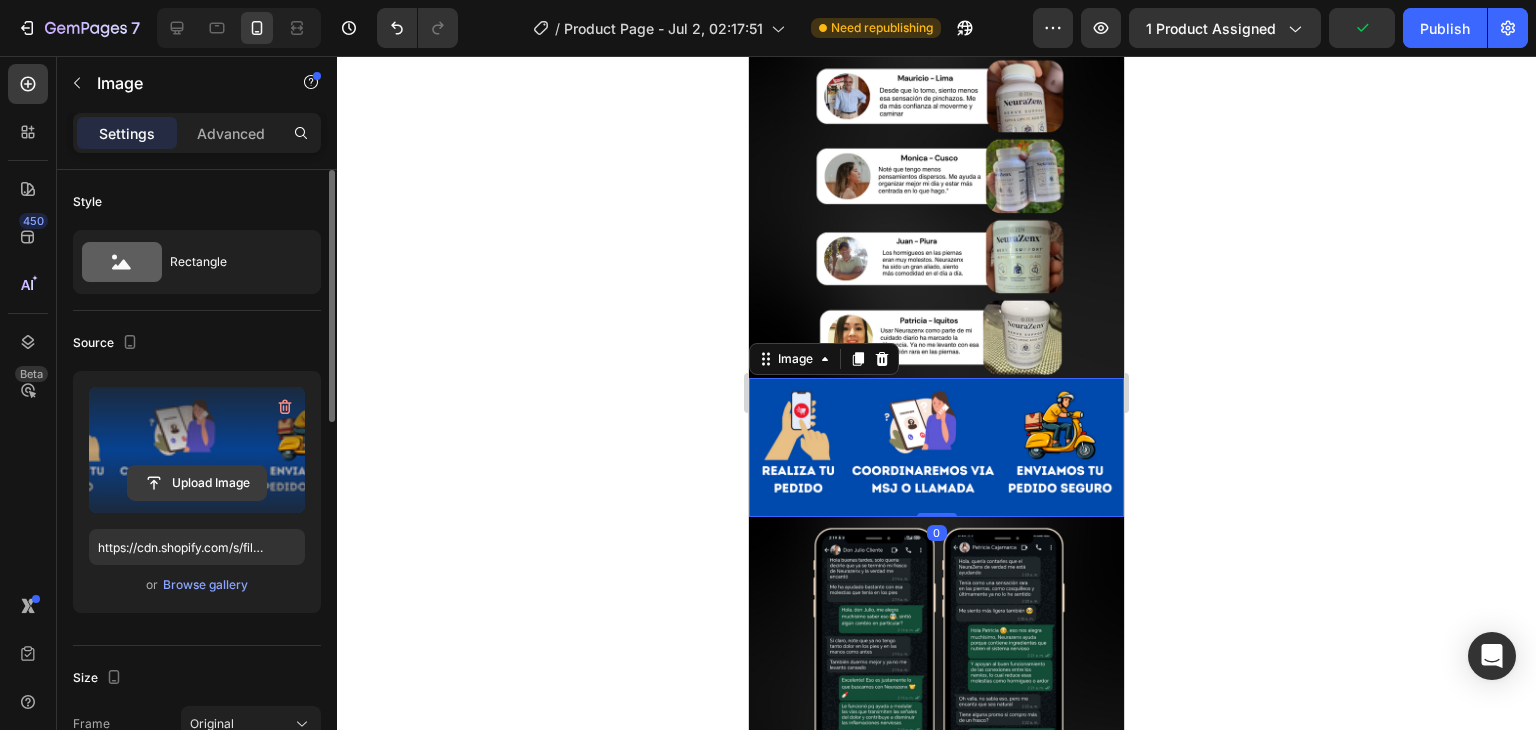 click 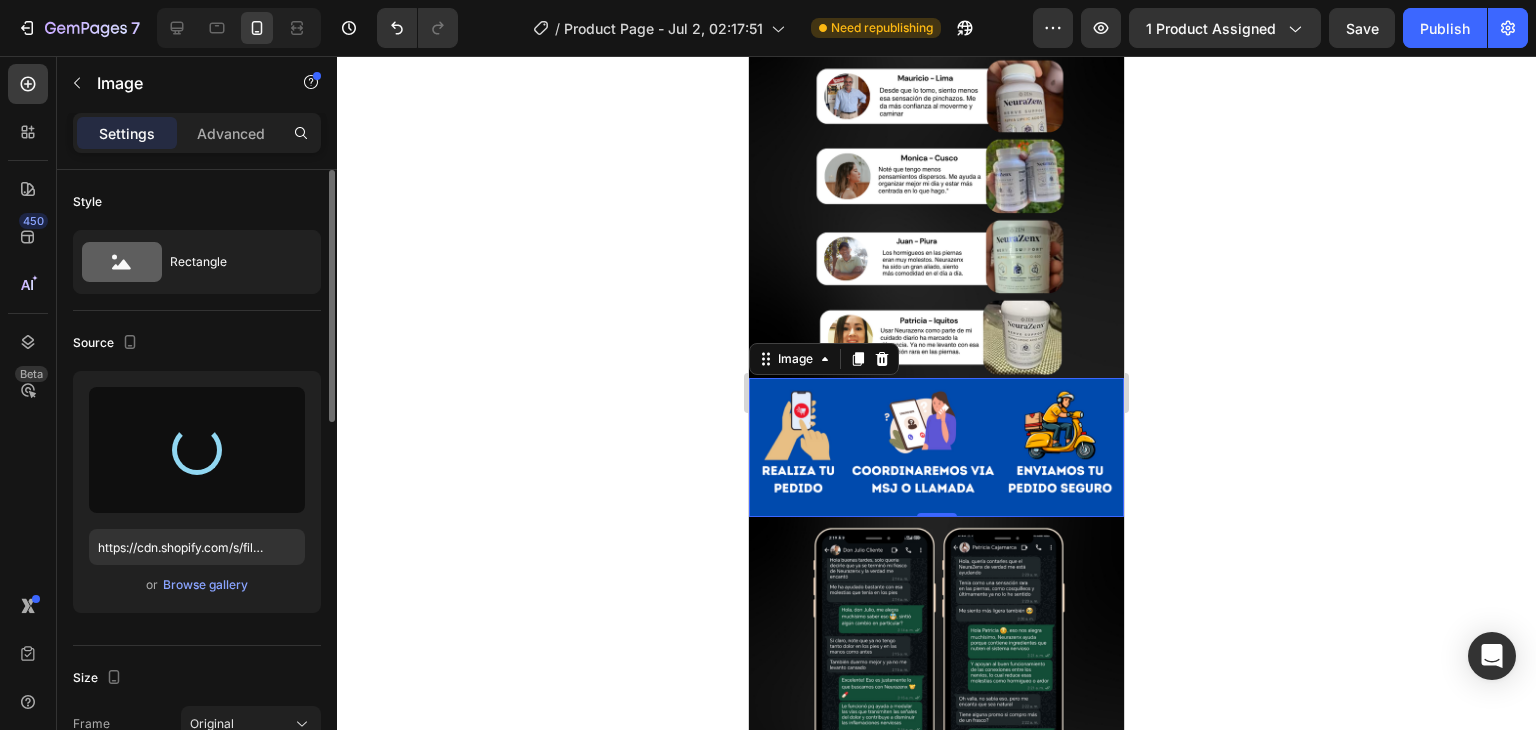 type on "https://cdn.shopify.com/s/files/1/0705/6405/3181/files/gempages_570567145499395296-f742b691-f307-43ba-9d4d-1f66c1666be6.png" 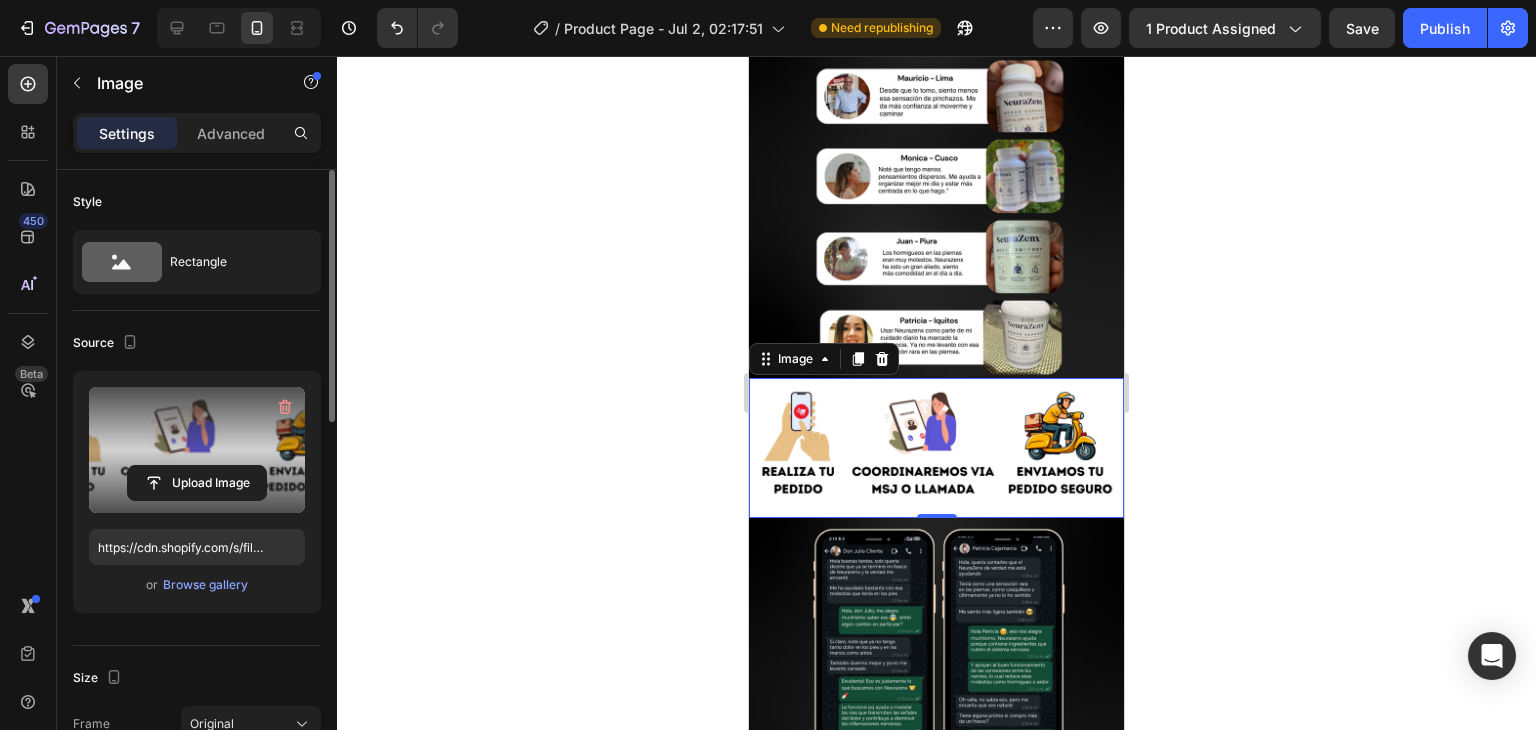 click 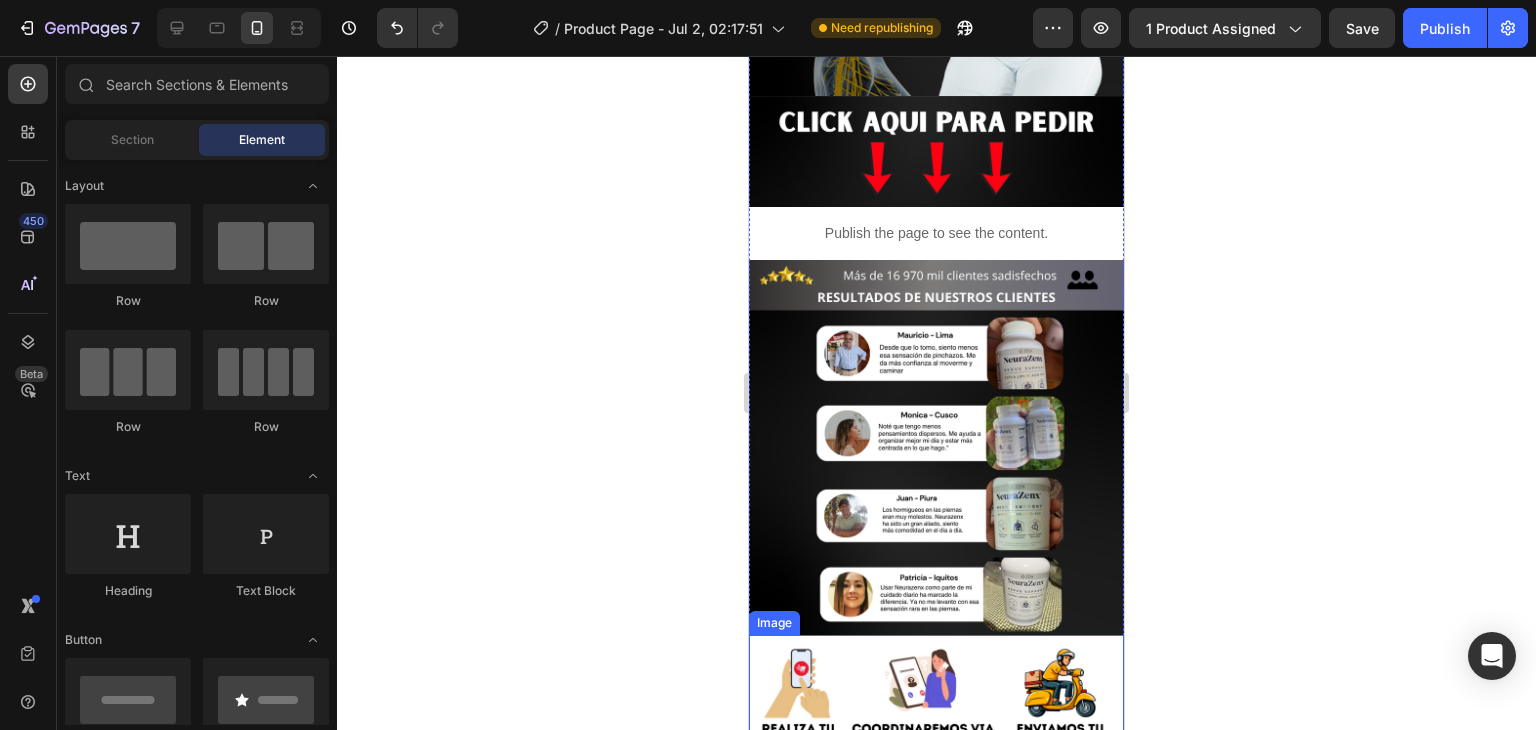 scroll, scrollTop: 2896, scrollLeft: 0, axis: vertical 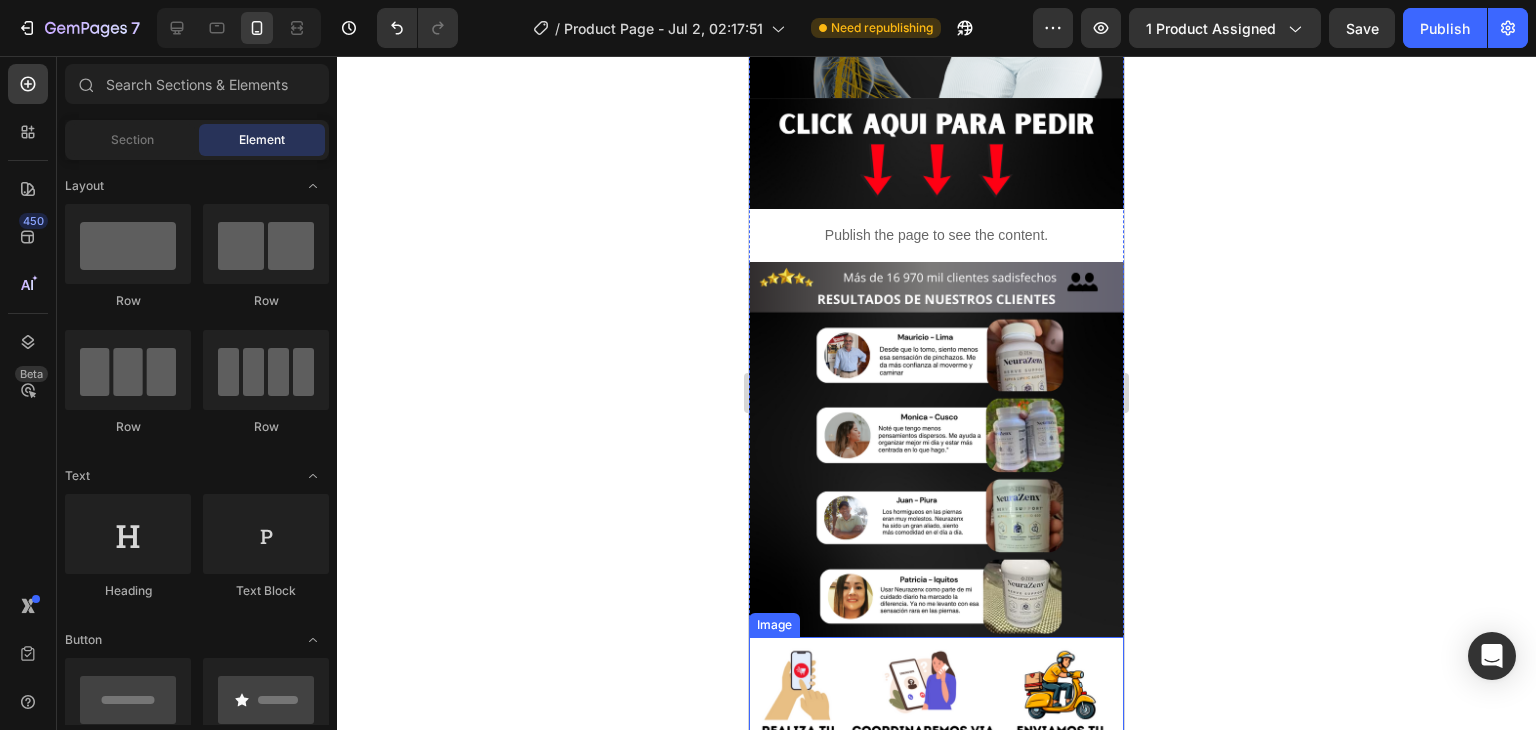 click at bounding box center [936, 707] 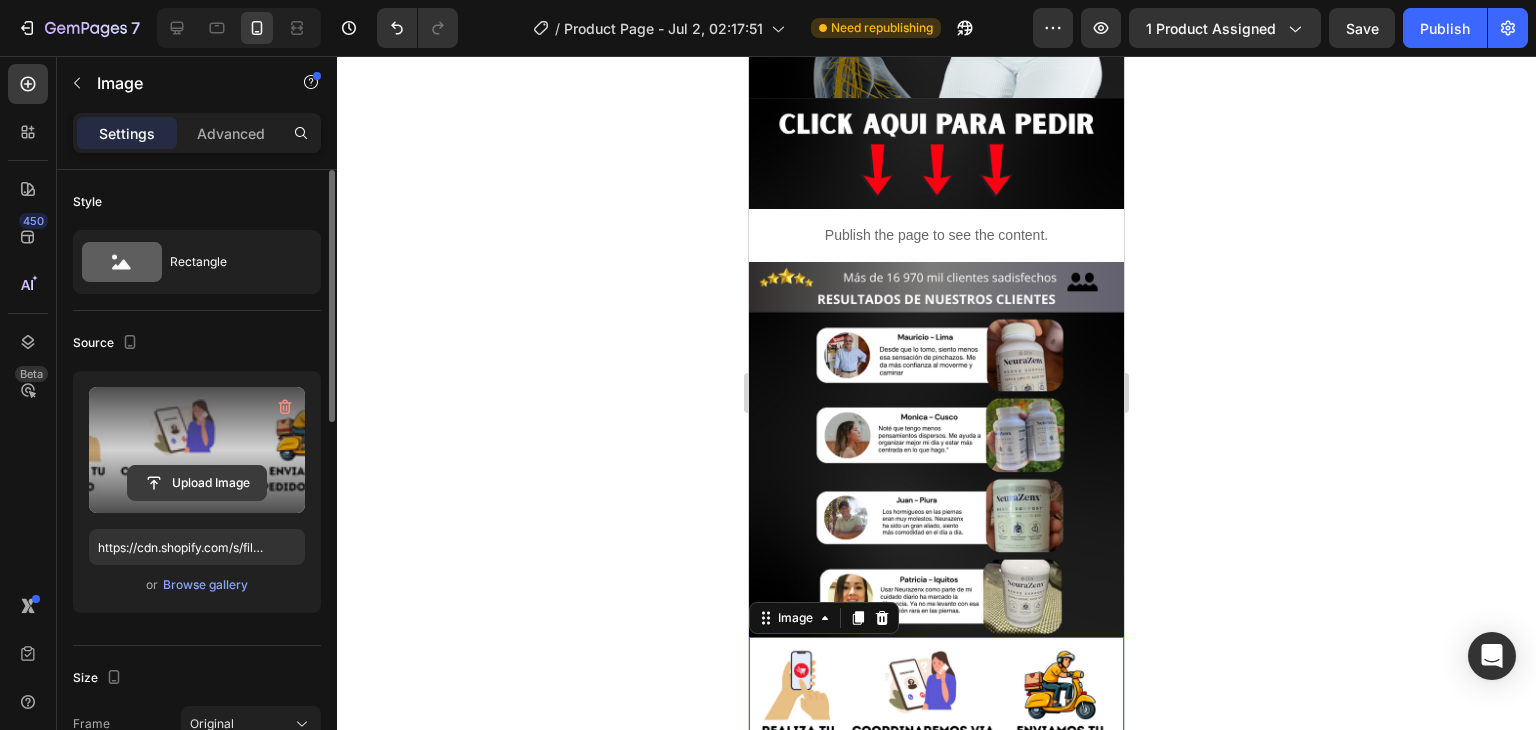 click 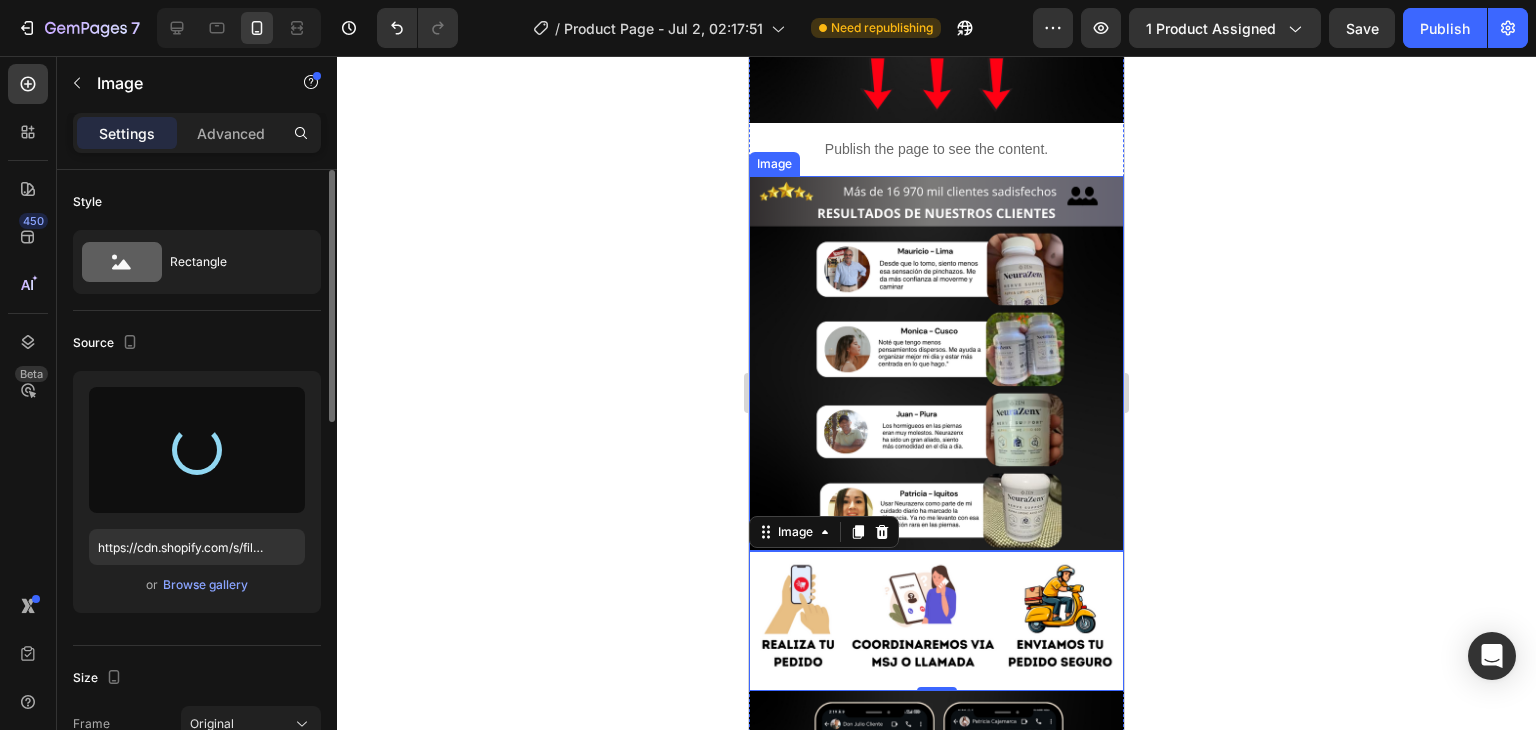 scroll, scrollTop: 3055, scrollLeft: 0, axis: vertical 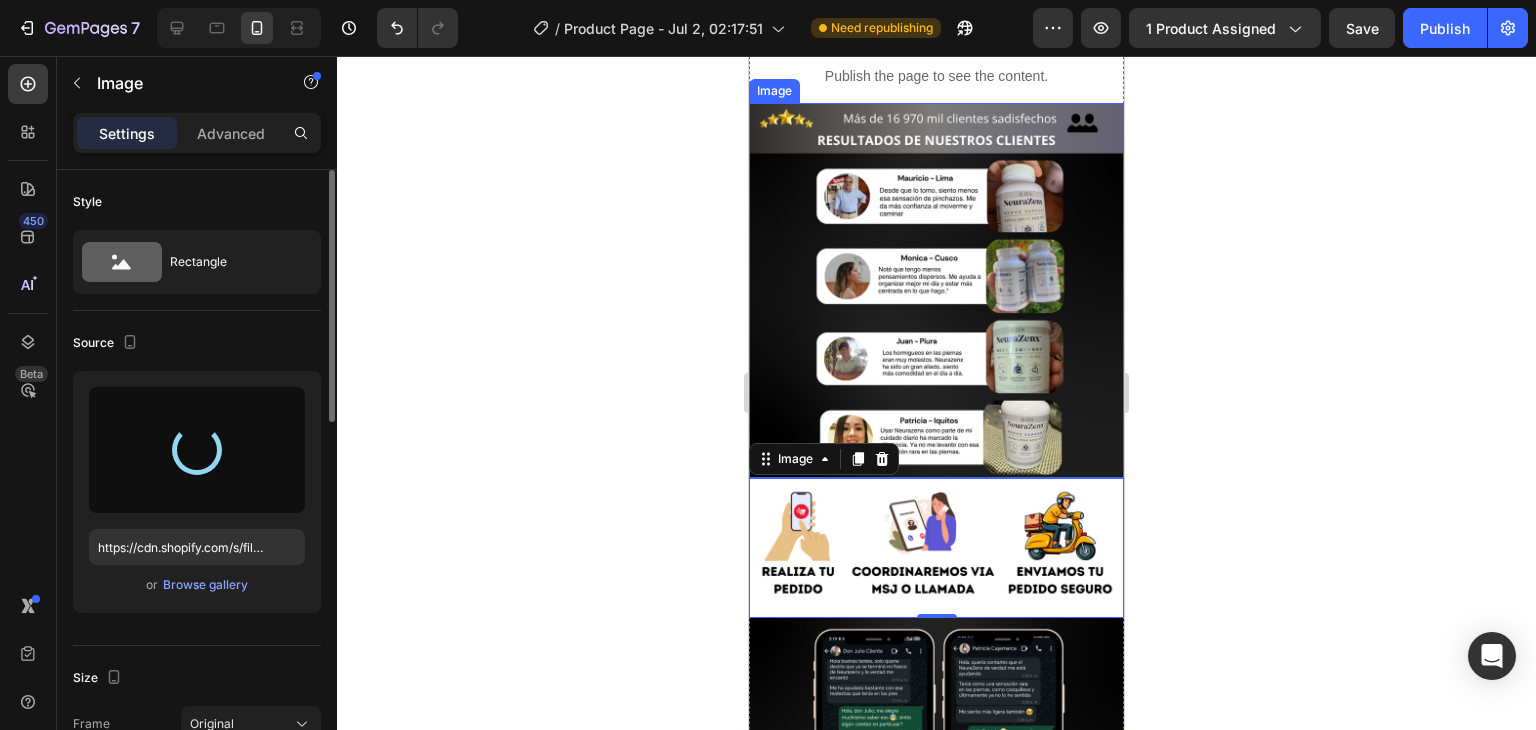 type on "https://cdn.shopify.com/s/files/1/0705/6405/3181/files/gempages_570567145499395296-c73935d9-2c04-4d0f-a89a-6c0fac91c479.png" 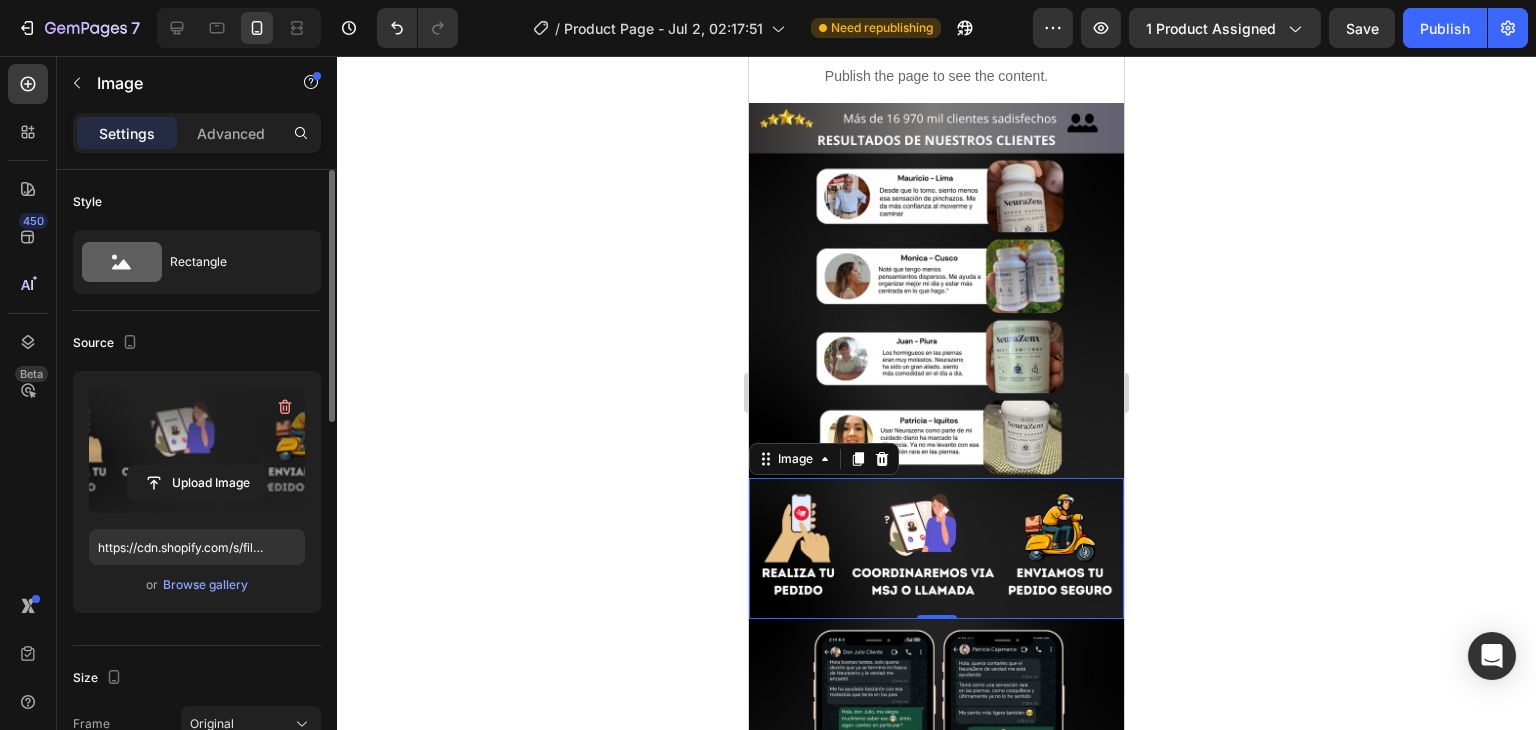 click 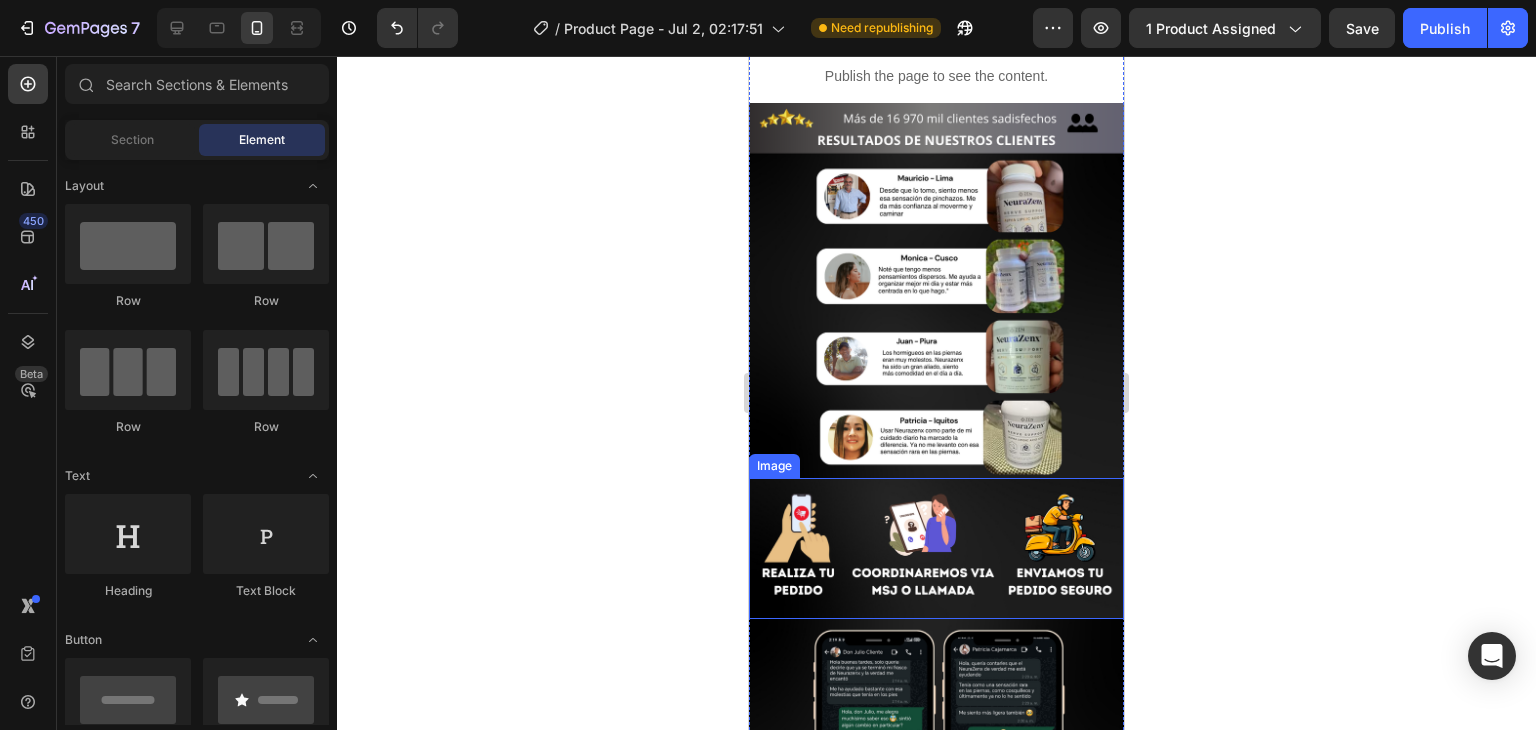 click at bounding box center (936, 548) 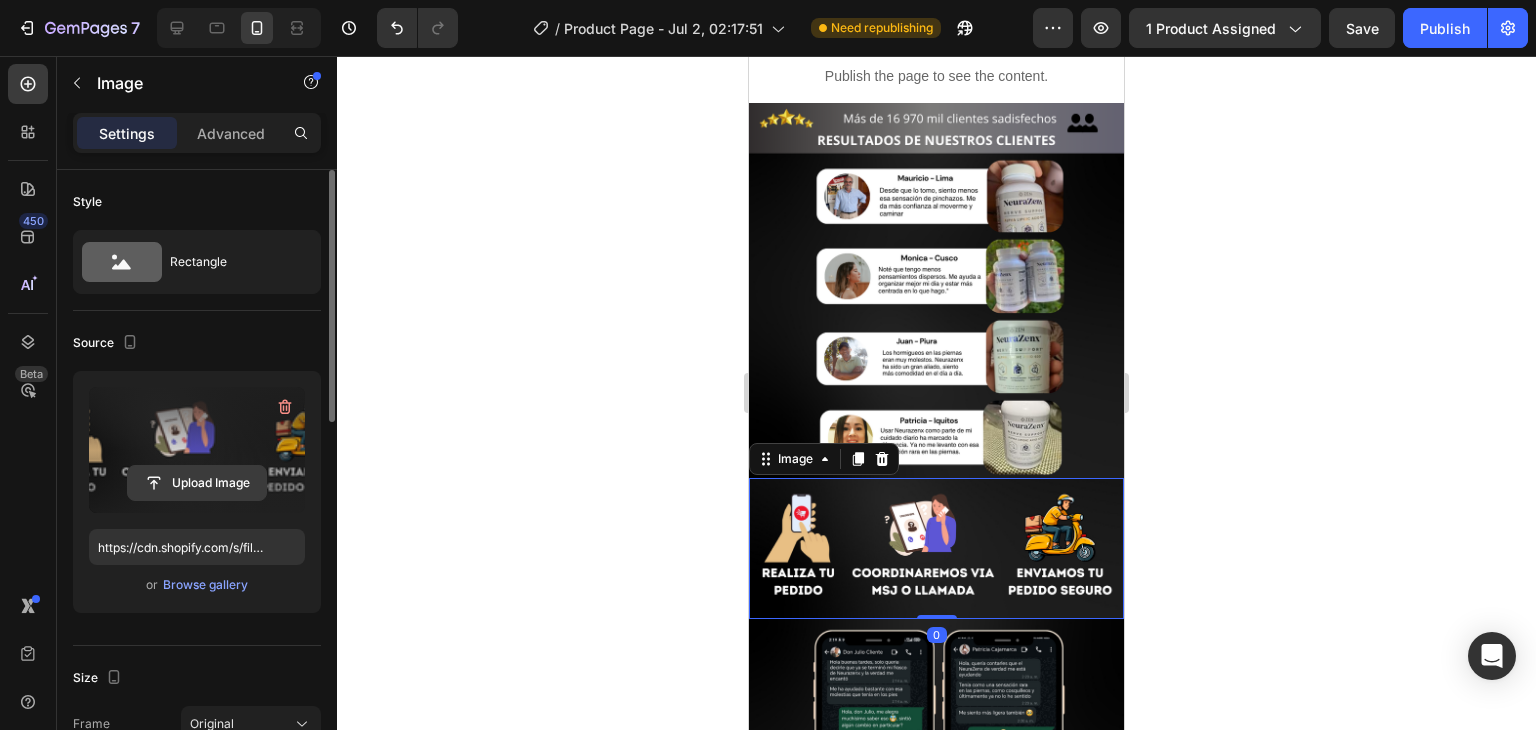 click 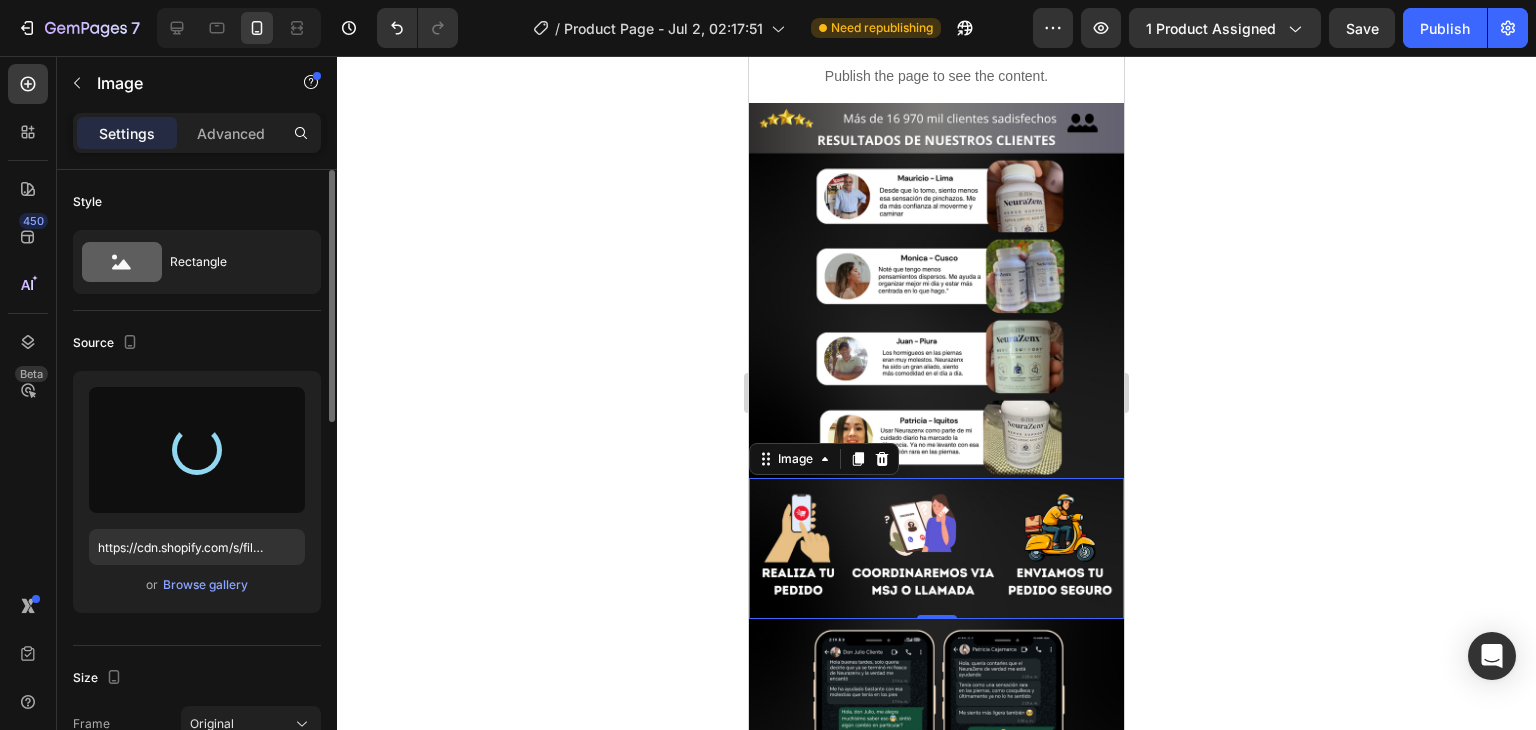 type on "https://cdn.shopify.com/s/files/1/0705/6405/3181/files/gempages_570567145499395296-f742b691-f307-43ba-9d4d-1f66c1666be6.png" 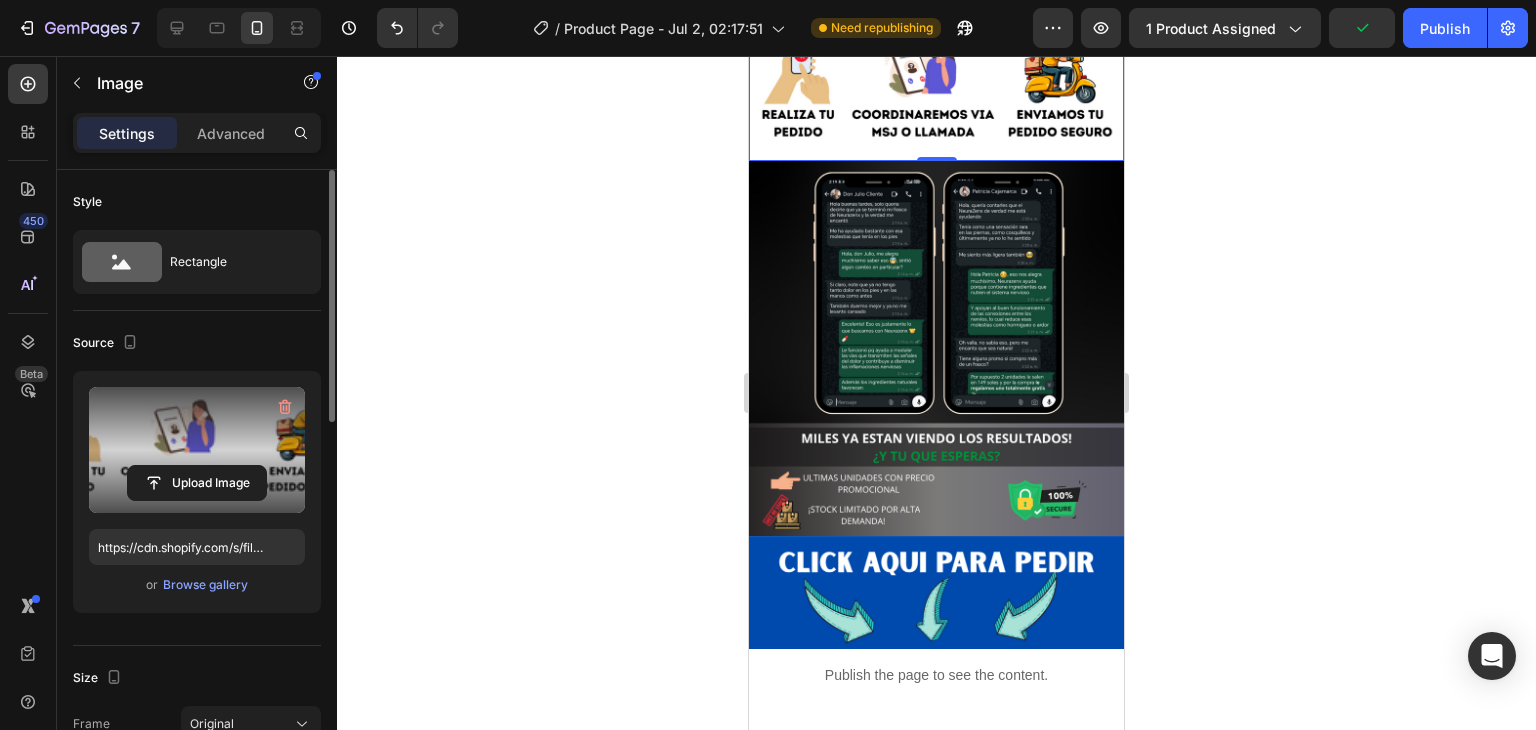 scroll, scrollTop: 3506, scrollLeft: 0, axis: vertical 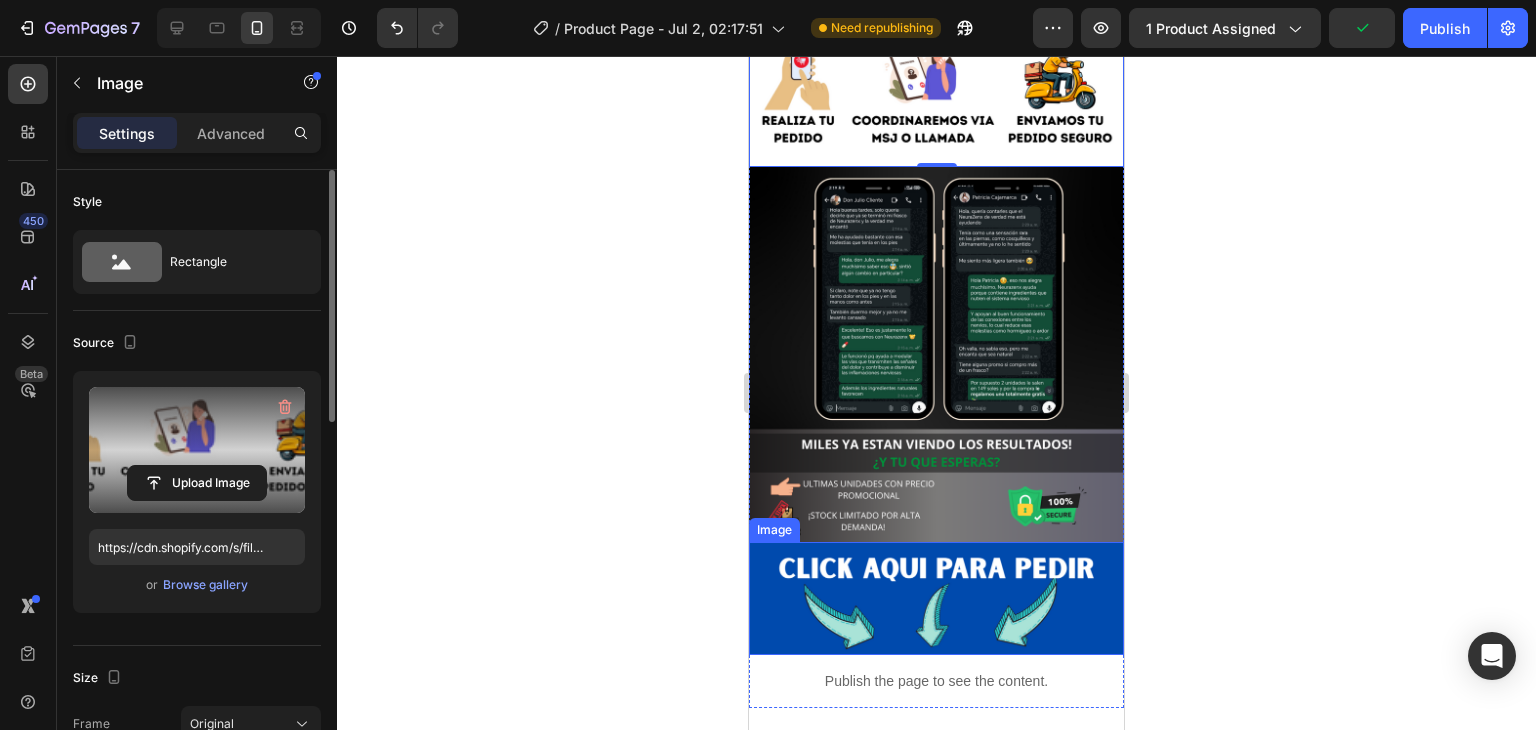 click at bounding box center (936, 598) 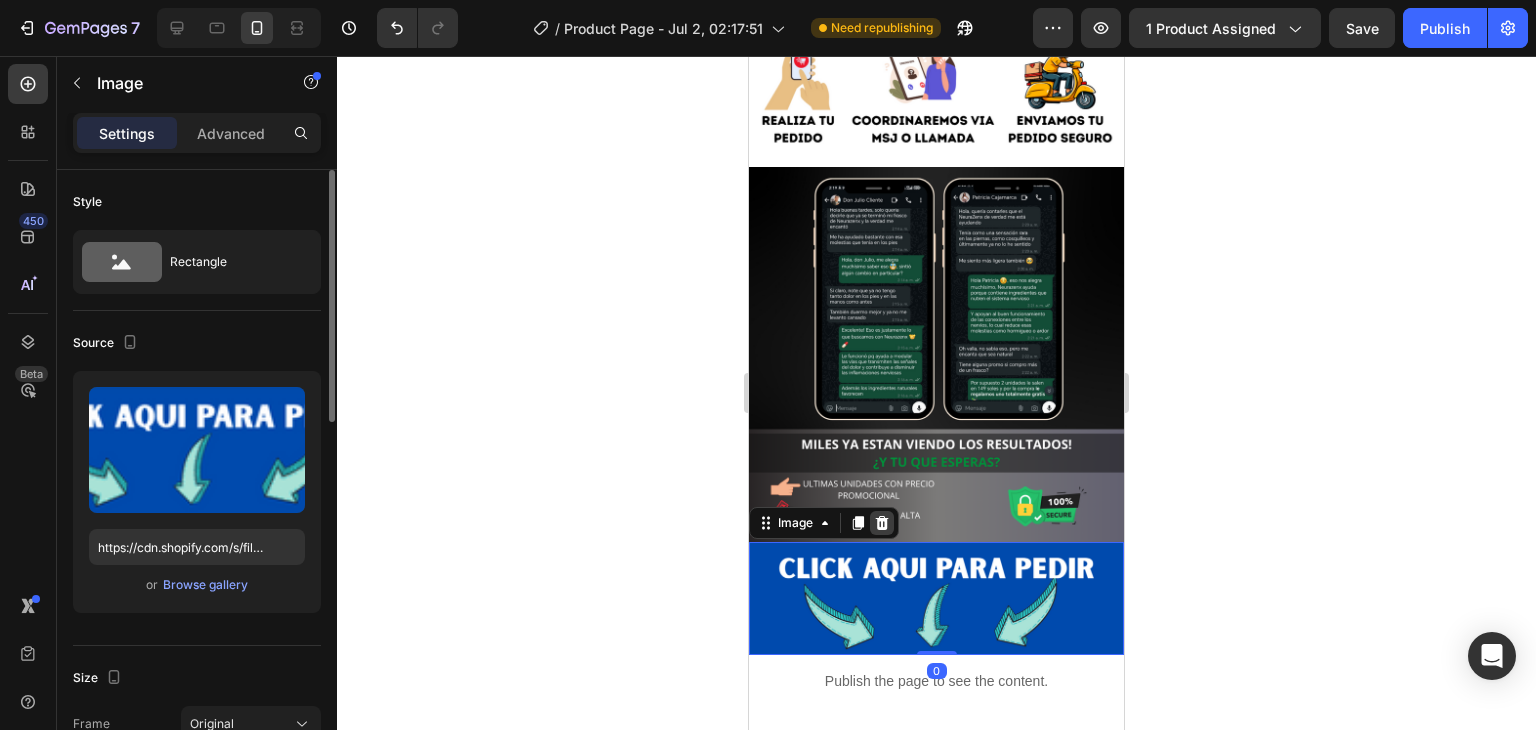 click at bounding box center [882, 523] 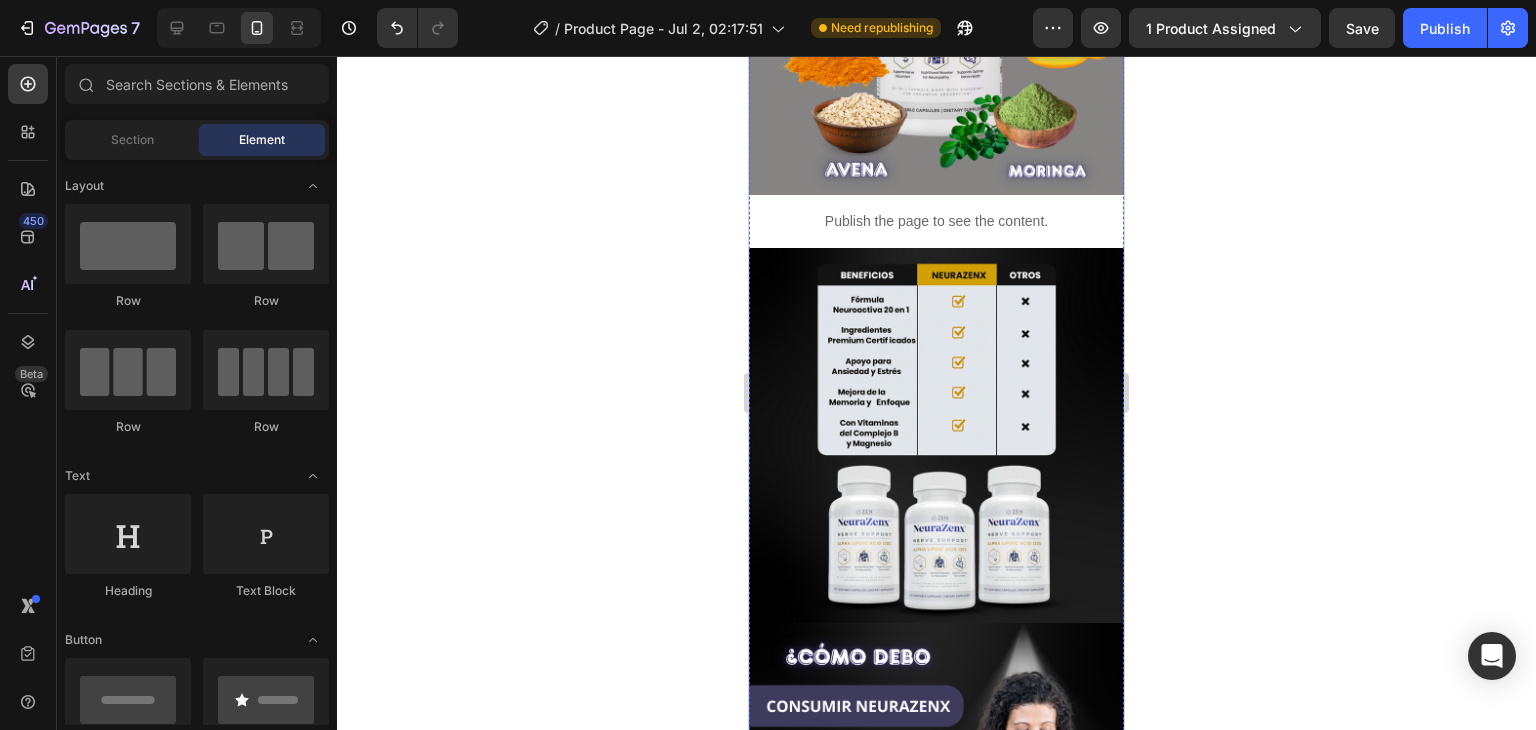 scroll, scrollTop: 1995, scrollLeft: 0, axis: vertical 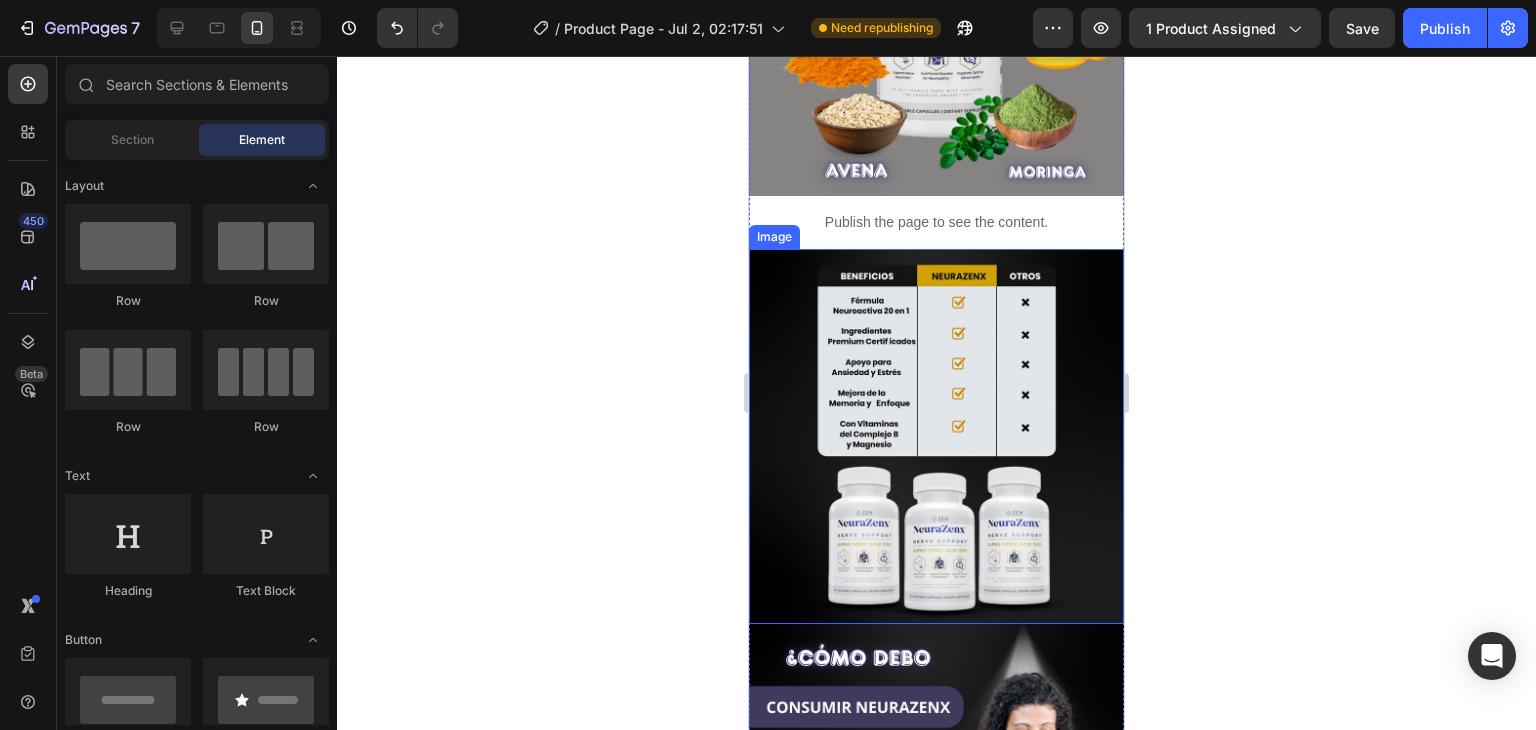 click at bounding box center [936, 436] 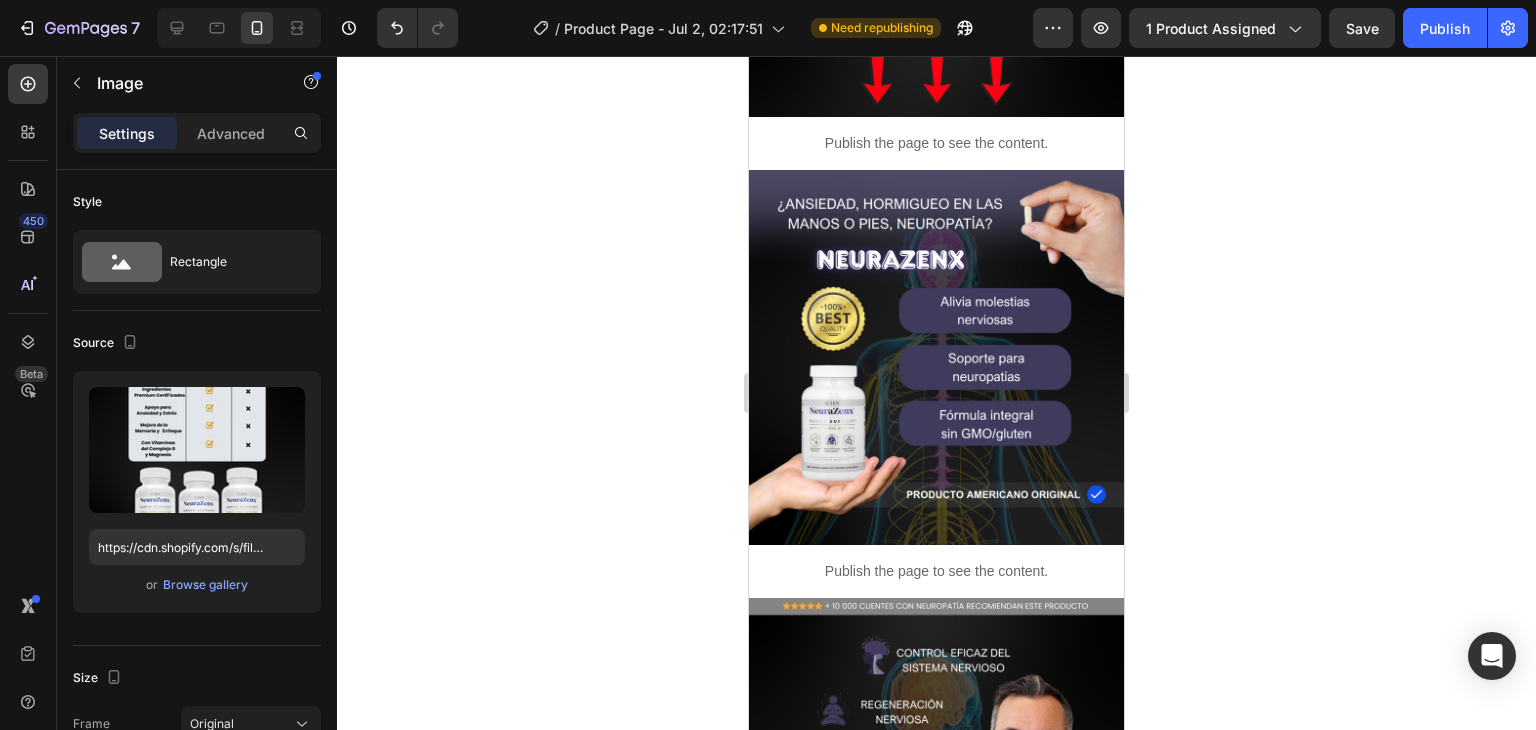 scroll, scrollTop: 468, scrollLeft: 0, axis: vertical 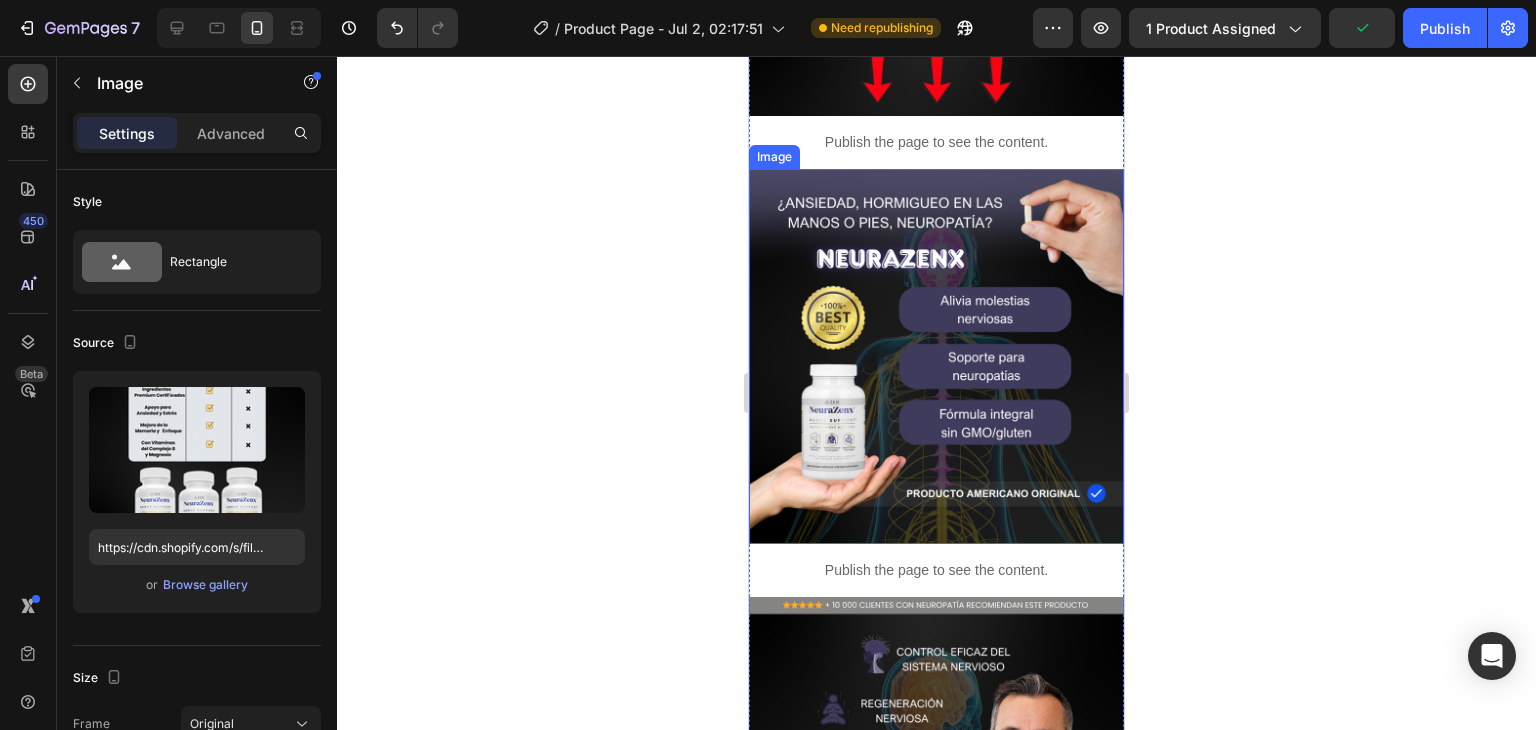 click at bounding box center [936, 356] 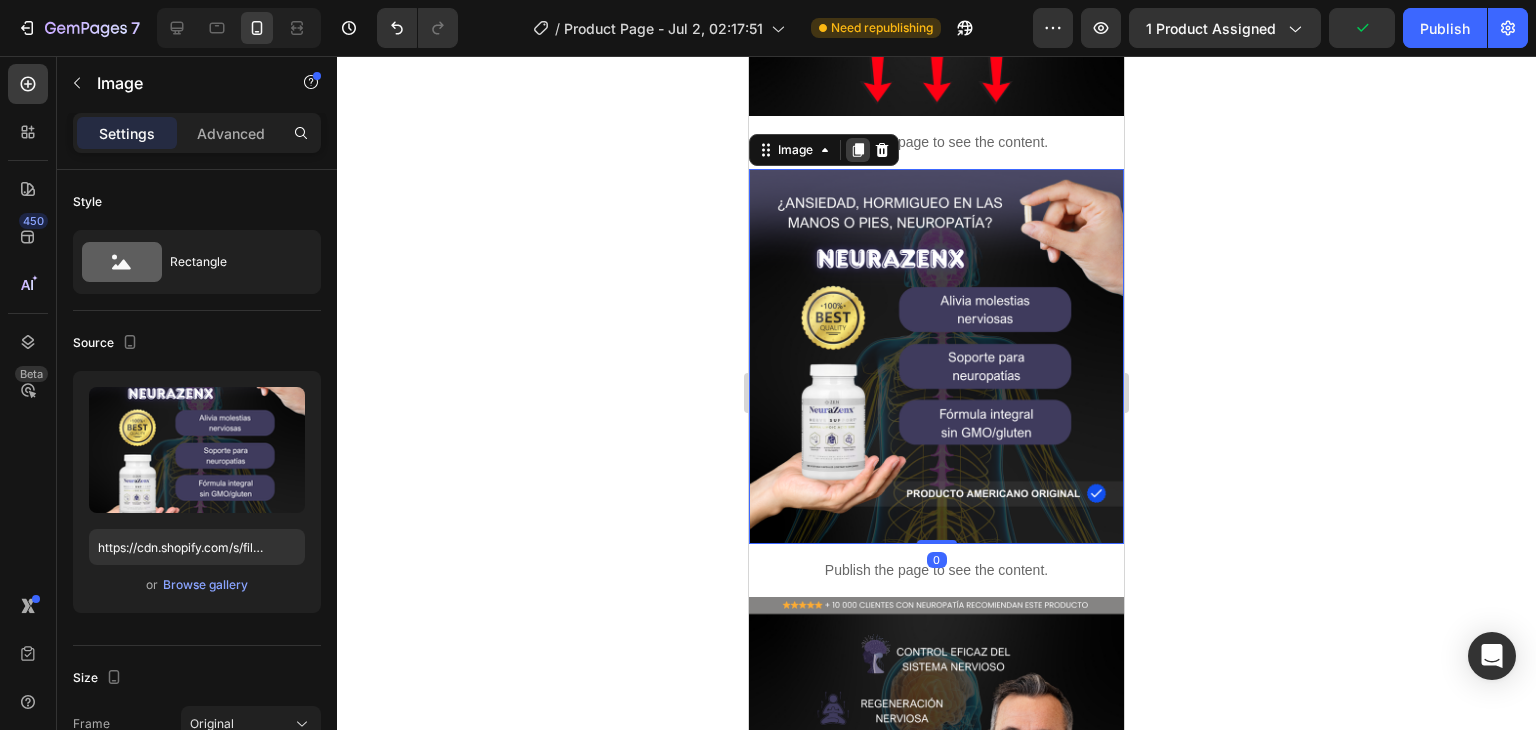 click 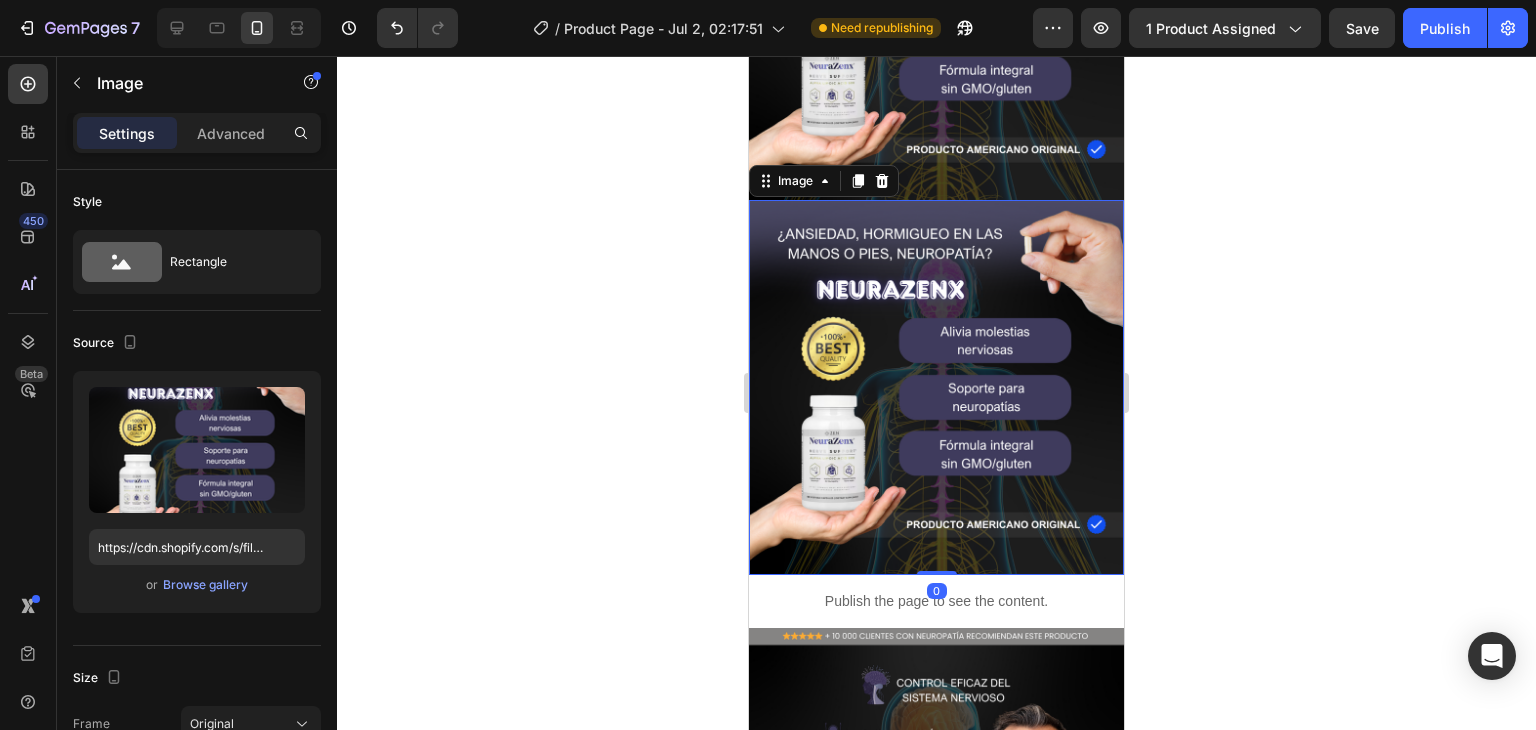 scroll, scrollTop: 851, scrollLeft: 0, axis: vertical 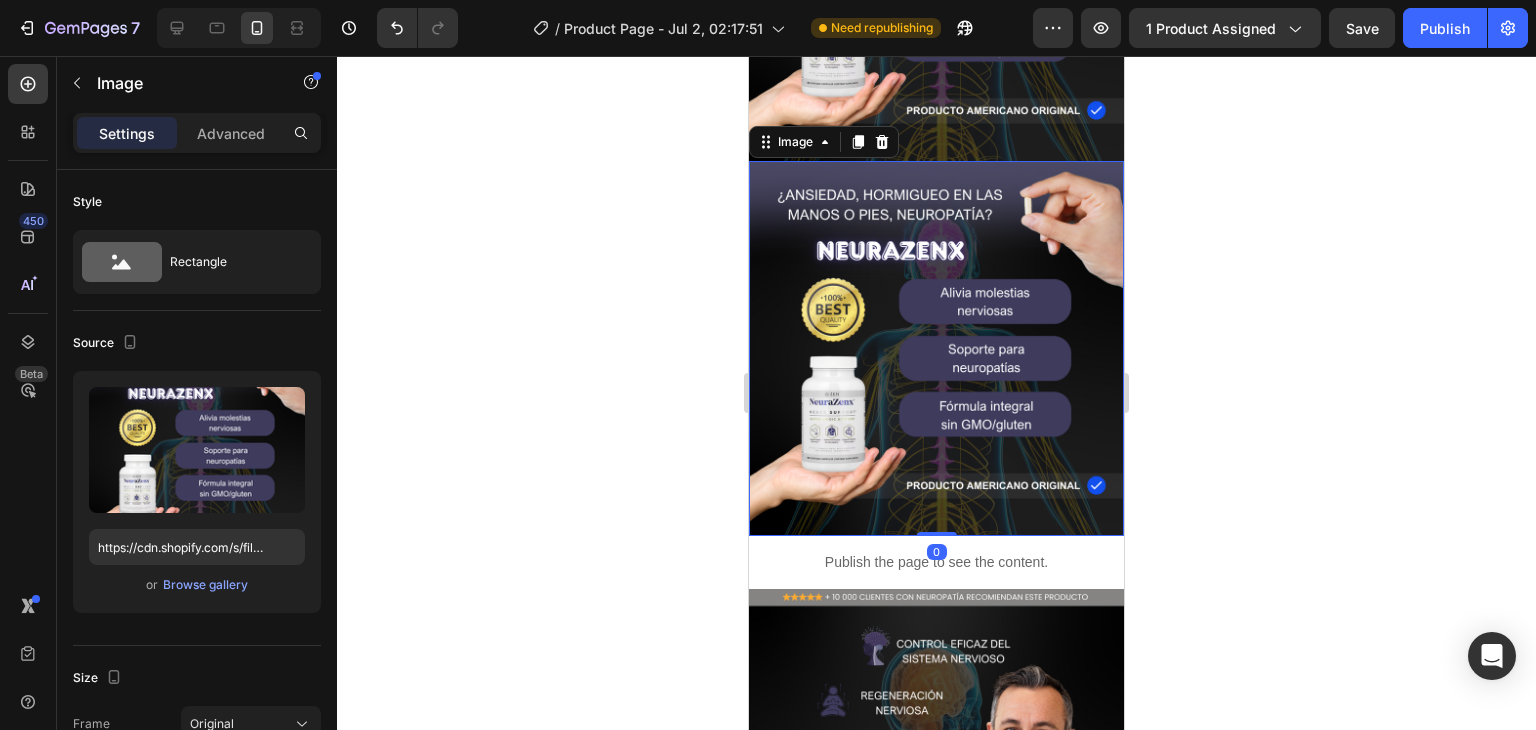 click at bounding box center [936, 348] 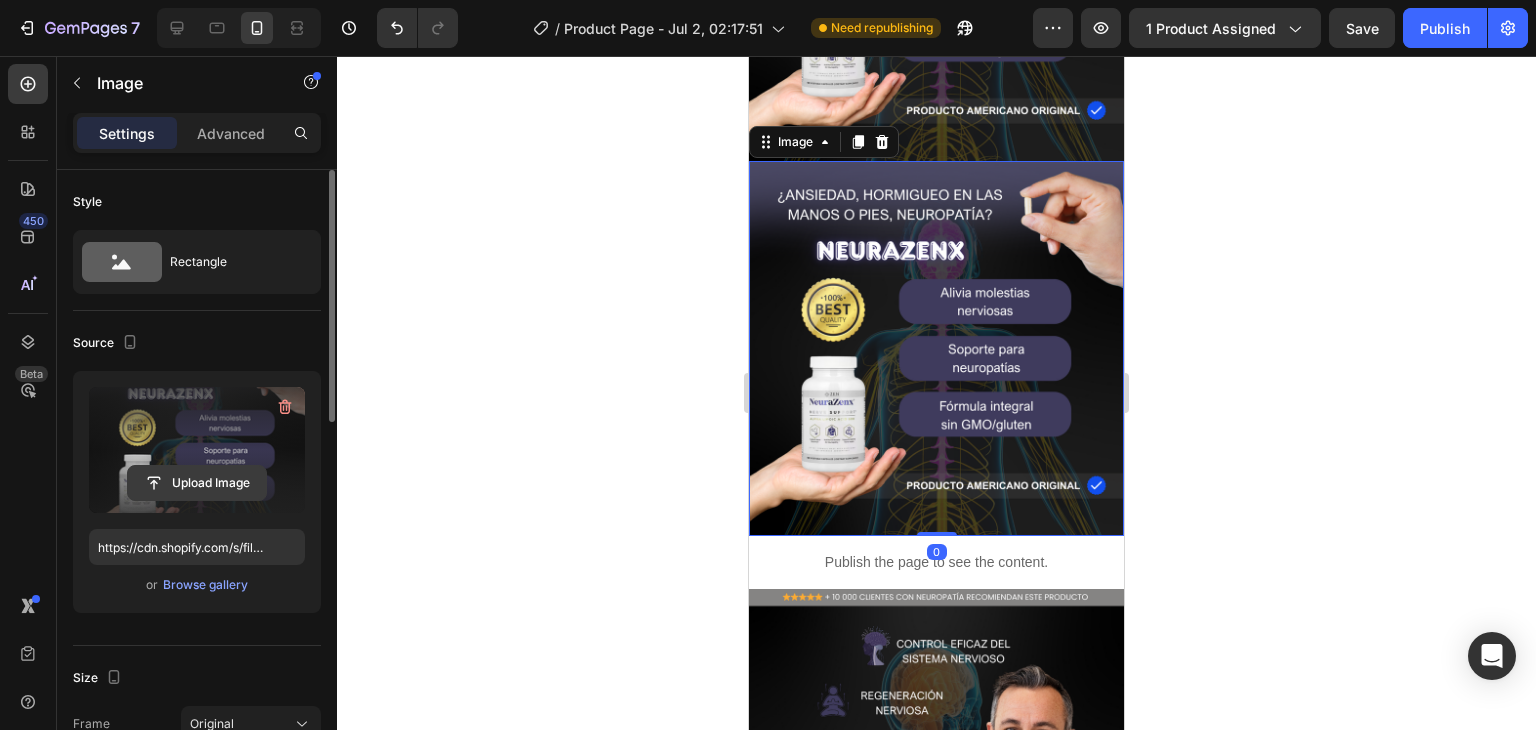 click 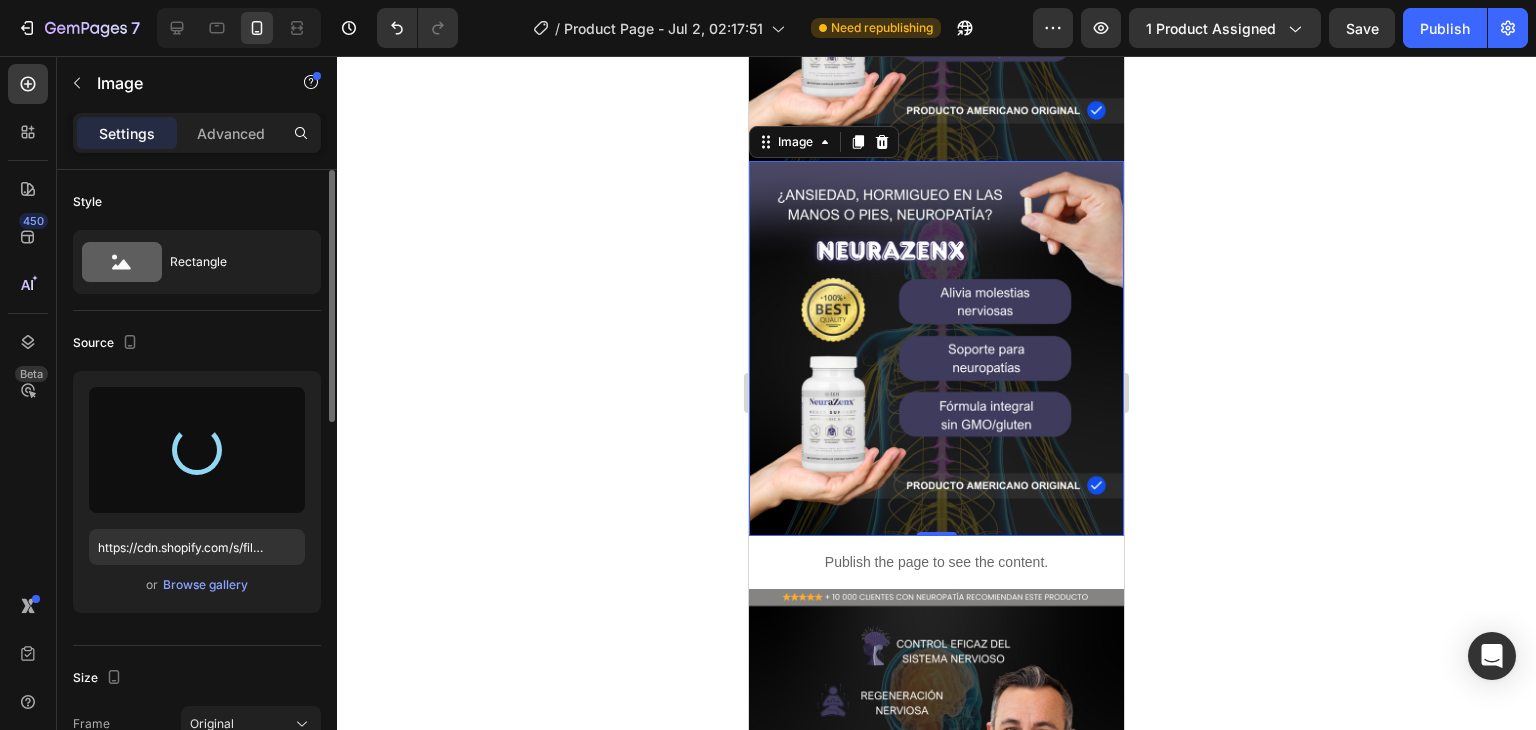 type on "https://cdn.shopify.com/s/files/1/0705/6405/3181/files/gempages_570567145499395296-af7eb680-dc76-40be-8ea5-fd531f2e9c9e.png" 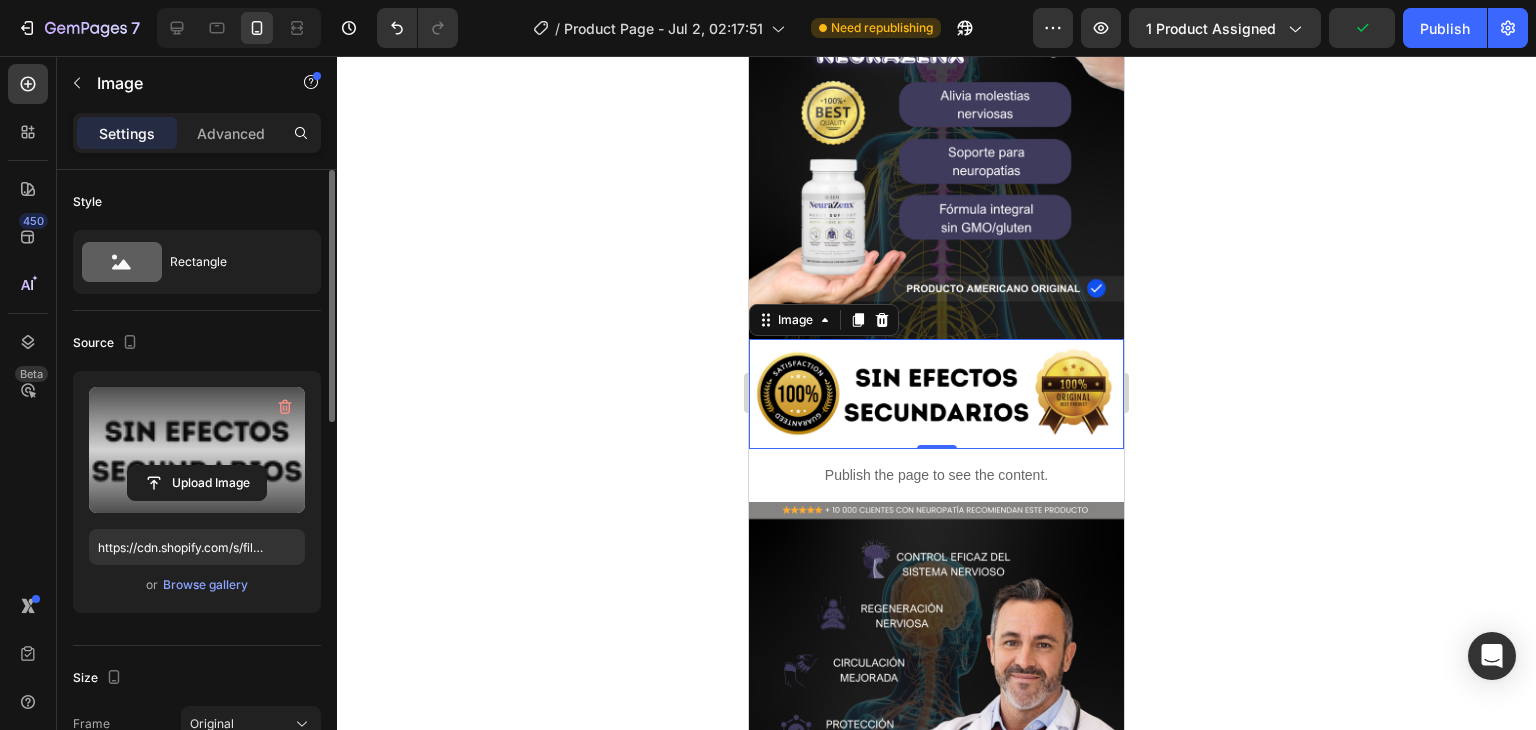 scroll, scrollTop: 643, scrollLeft: 0, axis: vertical 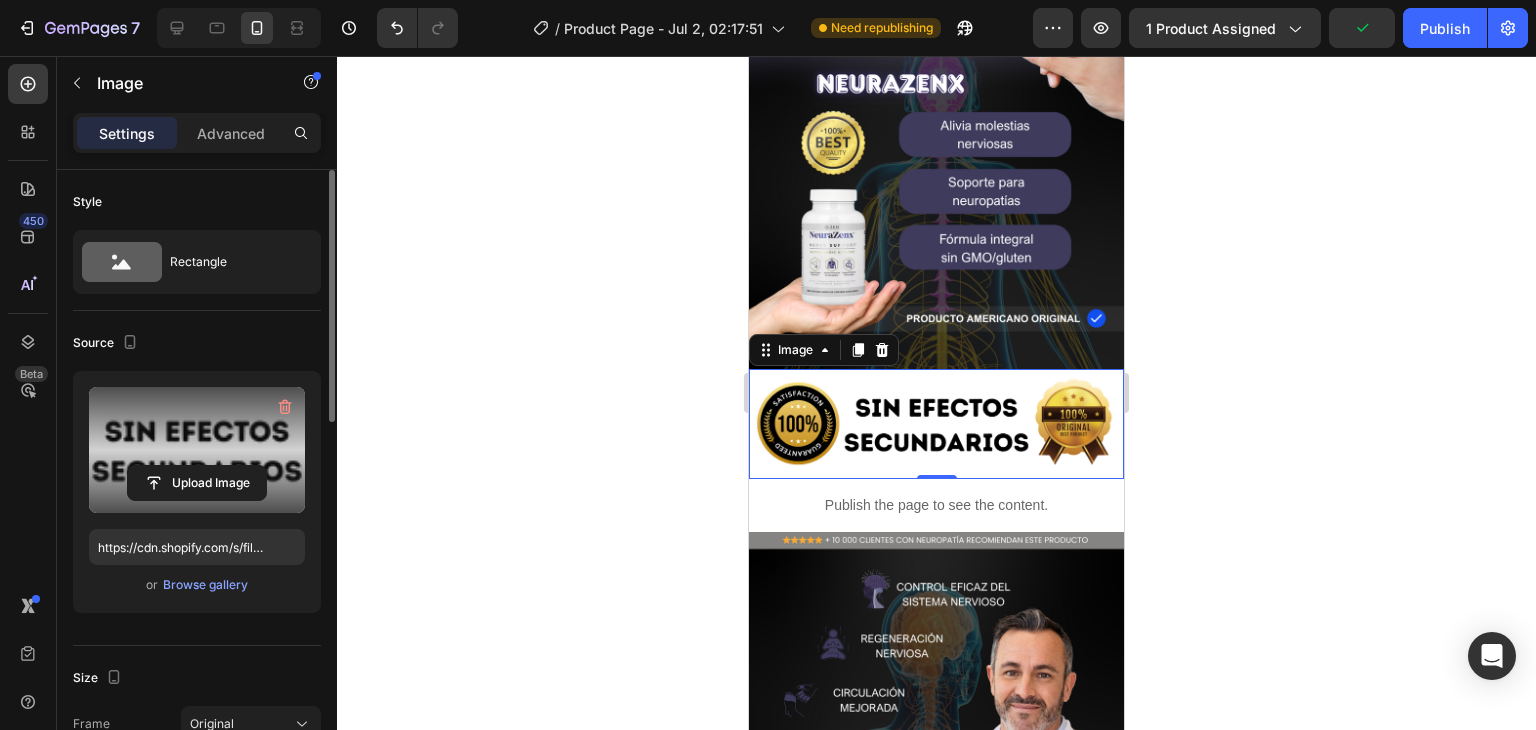 click 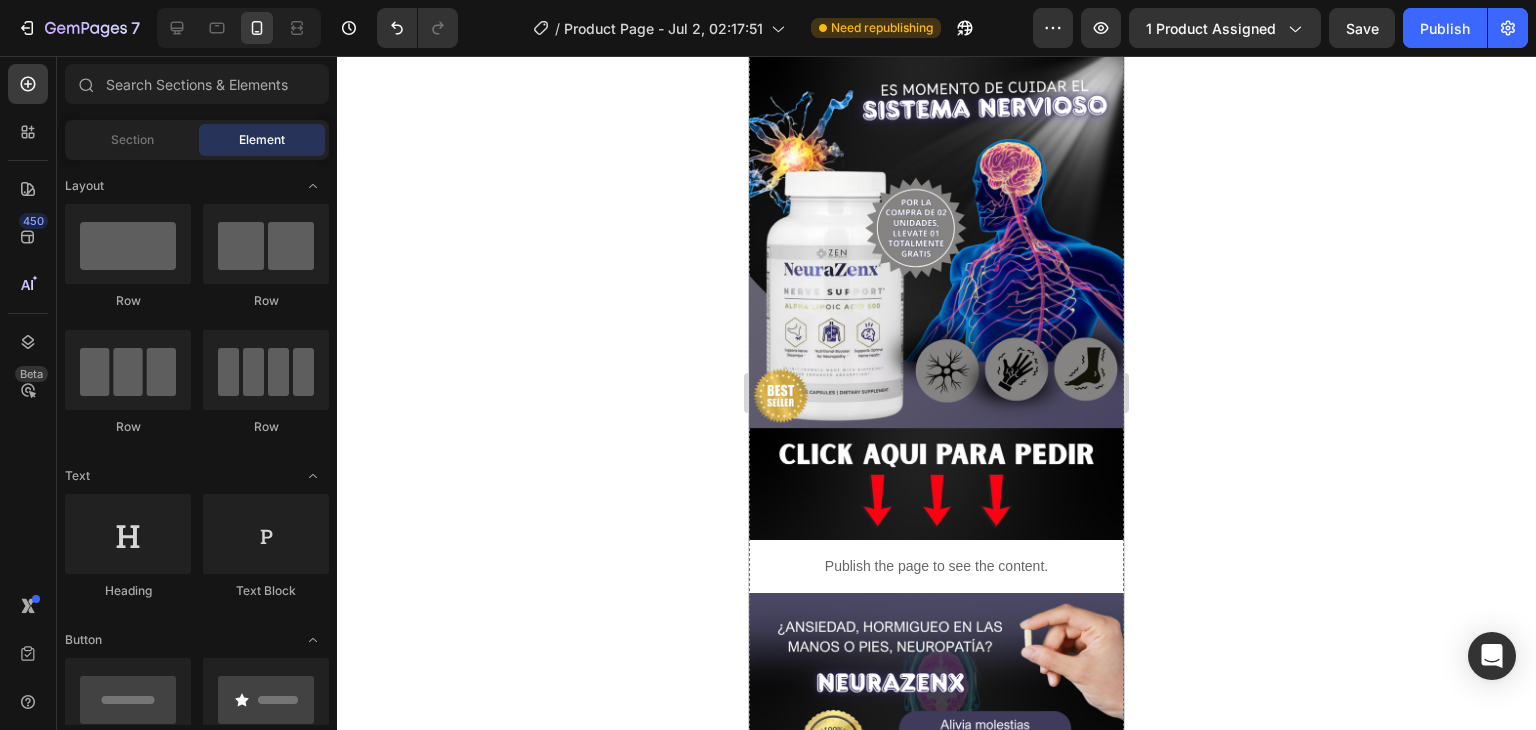 scroll, scrollTop: 76, scrollLeft: 0, axis: vertical 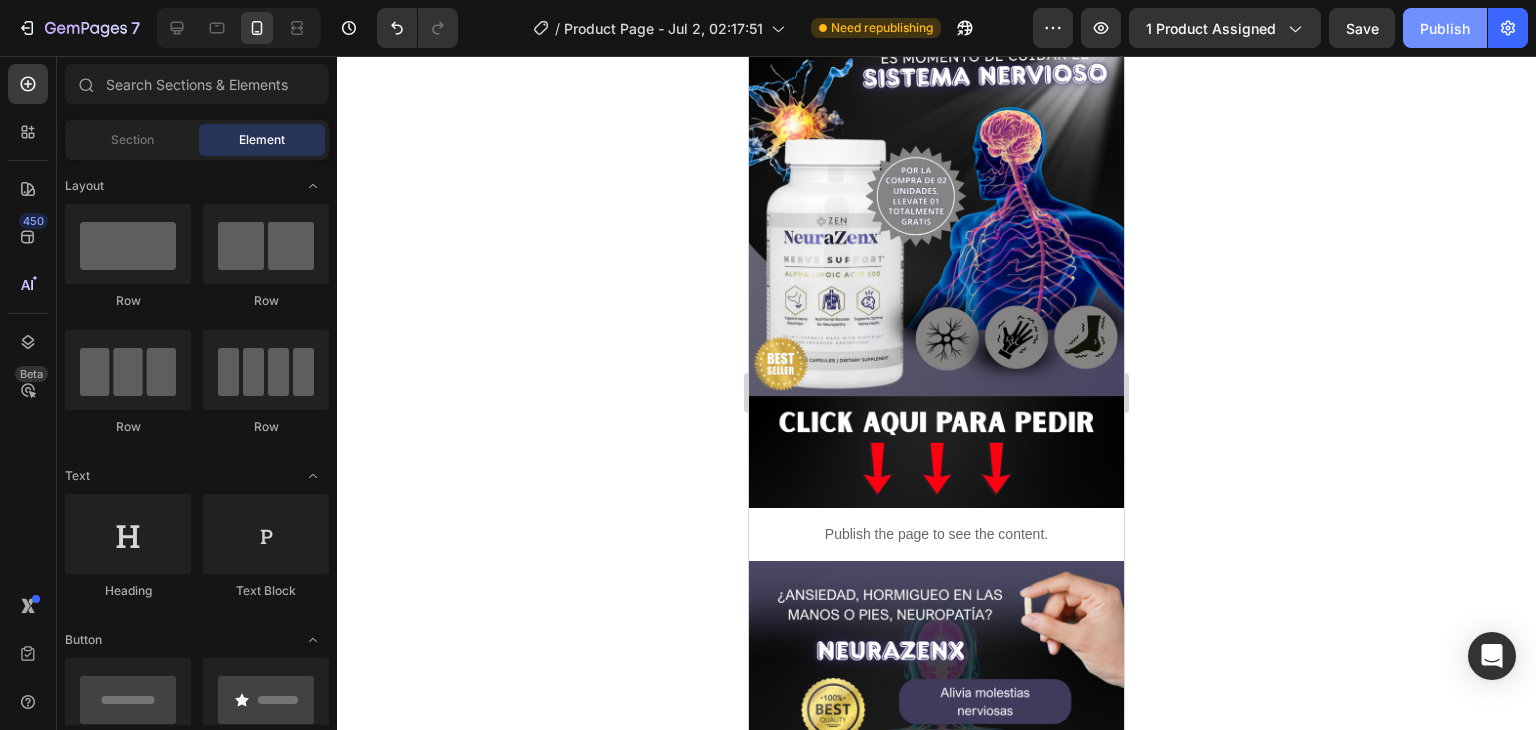click on "Publish" 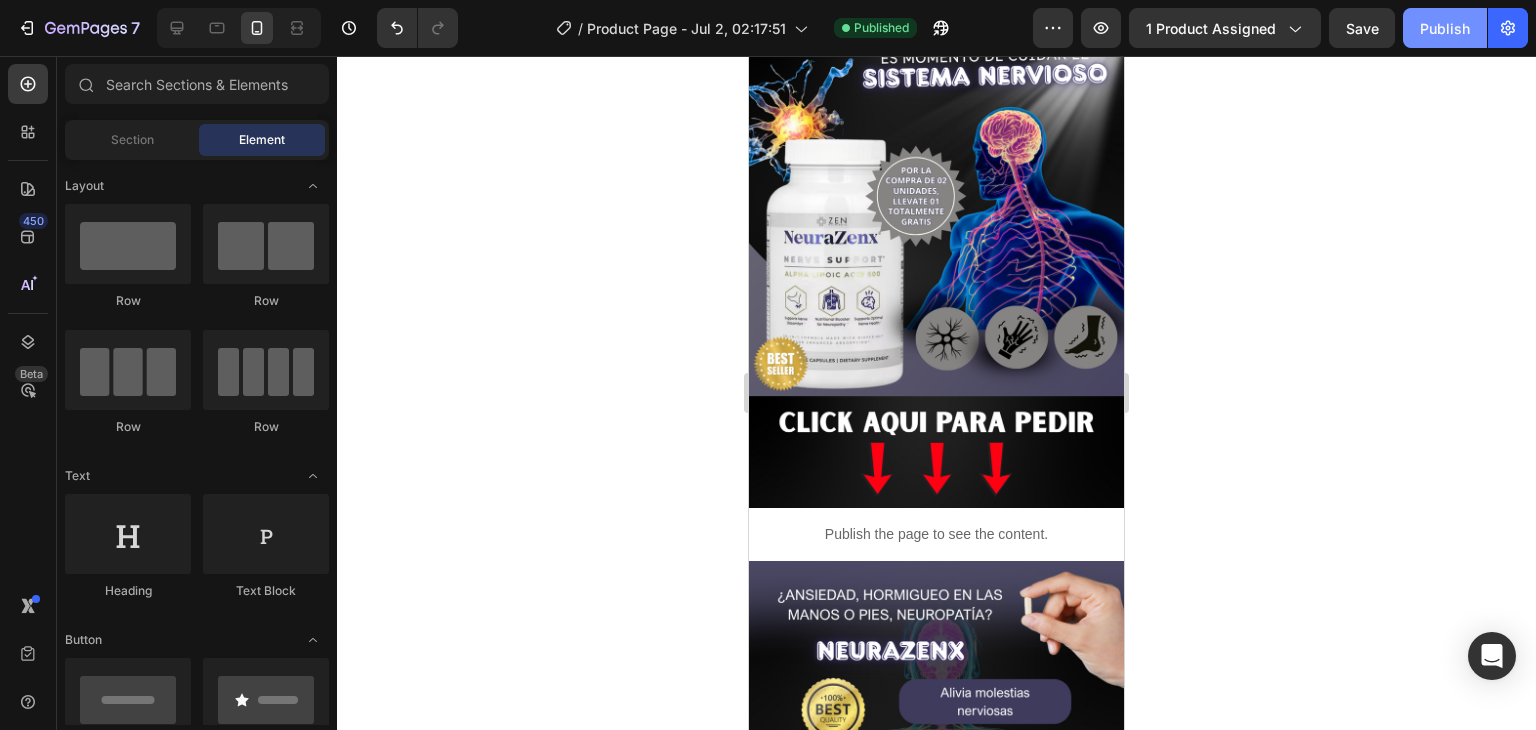 click on "Publish" 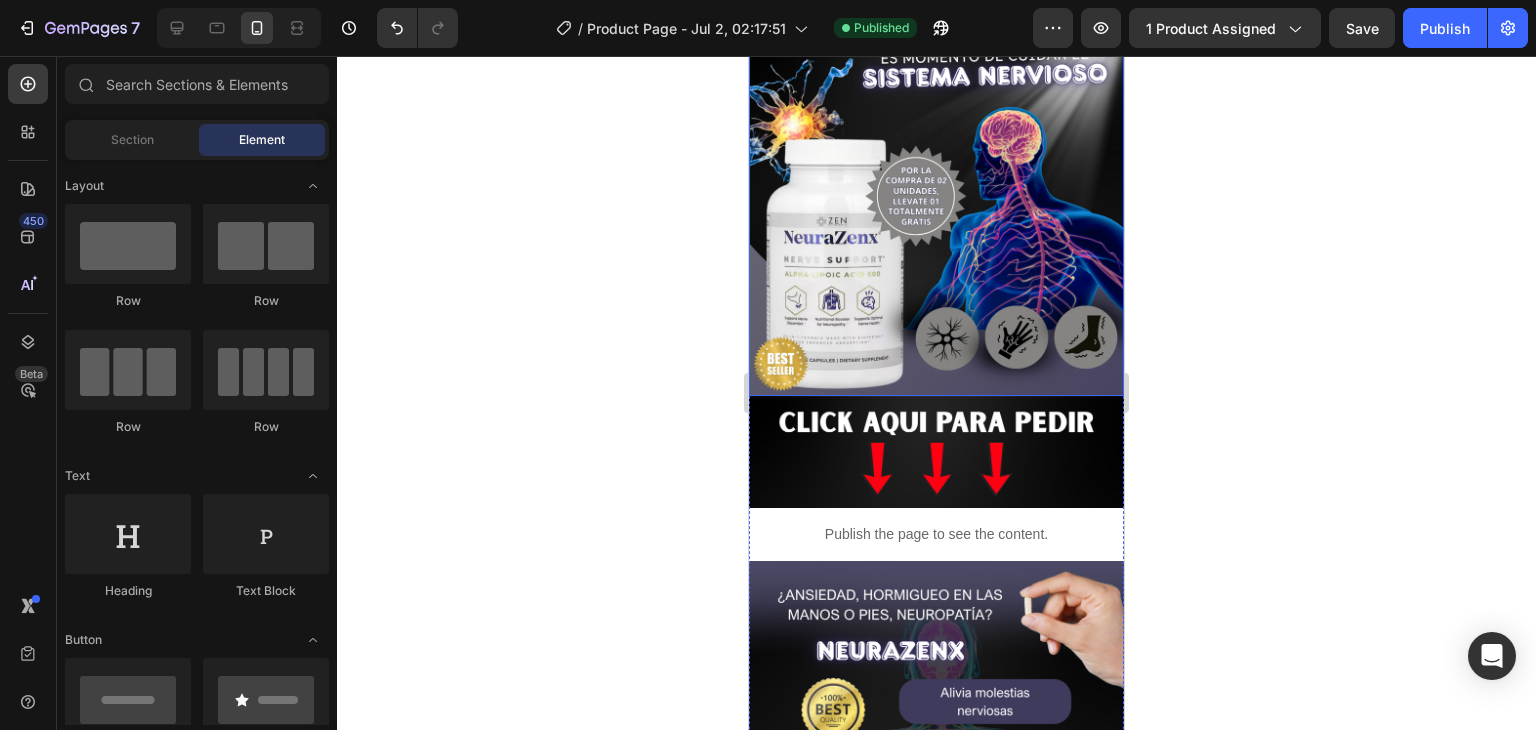 click at bounding box center (936, 452) 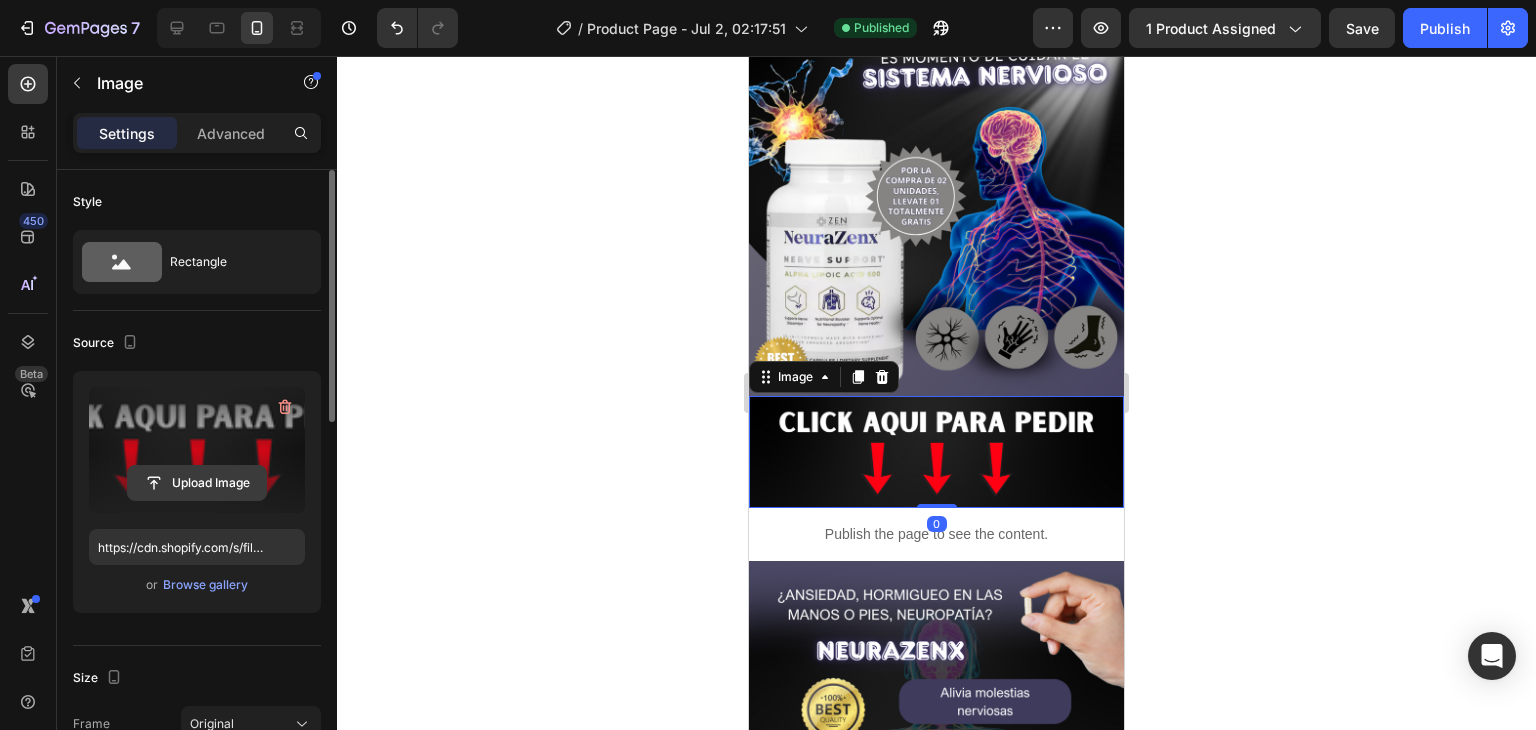 click 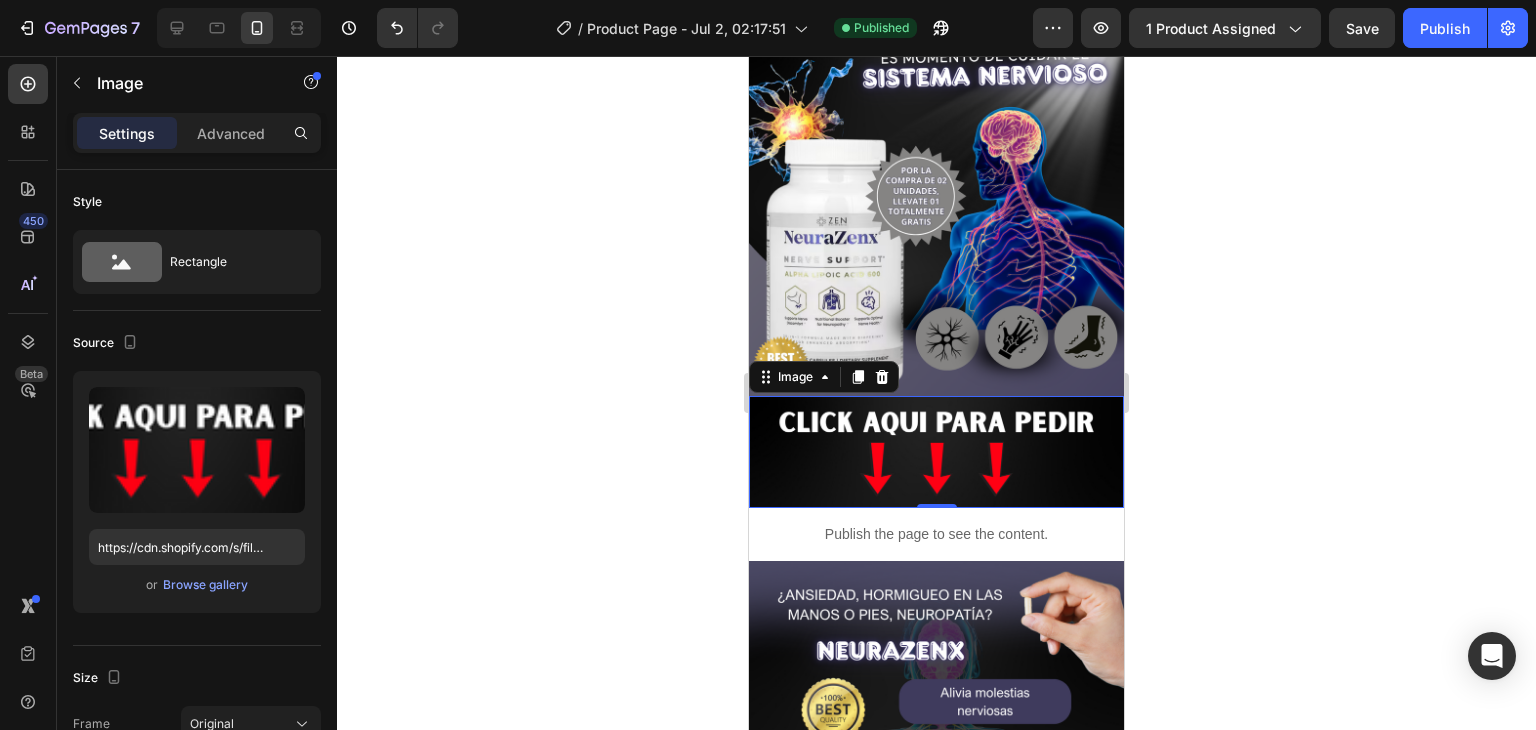 click at bounding box center [936, 452] 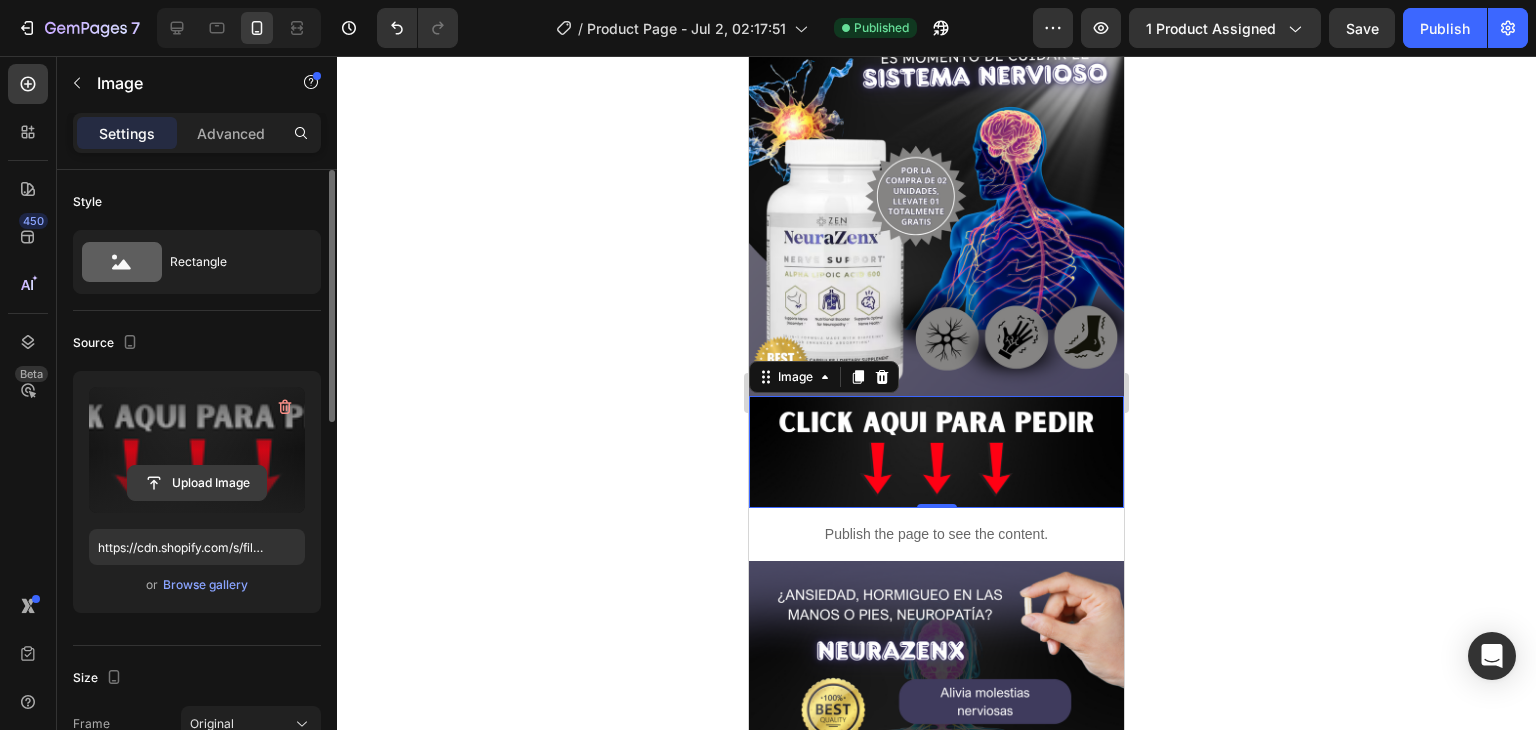click 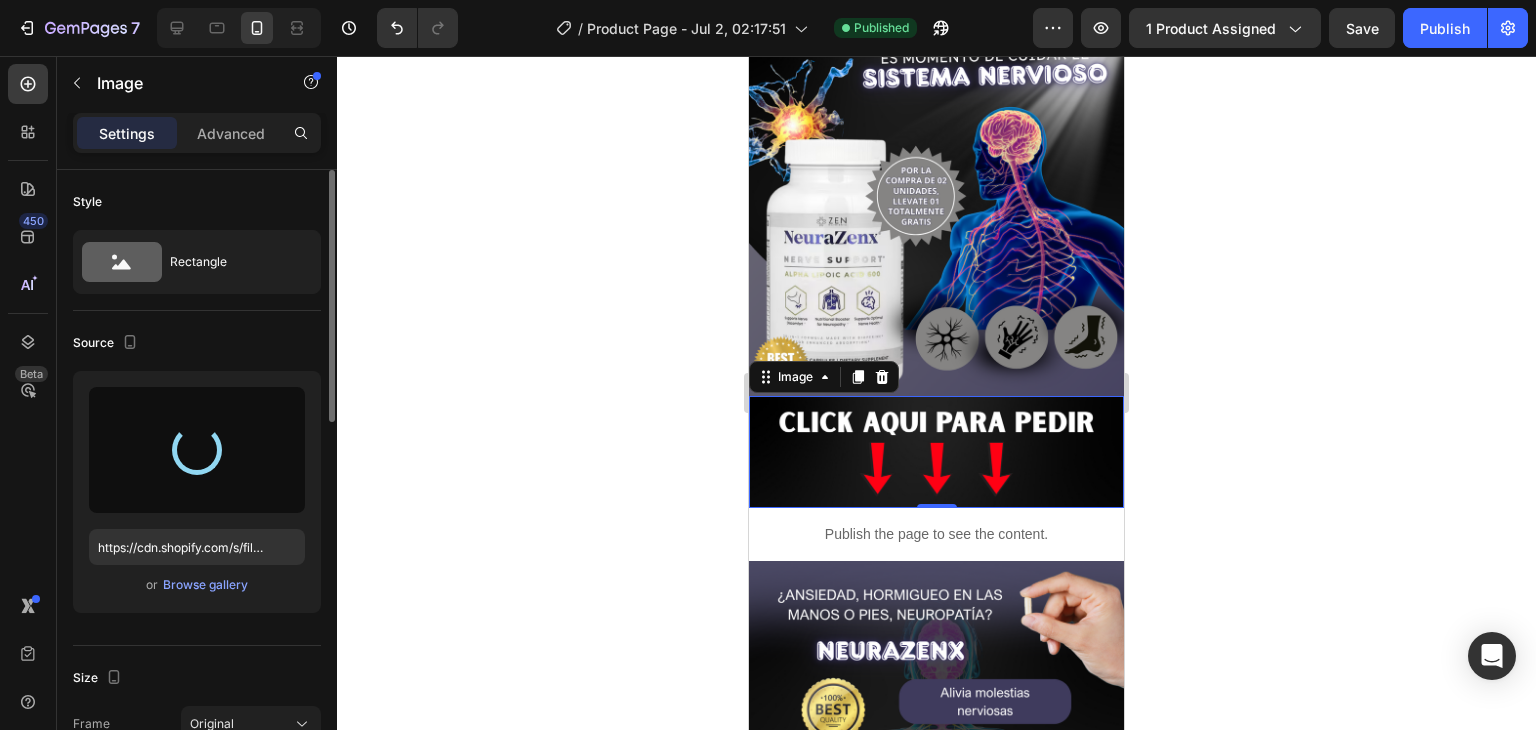 scroll, scrollTop: 0, scrollLeft: 0, axis: both 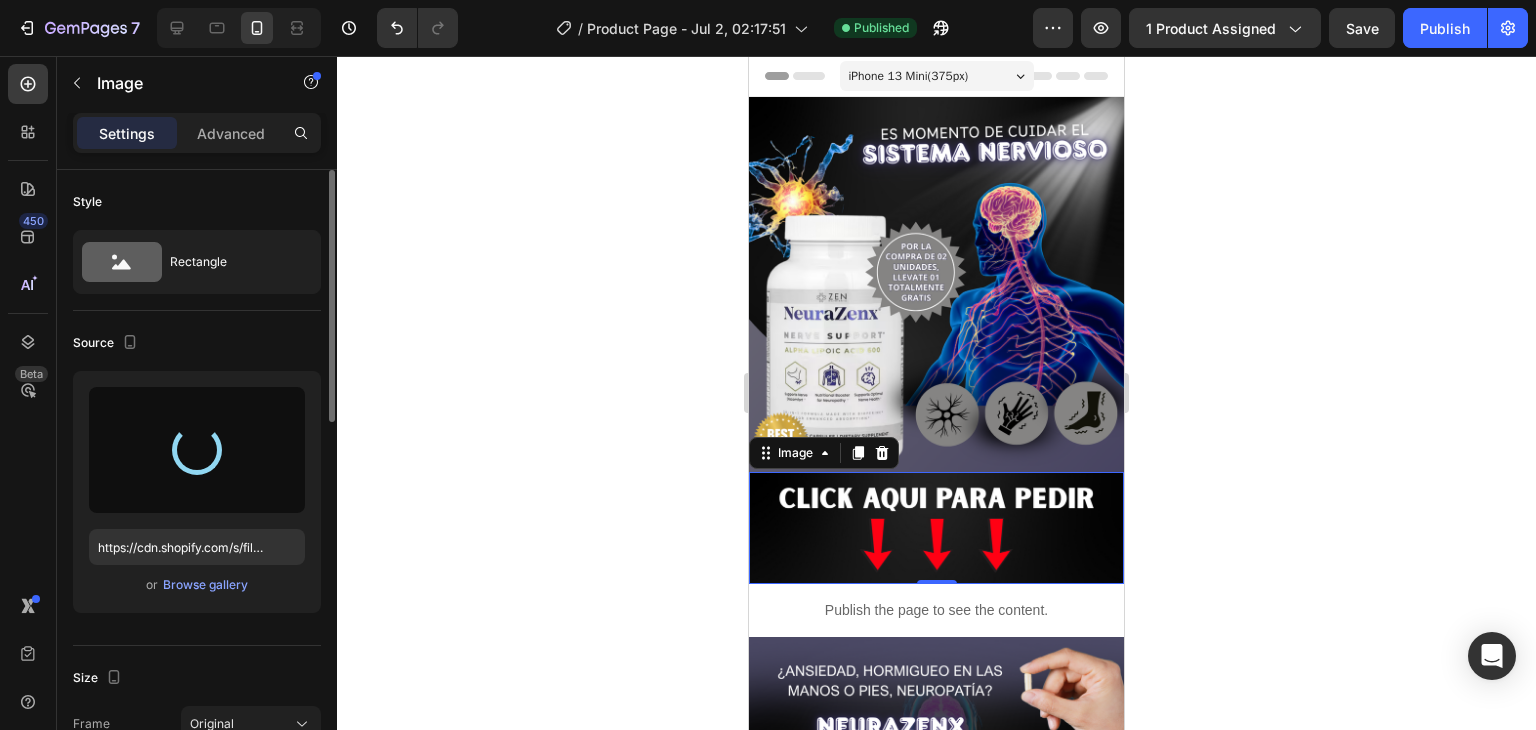 type on "https://cdn.shopify.com/s/files/1/0705/6405/3181/files/gempages_570567145499395296-2bb81ff5-6b77-4732-8890-ed9906fa1974.png" 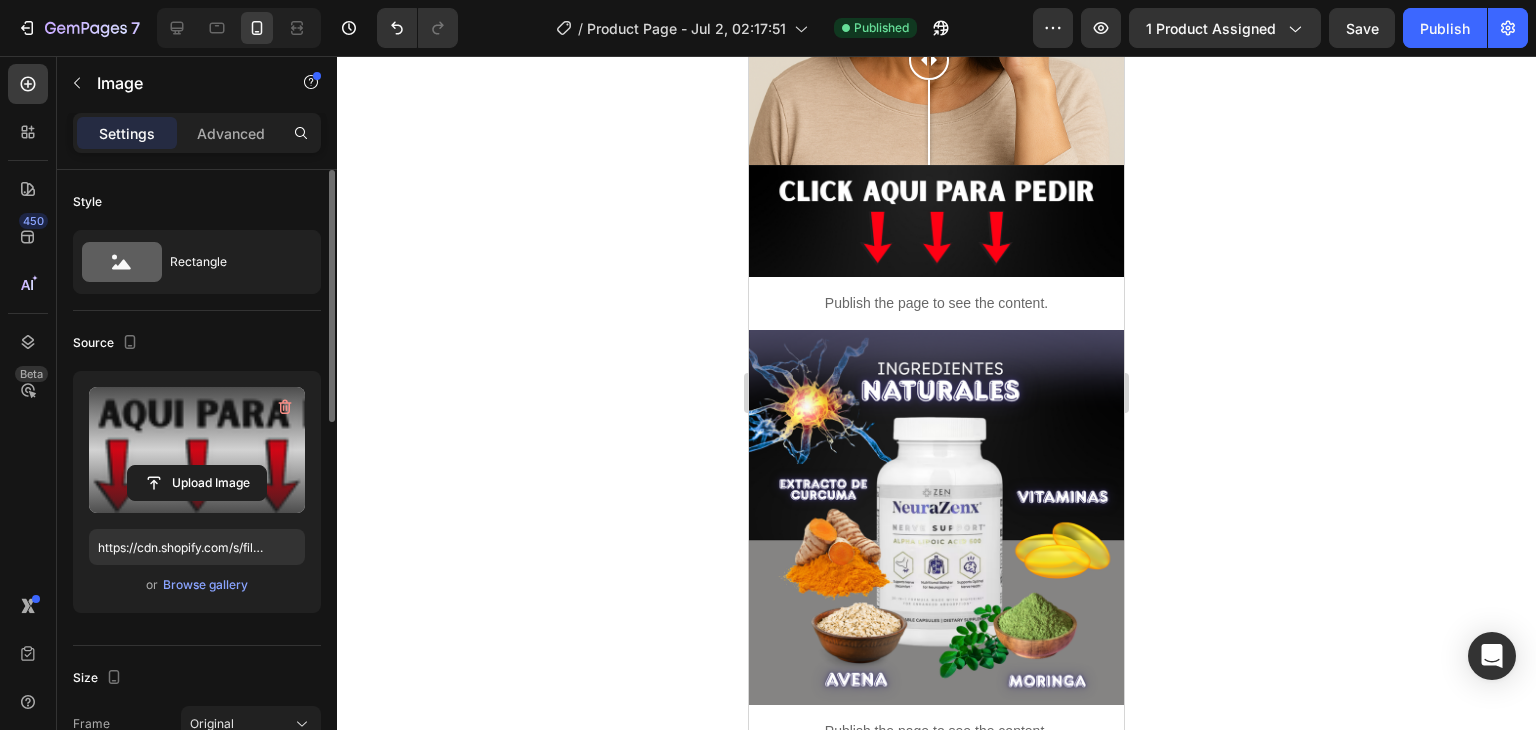 scroll, scrollTop: 1580, scrollLeft: 0, axis: vertical 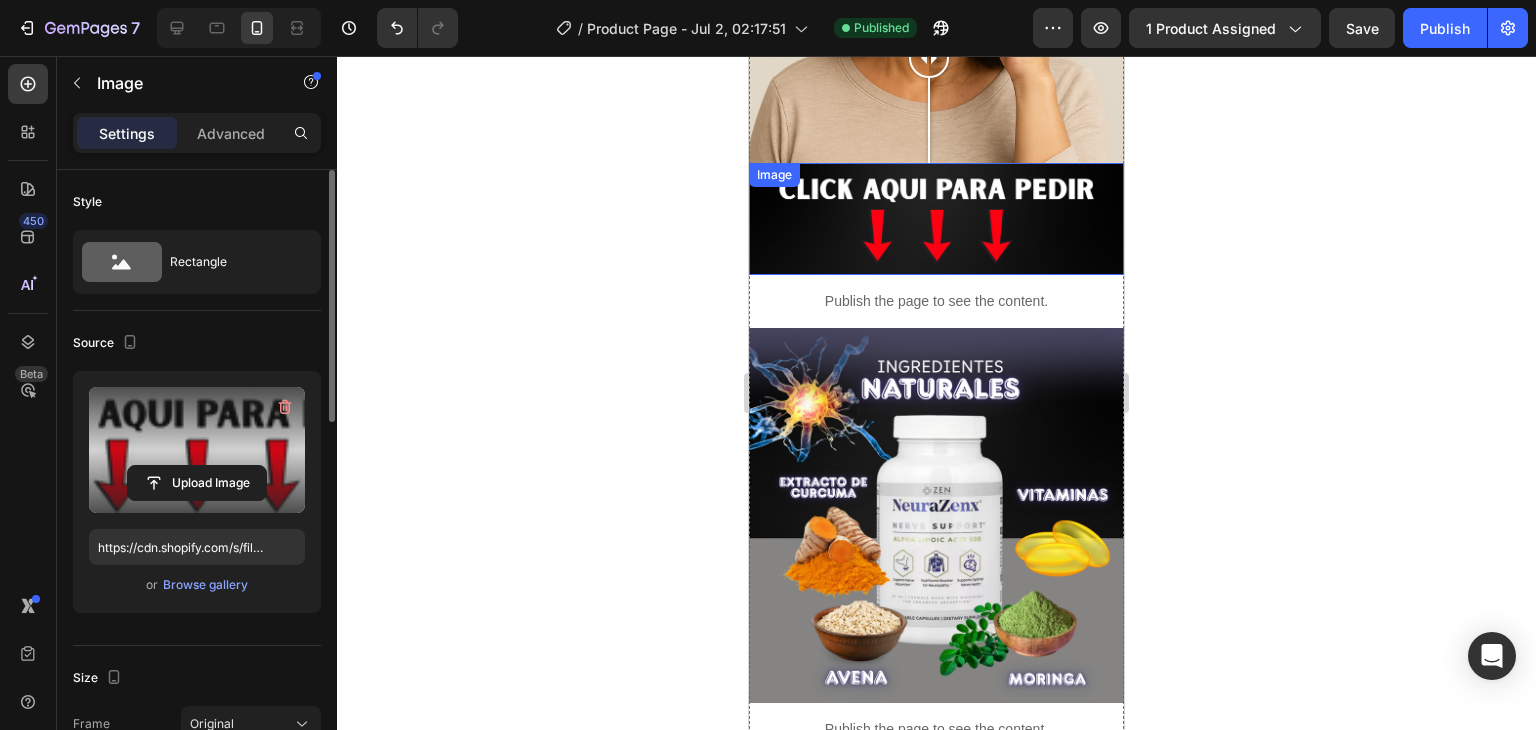 click on "Image" at bounding box center (936, 219) 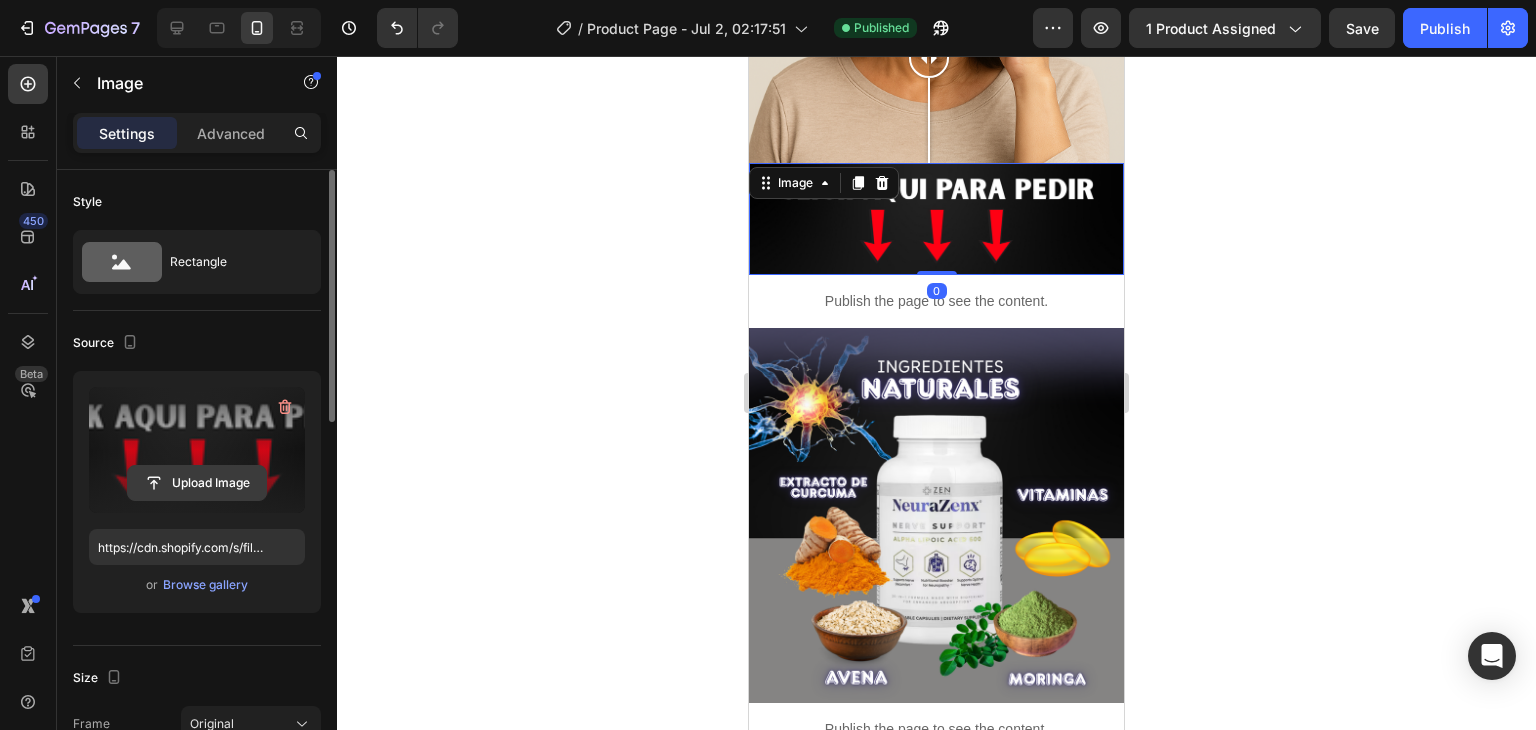 click 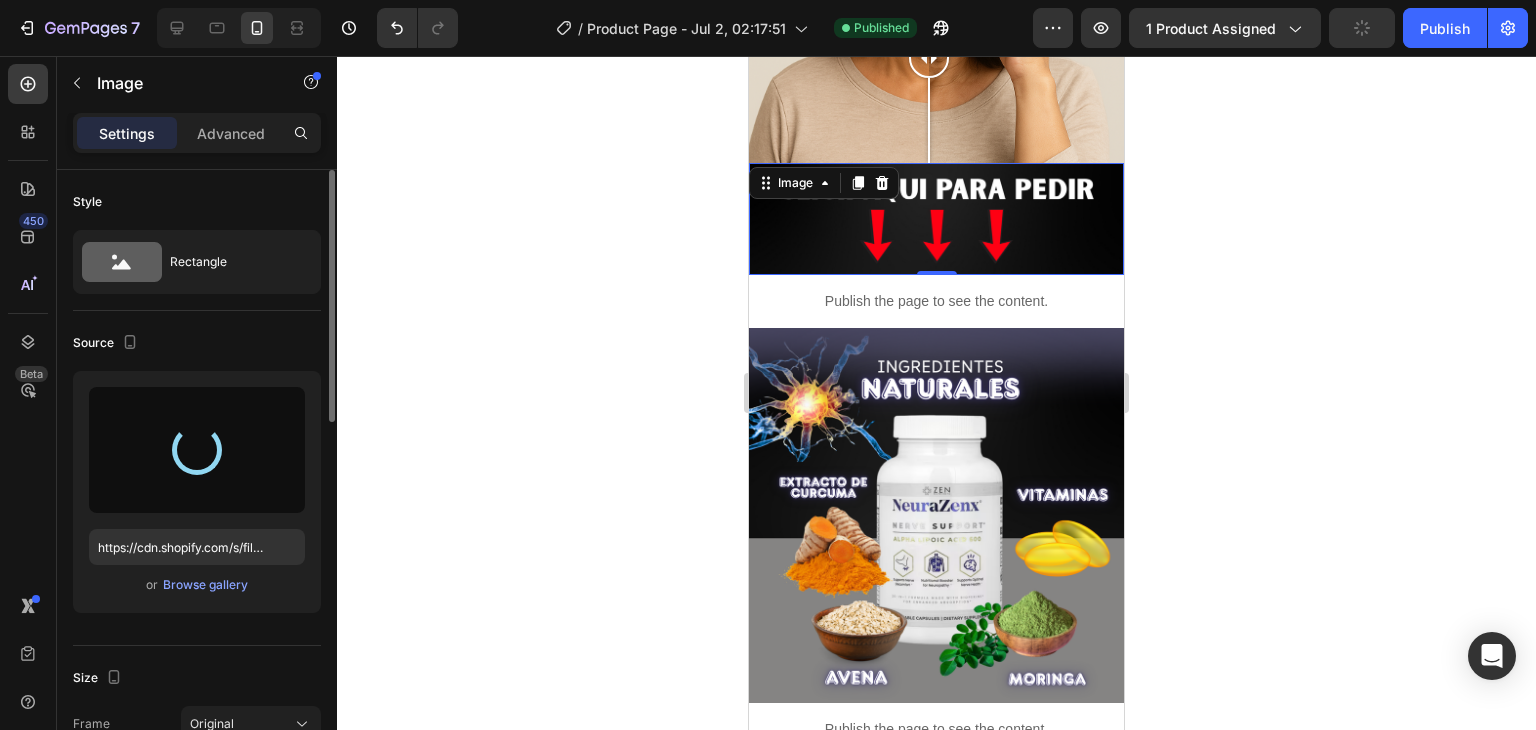 type on "https://cdn.shopify.com/s/files/1/0705/6405/3181/files/gempages_570567145499395296-2bb81ff5-6b77-4732-8890-ed9906fa1974.png" 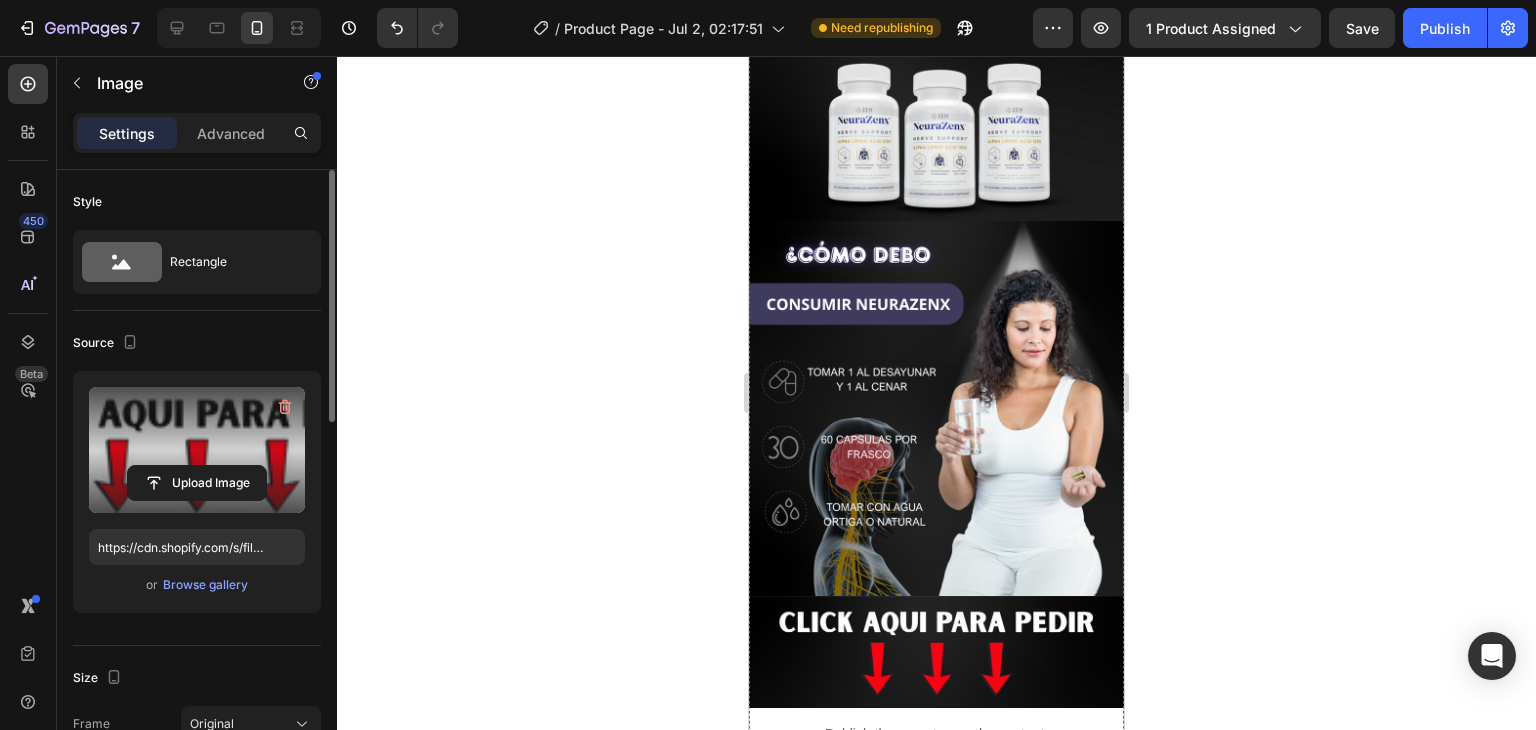 scroll, scrollTop: 2478, scrollLeft: 0, axis: vertical 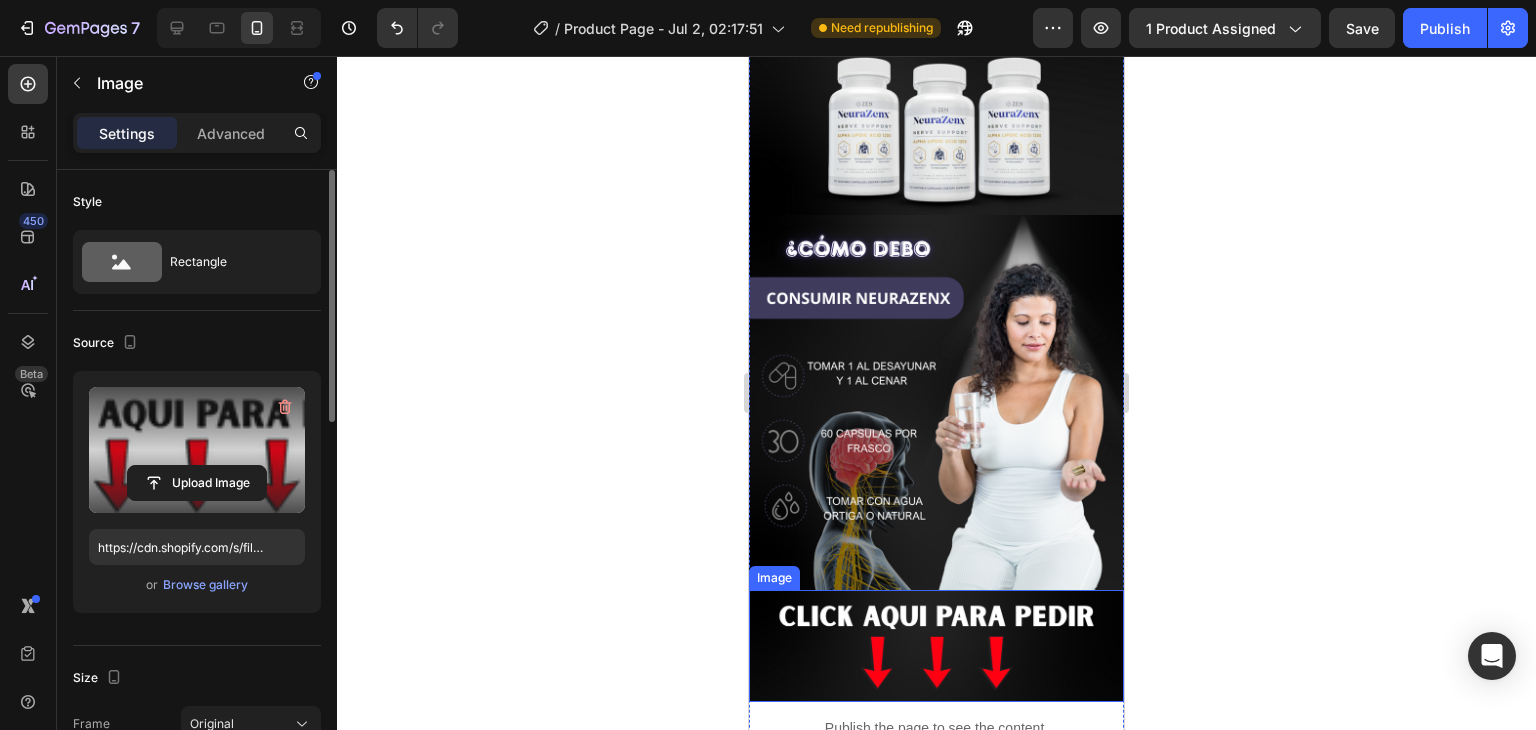 click at bounding box center (936, 646) 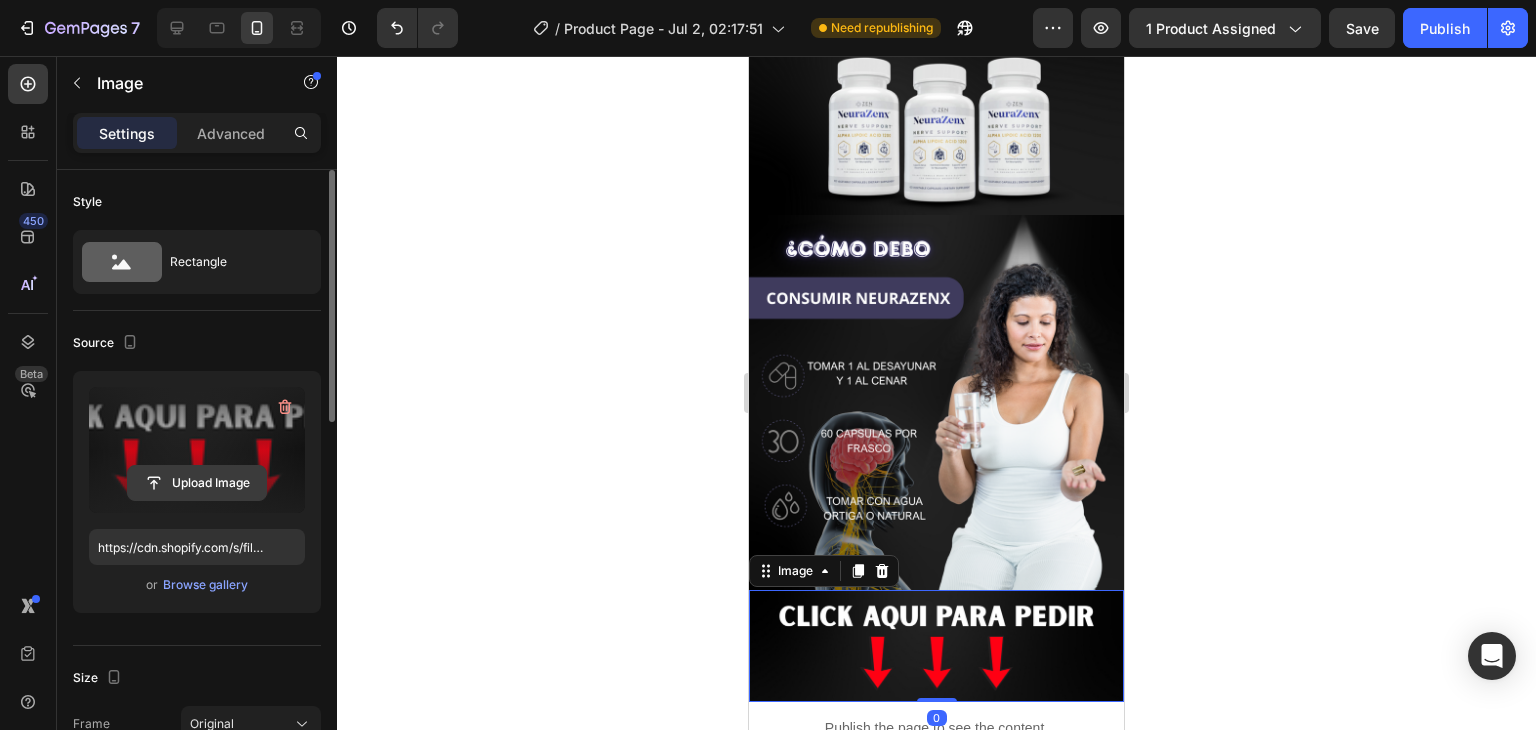 click 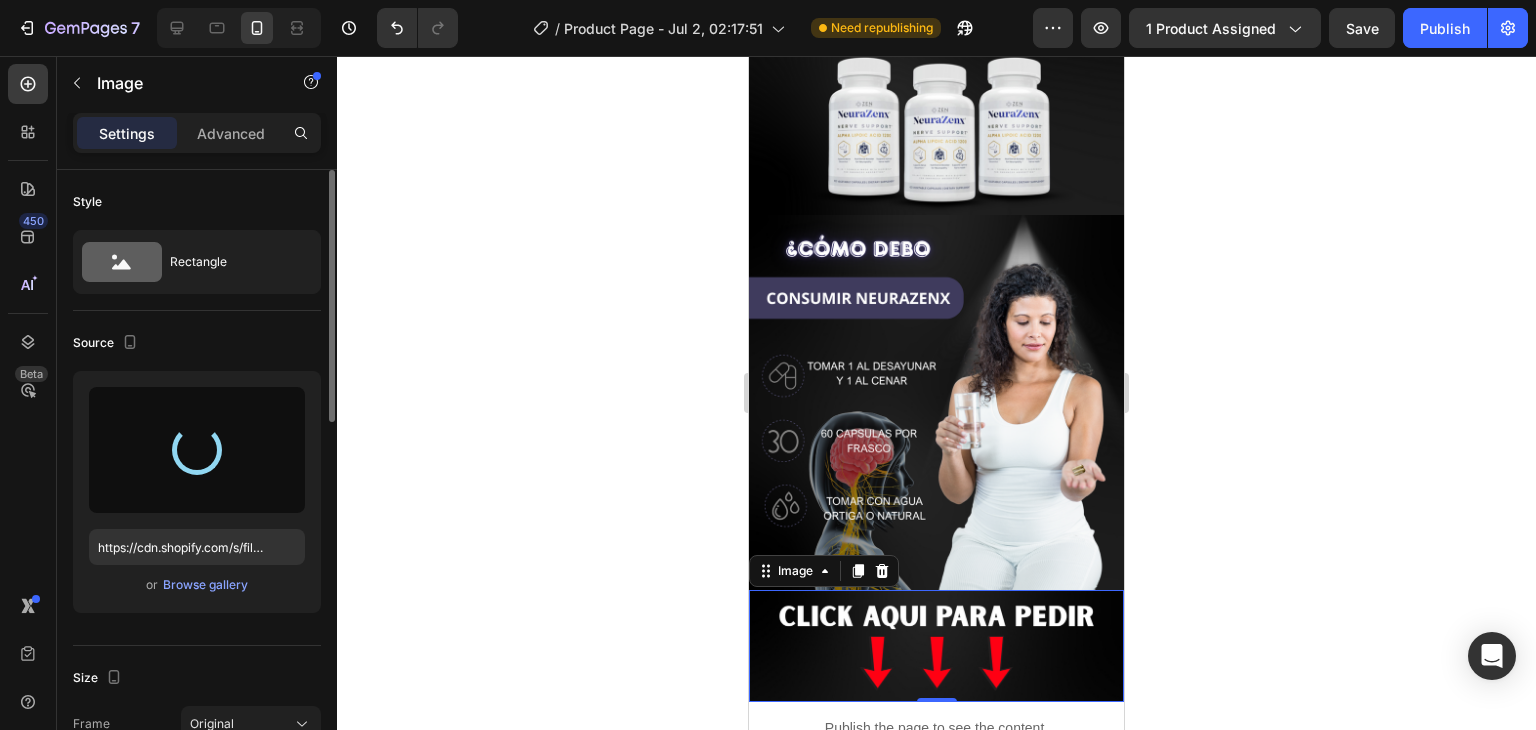 type on "https://cdn.shopify.com/s/files/1/0705/6405/3181/files/gempages_570567145499395296-2bb81ff5-6b77-4732-8890-ed9906fa1974.png" 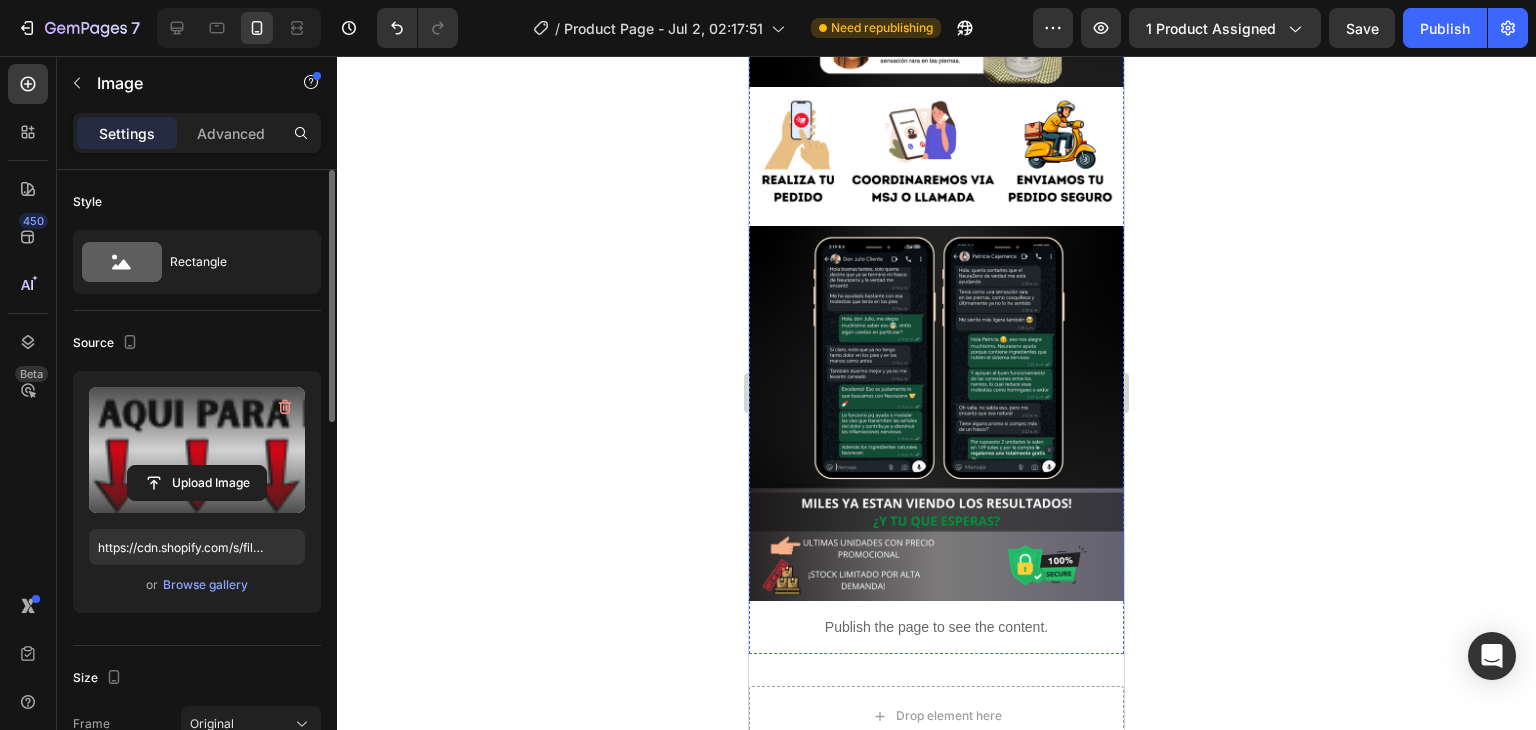 scroll, scrollTop: 3498, scrollLeft: 0, axis: vertical 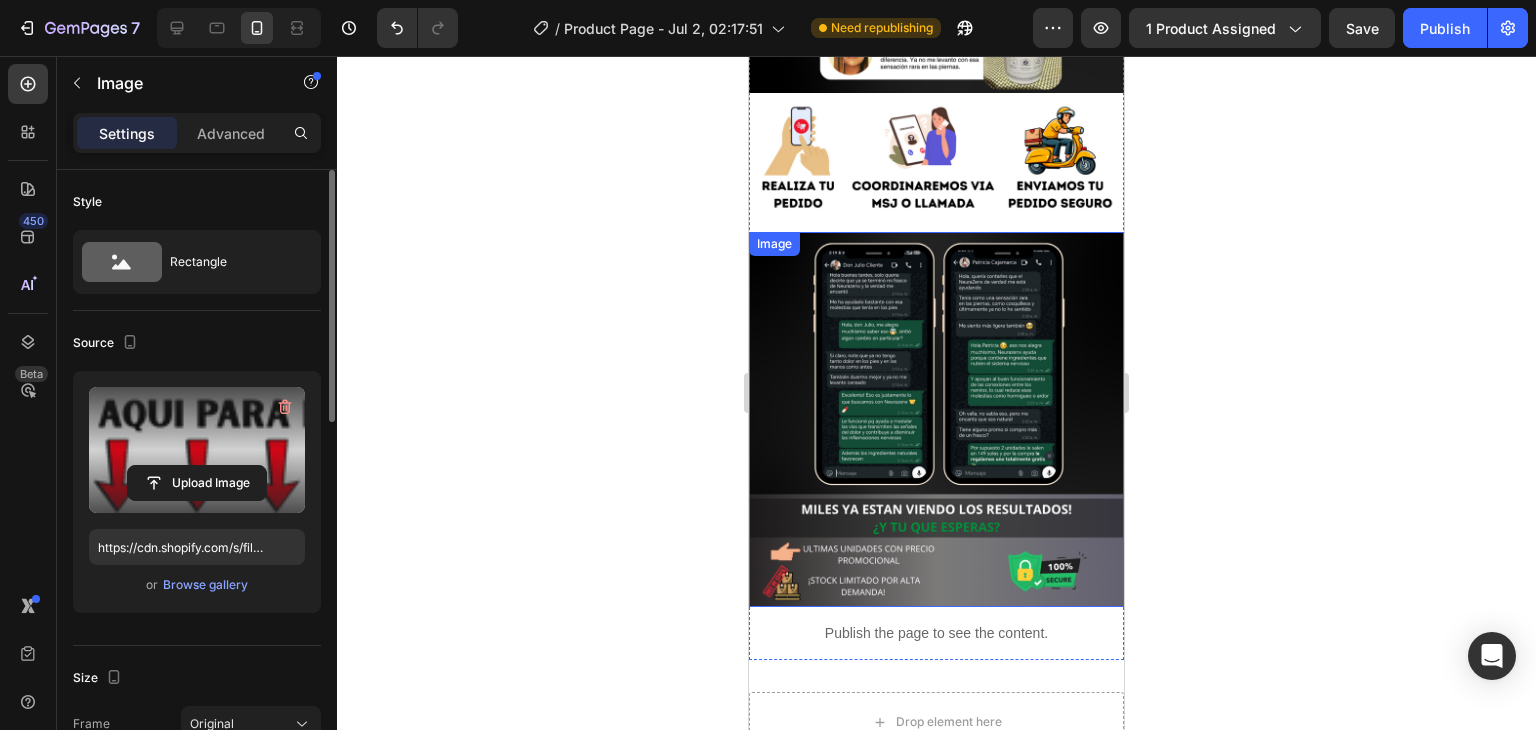 click at bounding box center (936, 419) 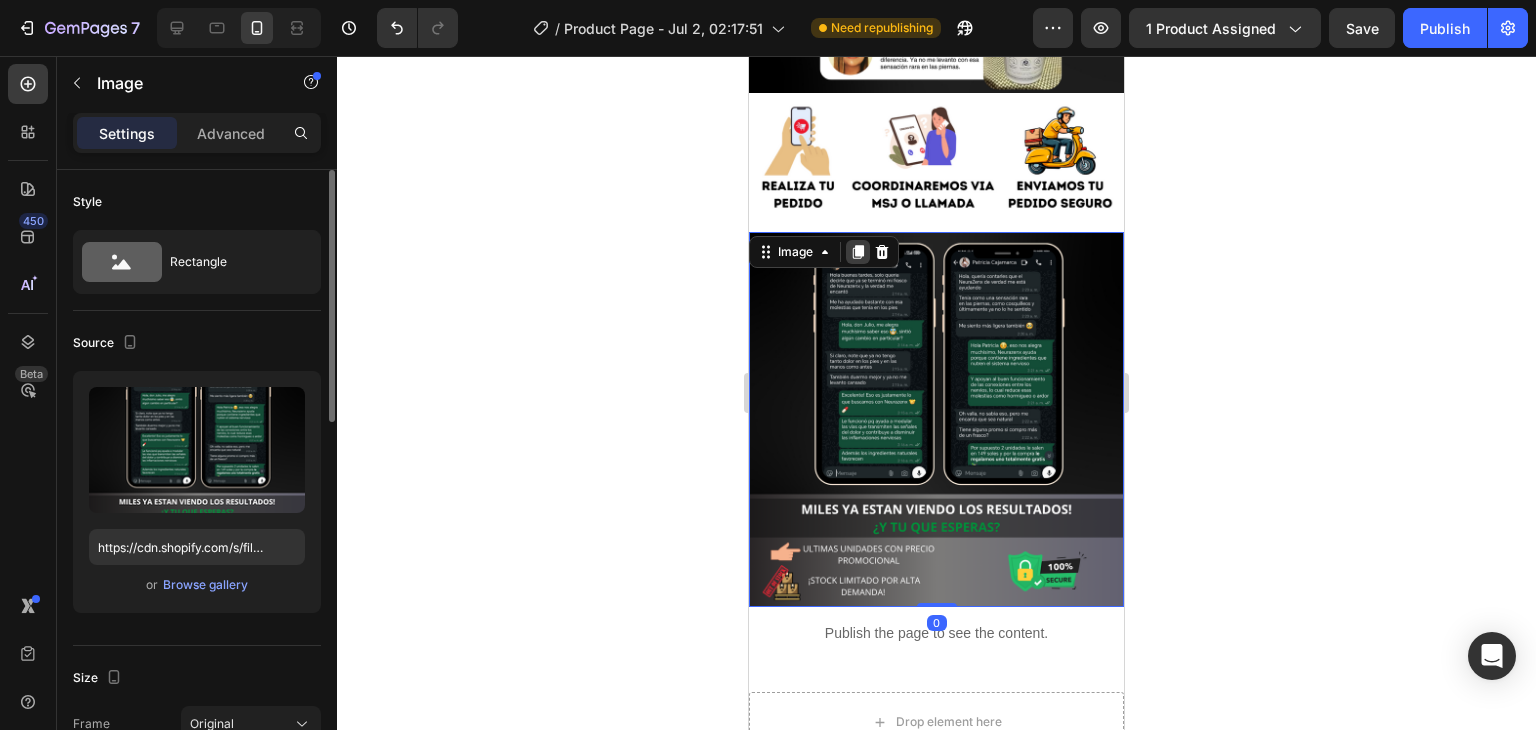 click 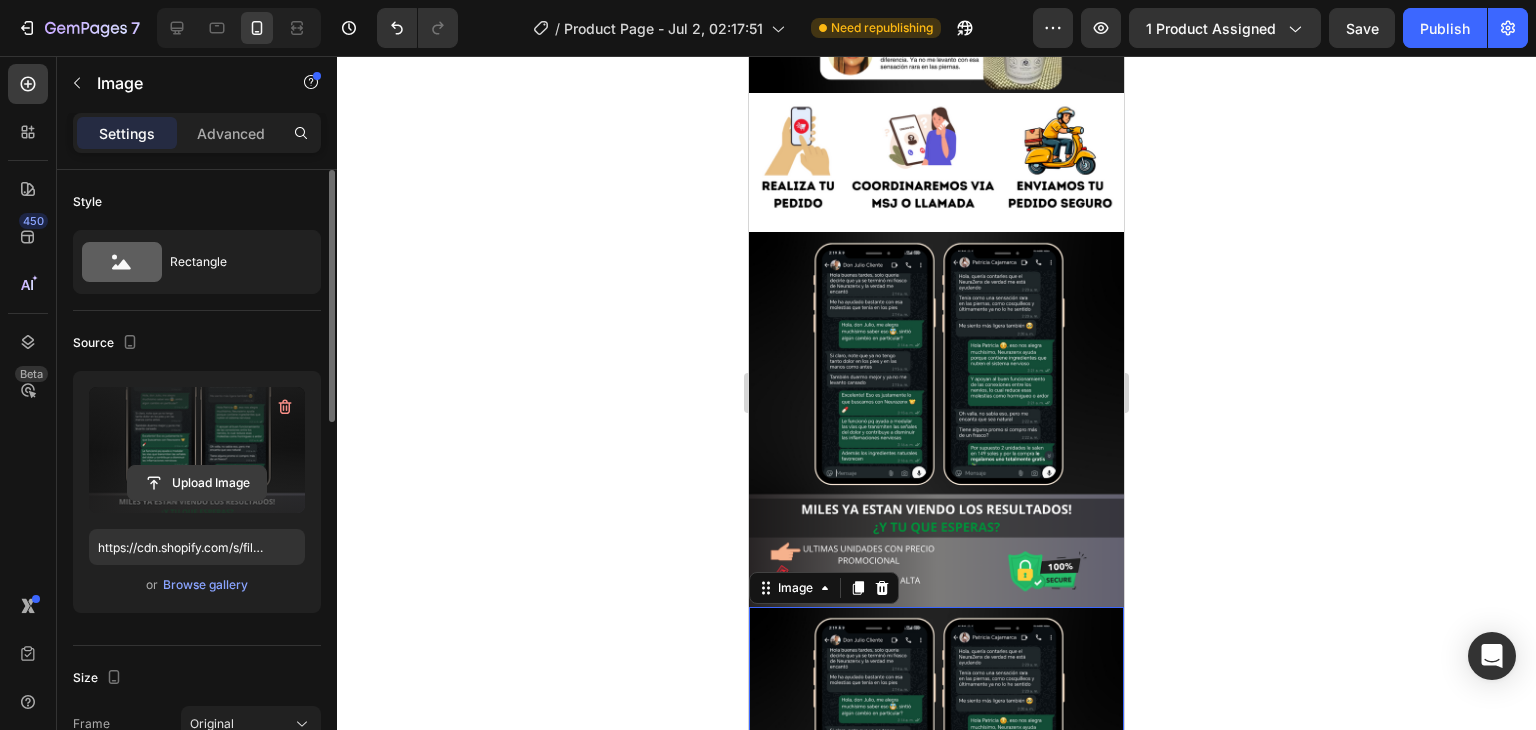 click 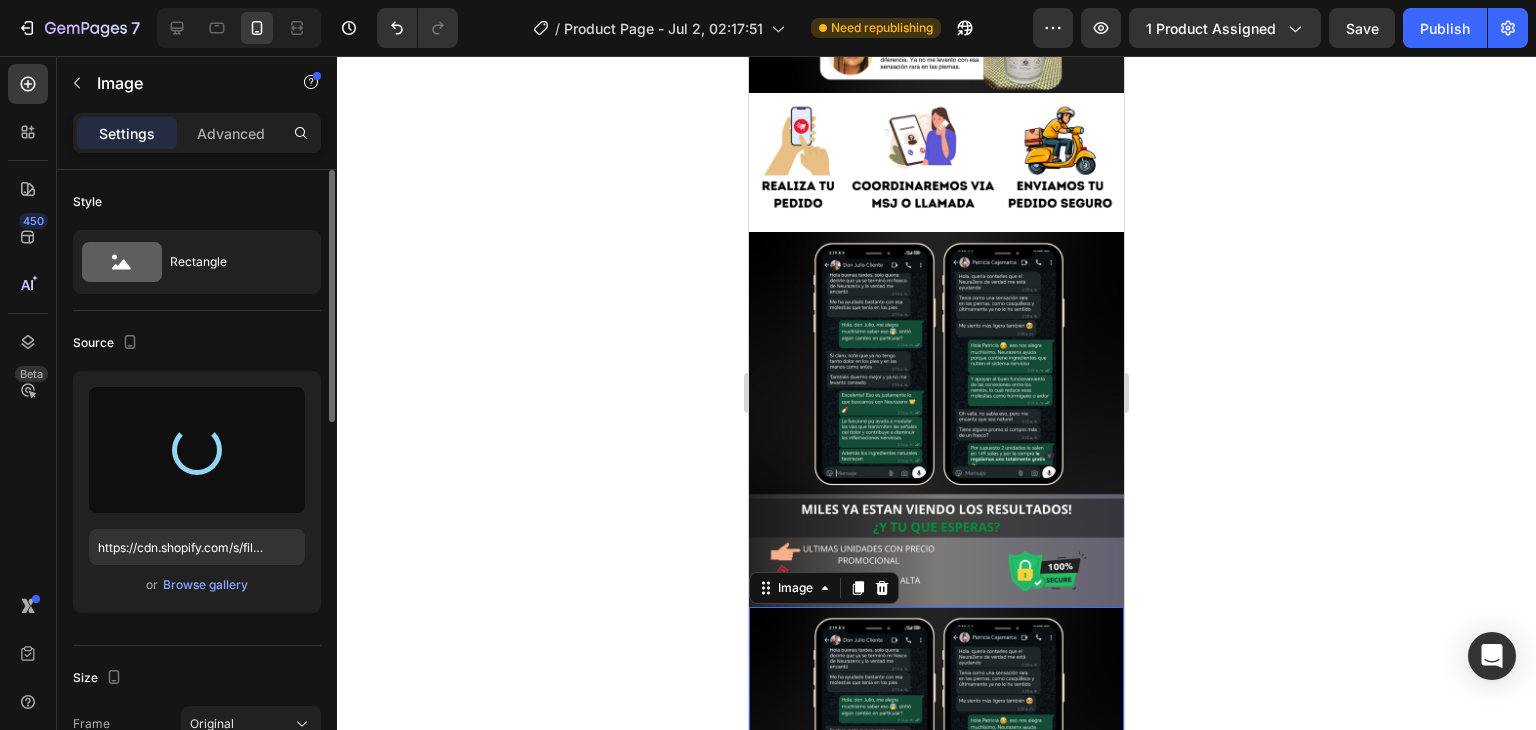 type on "https://cdn.shopify.com/s/files/1/0705/6405/3181/files/gempages_570567145499395296-2bb81ff5-6b77-4732-8890-ed9906fa1974.png" 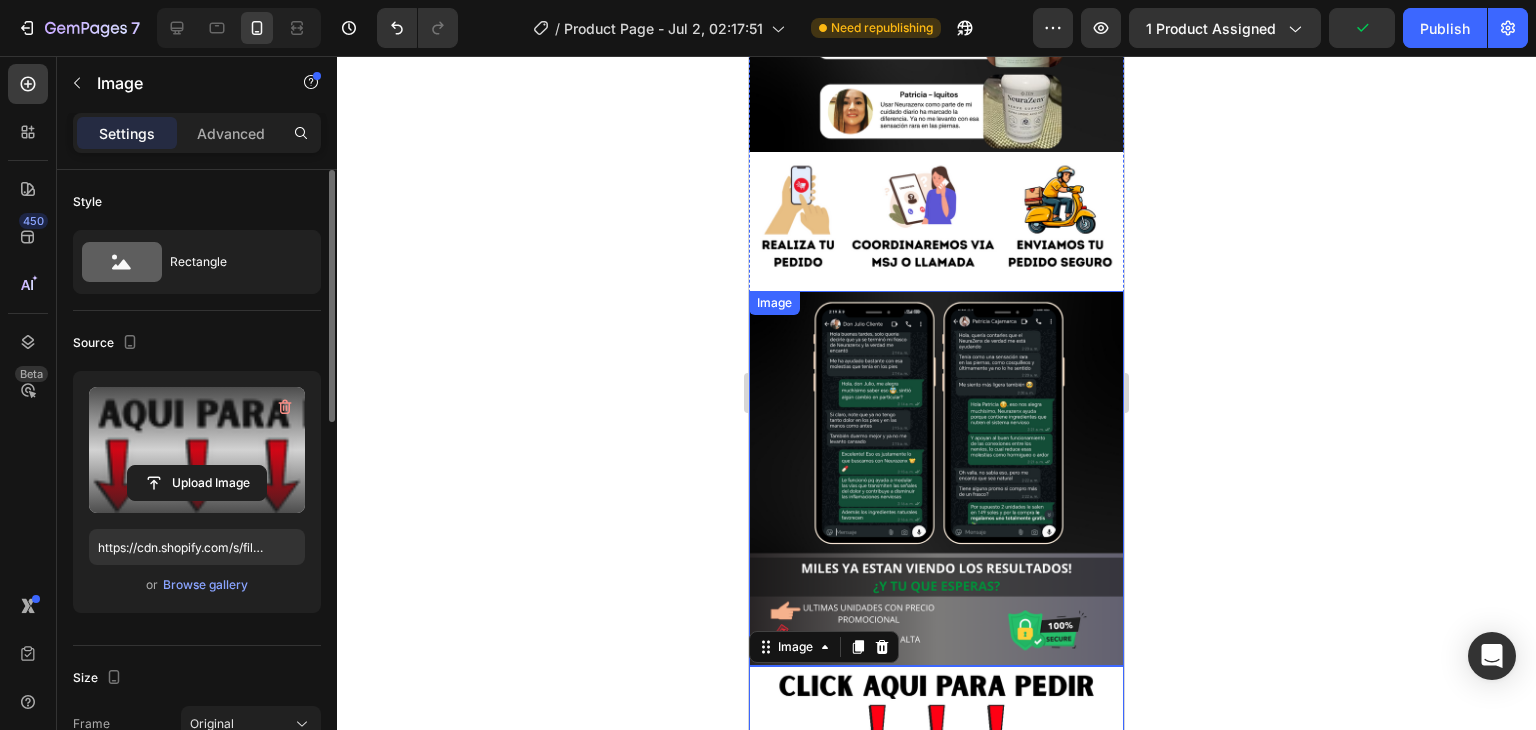 click at bounding box center [936, 478] 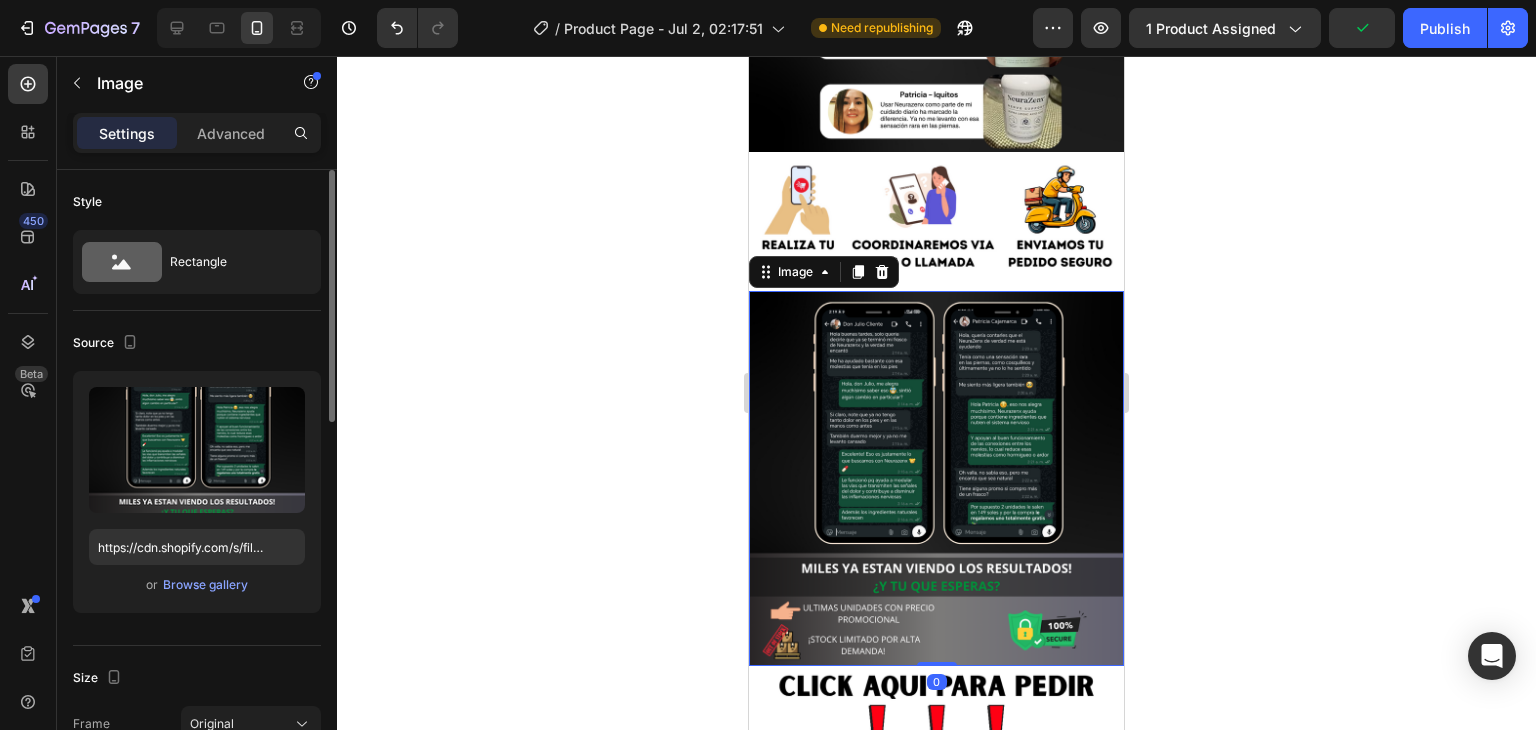 scroll, scrollTop: 3343, scrollLeft: 0, axis: vertical 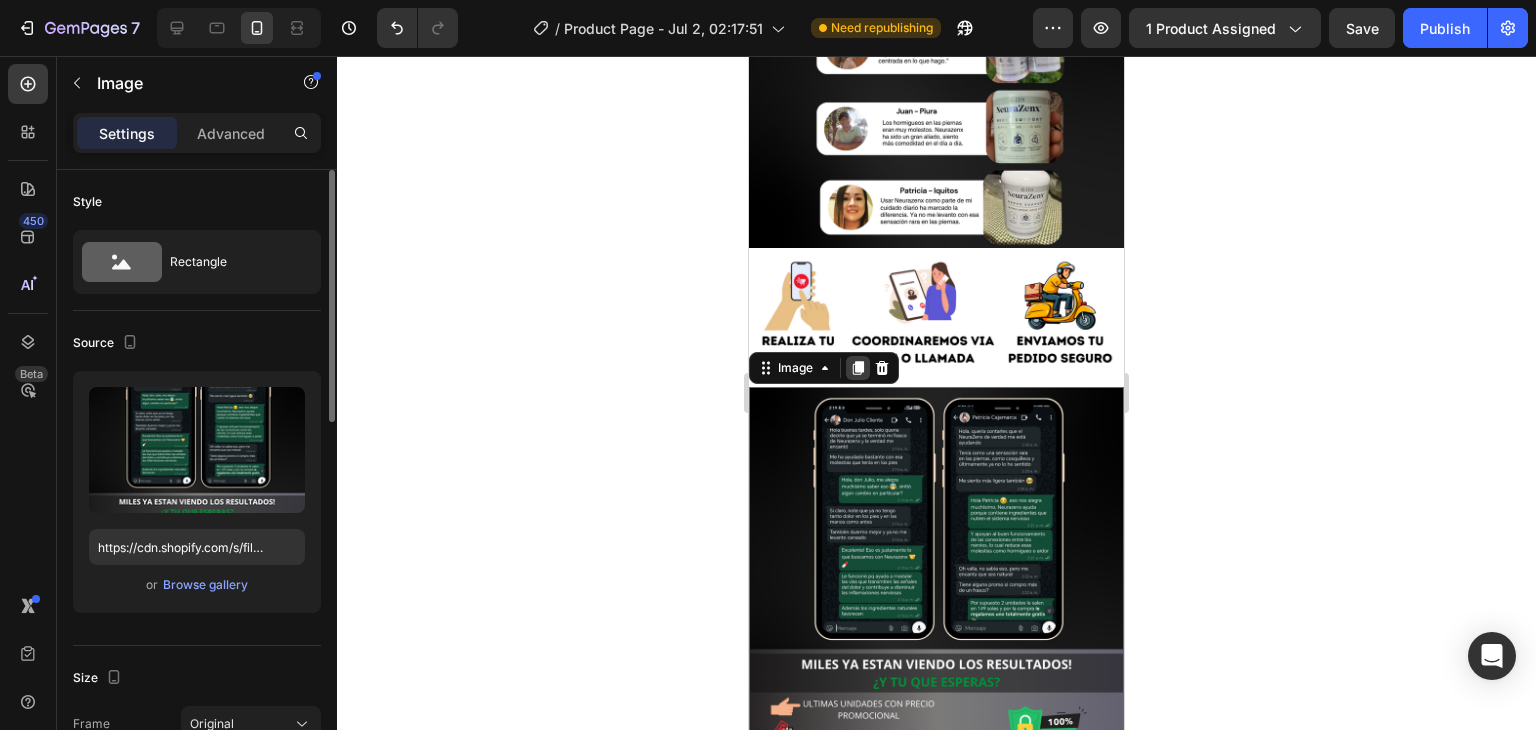 click 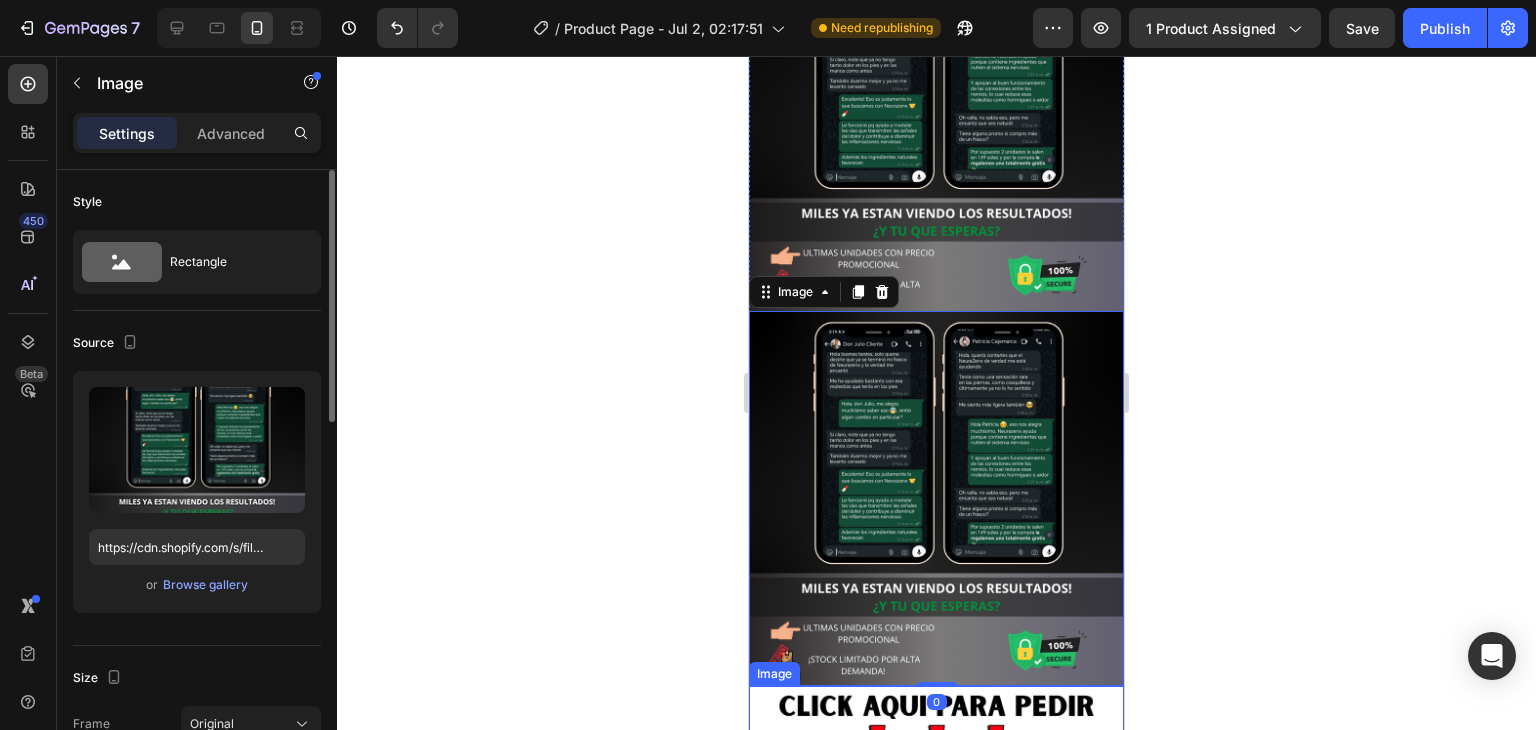 scroll, scrollTop: 3829, scrollLeft: 0, axis: vertical 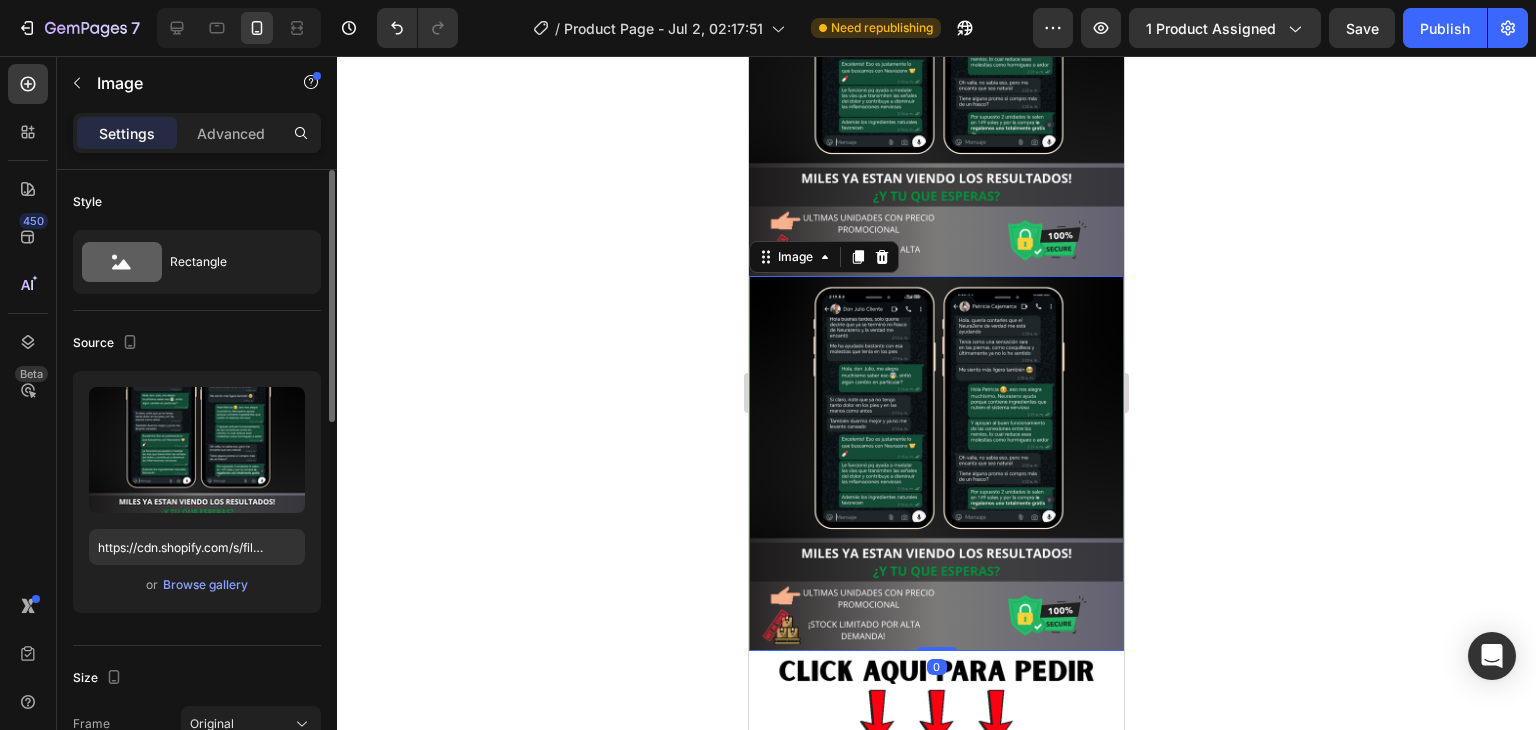 click at bounding box center [936, 463] 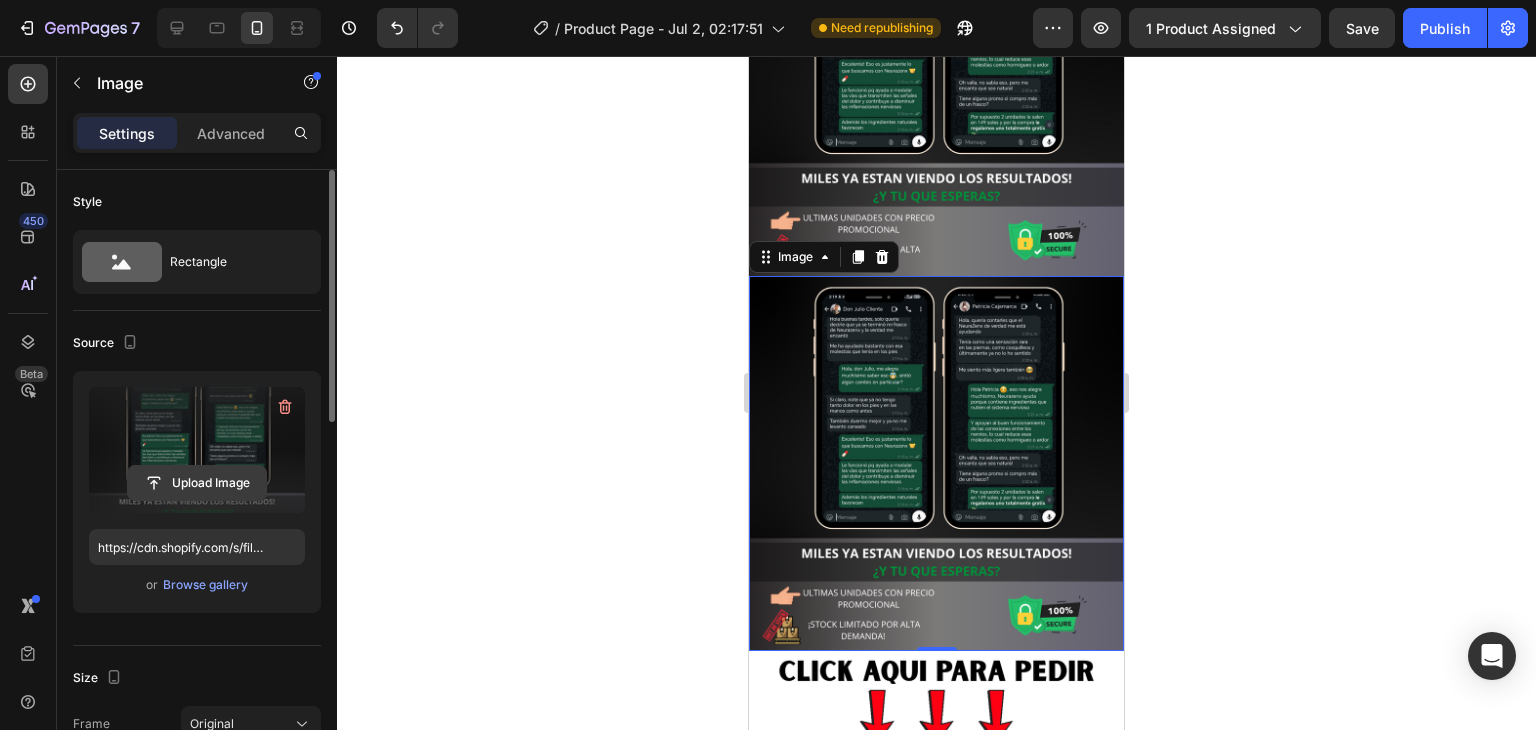 click 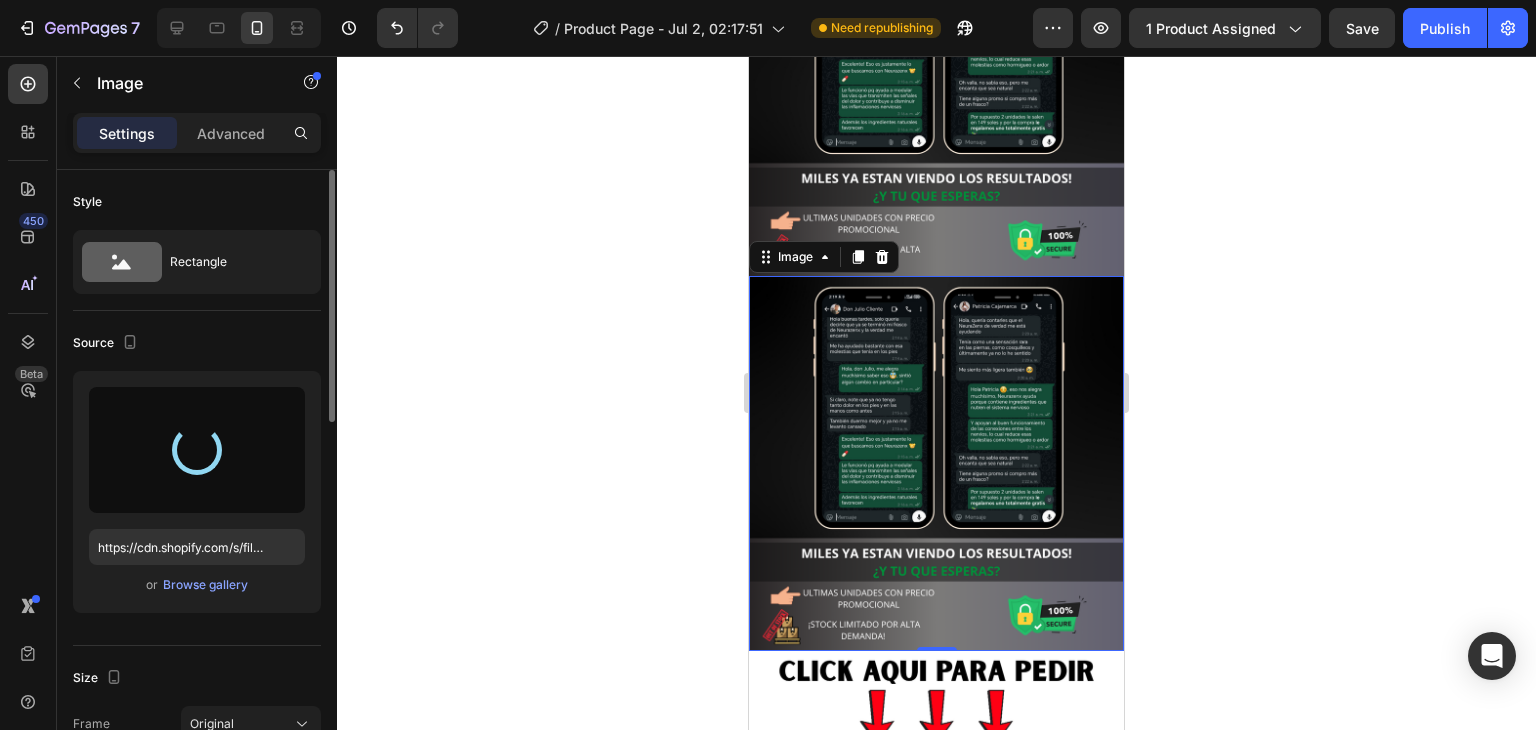 type on "https://cdn.shopify.com/s/files/1/0705/6405/3181/files/gempages_570567145499395296-ad499343-7b4c-4317-bf67-51fb1c4eaa69.png" 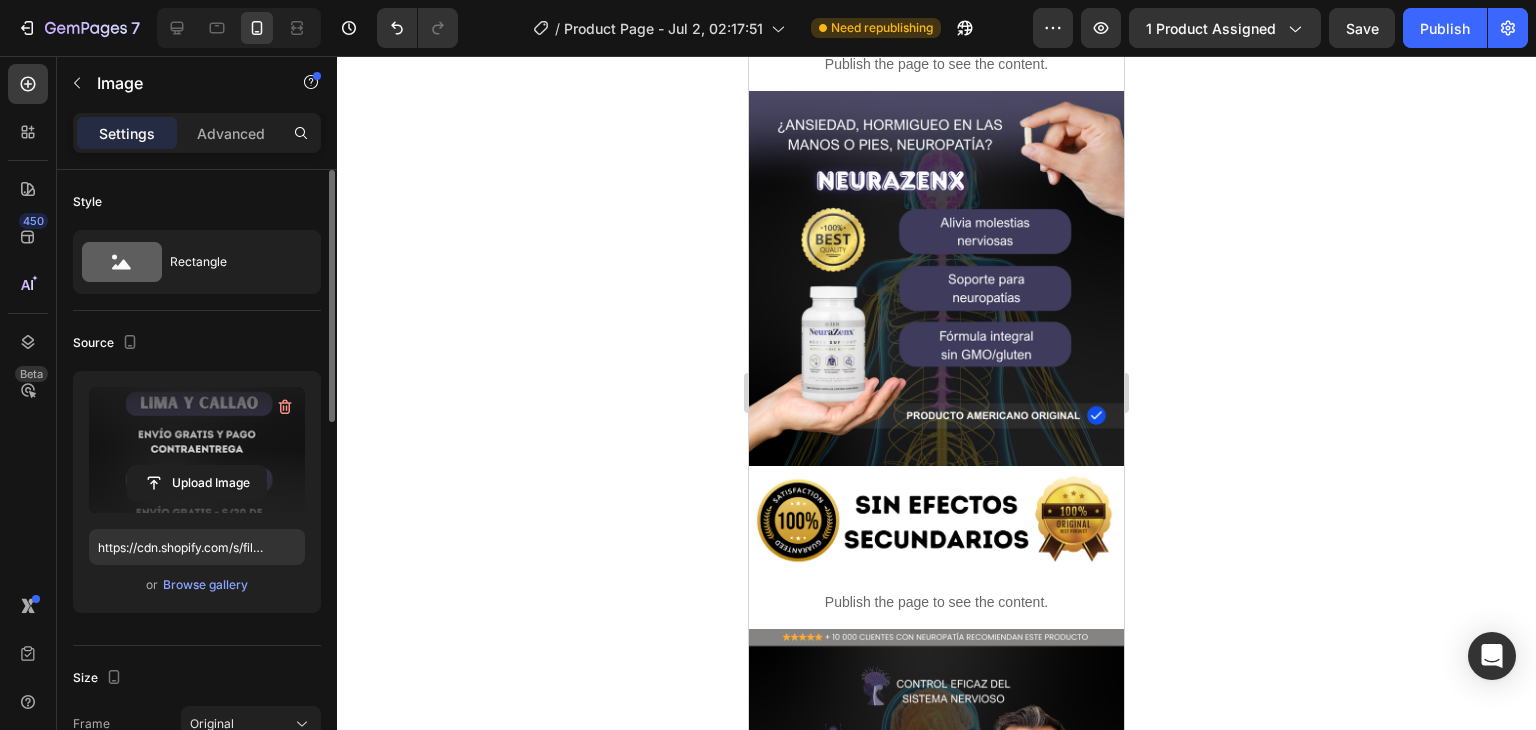 scroll, scrollTop: 0, scrollLeft: 0, axis: both 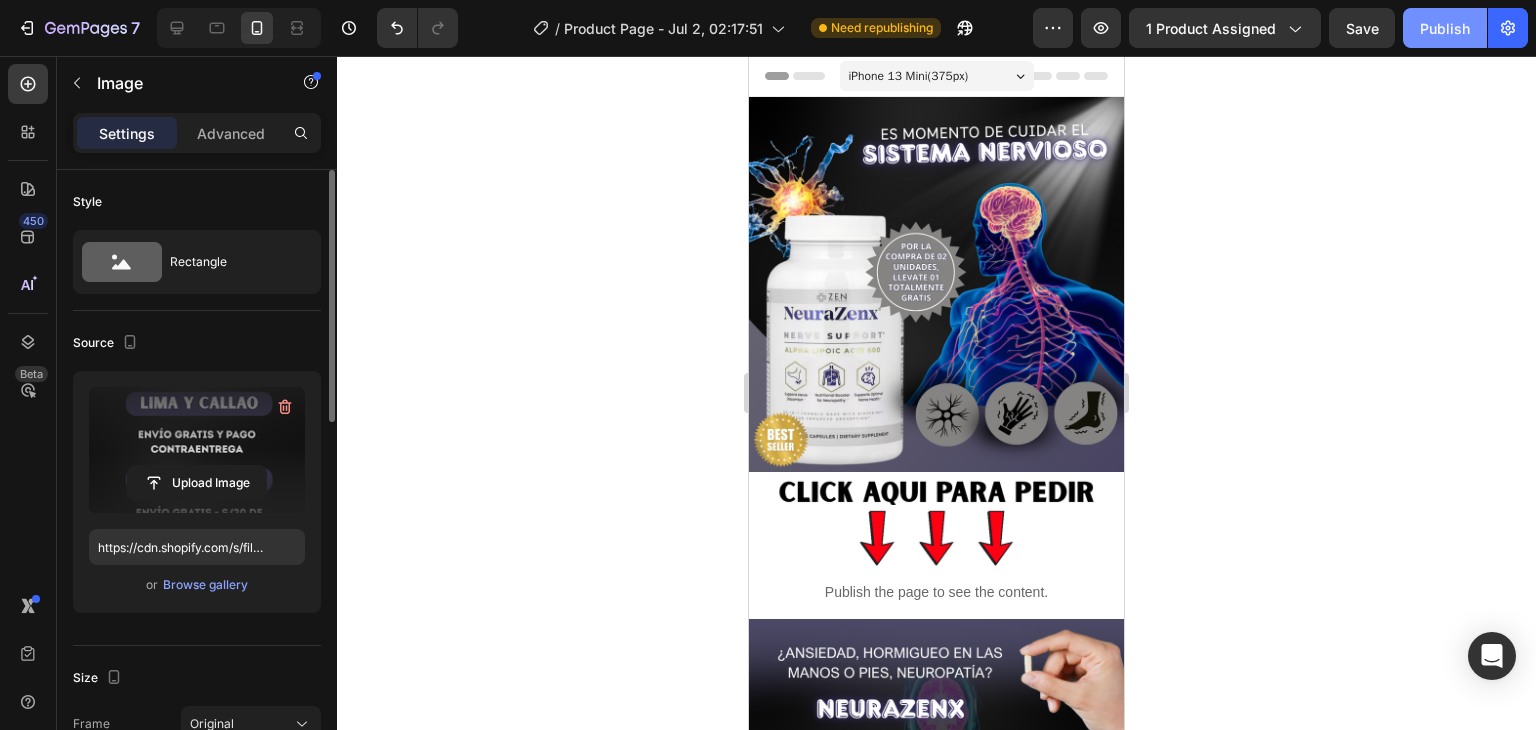 click on "Publish" at bounding box center [1445, 28] 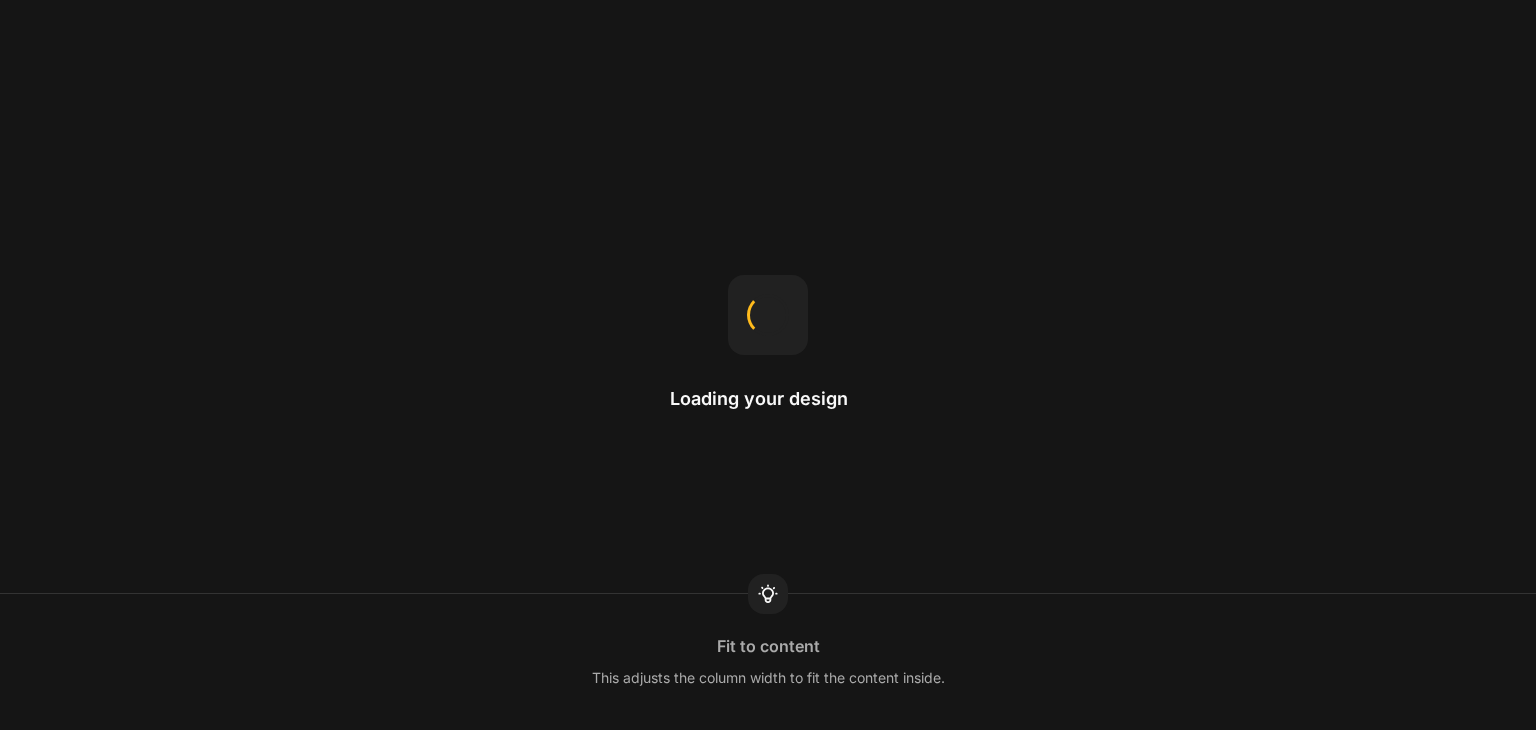 scroll, scrollTop: 0, scrollLeft: 0, axis: both 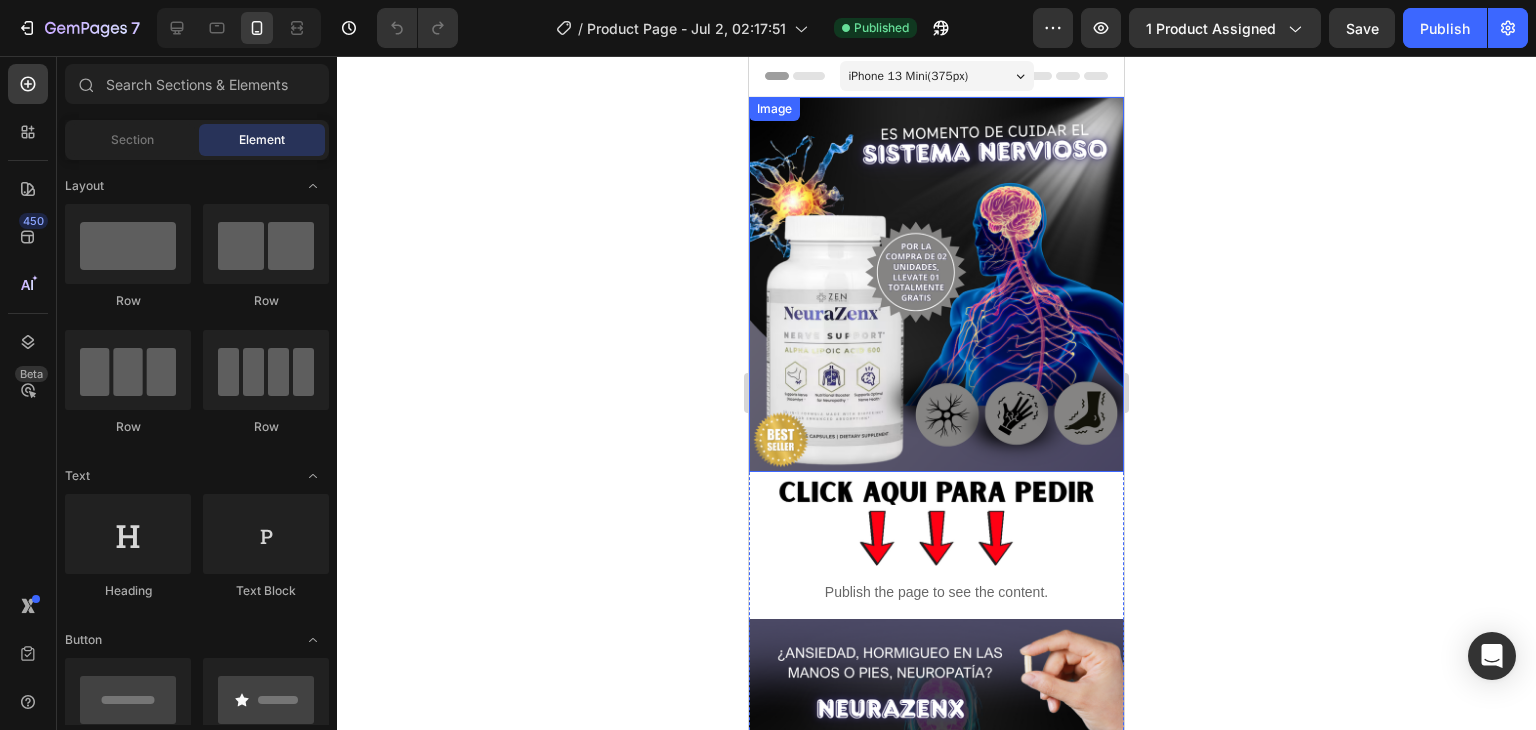 click at bounding box center [936, 284] 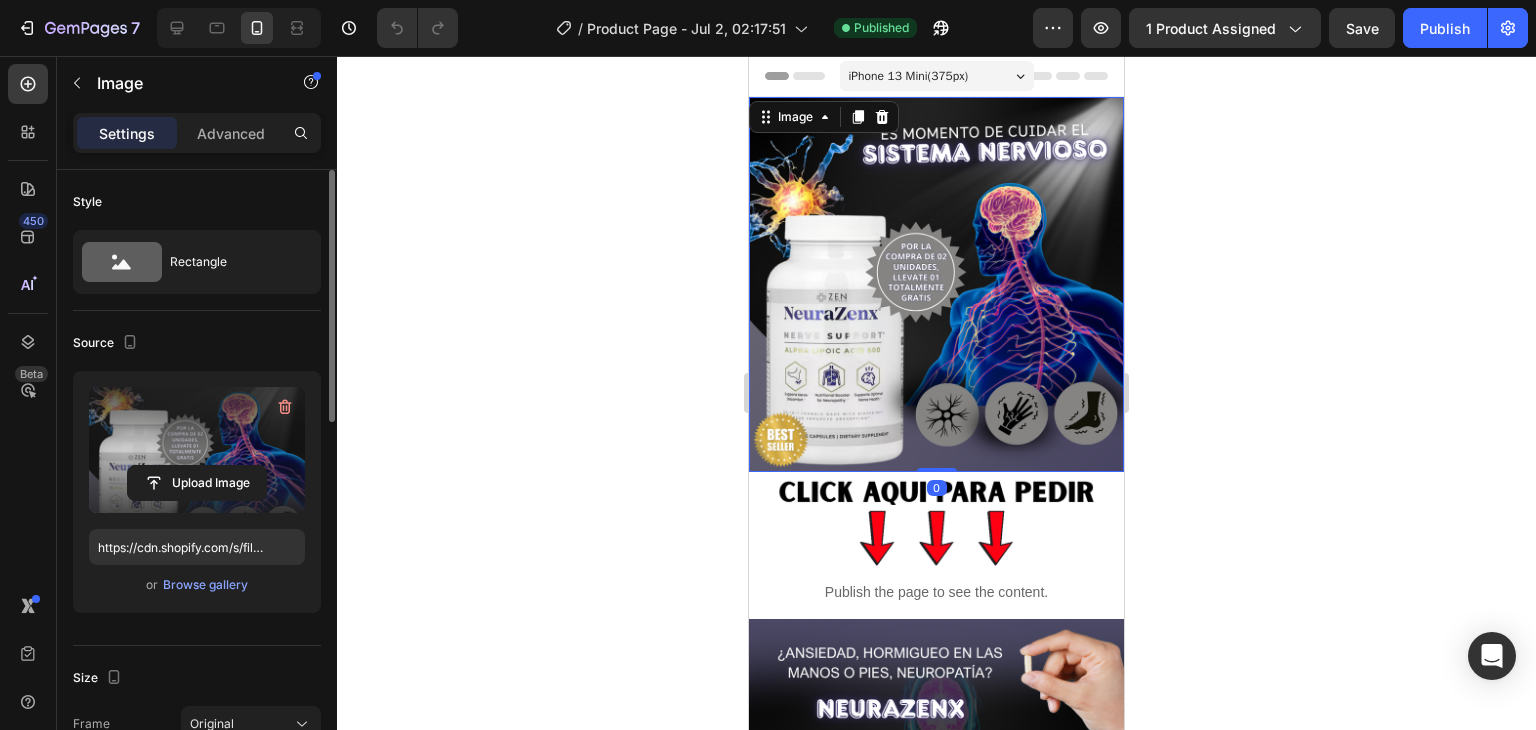 click at bounding box center (197, 450) 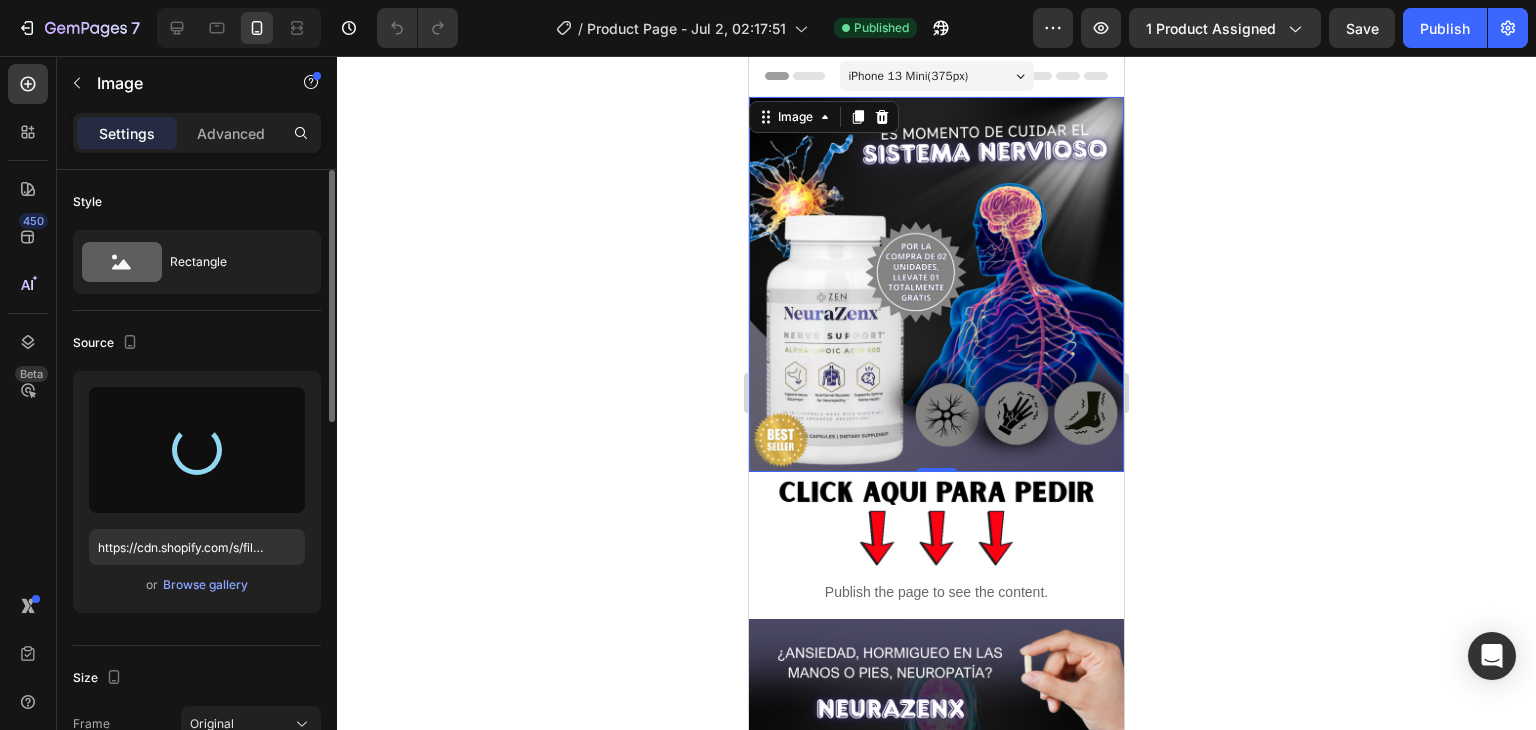 type on "https://cdn.shopify.com/s/files/1/0705/6405/3181/files/gempages_570567145499395296-298603b6-8734-4d1f-ad7c-fa2849ea8068.png" 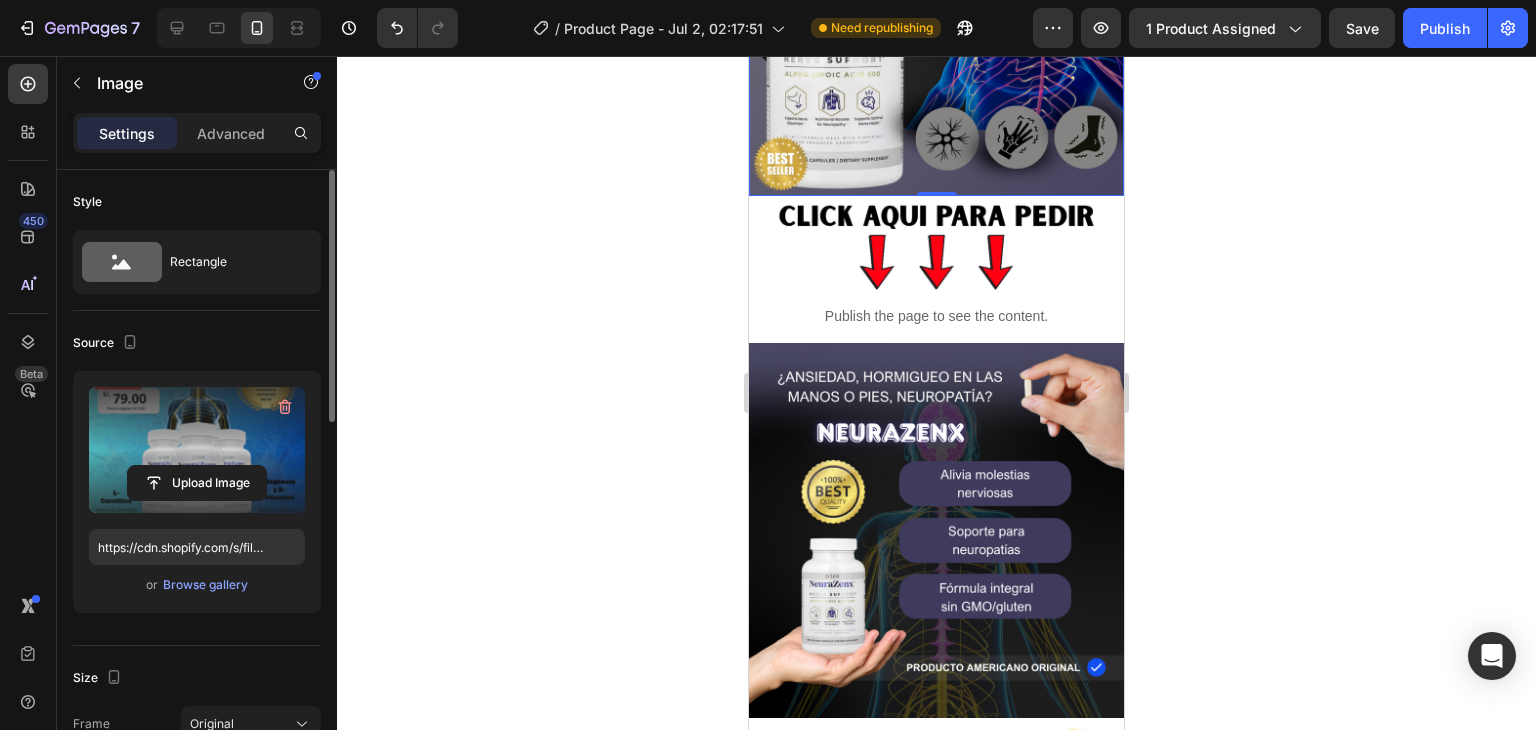 scroll, scrollTop: 302, scrollLeft: 0, axis: vertical 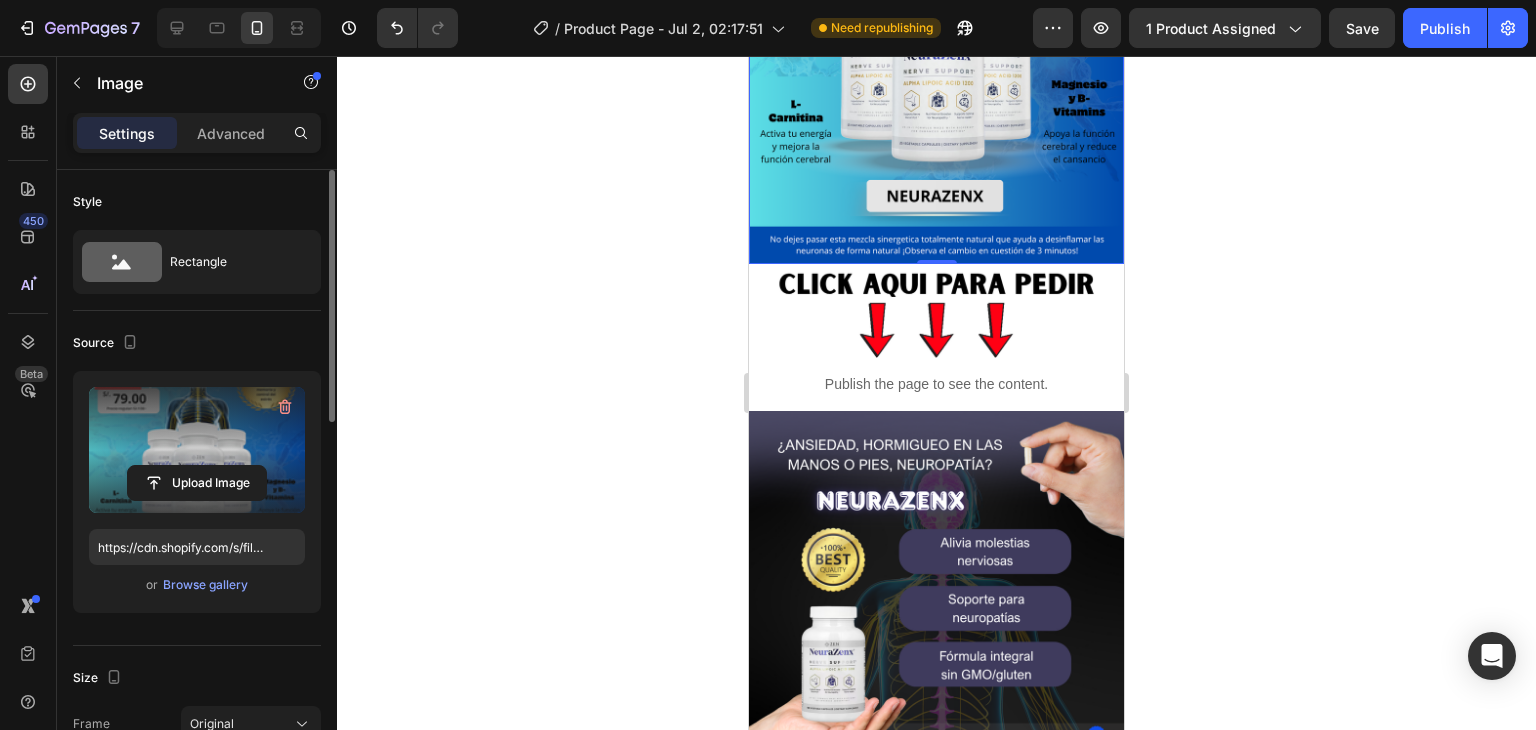 click at bounding box center (936, 598) 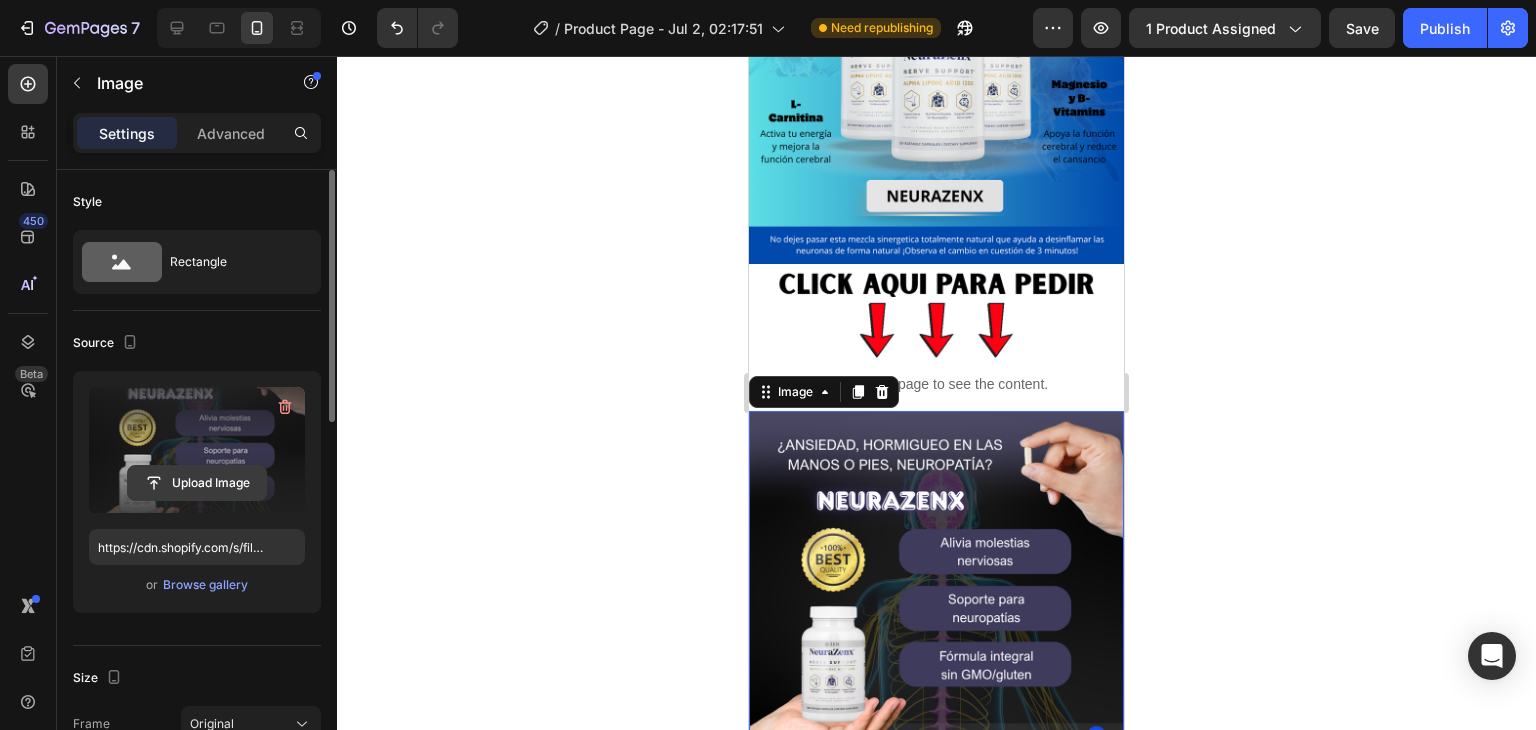 click 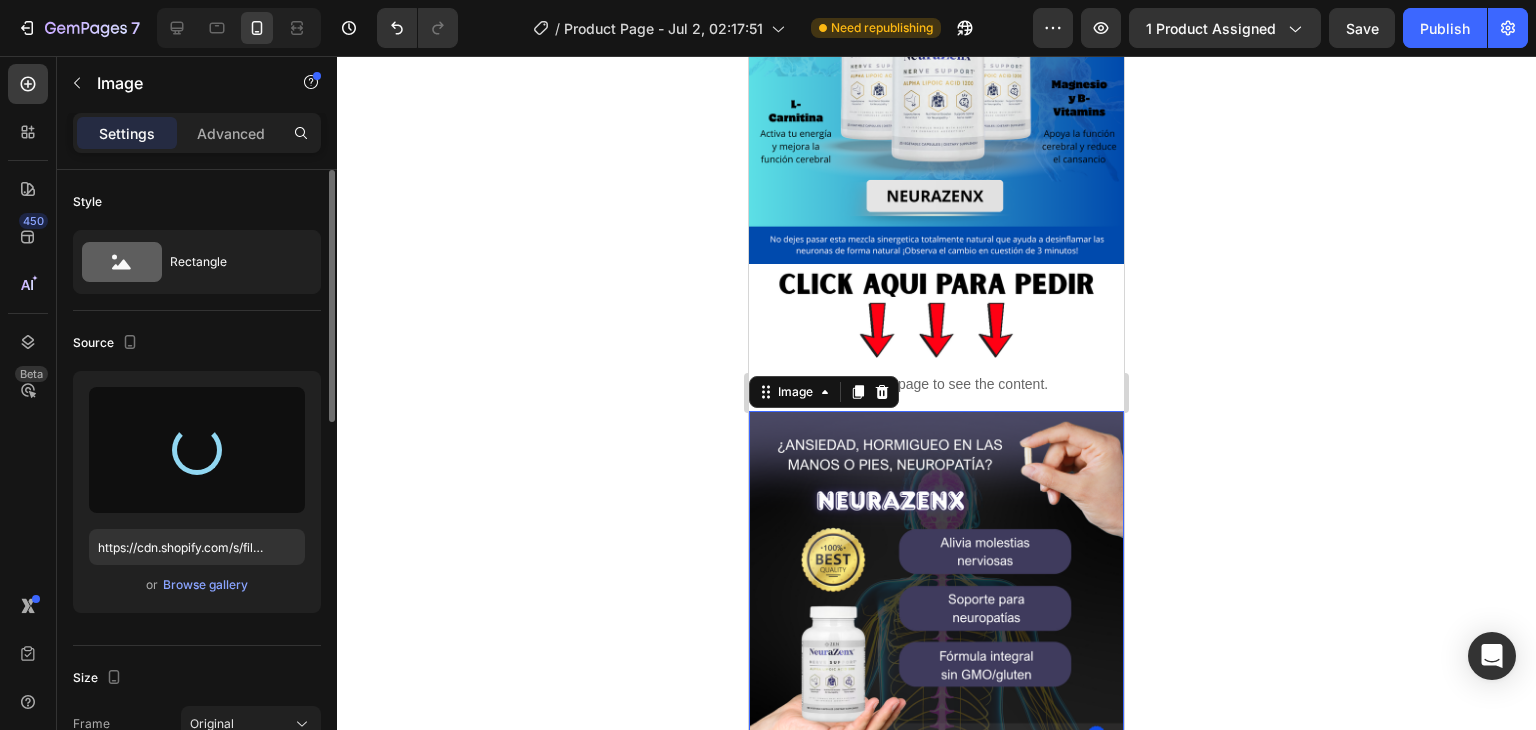 type on "https://cdn.shopify.com/s/files/1/0705/6405/3181/files/gempages_570567145499395296-63bf0064-517f-4075-b22d-4eb62177bfbf.png" 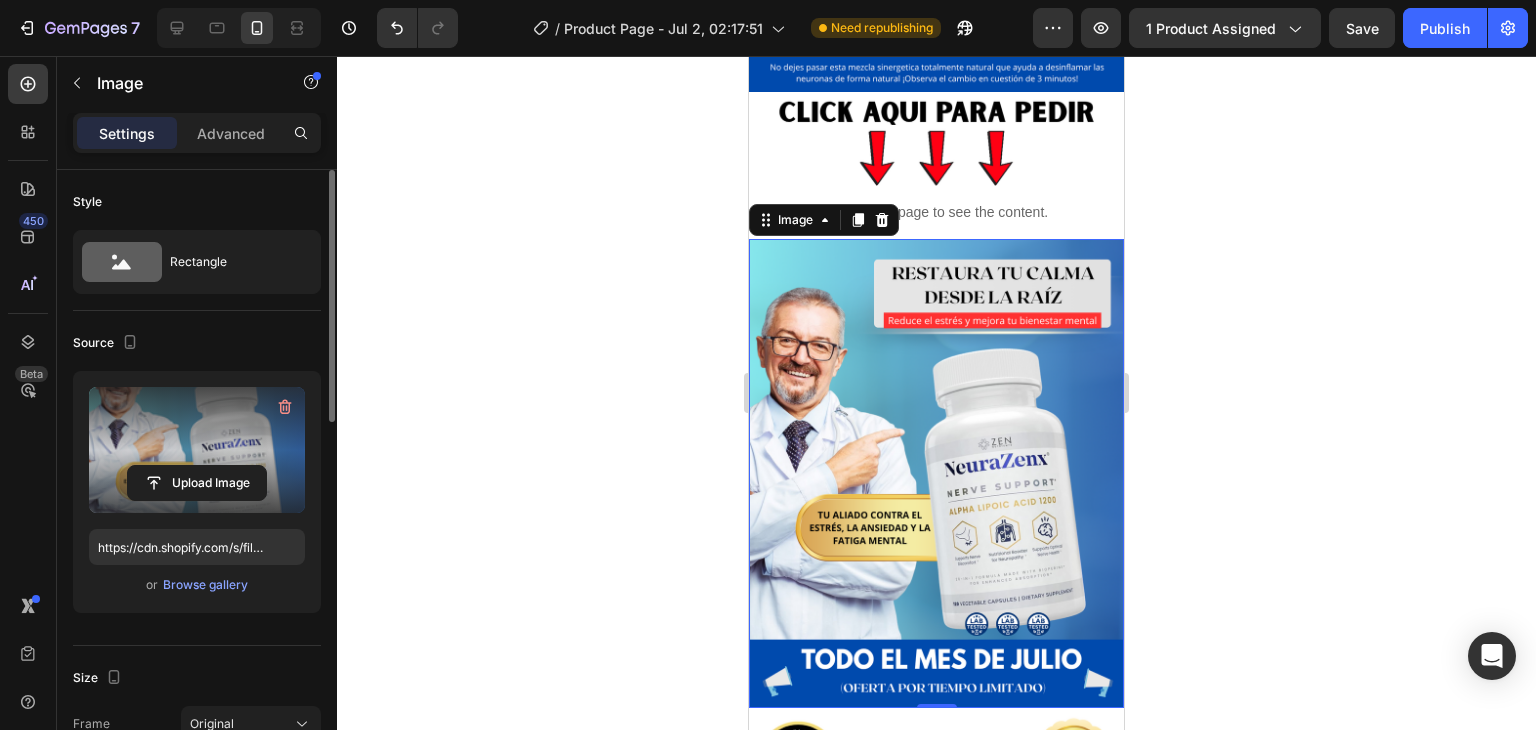 scroll, scrollTop: 484, scrollLeft: 0, axis: vertical 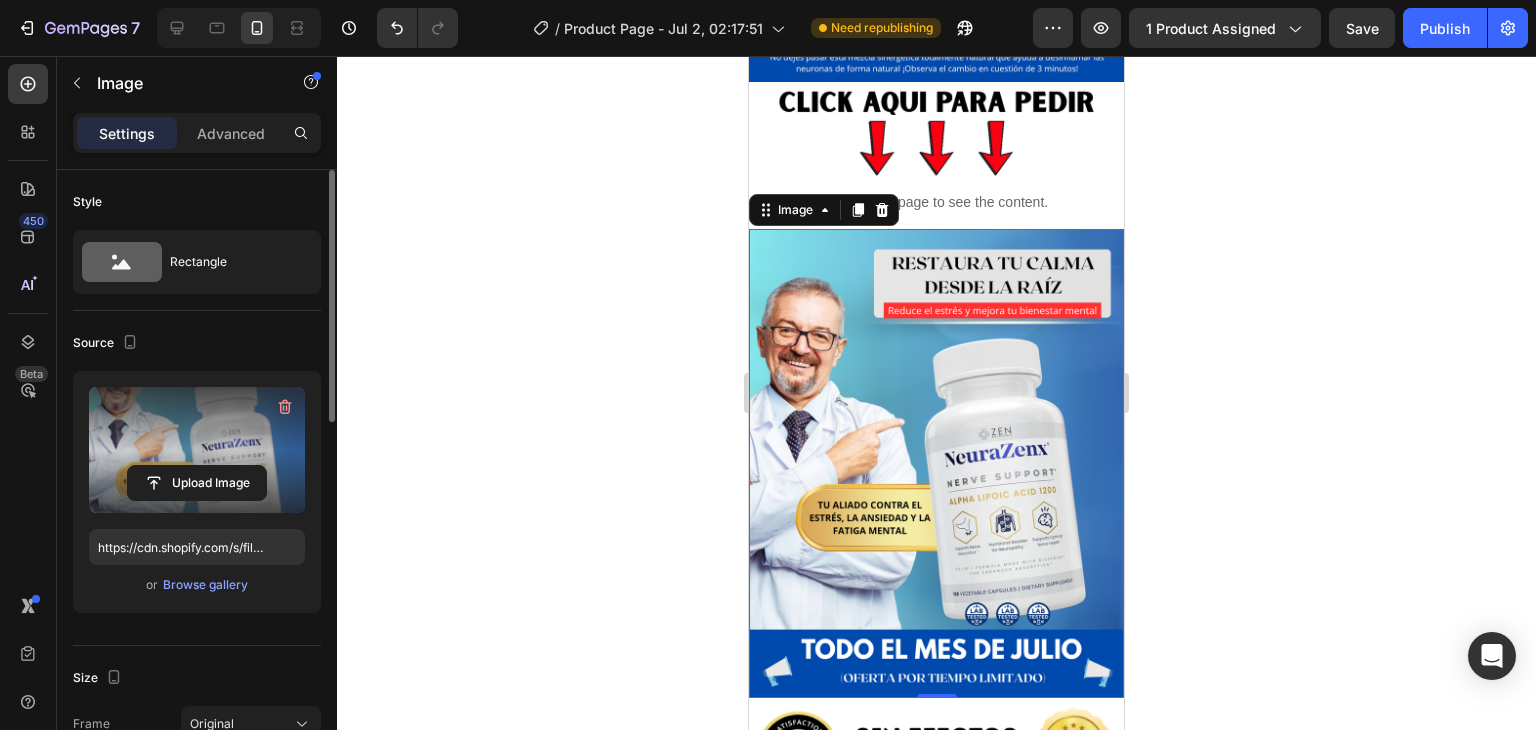 click 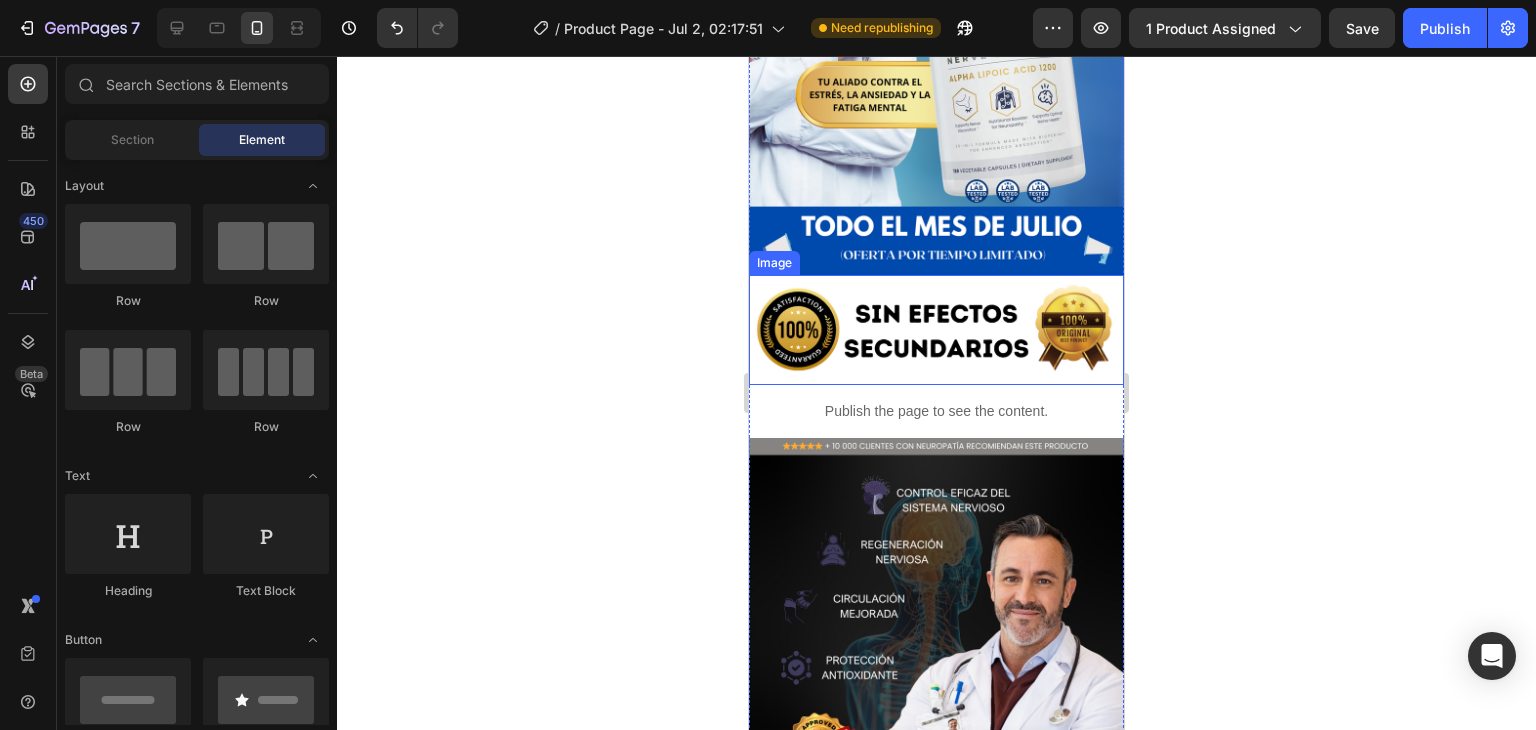 scroll, scrollTop: 906, scrollLeft: 0, axis: vertical 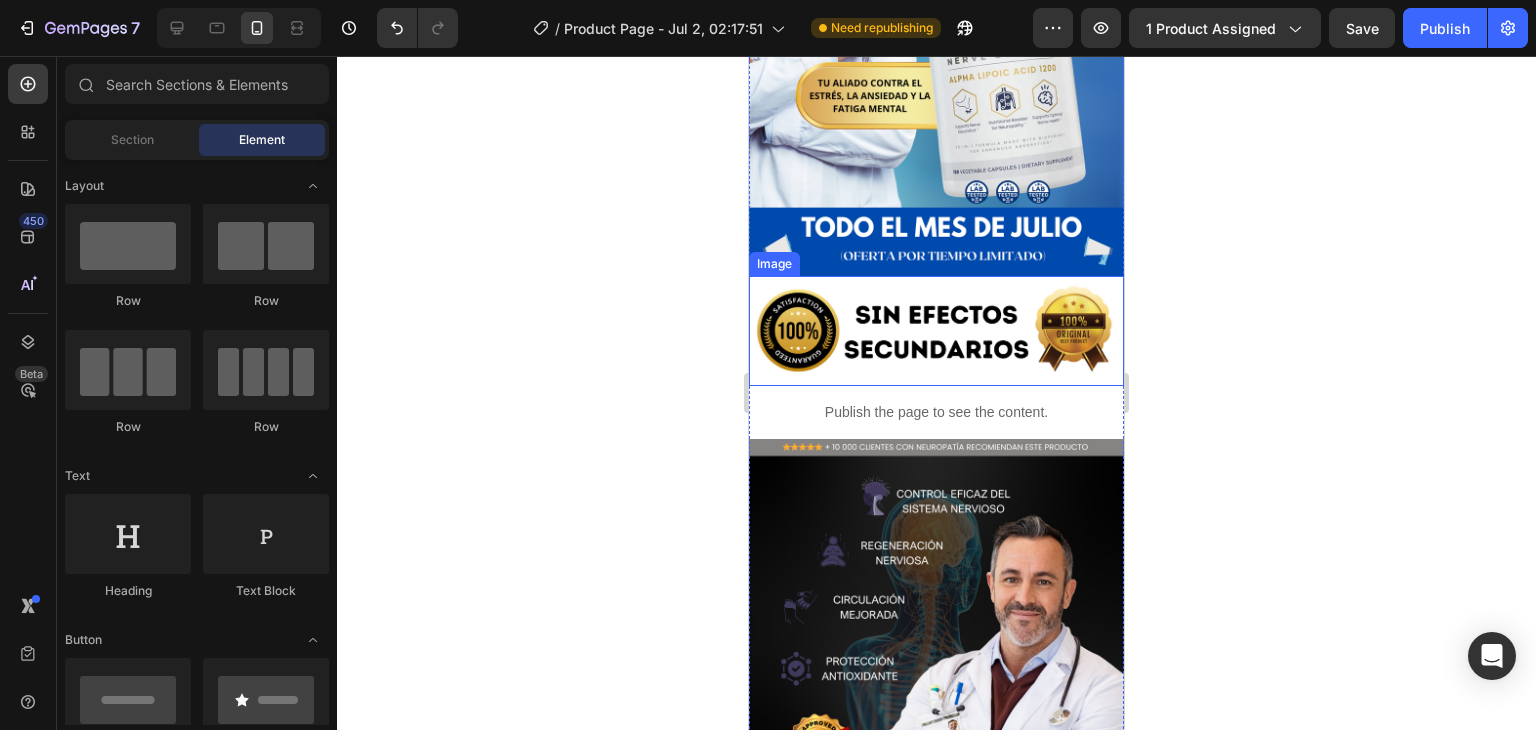 click at bounding box center (936, 626) 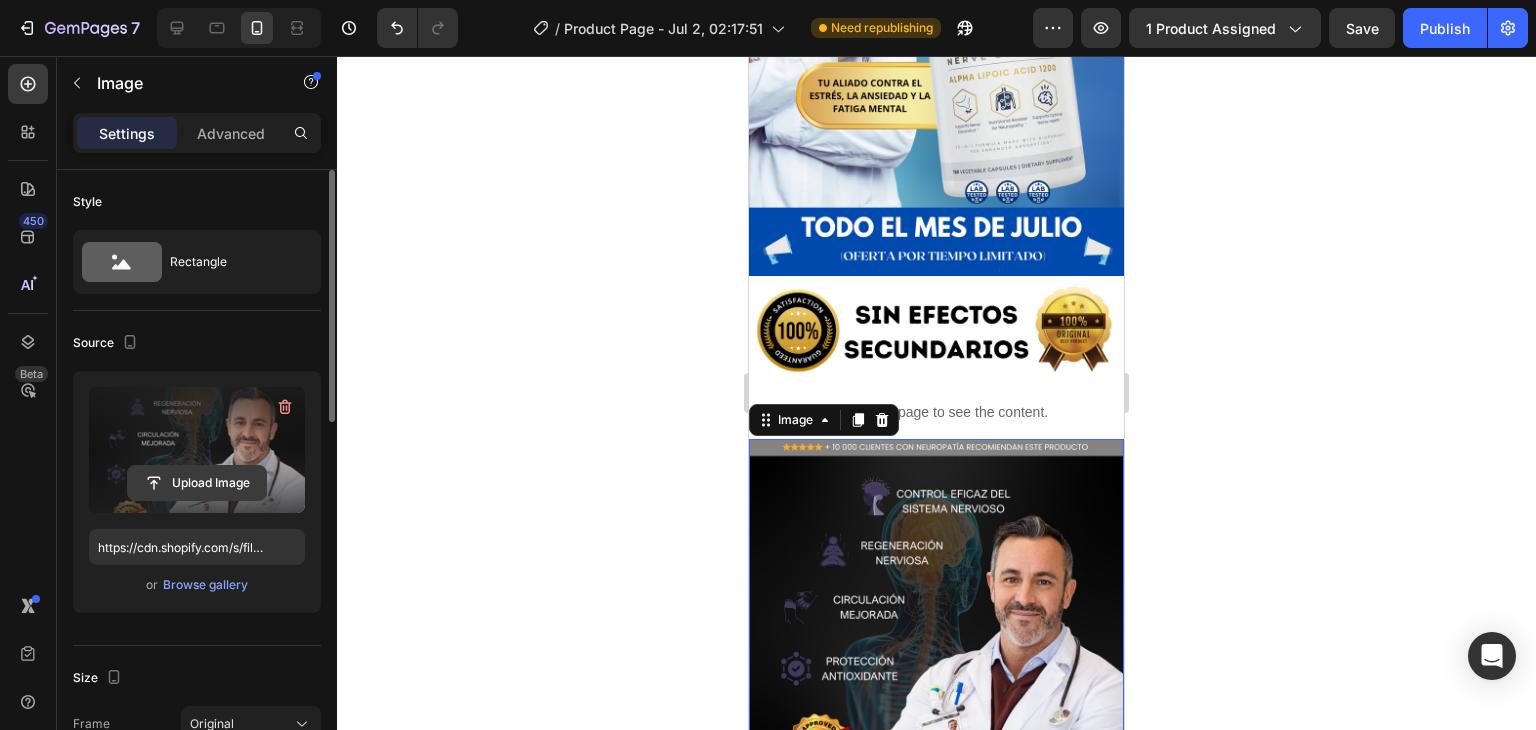 click 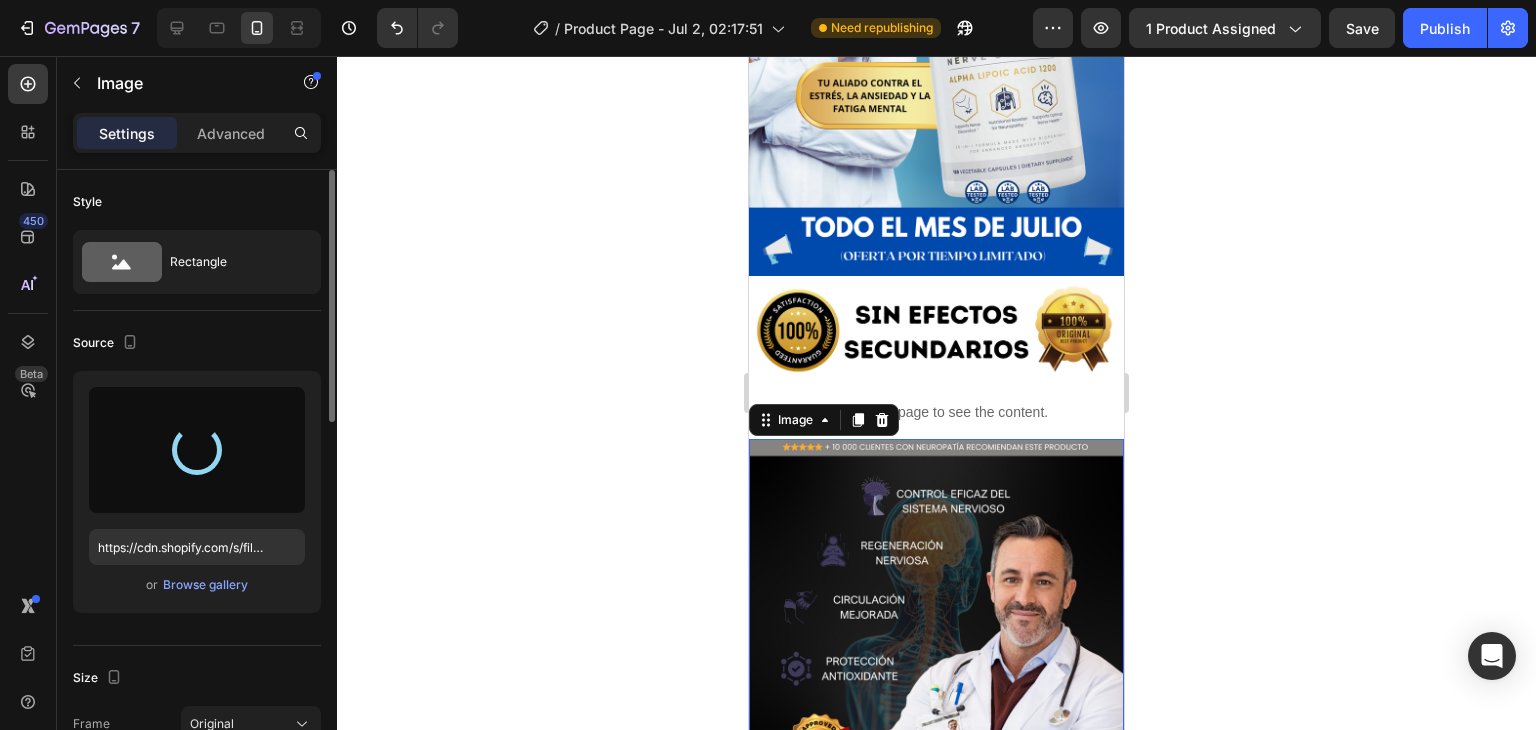 type on "https://cdn.shopify.com/s/files/1/0705/6405/3181/files/gempages_570567145499395296-c384a817-e565-4d62-893f-1aad8271a243.png" 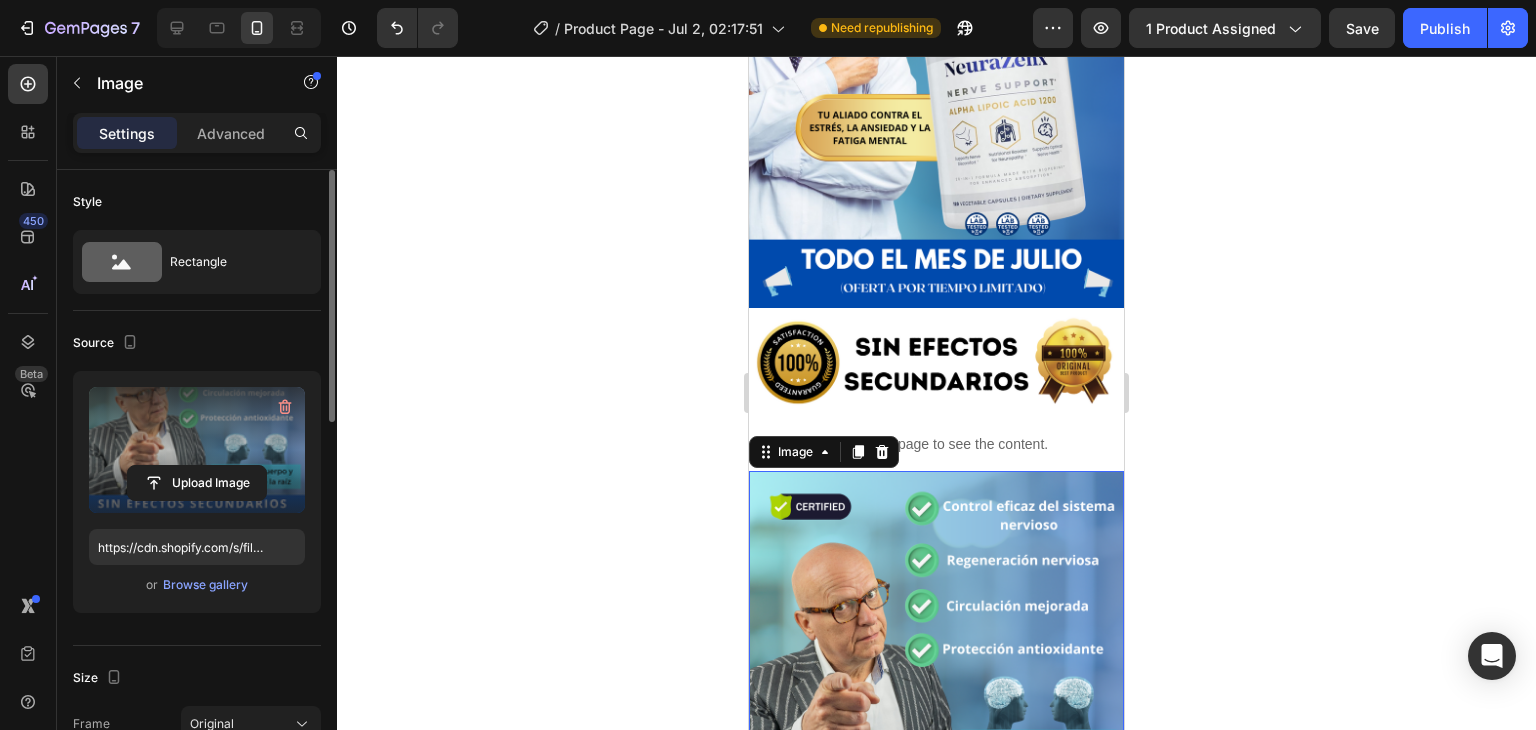 scroll, scrollTop: 867, scrollLeft: 0, axis: vertical 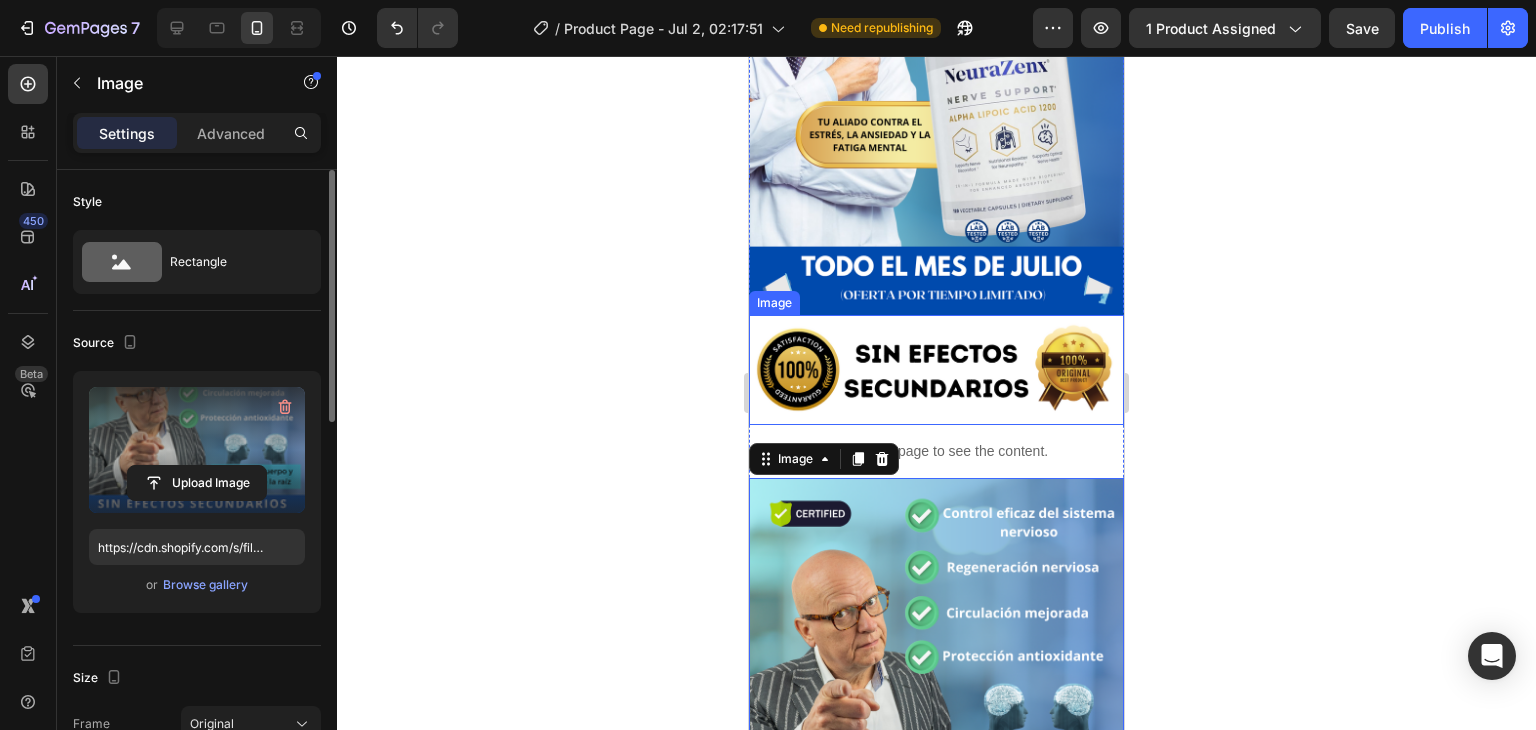 click at bounding box center (936, 370) 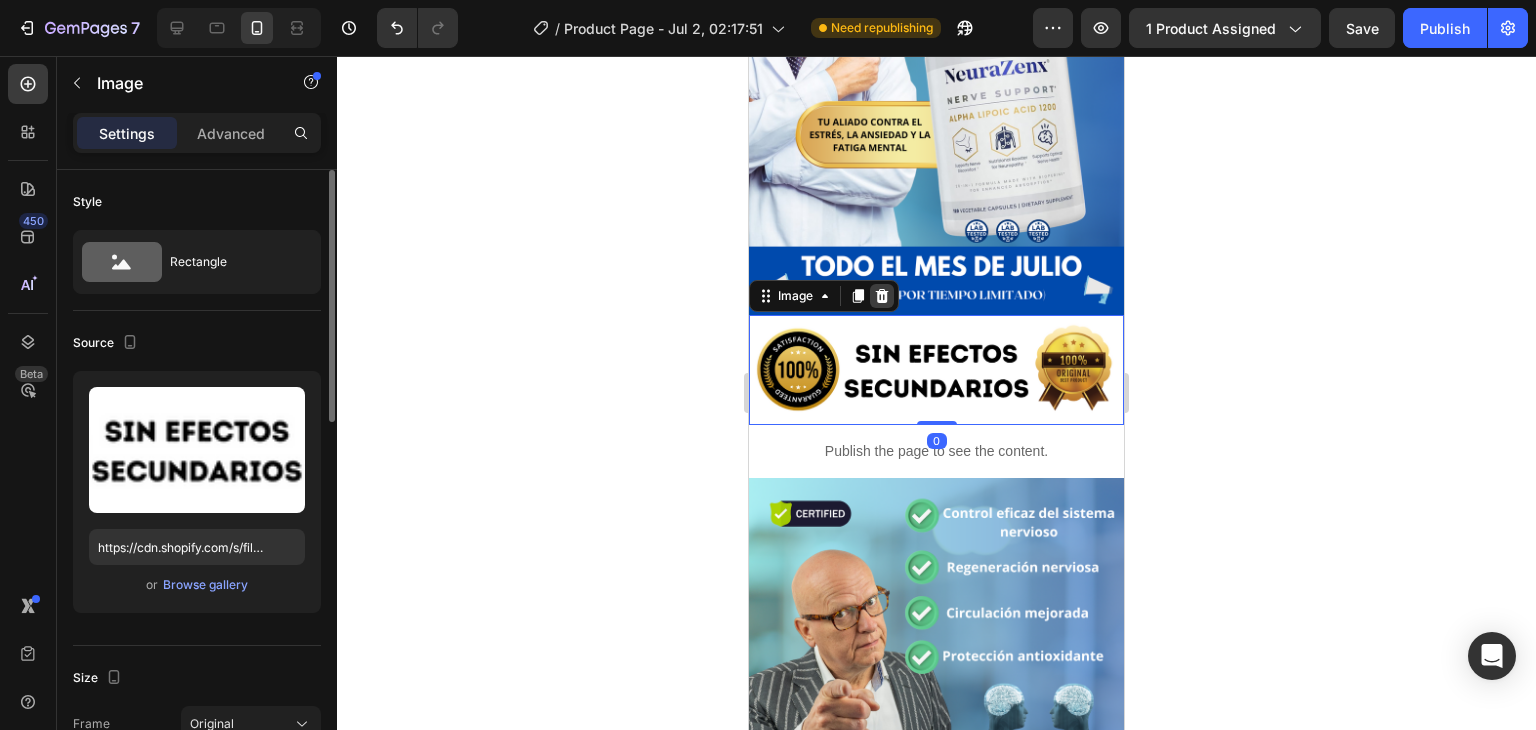 click 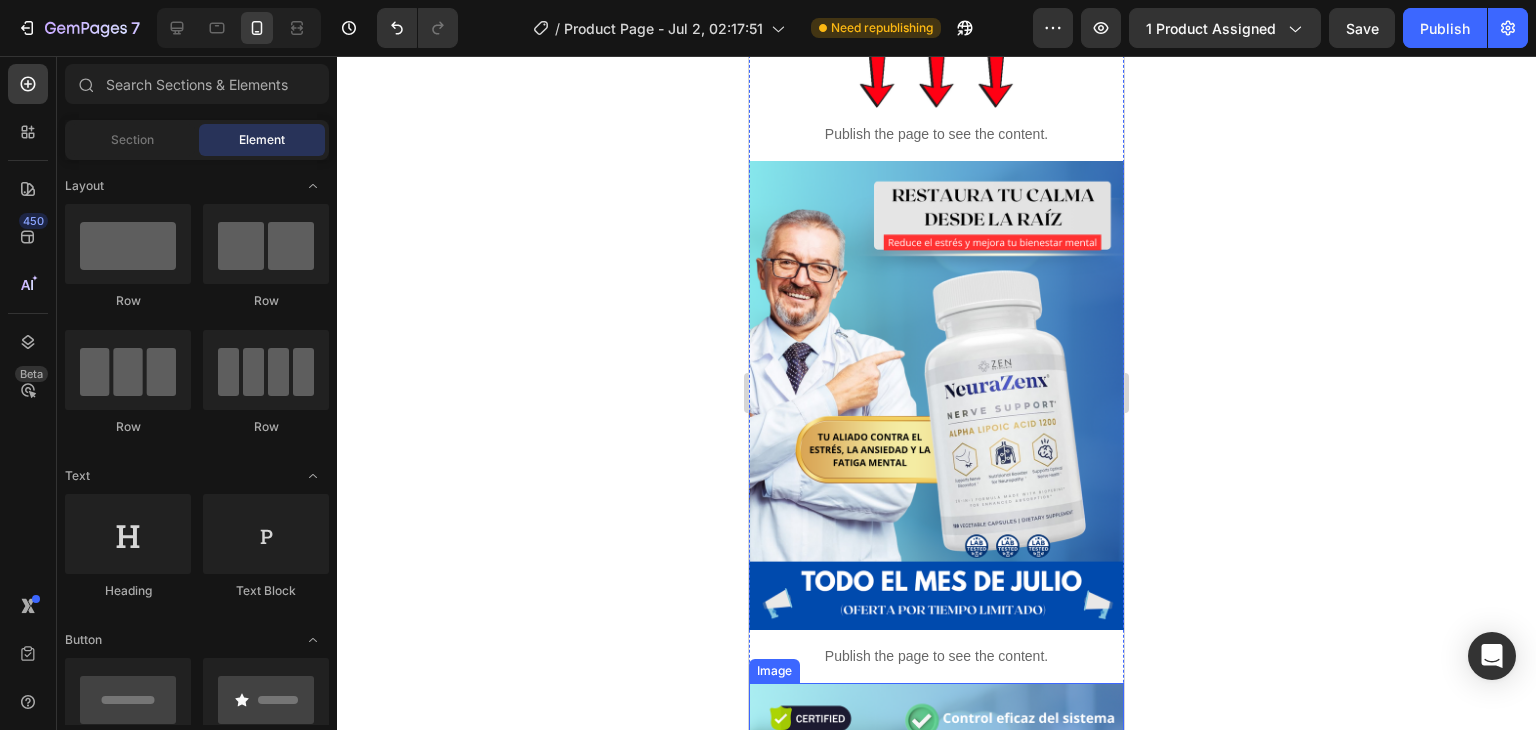 scroll, scrollTop: 551, scrollLeft: 0, axis: vertical 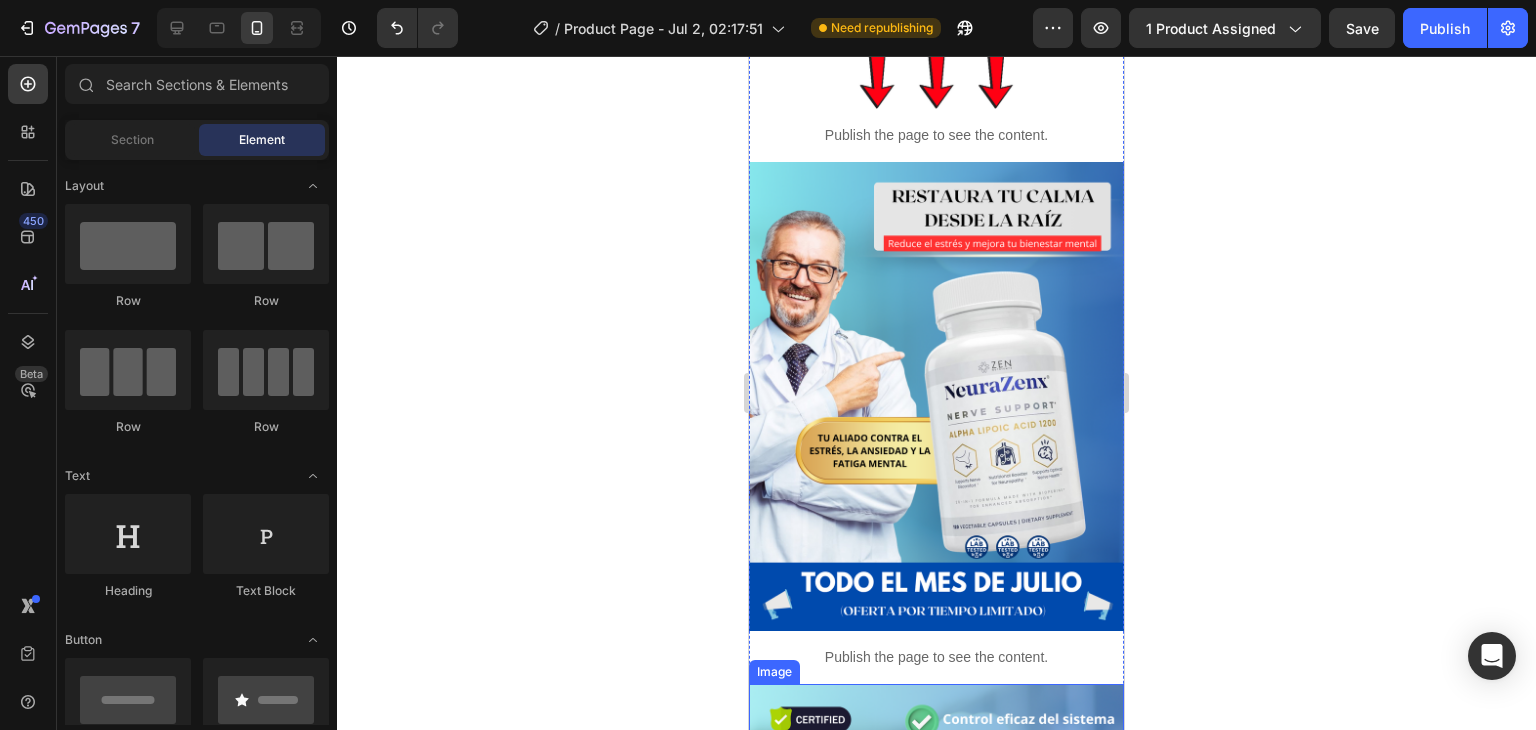 click at bounding box center [936, 396] 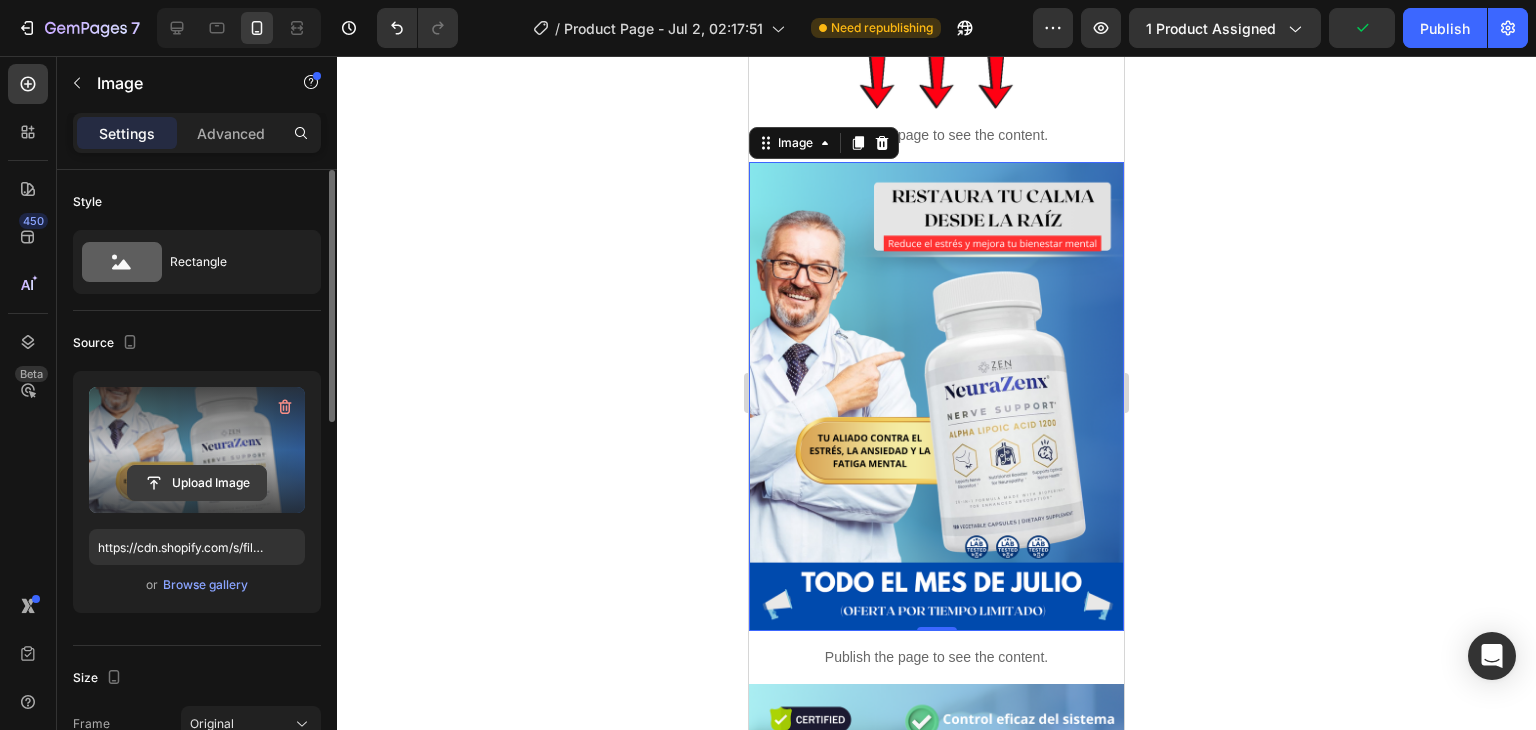 click 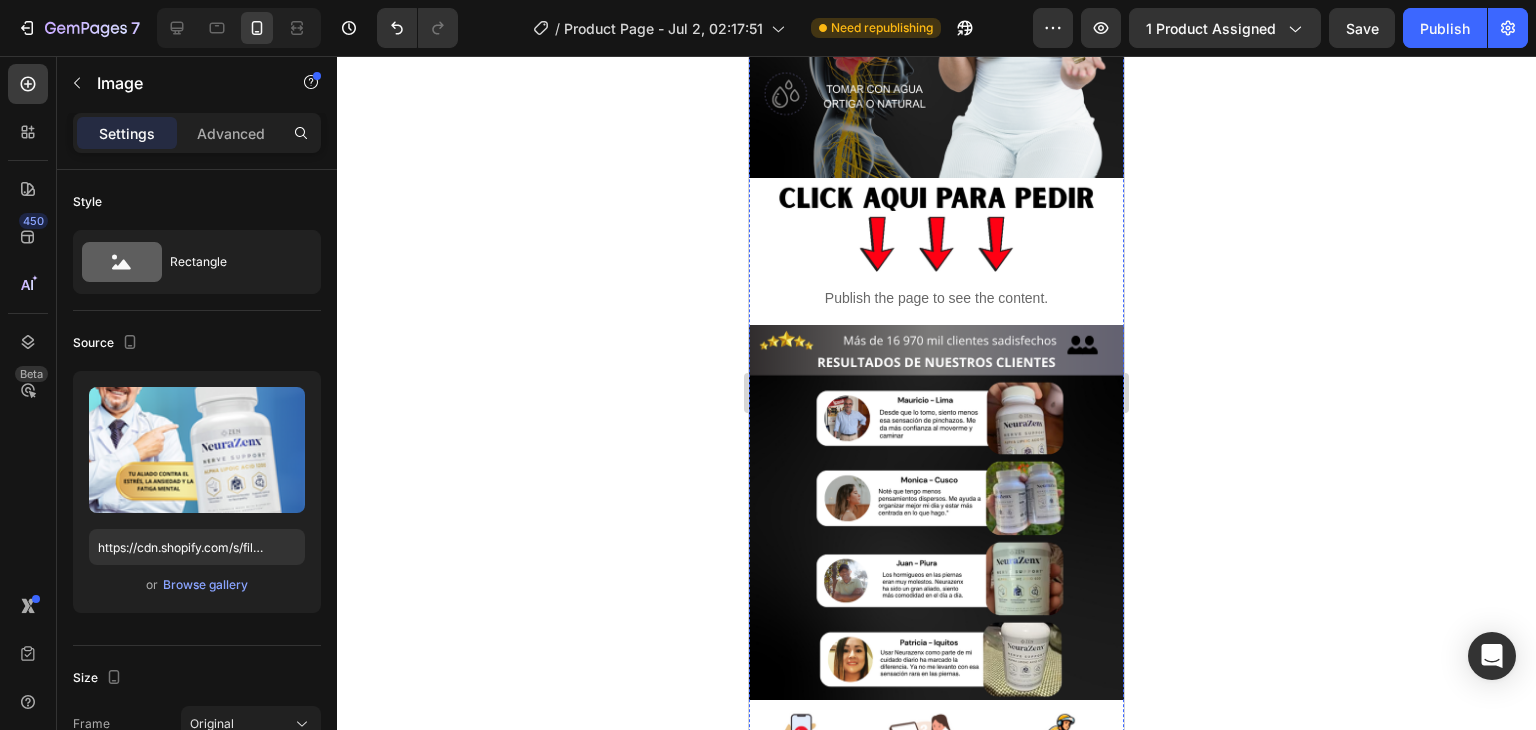 scroll, scrollTop: 3060, scrollLeft: 0, axis: vertical 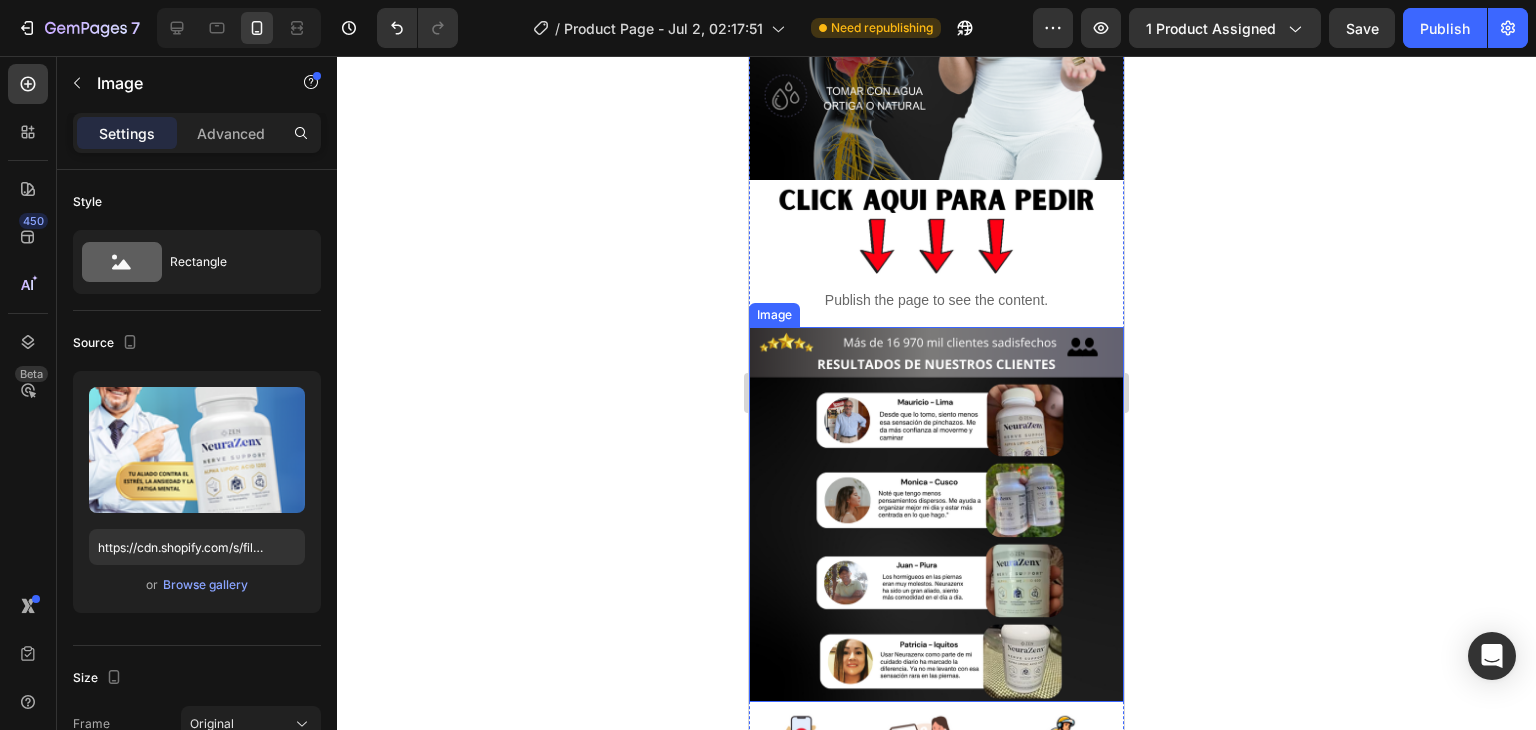 click at bounding box center (936, 514) 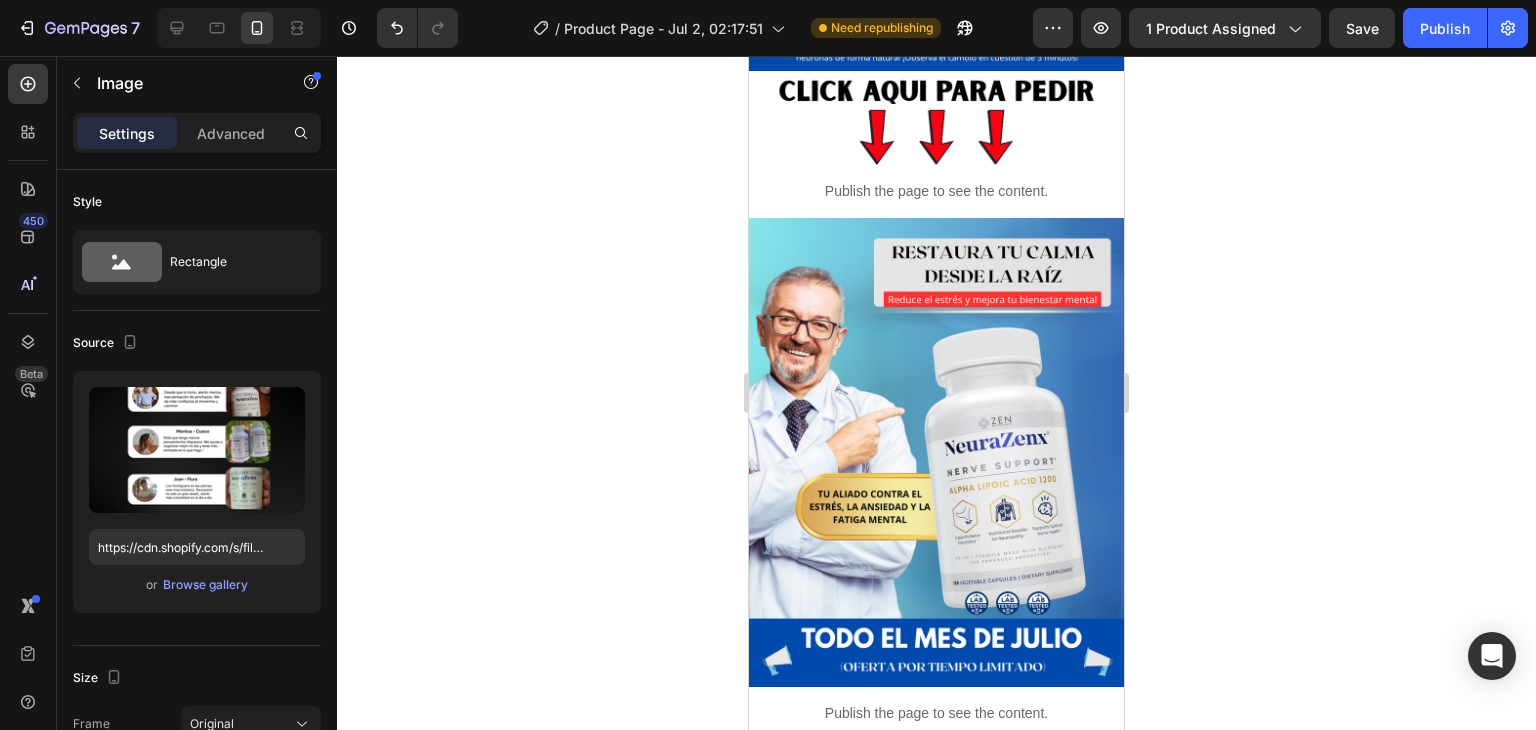 scroll, scrollTop: 500, scrollLeft: 0, axis: vertical 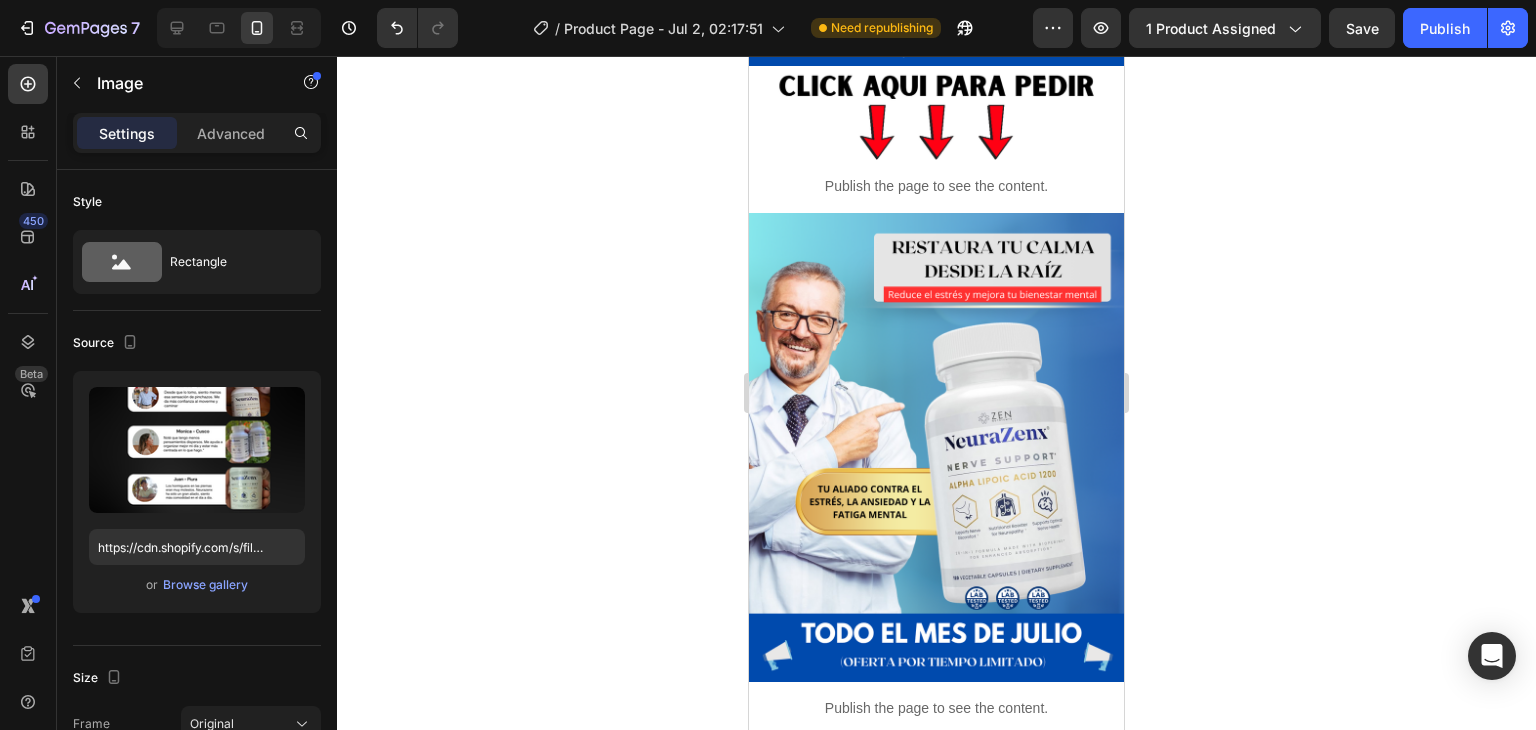 click at bounding box center [936, 447] 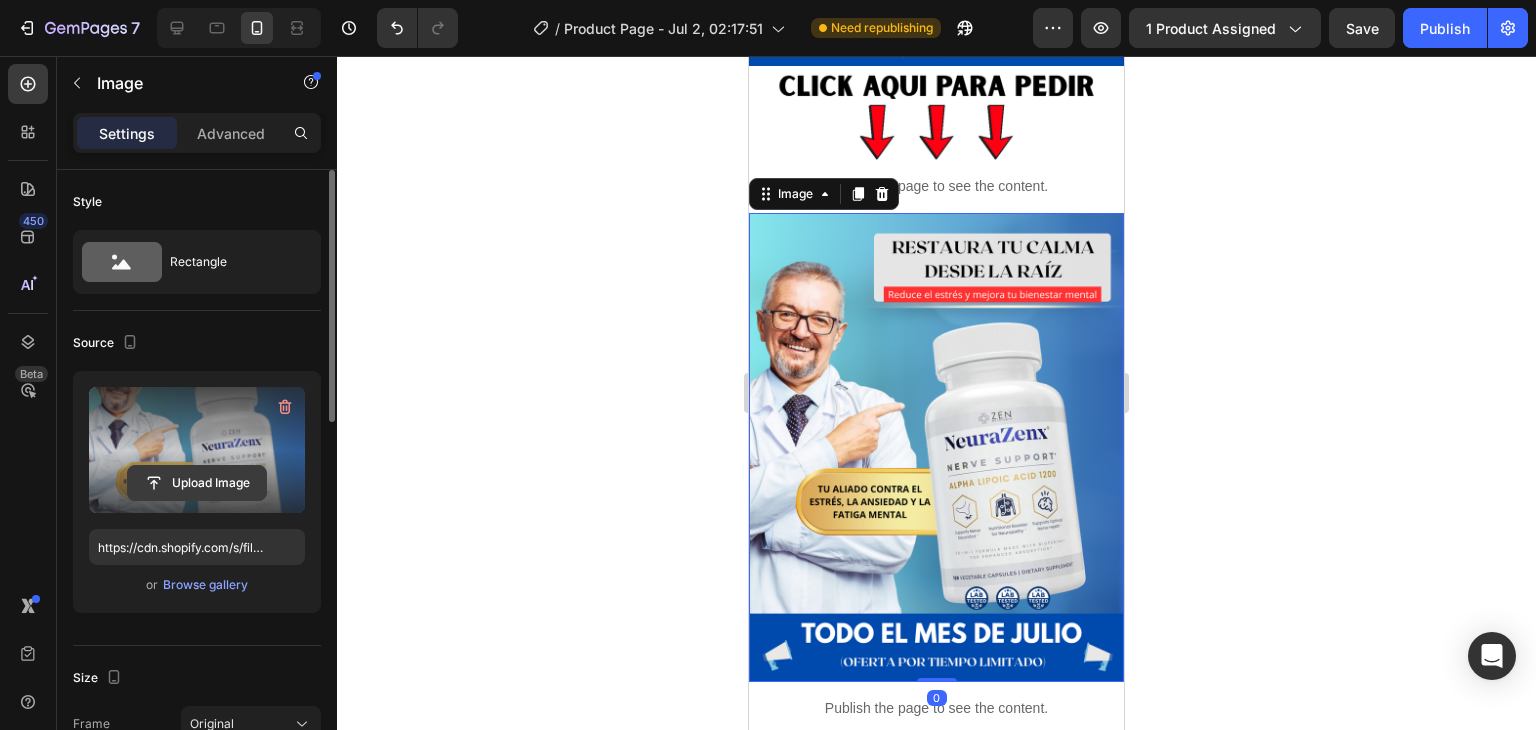 click 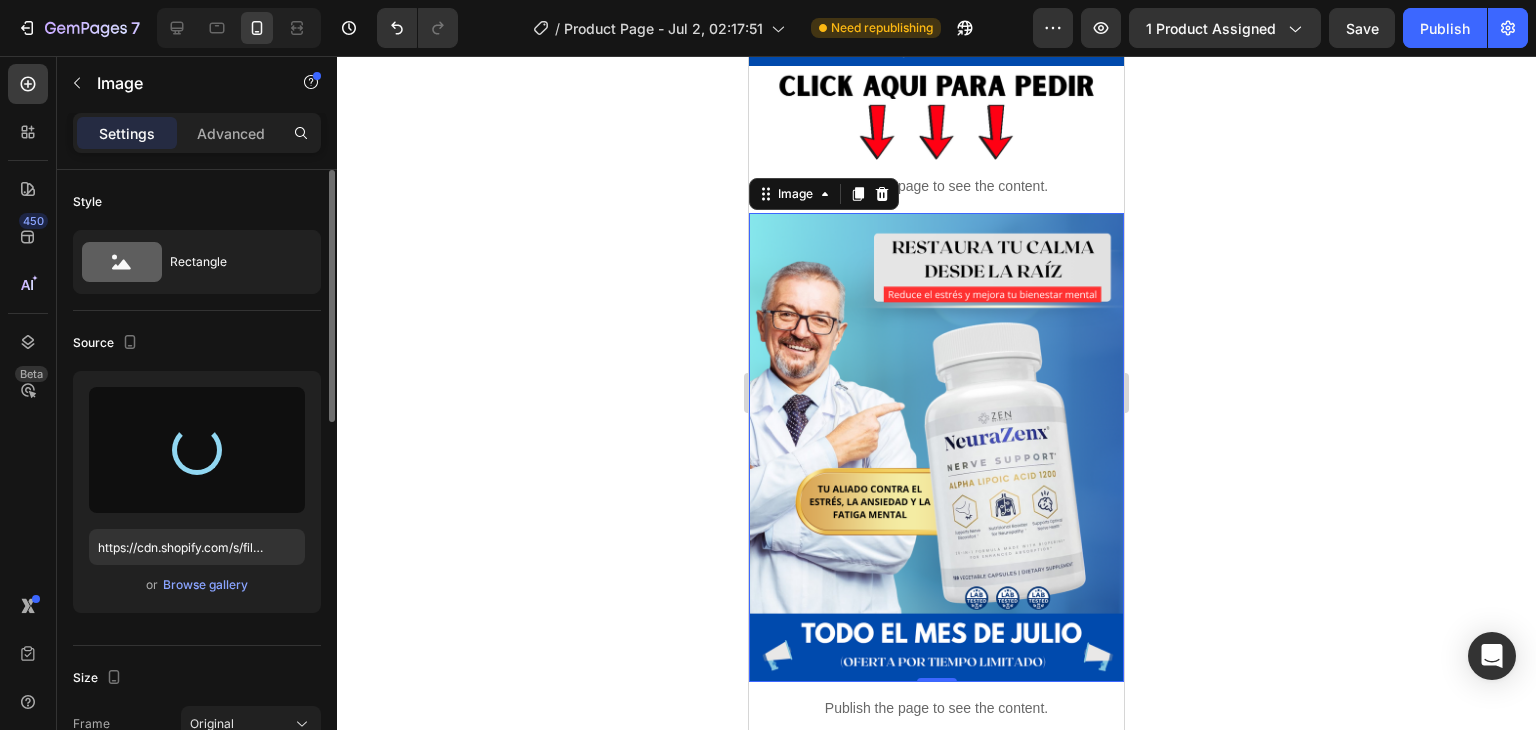 type on "https://cdn.shopify.com/s/files/1/0705/6405/3181/files/gempages_570567145499395296-e8830fa1-7793-4c04-8264-11bbe5ae2491.png" 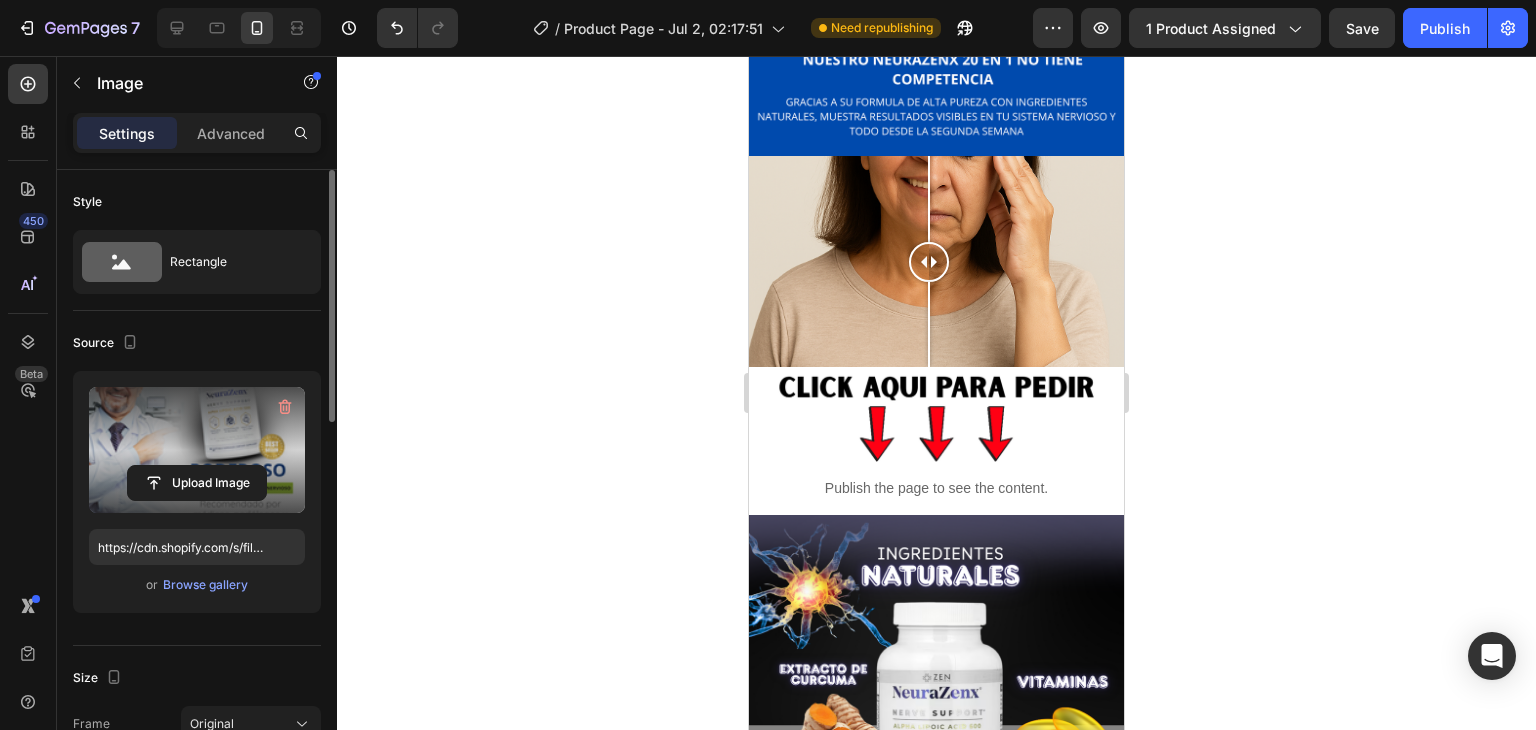 scroll, scrollTop: 1548, scrollLeft: 0, axis: vertical 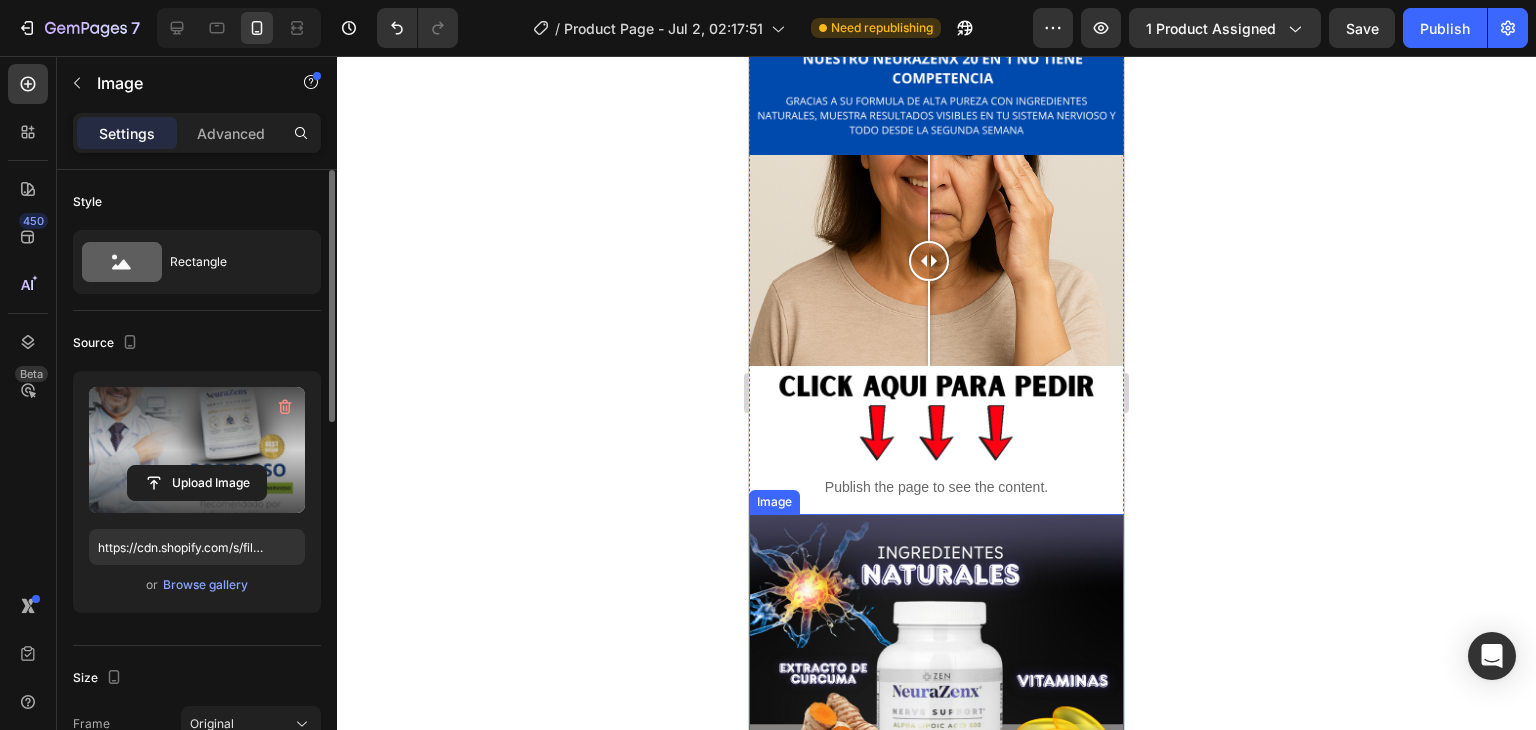 click at bounding box center (936, 701) 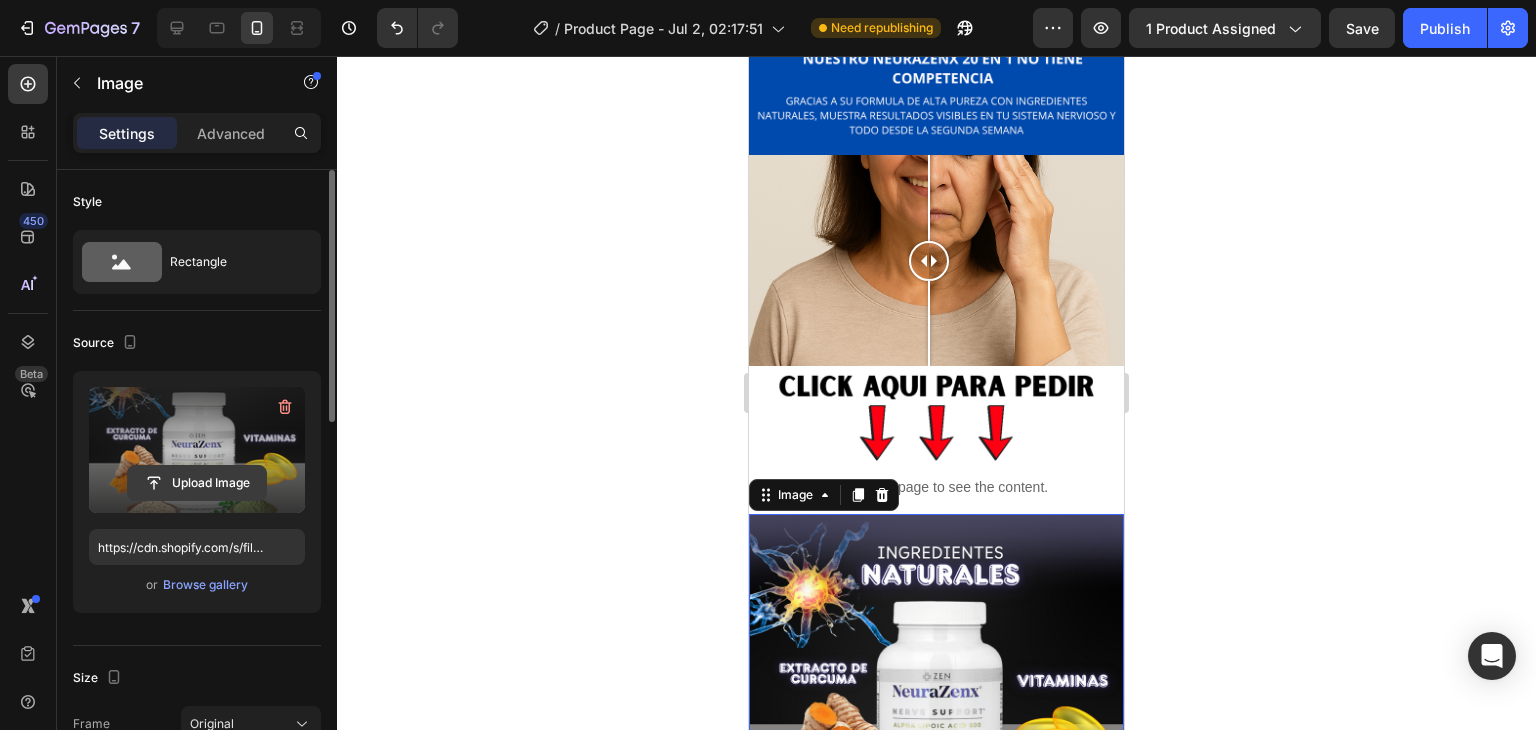 click 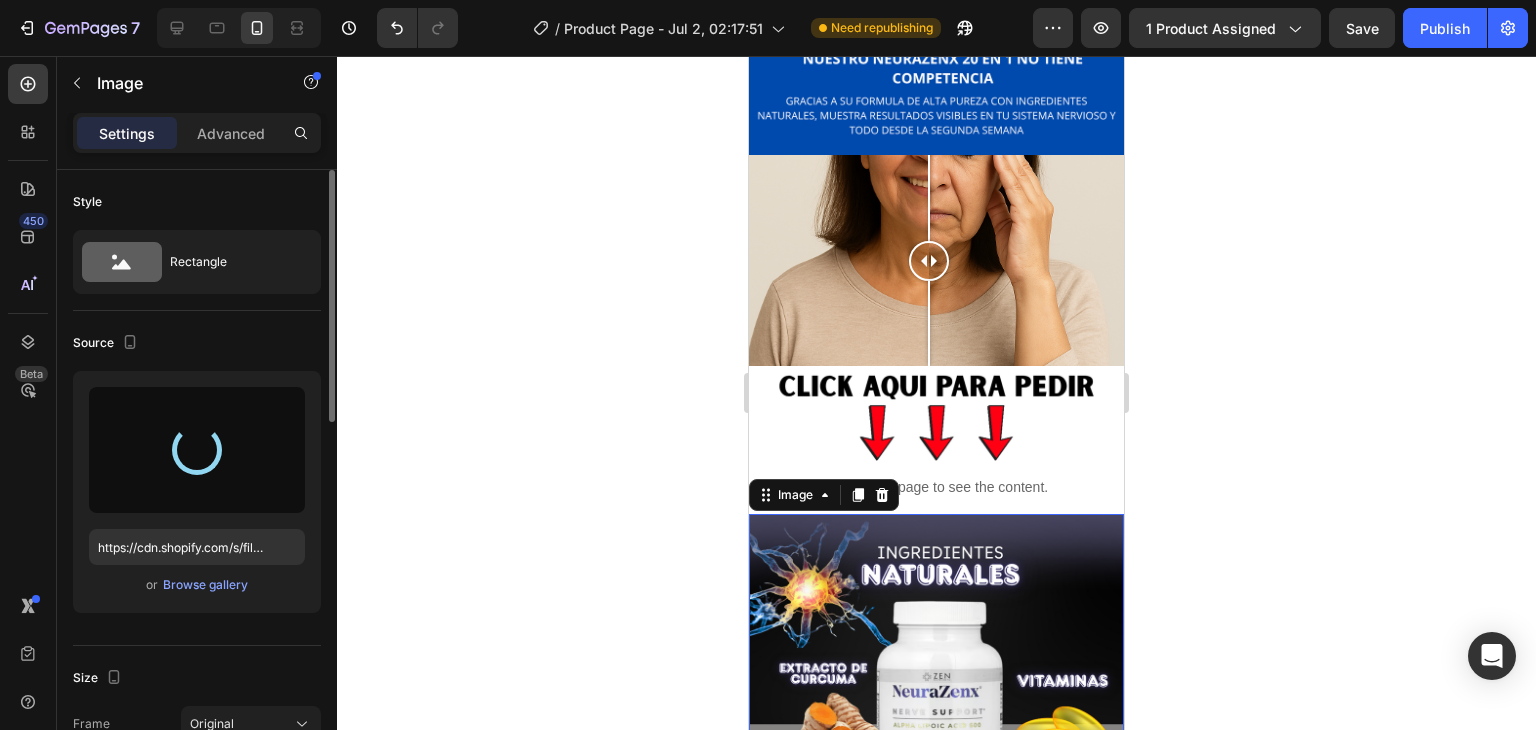 type on "https://cdn.shopify.com/s/files/1/0705/6405/3181/files/gempages_570567145499395296-7c482af2-ae00-4bf6-b9d0-c122c0af7e29.png" 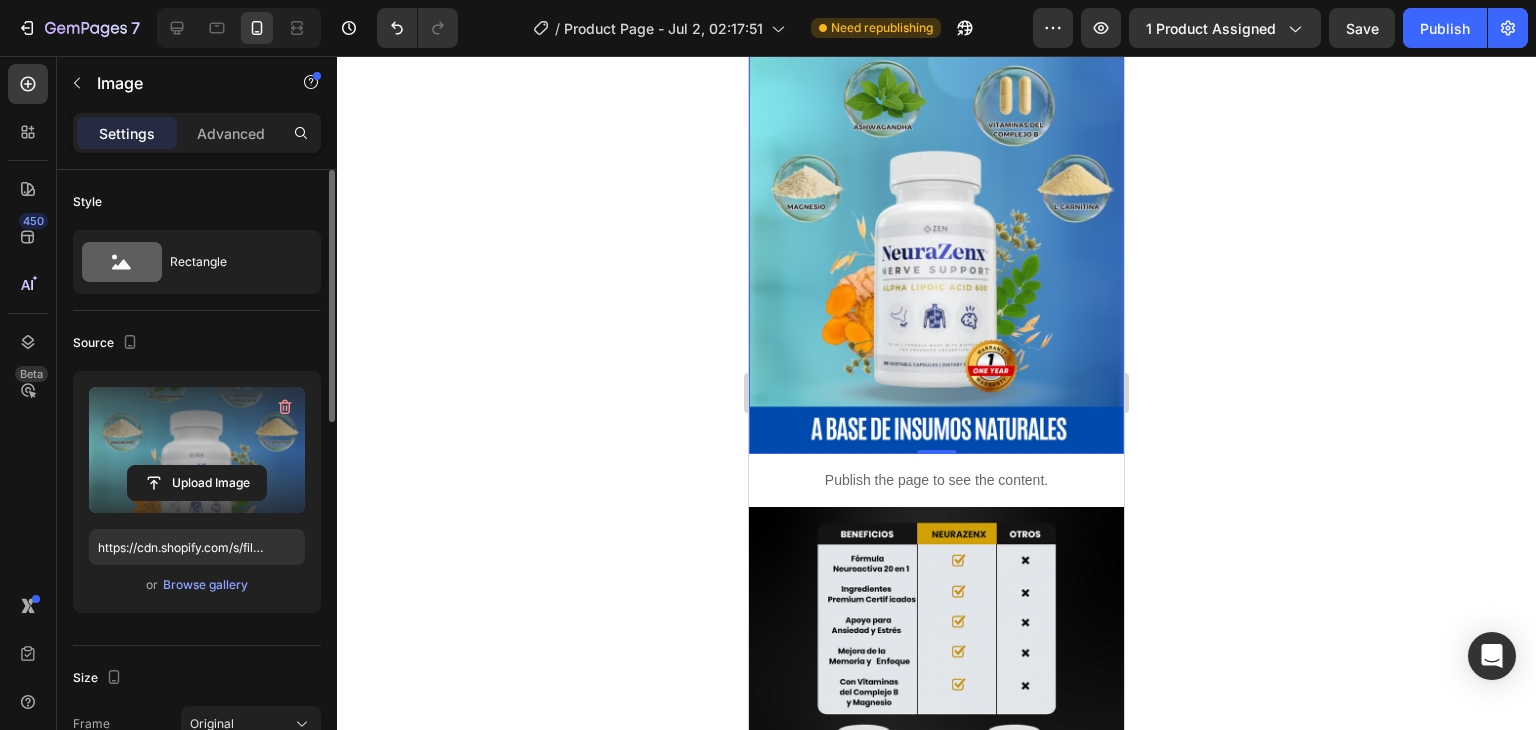 scroll, scrollTop: 2095, scrollLeft: 0, axis: vertical 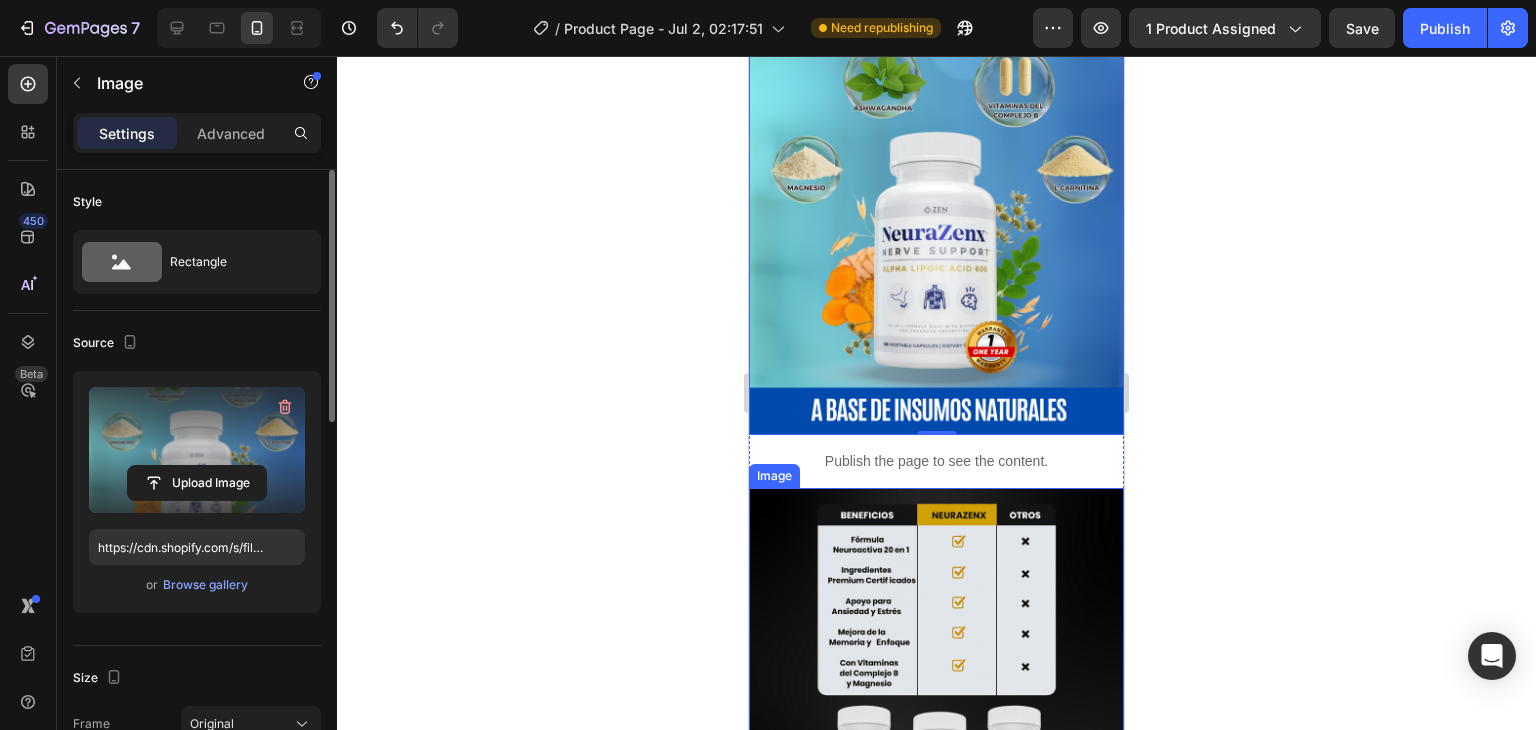 click at bounding box center (936, 675) 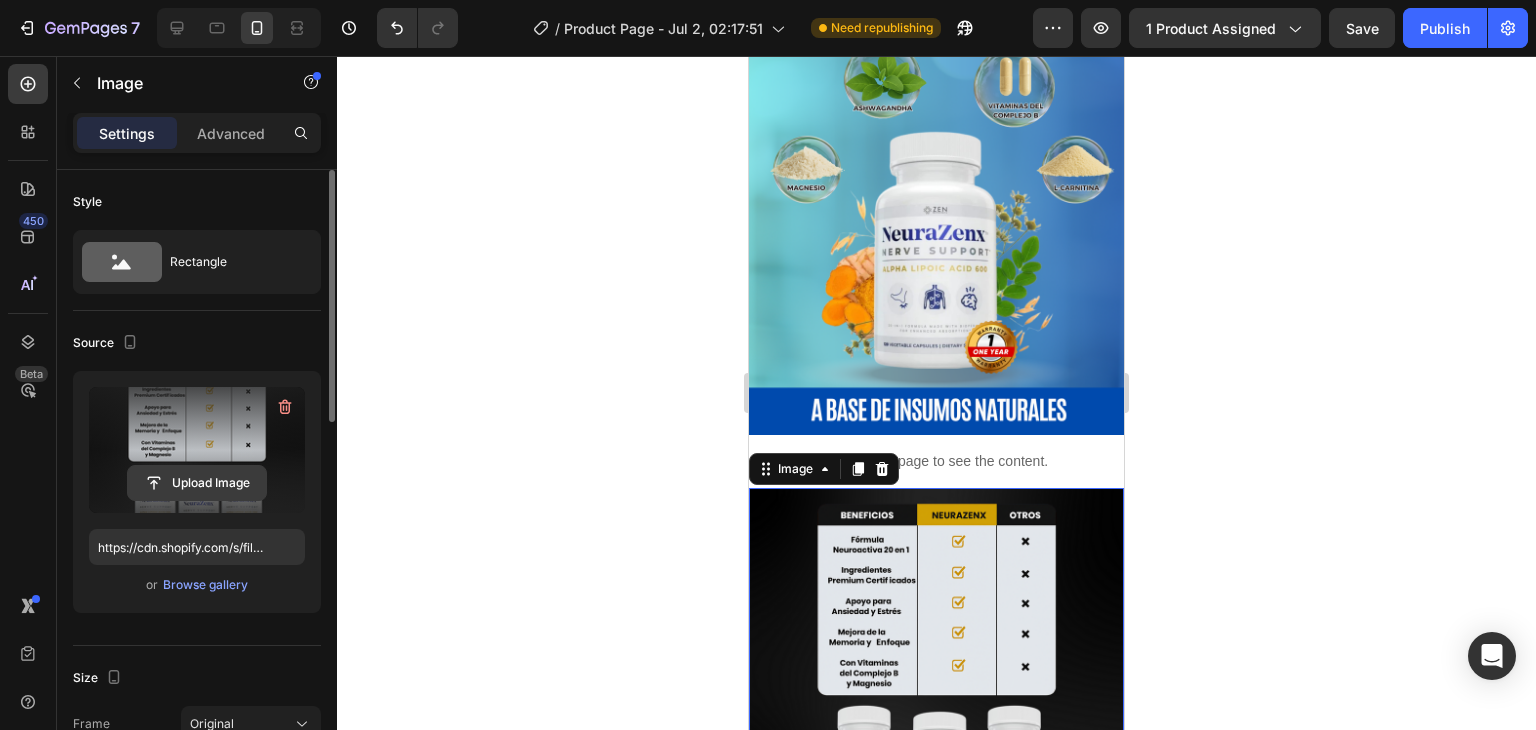 click 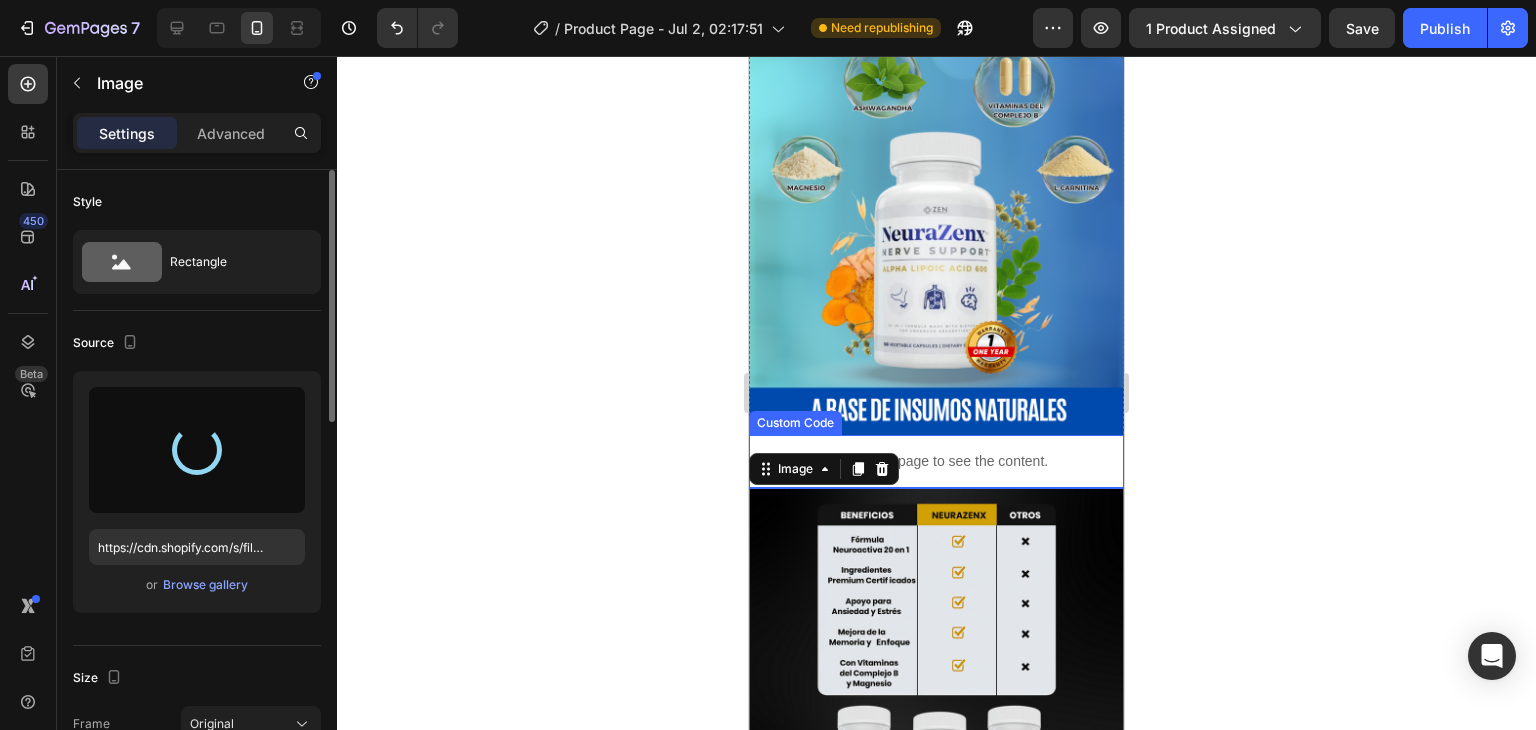 type on "https://cdn.shopify.com/s/files/1/0705/6405/3181/files/gempages_570567145499395296-9ad3a056-9d0b-47a8-83d8-51f047202672.png" 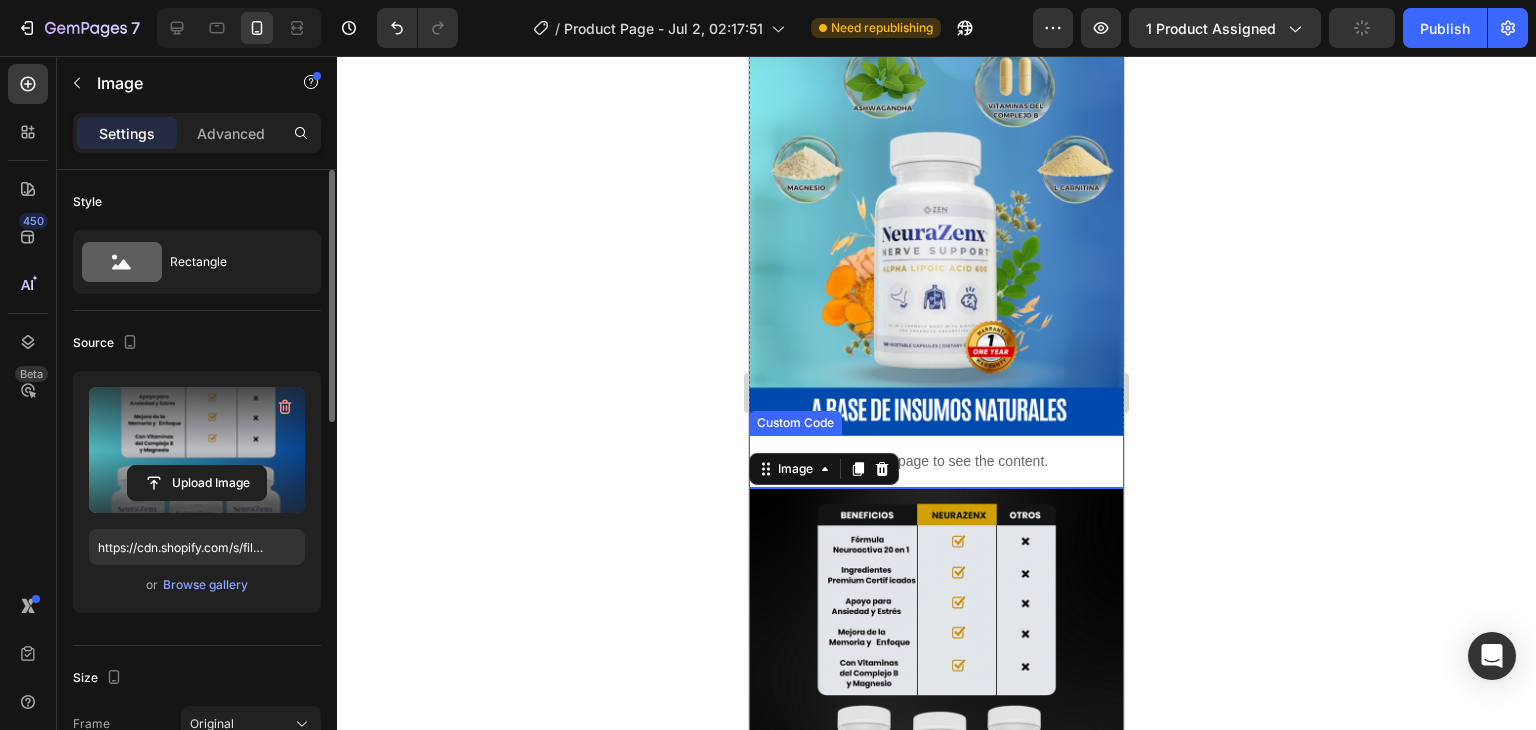 scroll, scrollTop: 2644, scrollLeft: 0, axis: vertical 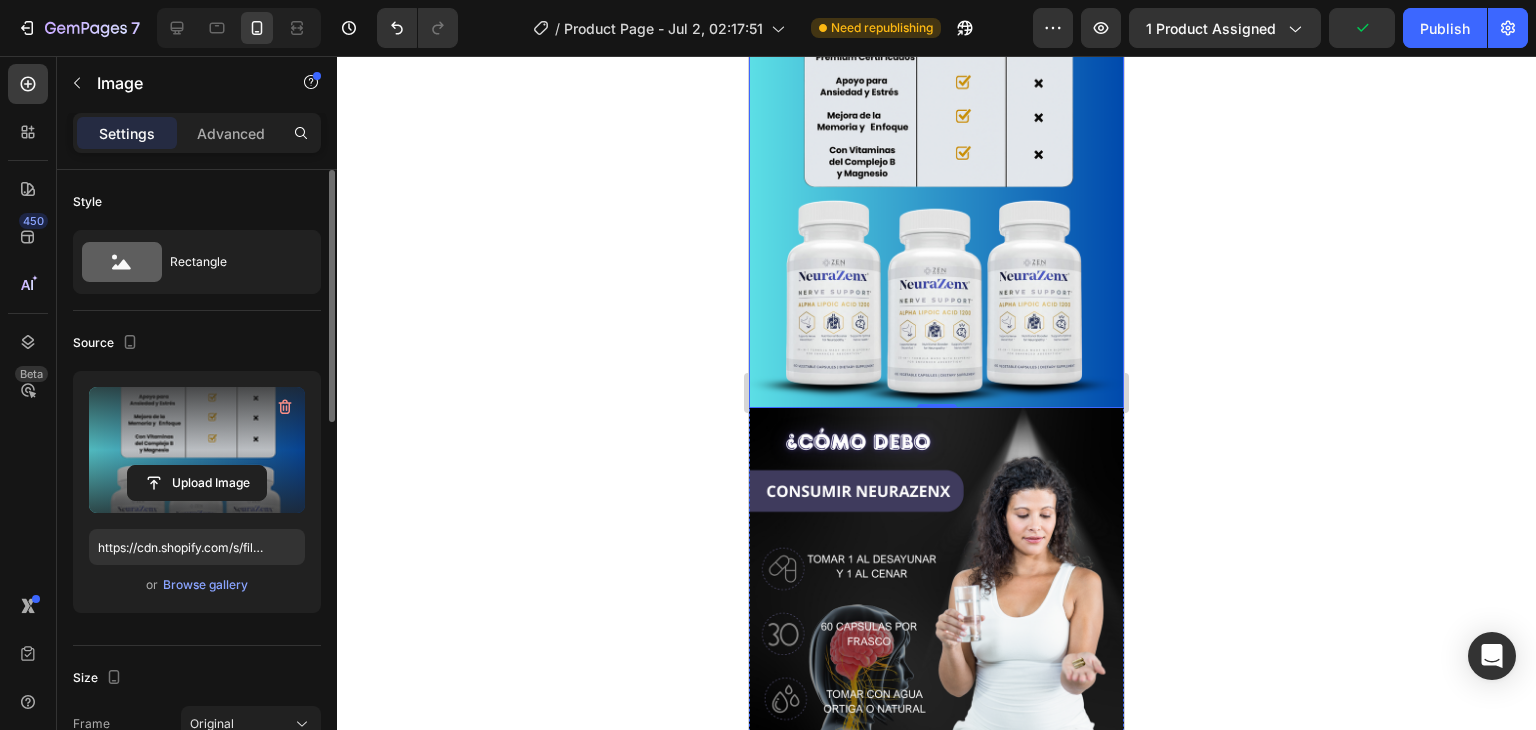 click at bounding box center [936, 595] 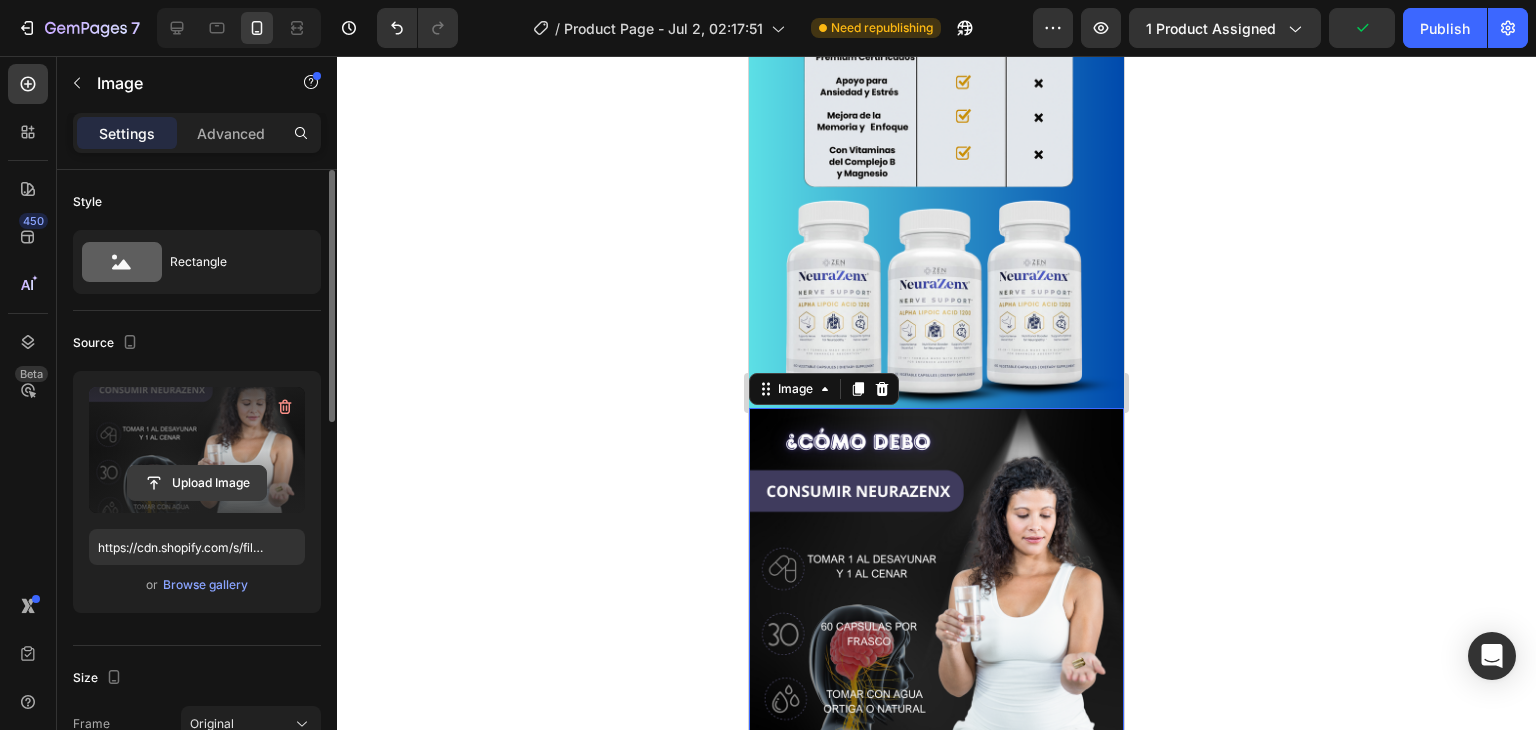 click 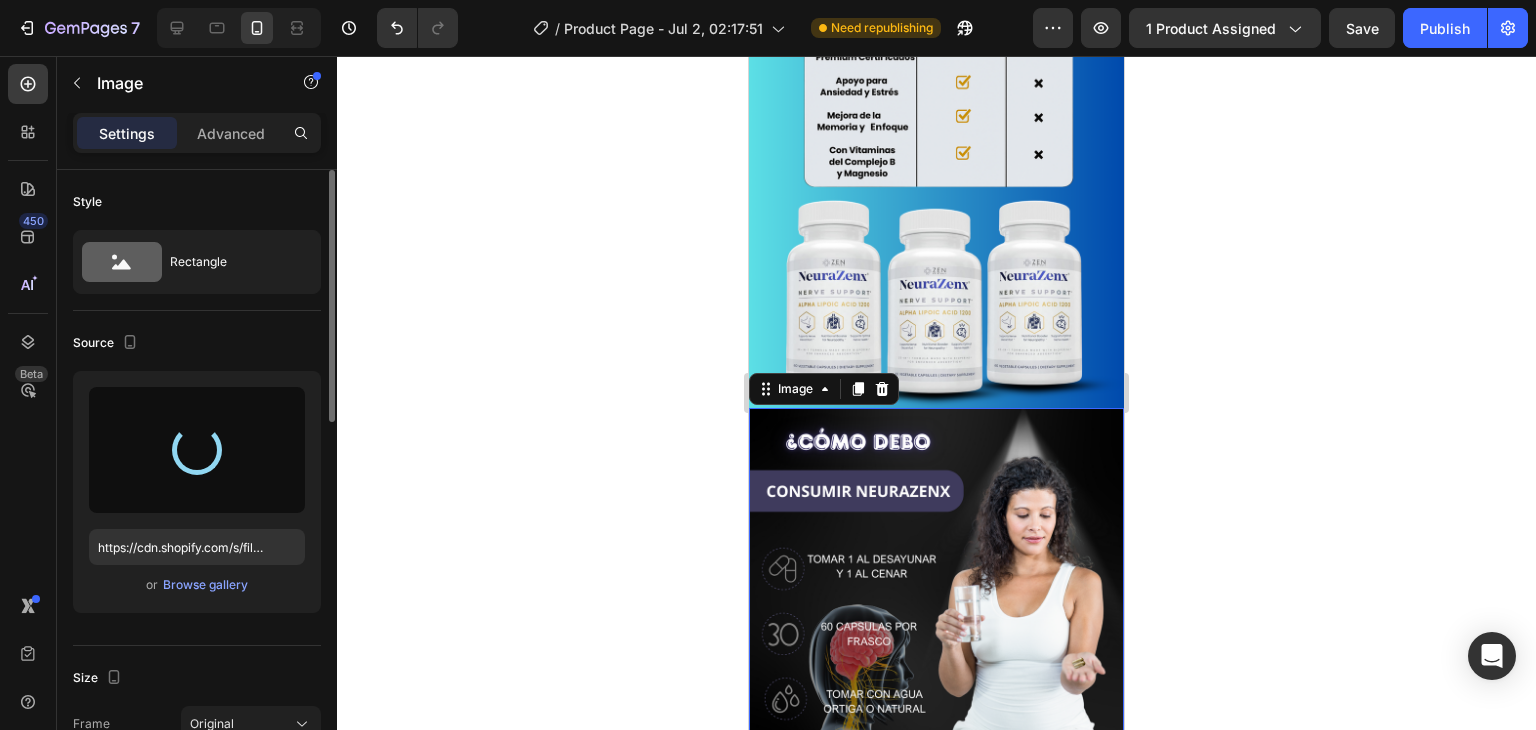 type on "https://cdn.shopify.com/s/files/1/0705/6405/3181/files/gempages_570567145499395296-8de1d36f-6e16-4808-bb42-678958721b3b.png" 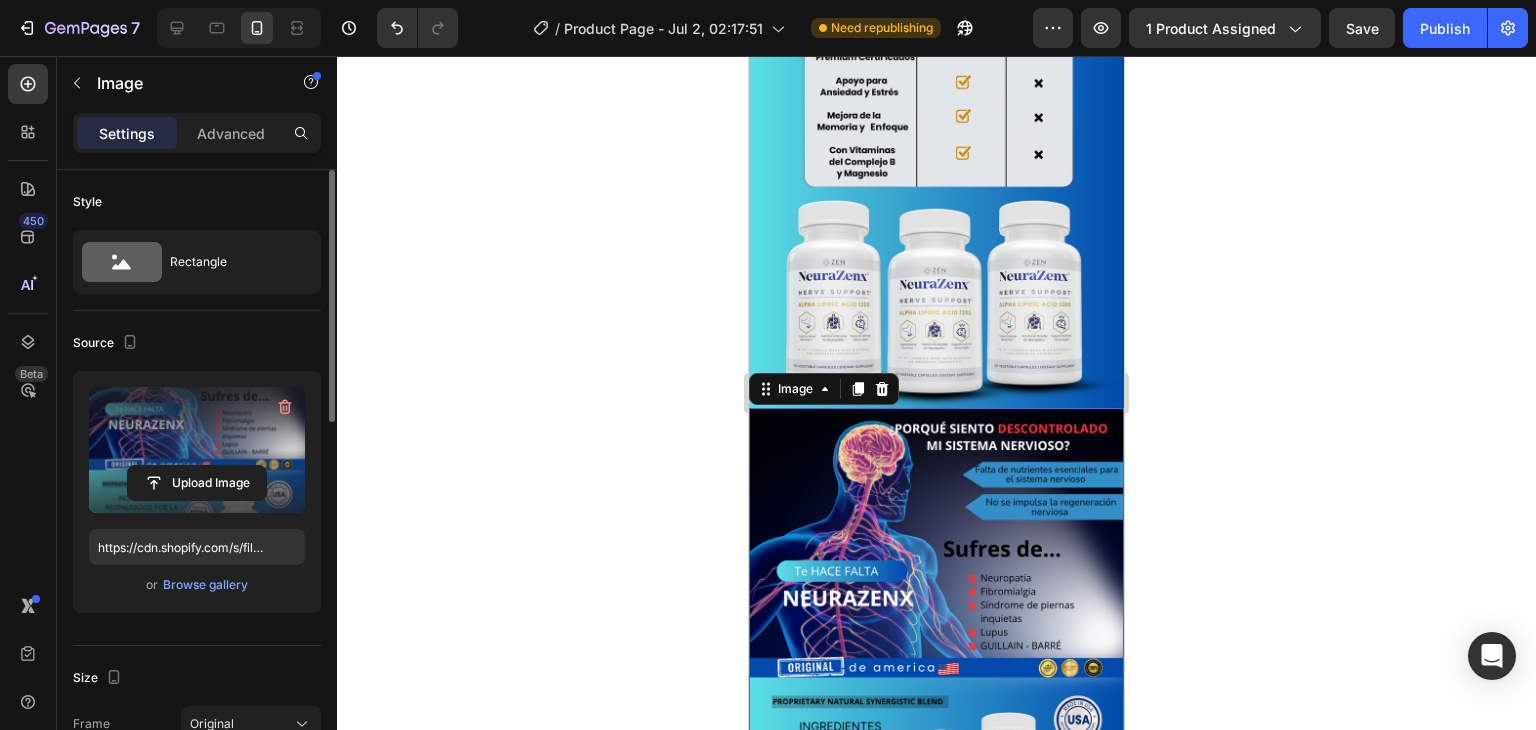 click 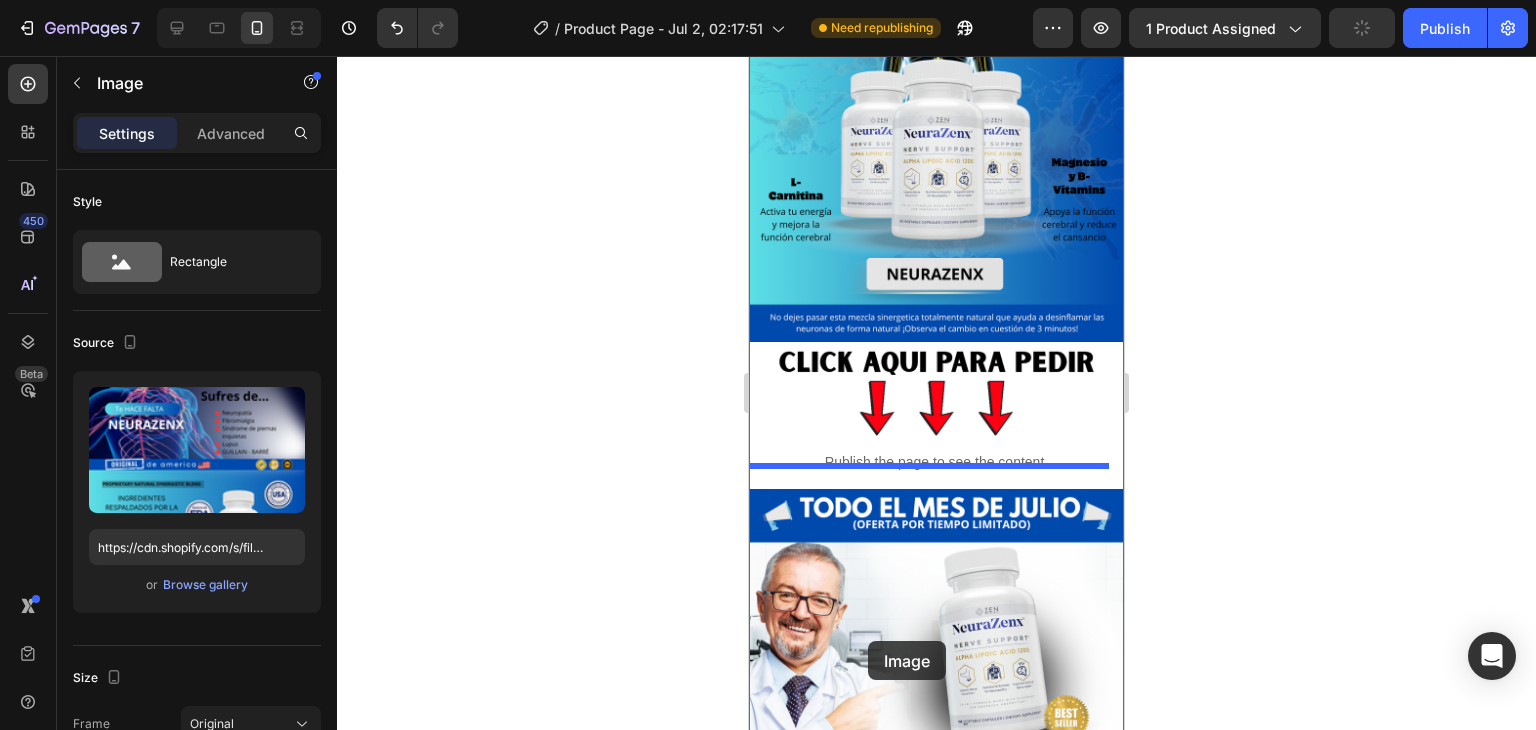 scroll, scrollTop: 237, scrollLeft: 0, axis: vertical 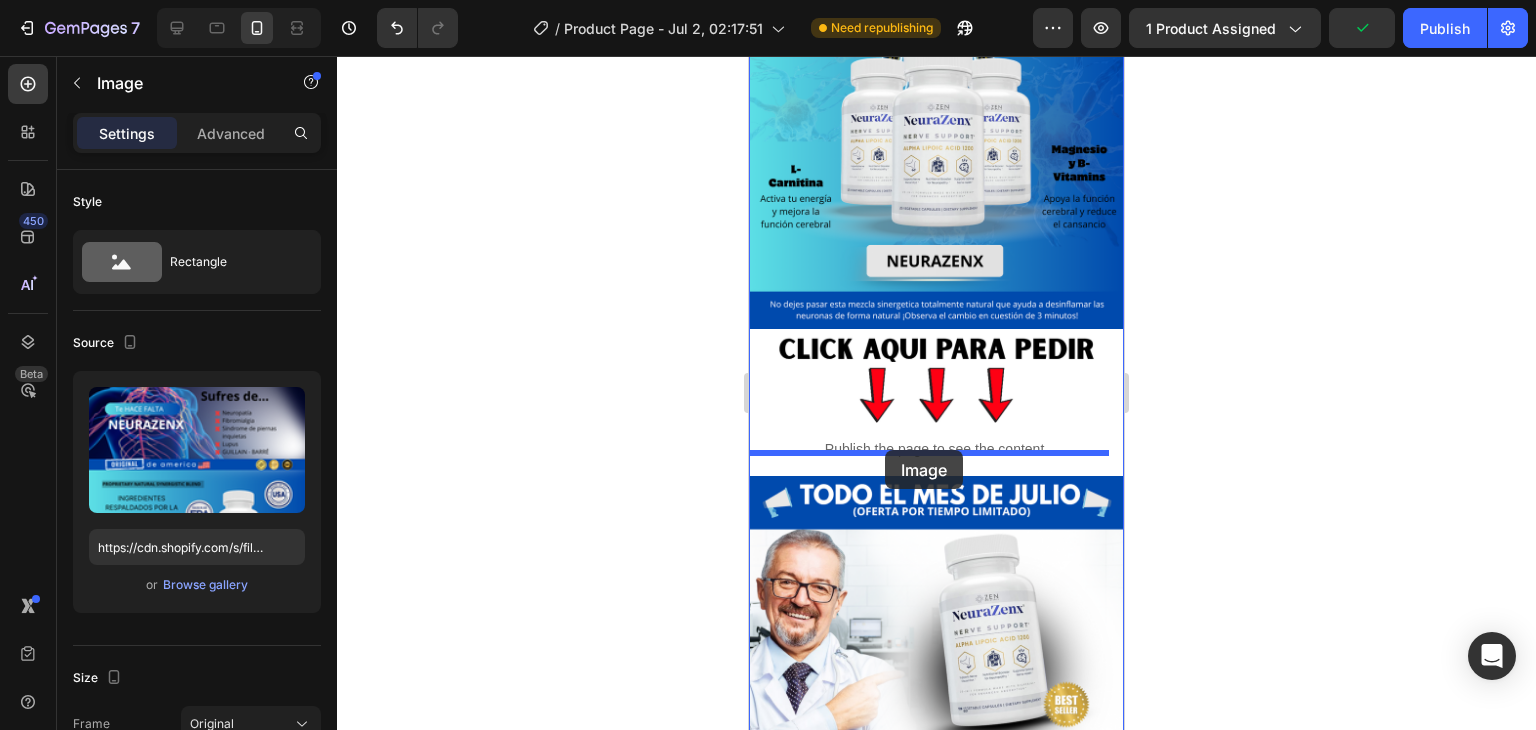 drag, startPoint x: 938, startPoint y: 472, endPoint x: 885, endPoint y: 450, distance: 57.384666 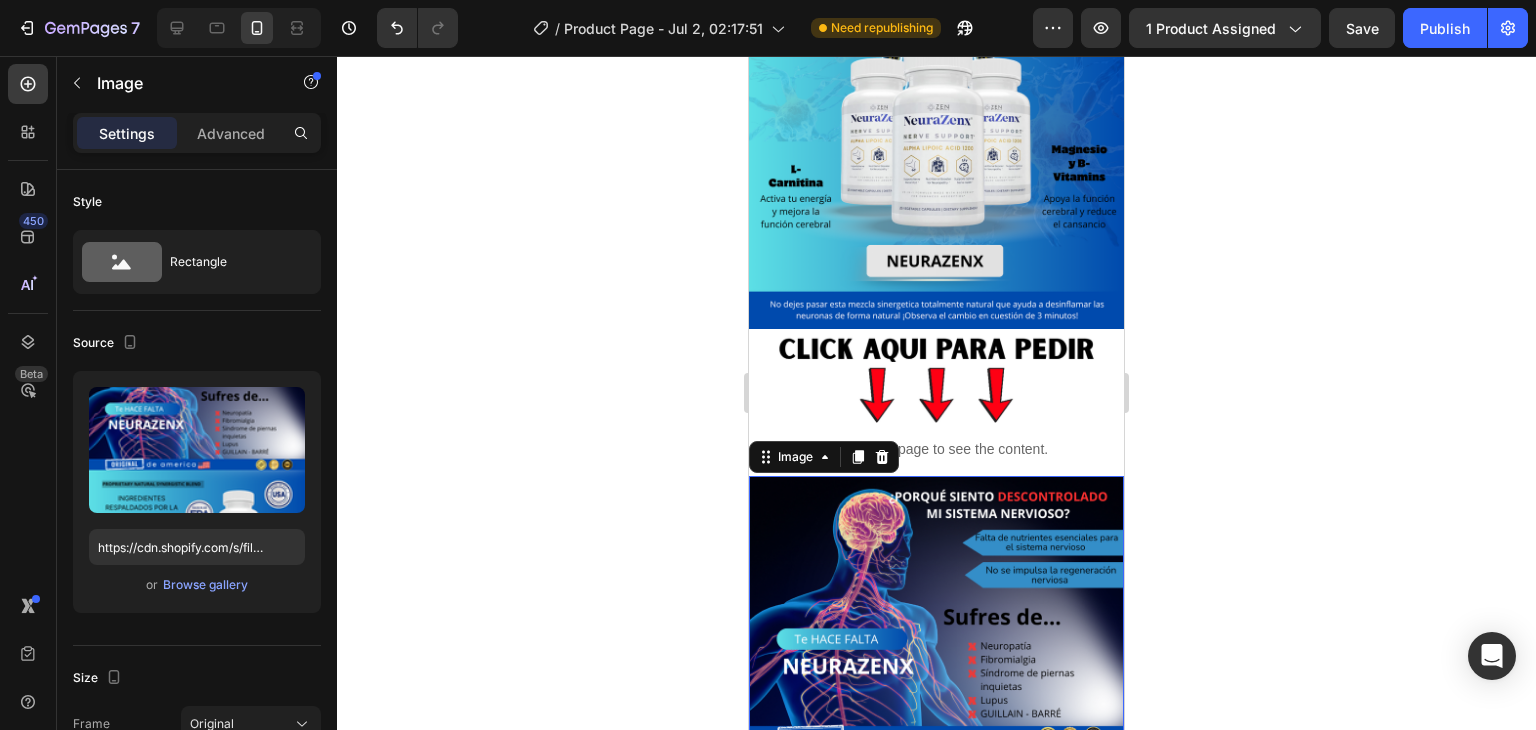click 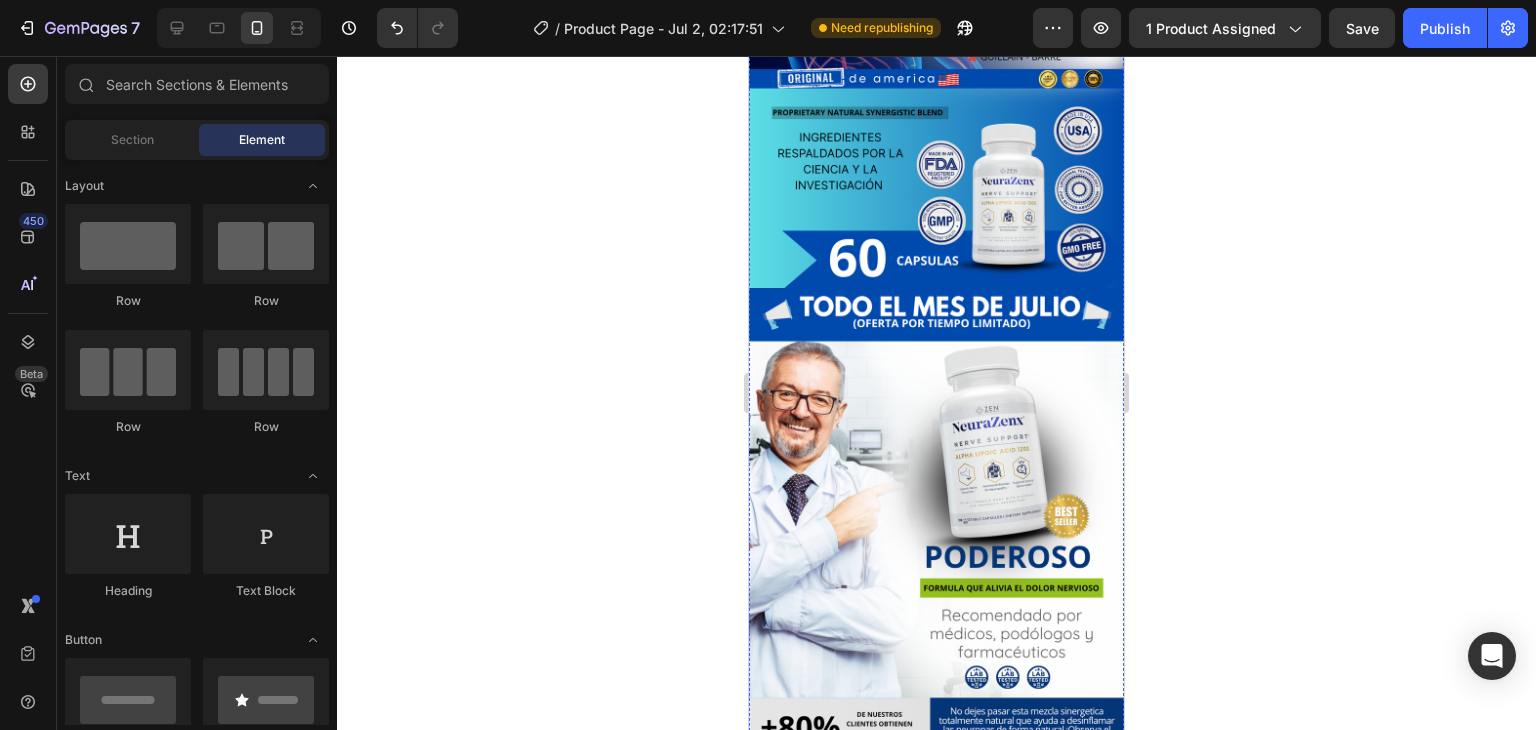 scroll, scrollTop: 895, scrollLeft: 0, axis: vertical 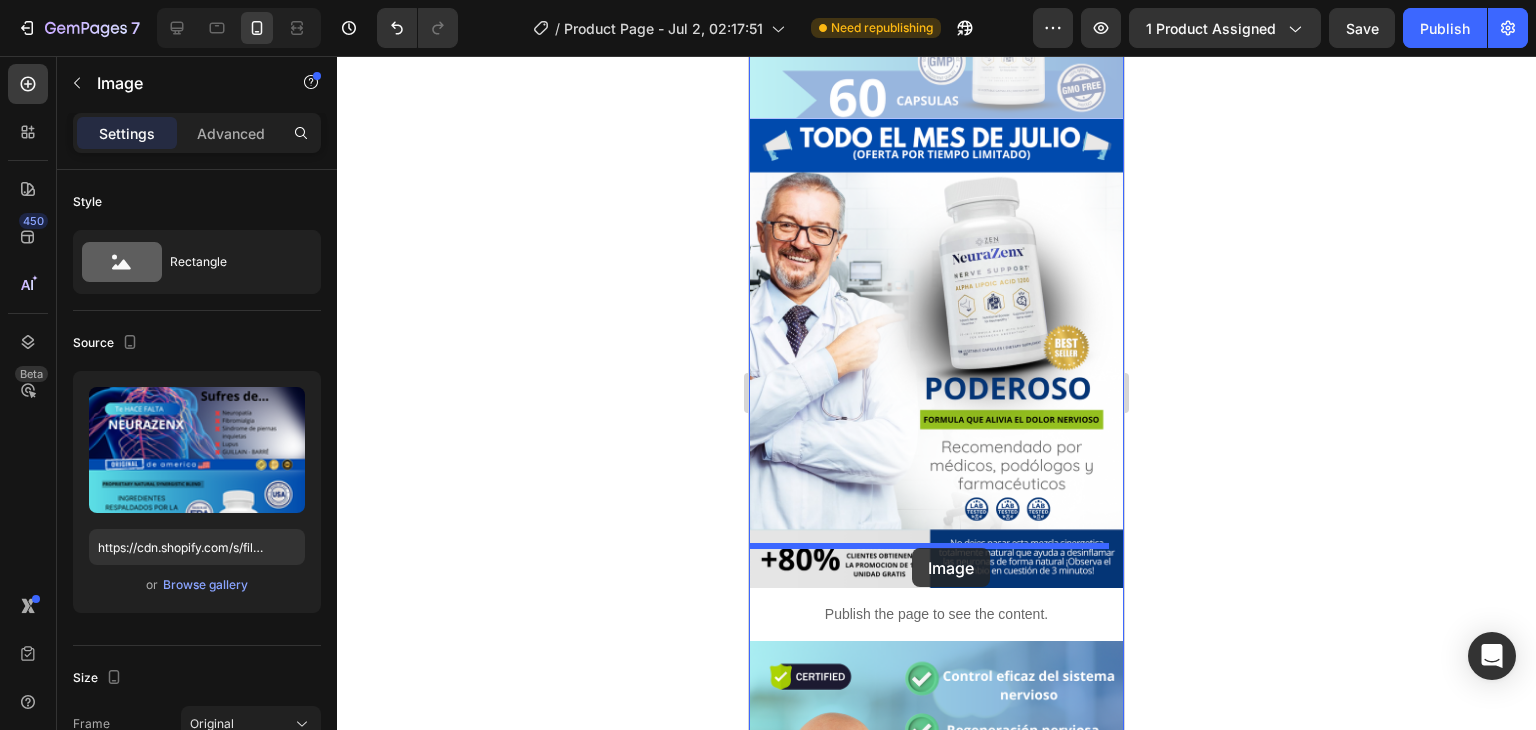 drag, startPoint x: 969, startPoint y: 178, endPoint x: 912, endPoint y: 548, distance: 374.3648 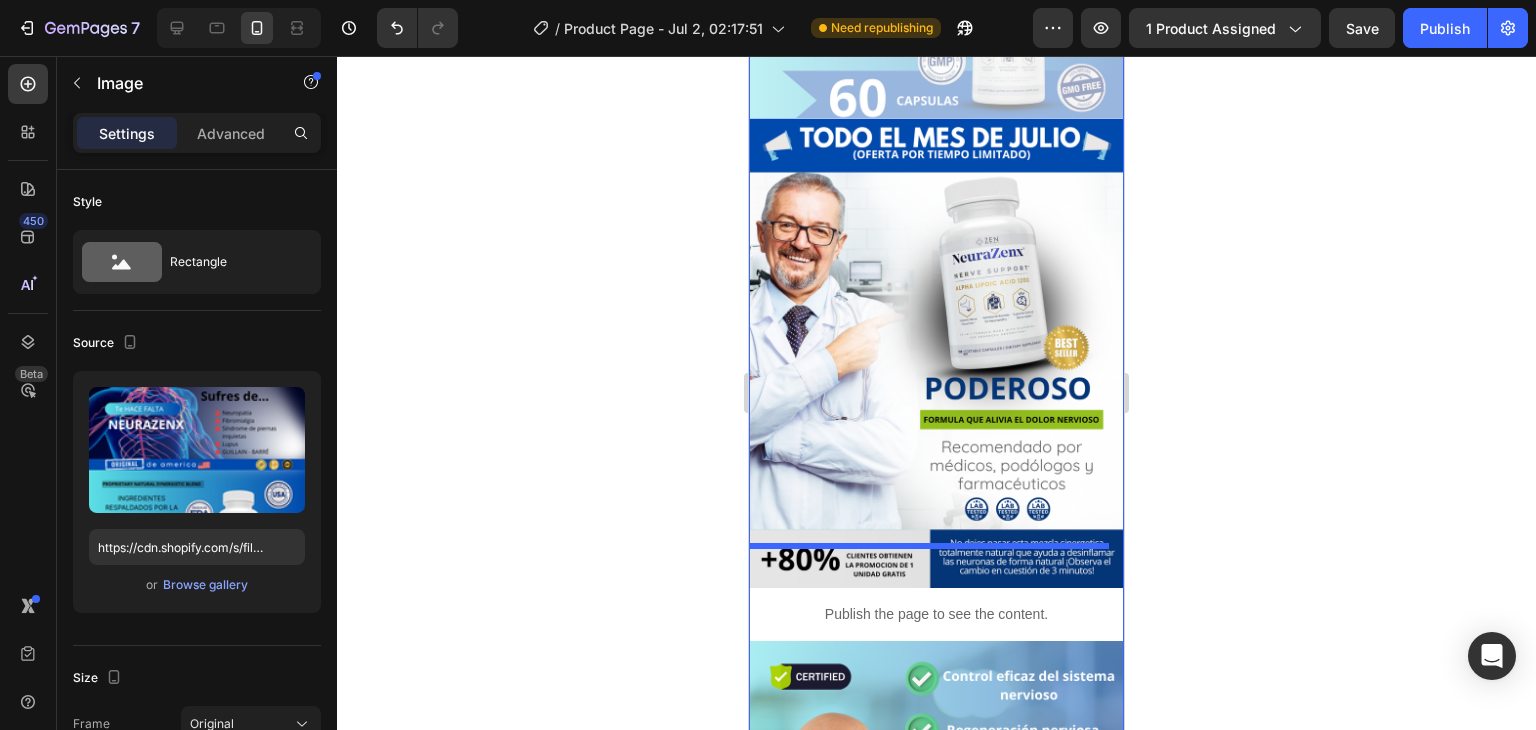 scroll, scrollTop: 595, scrollLeft: 0, axis: vertical 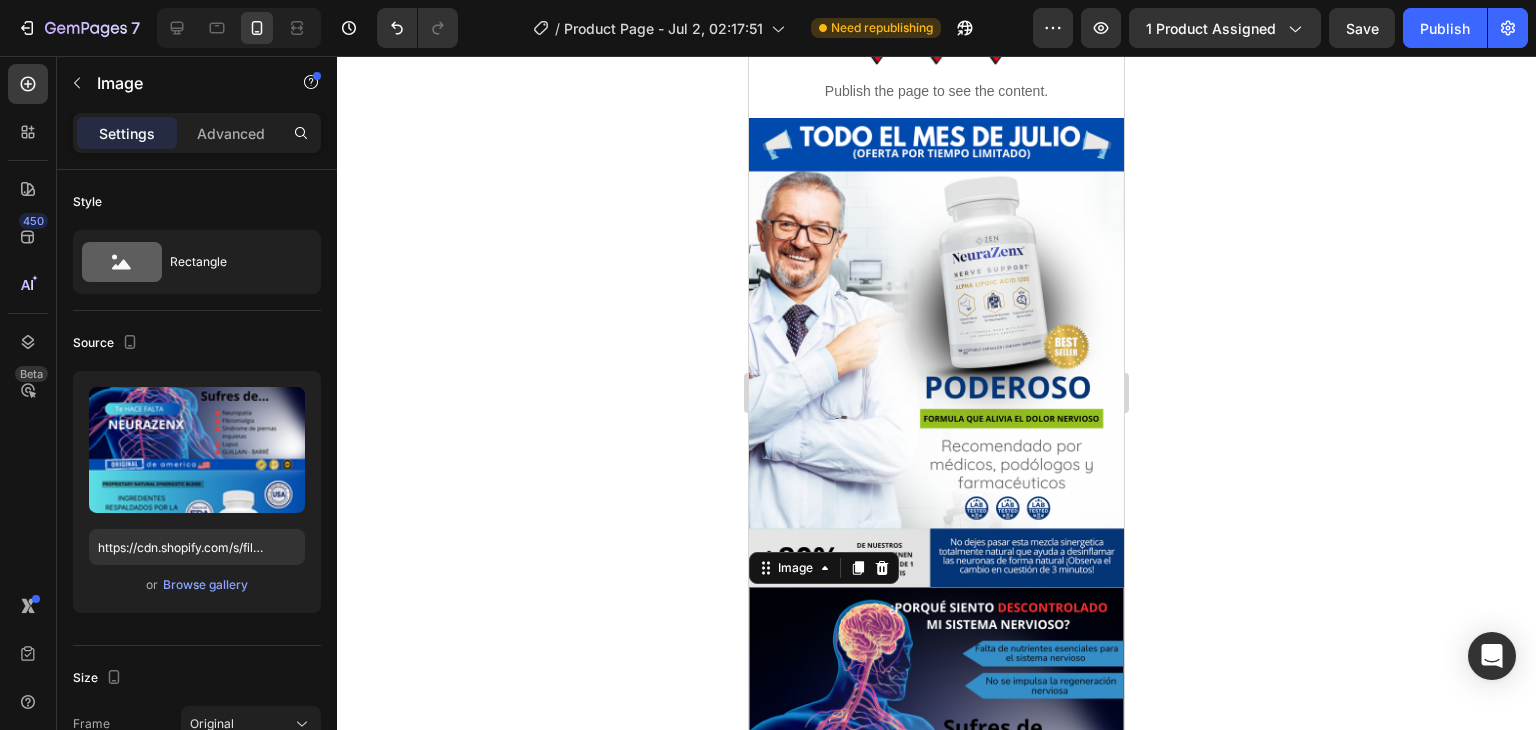 click 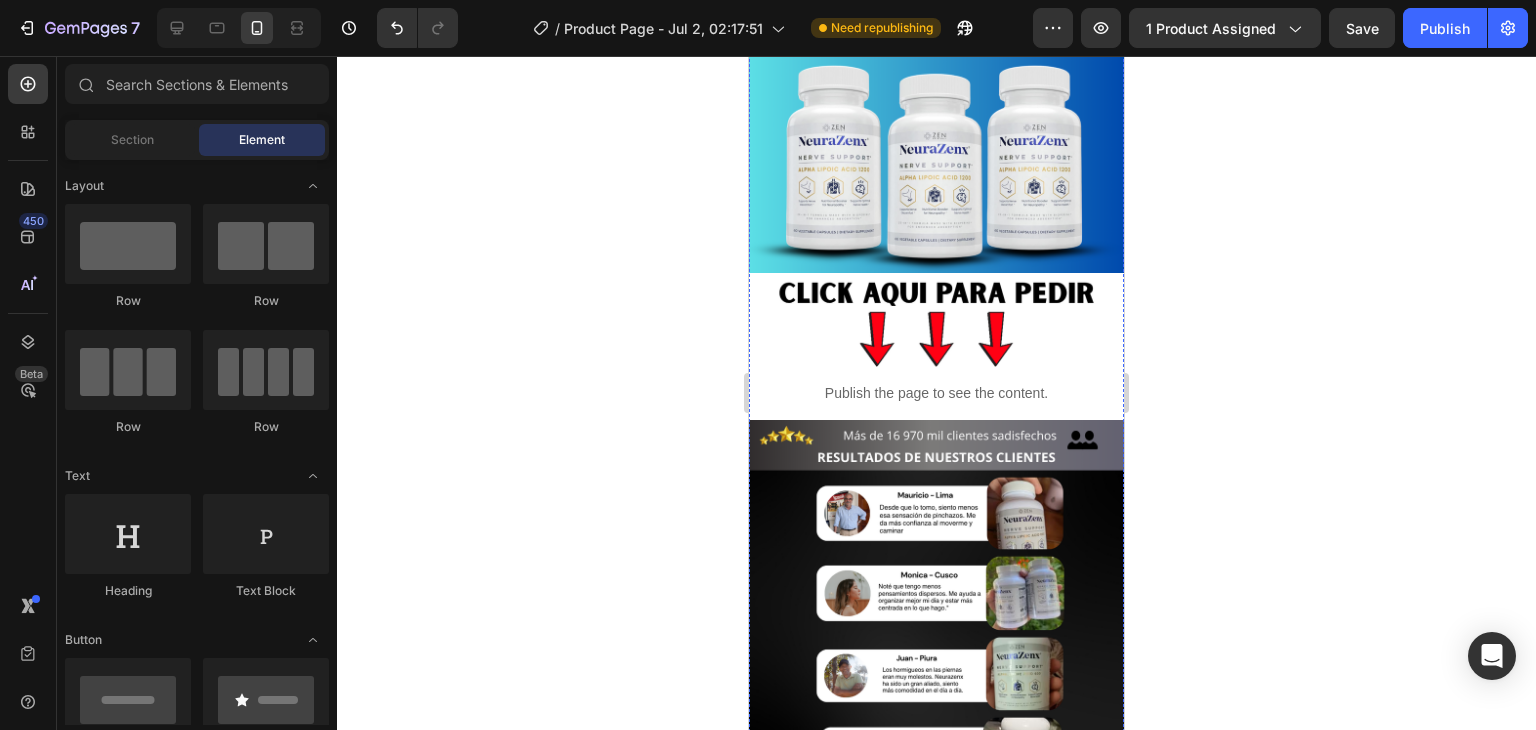 scroll, scrollTop: 3250, scrollLeft: 0, axis: vertical 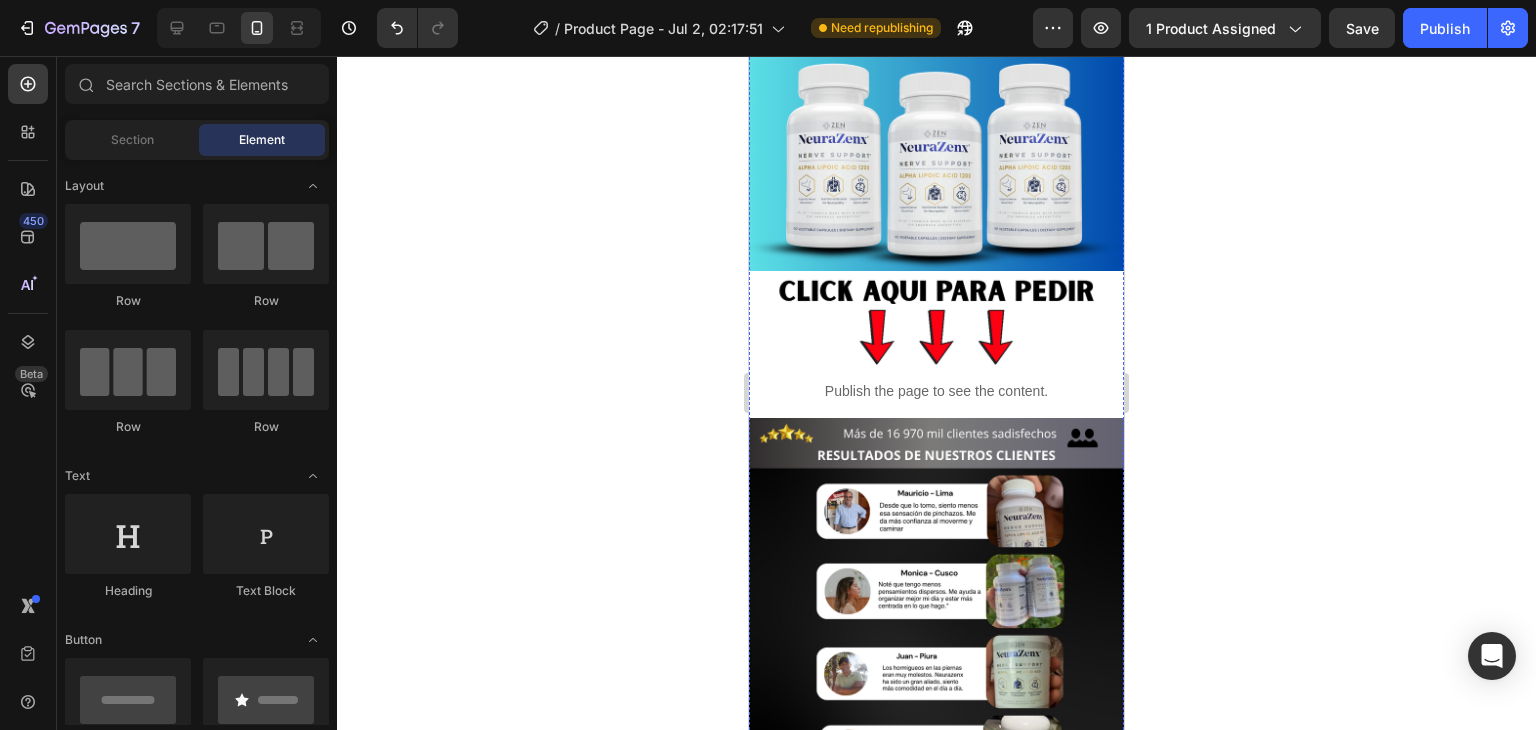 click at bounding box center [936, 605] 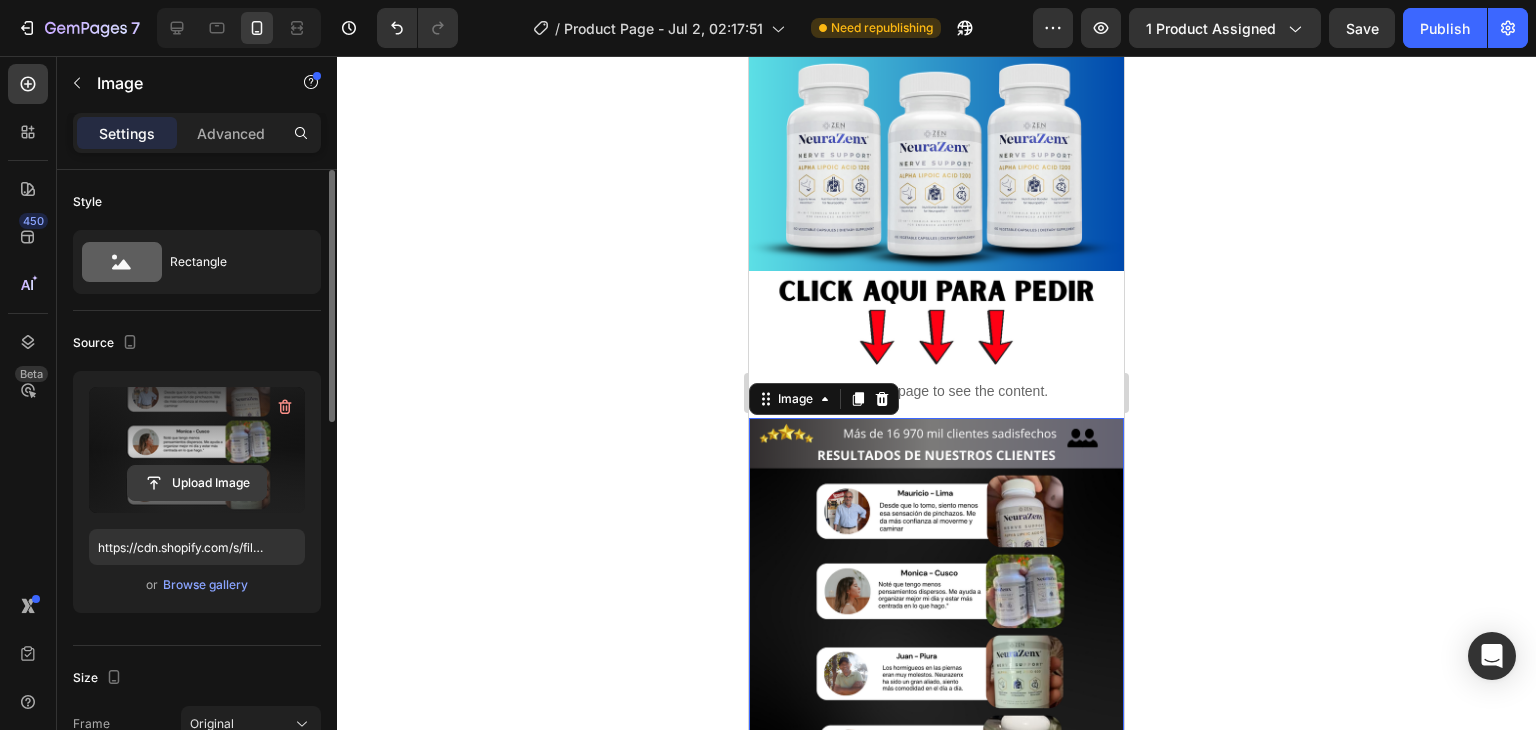click 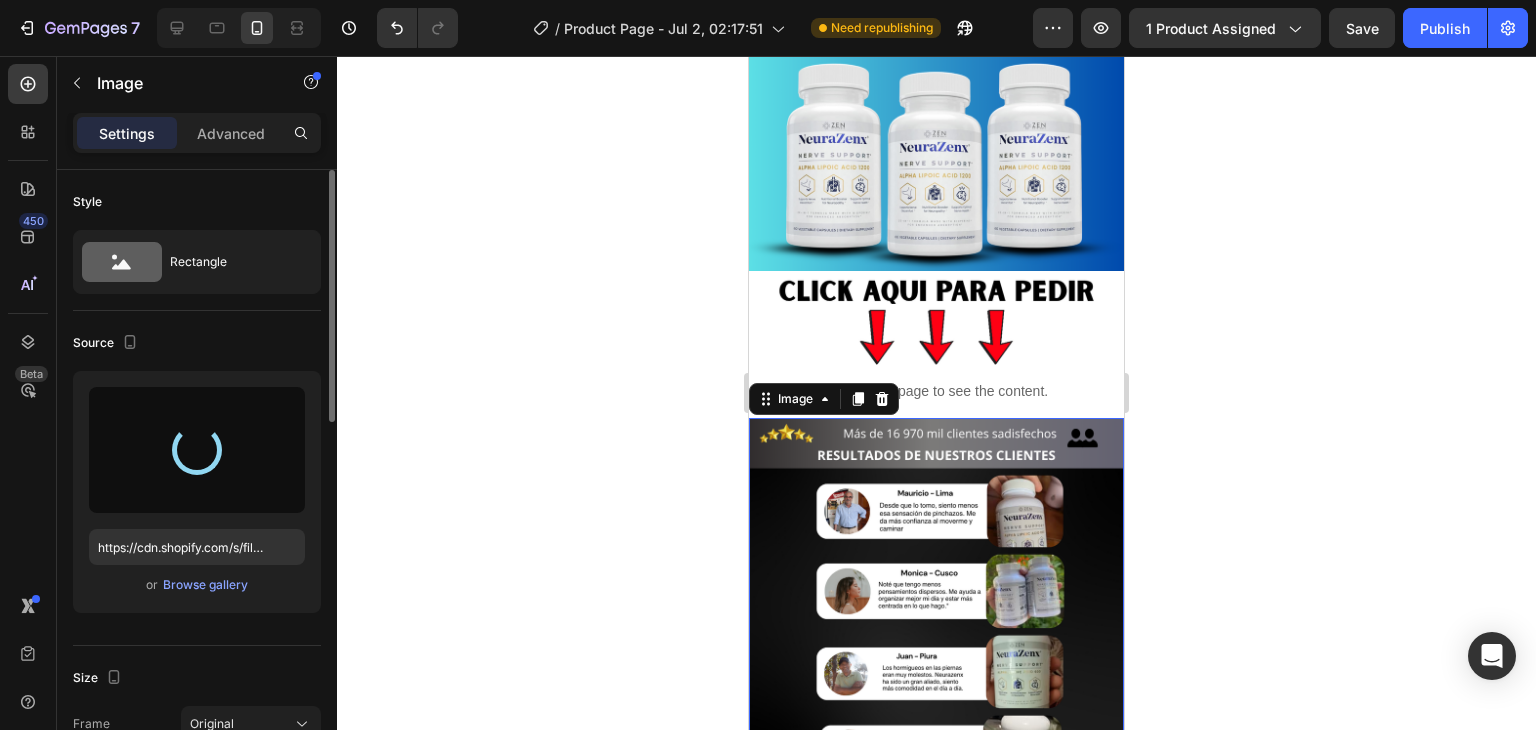 type on "https://cdn.shopify.com/s/files/1/0705/6405/3181/files/gempages_570567145499395296-4a06088f-9cf1-49f6-8787-14bce6ae0a61.png" 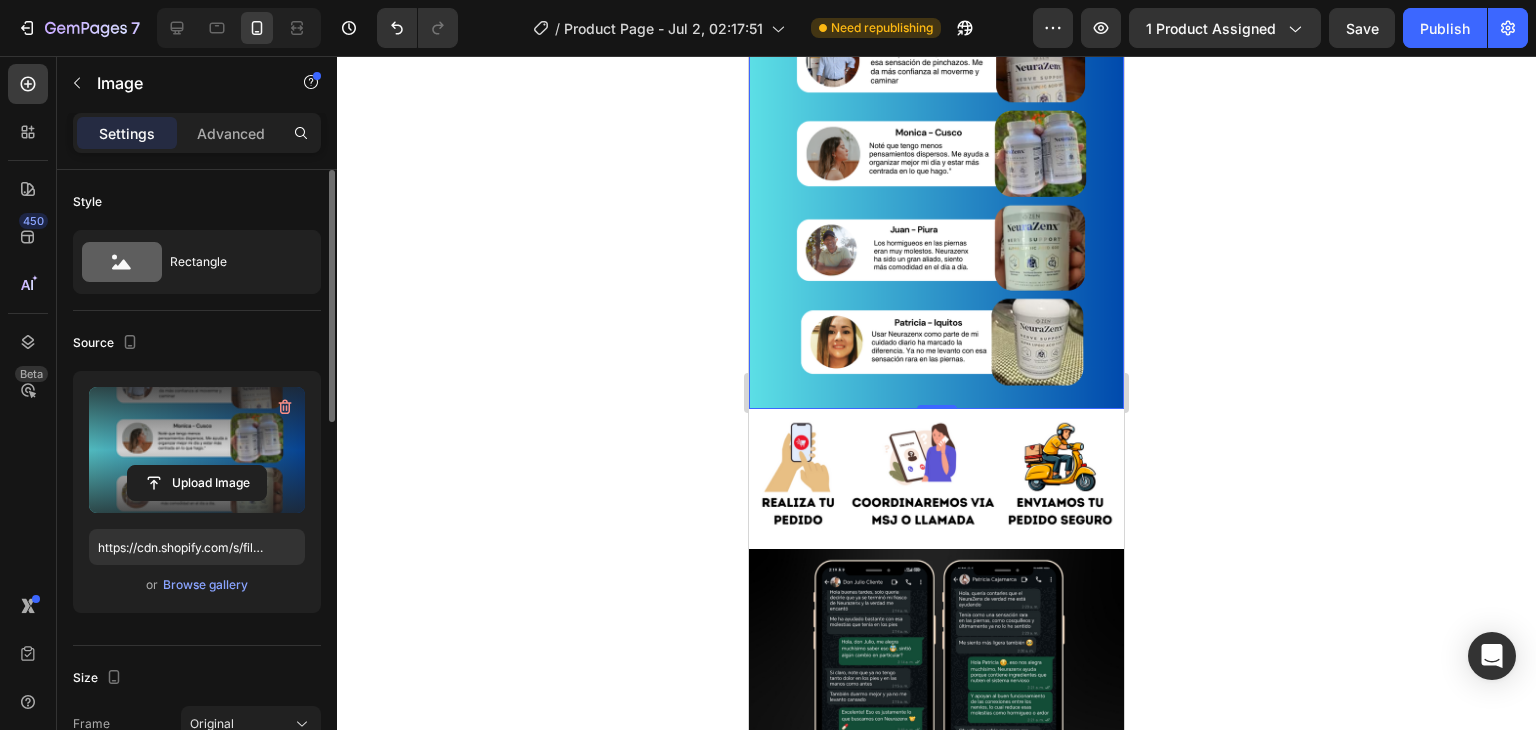scroll, scrollTop: 3728, scrollLeft: 0, axis: vertical 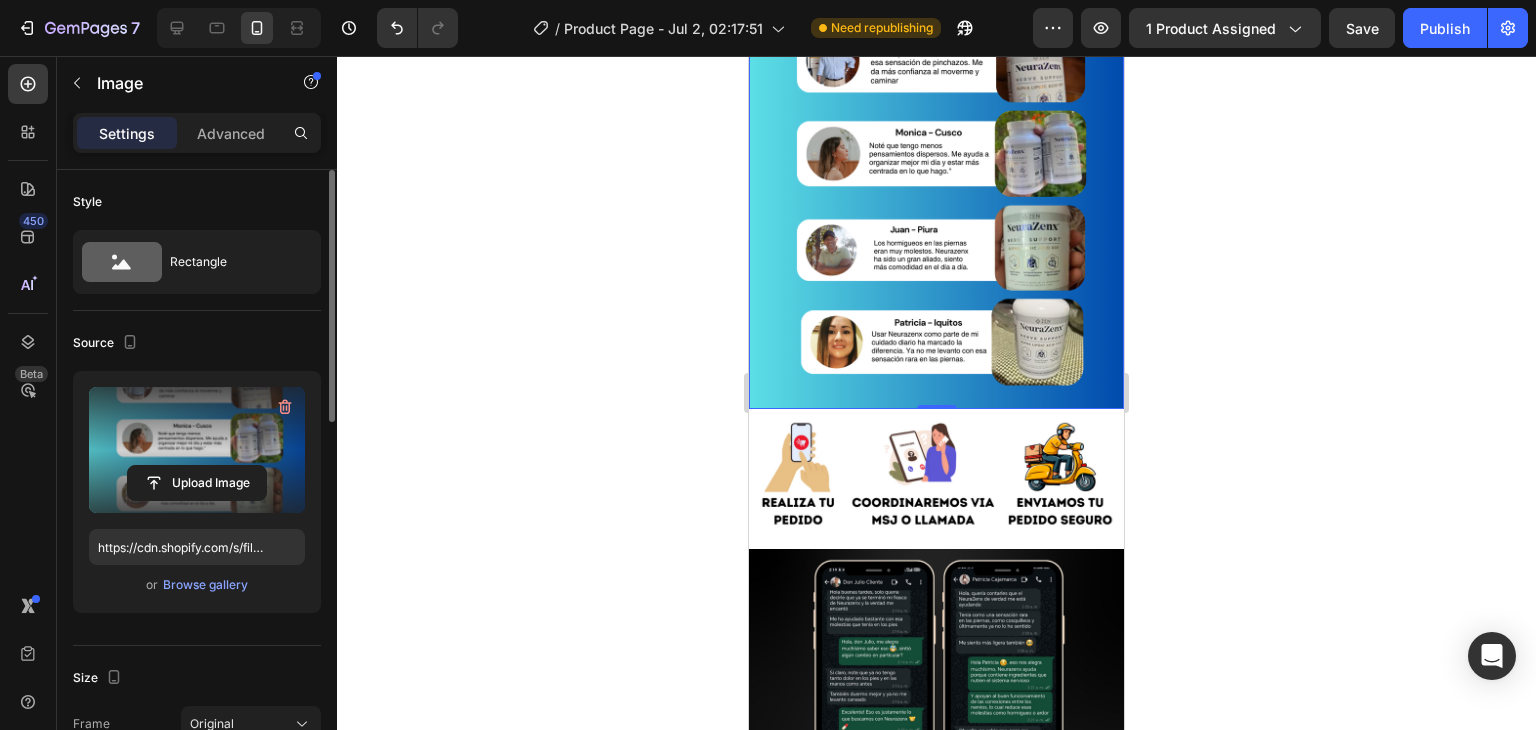 click at bounding box center [936, 736] 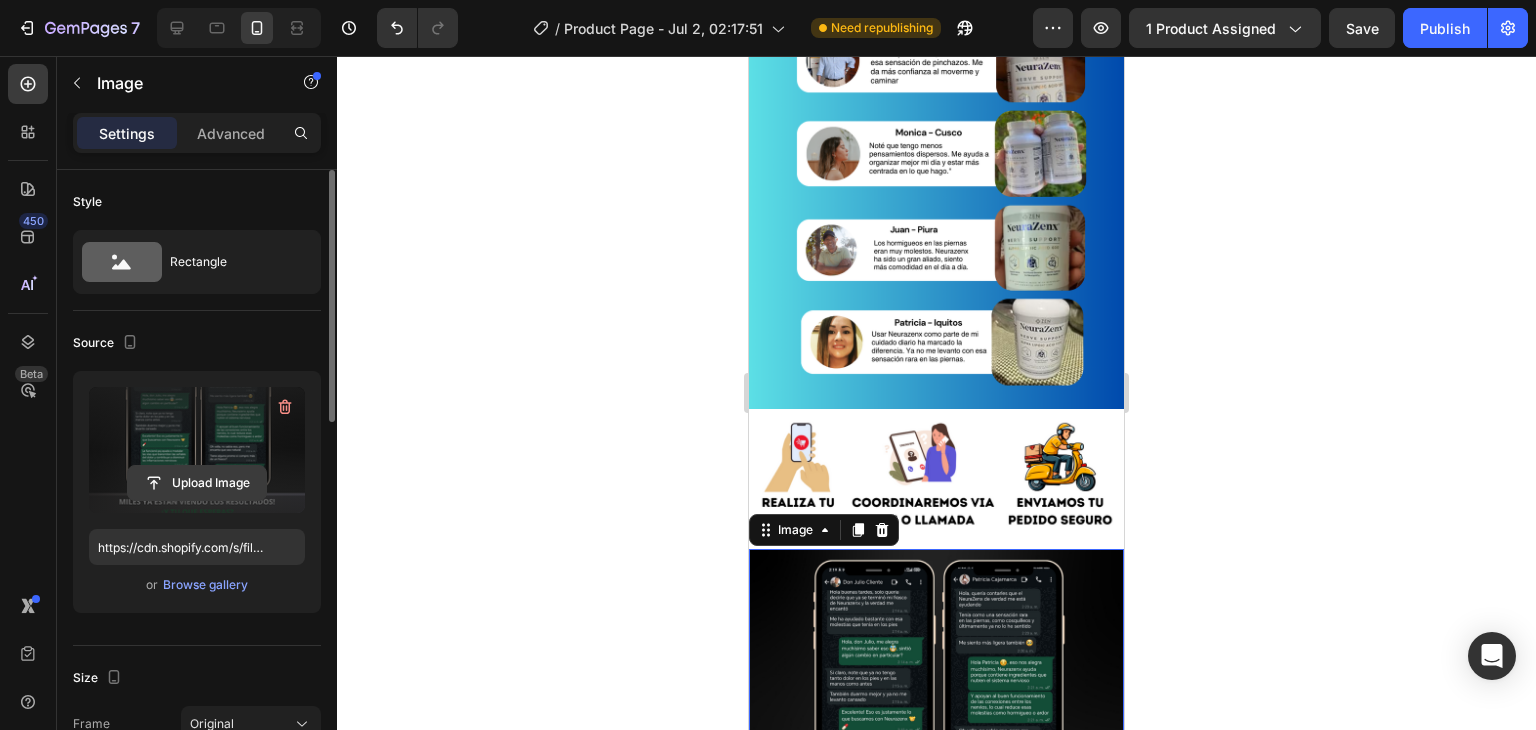click 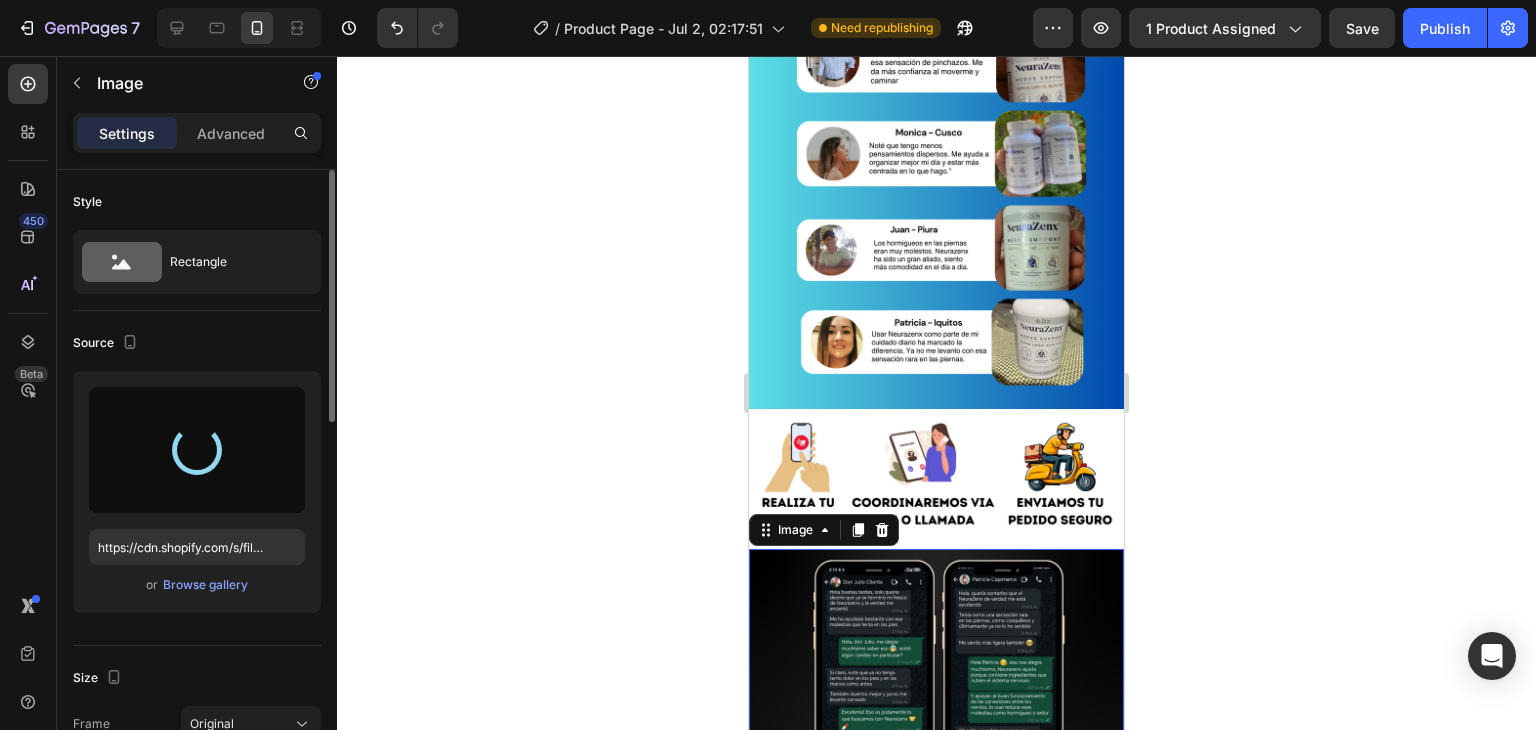 type on "https://cdn.shopify.com/s/files/1/0705/6405/3181/files/gempages_570567145499395296-400e4bc8-ce6b-4a39-8688-d1c5f43c86e3.png" 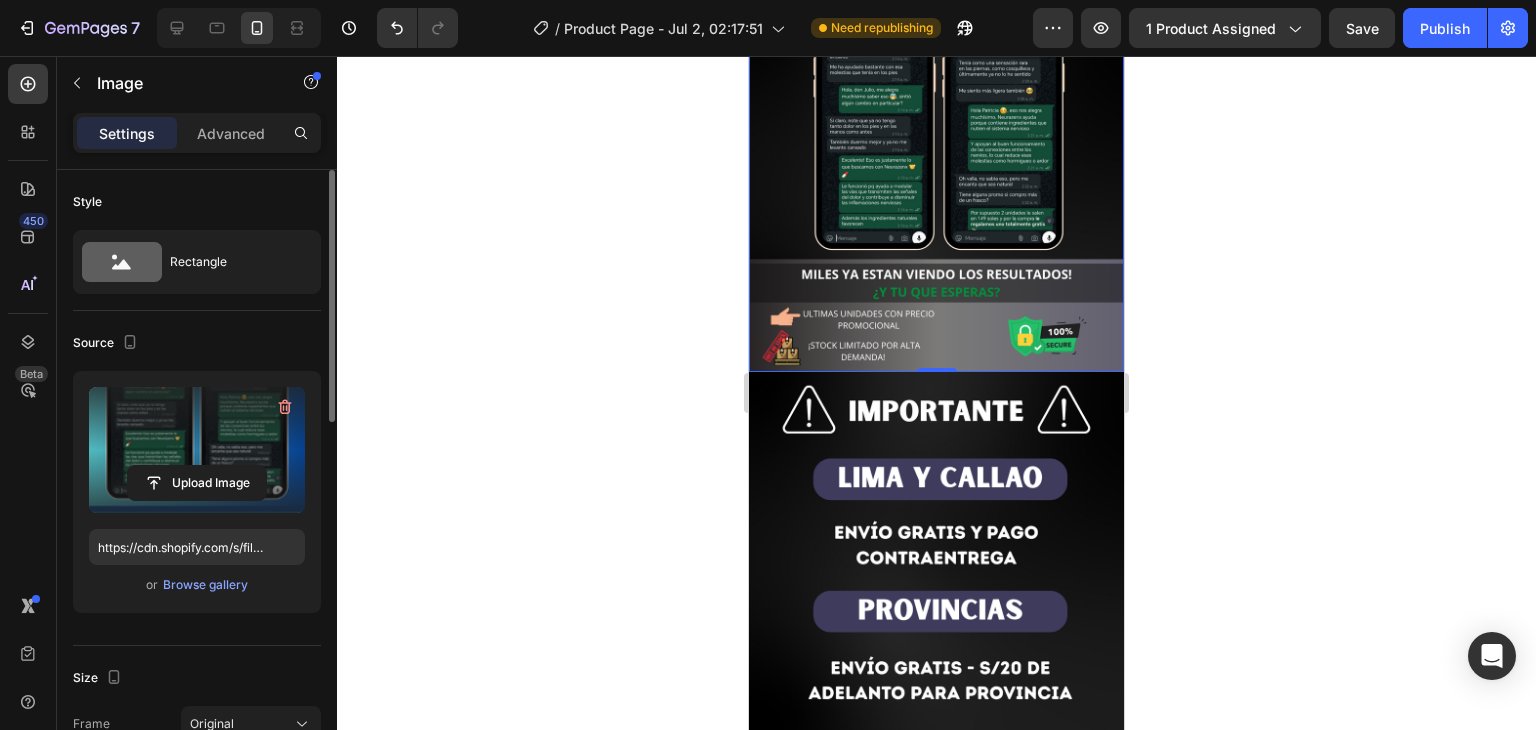 scroll, scrollTop: 4394, scrollLeft: 0, axis: vertical 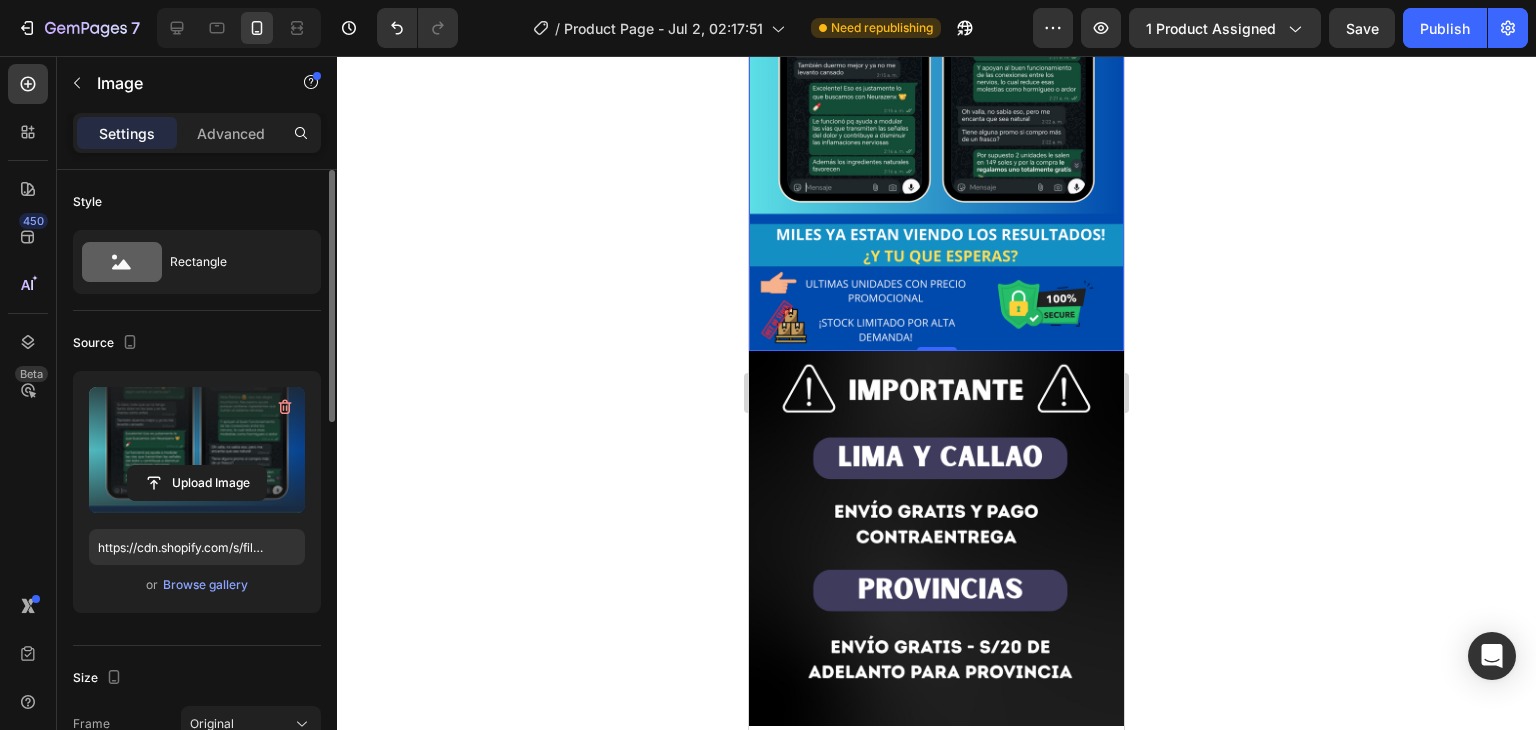 click at bounding box center [936, 538] 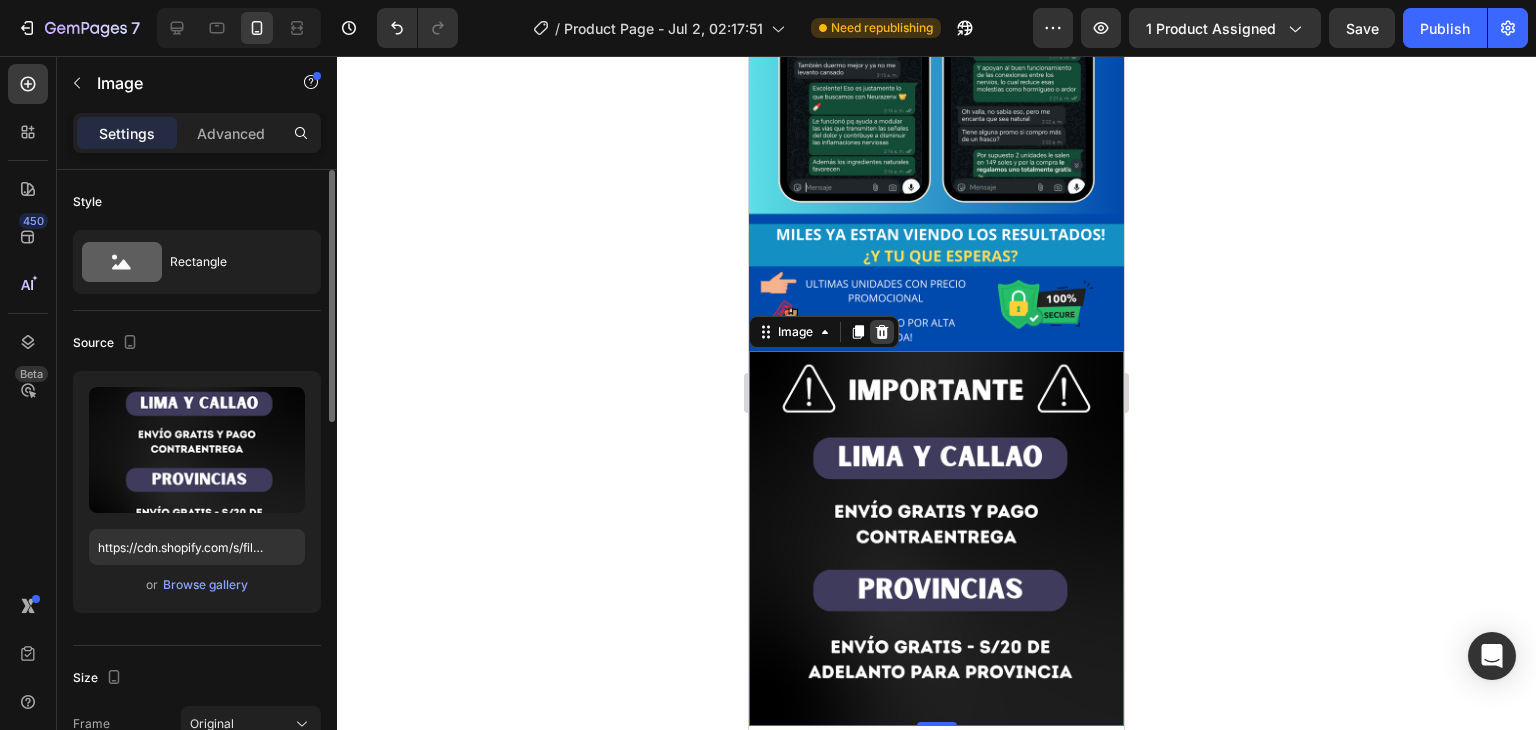 click 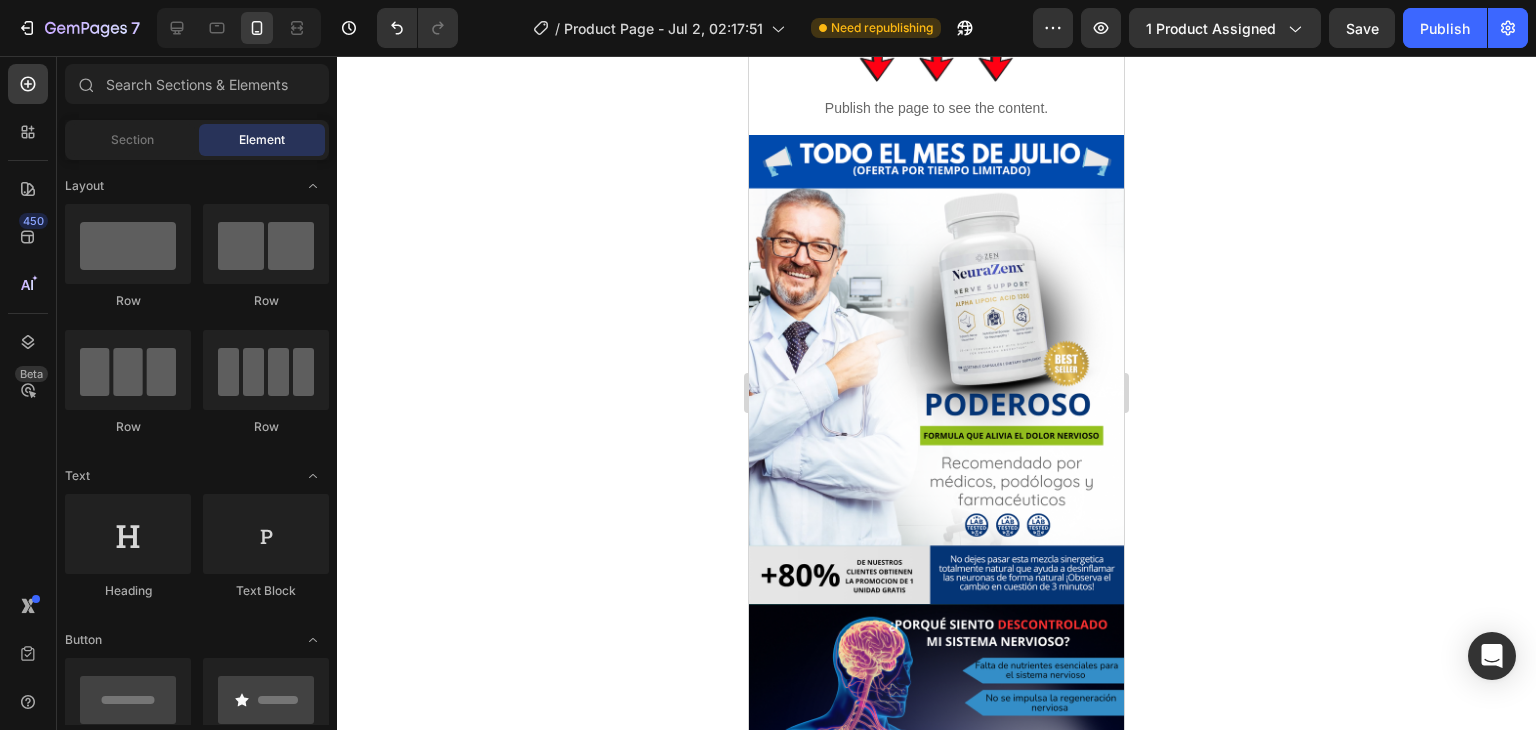 scroll, scrollTop: 0, scrollLeft: 0, axis: both 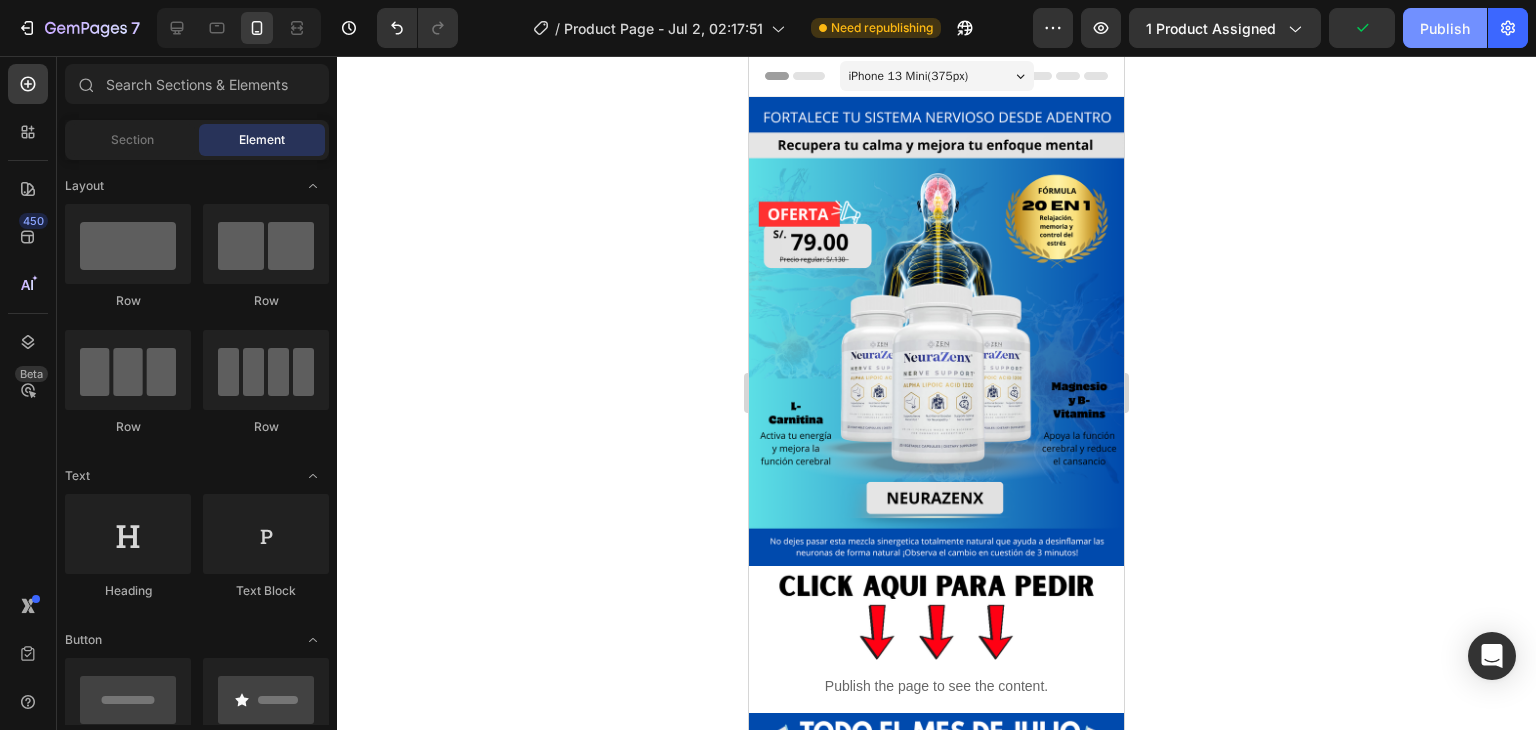 click on "Publish" 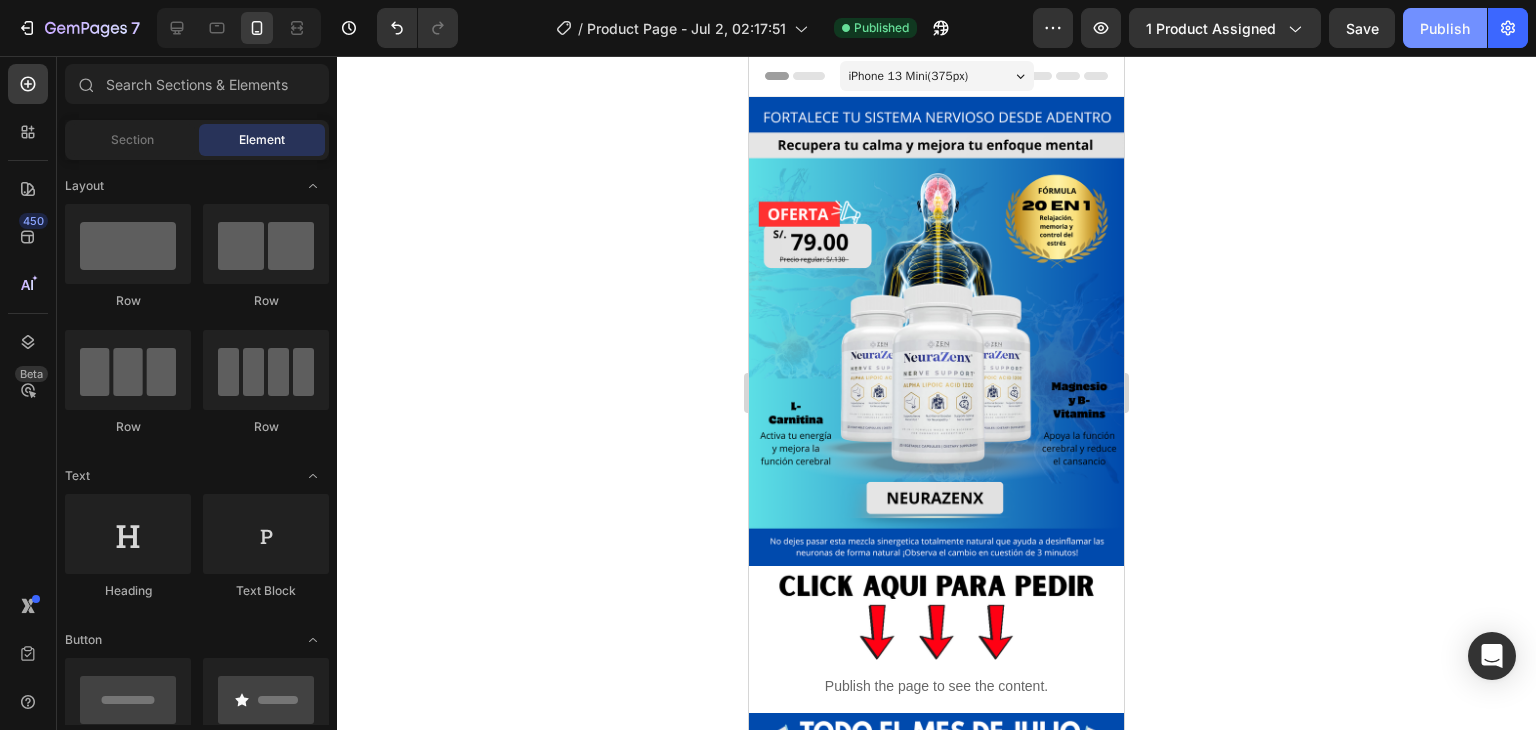 click on "Publish" 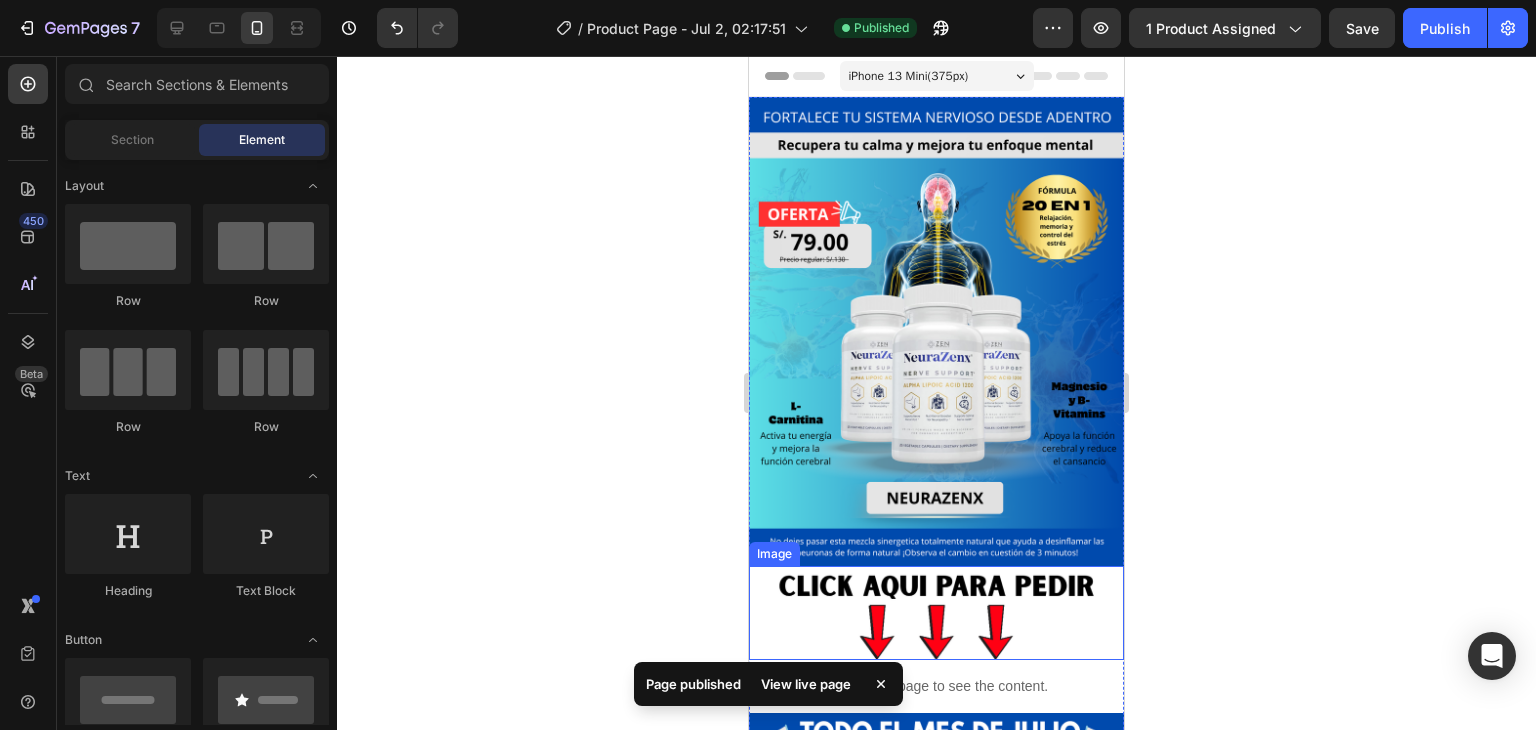 click at bounding box center (936, 613) 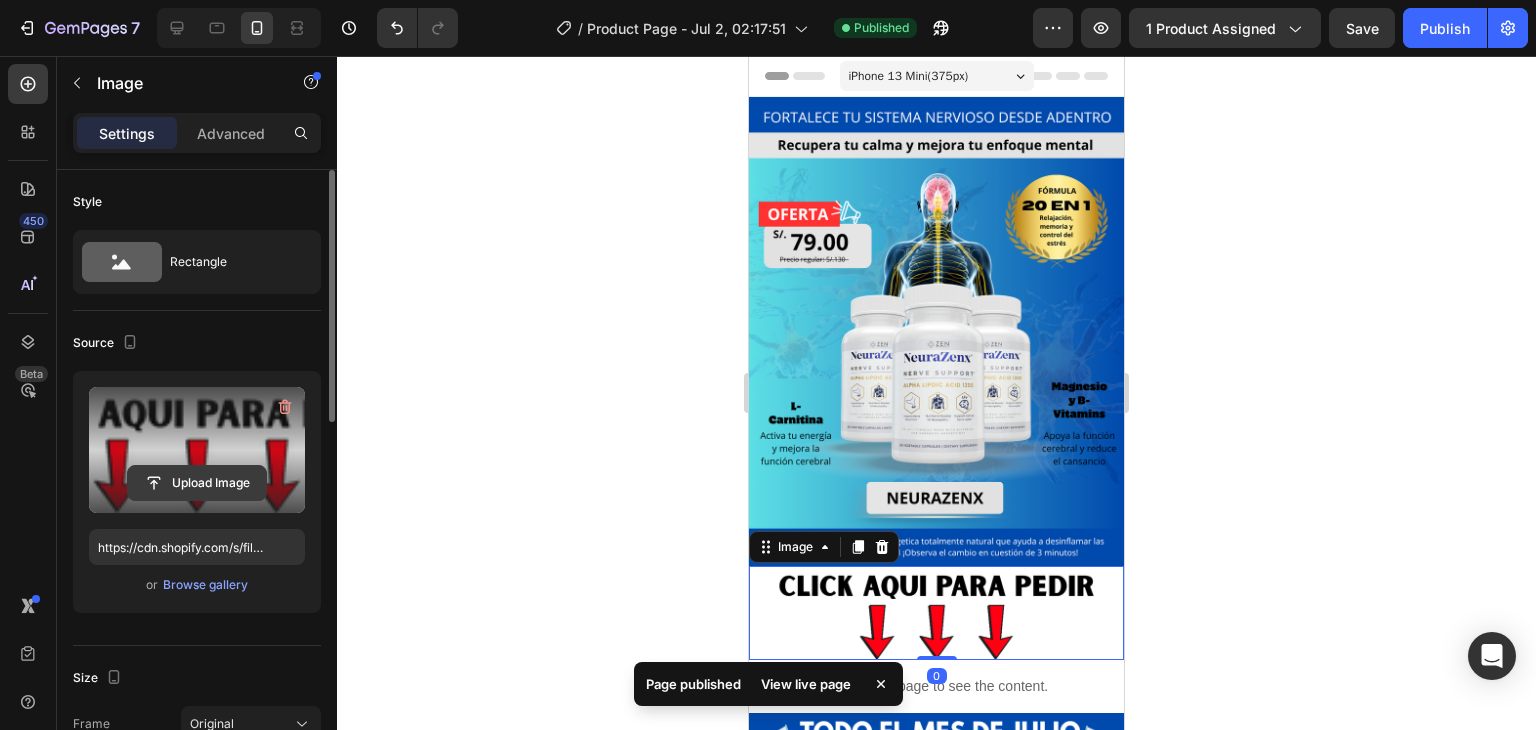 click 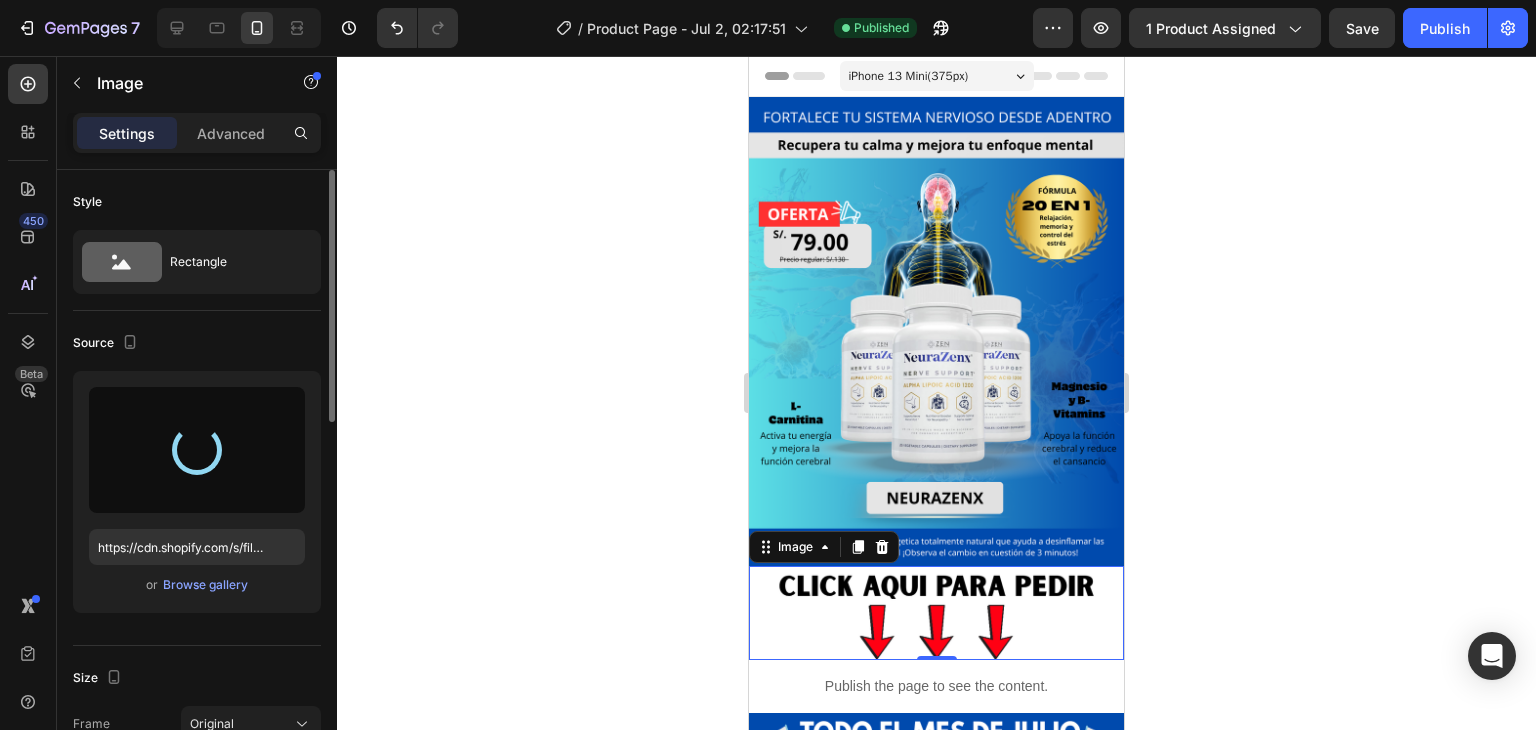 type on "https://cdn.shopify.com/s/files/1/0705/6405/3181/files/gempages_570567145499395296-60e80bf6-2bad-4b7b-85fe-84c63278396e.png" 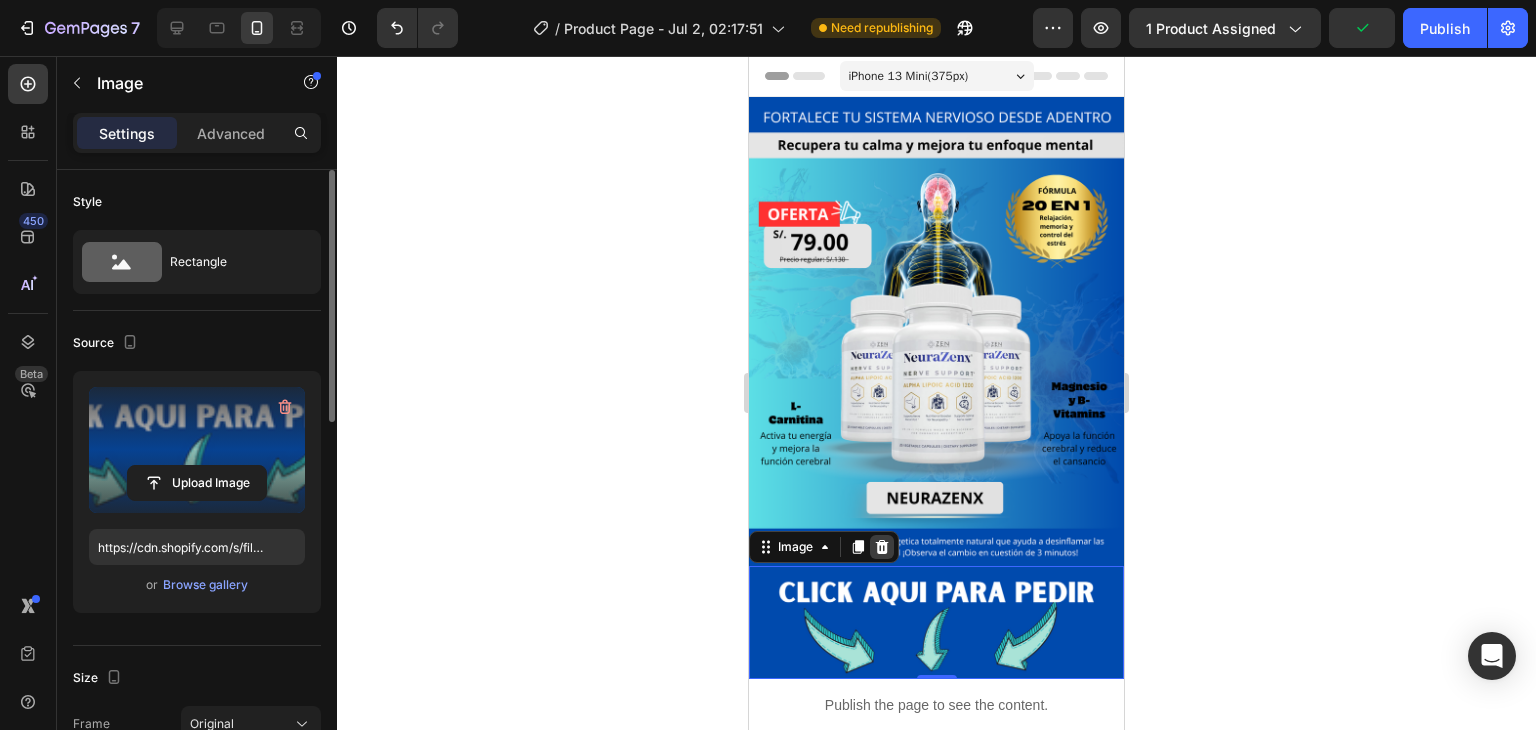 click 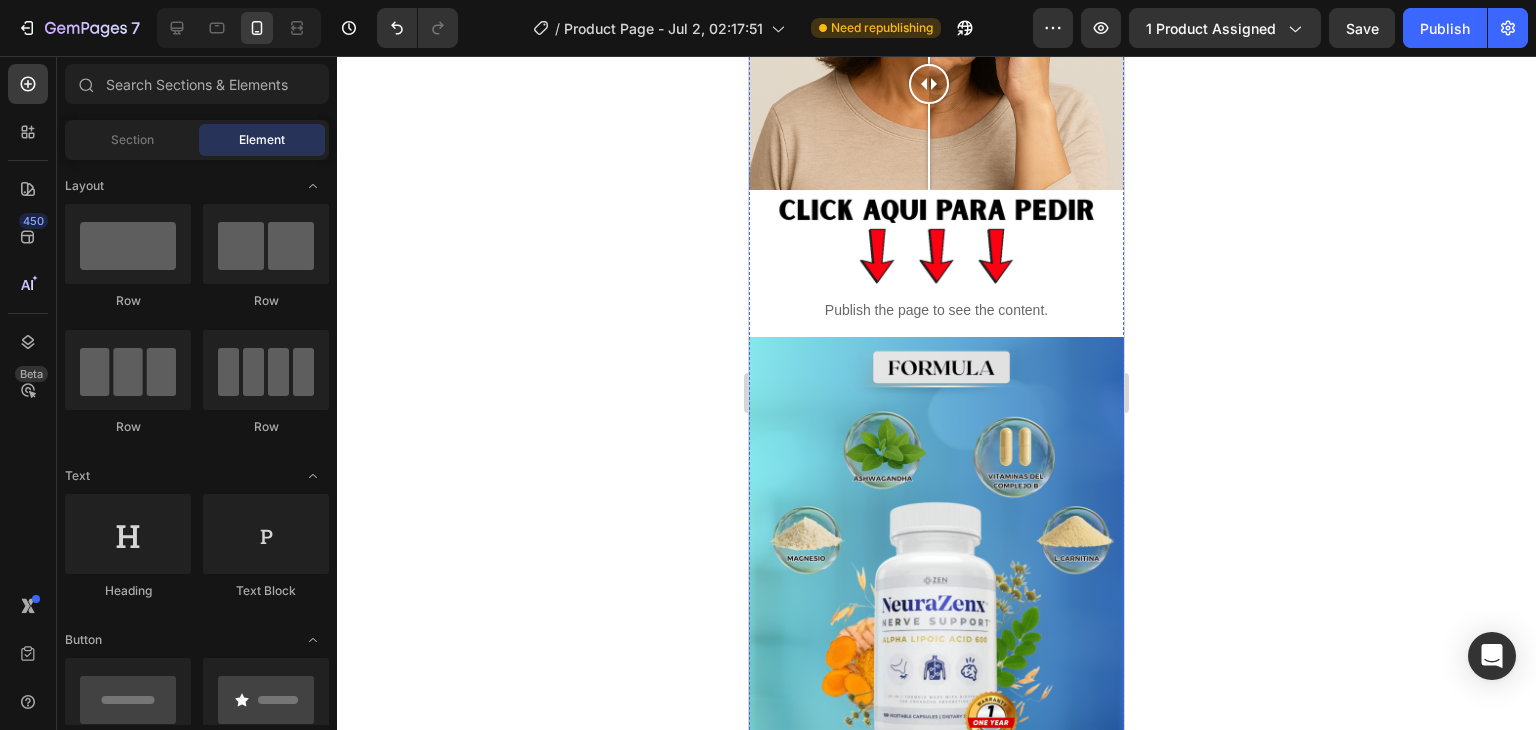 scroll, scrollTop: 2096, scrollLeft: 0, axis: vertical 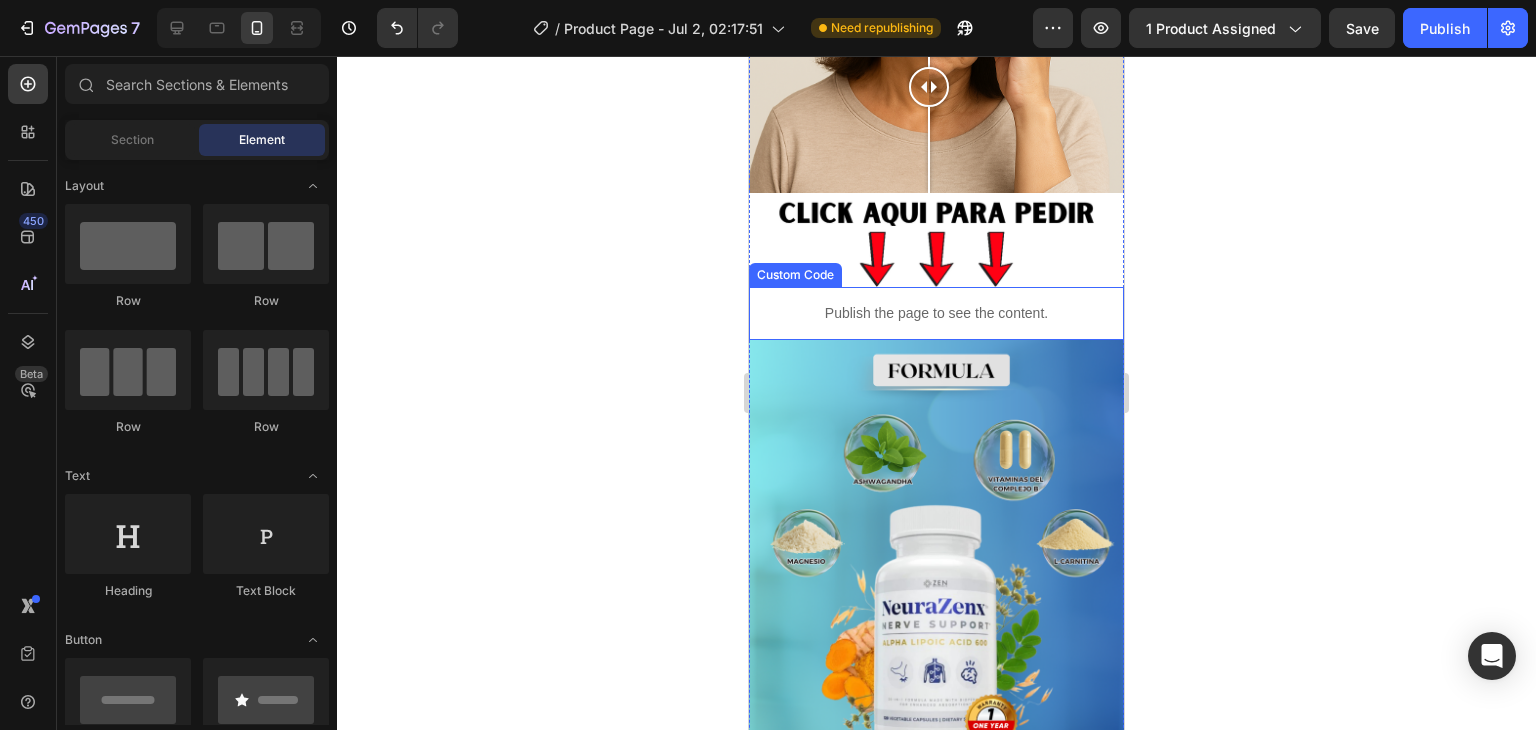 click on "Publish the page to see the content." at bounding box center [936, 313] 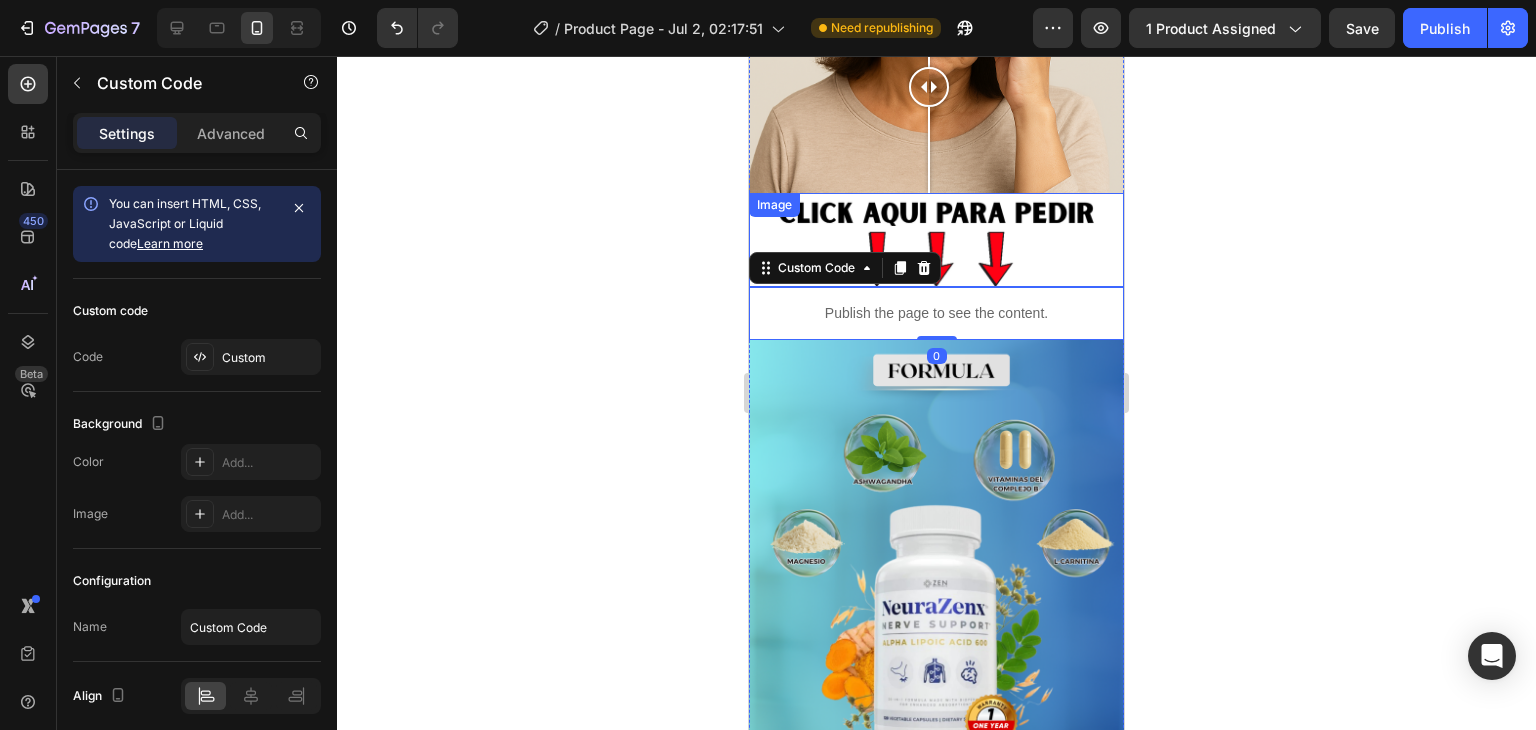 click at bounding box center [936, 240] 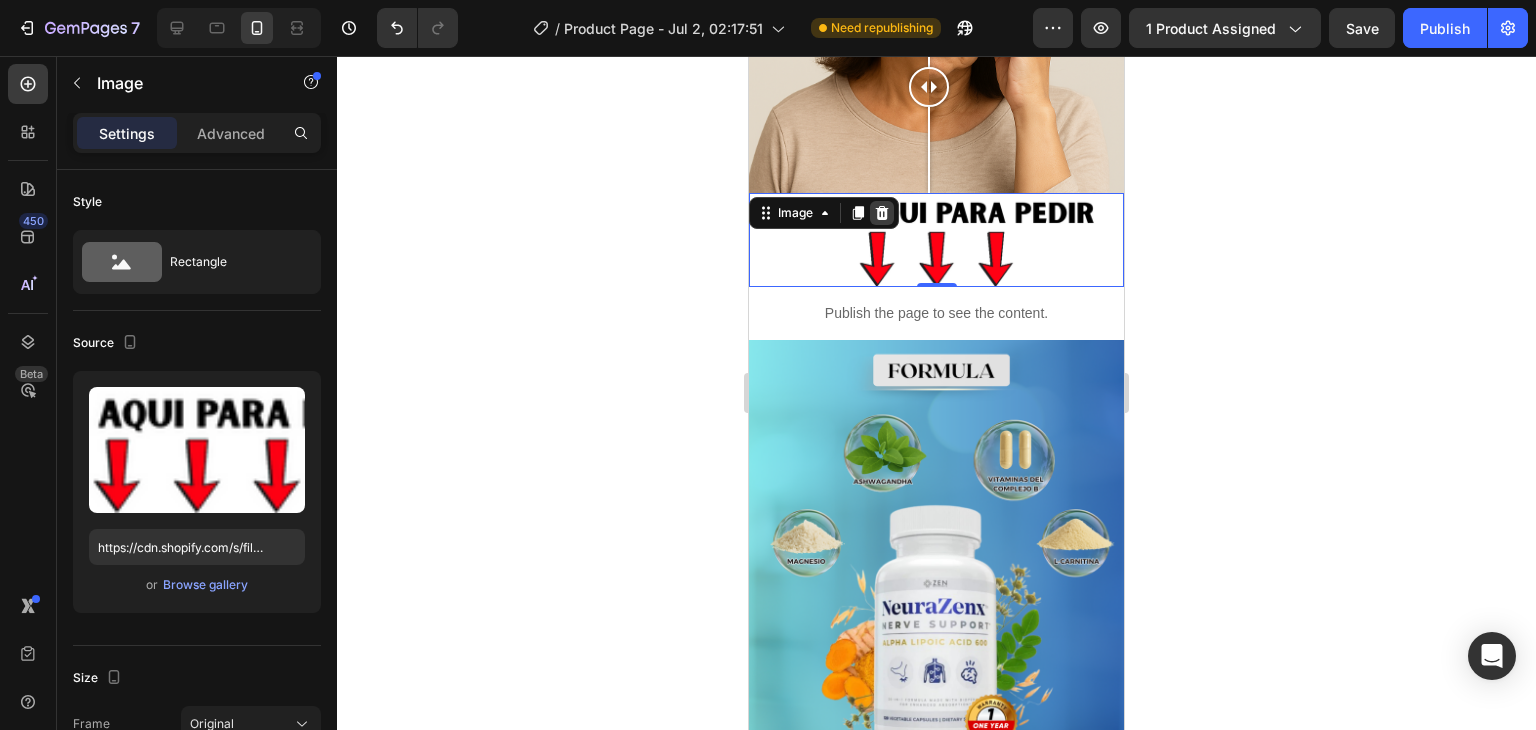 click 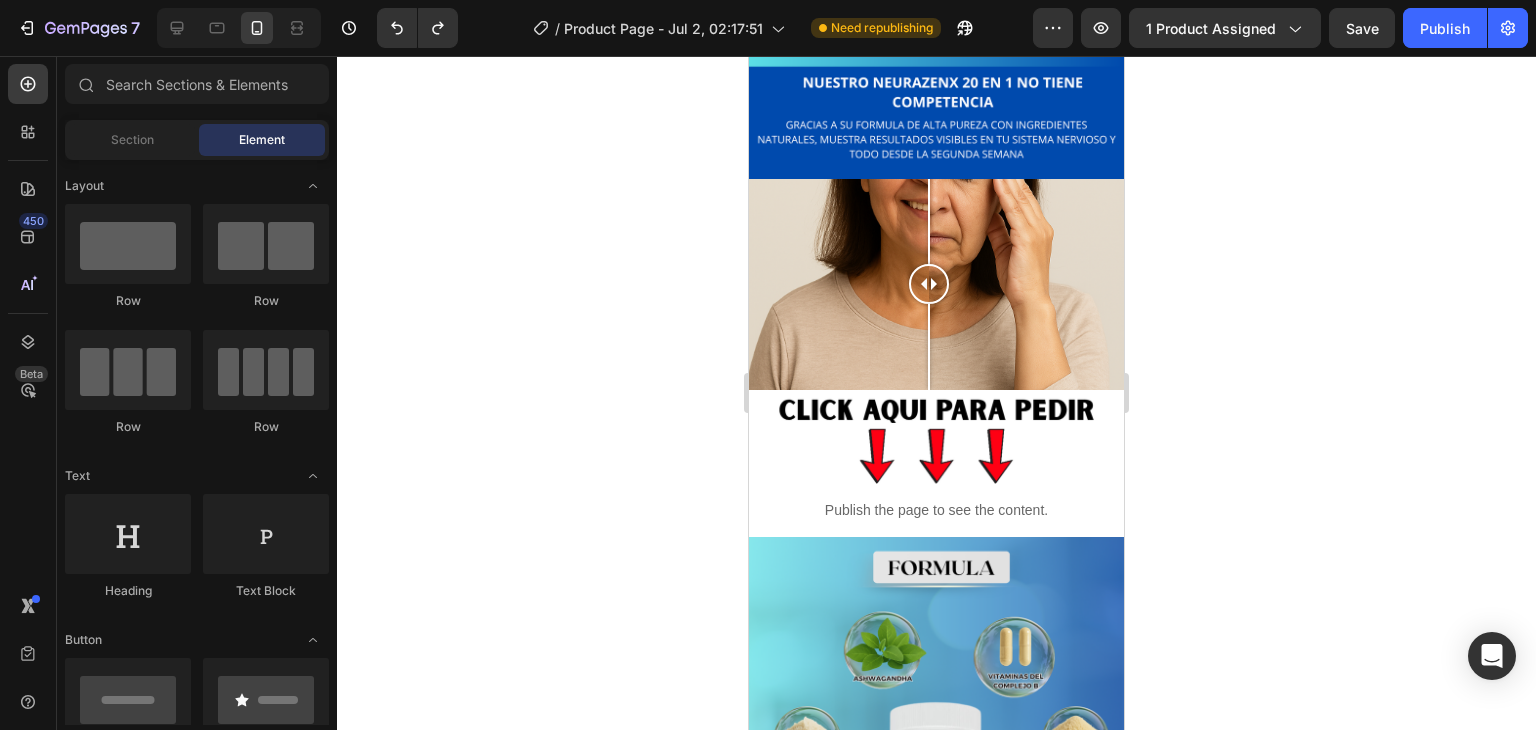 scroll, scrollTop: 2128, scrollLeft: 0, axis: vertical 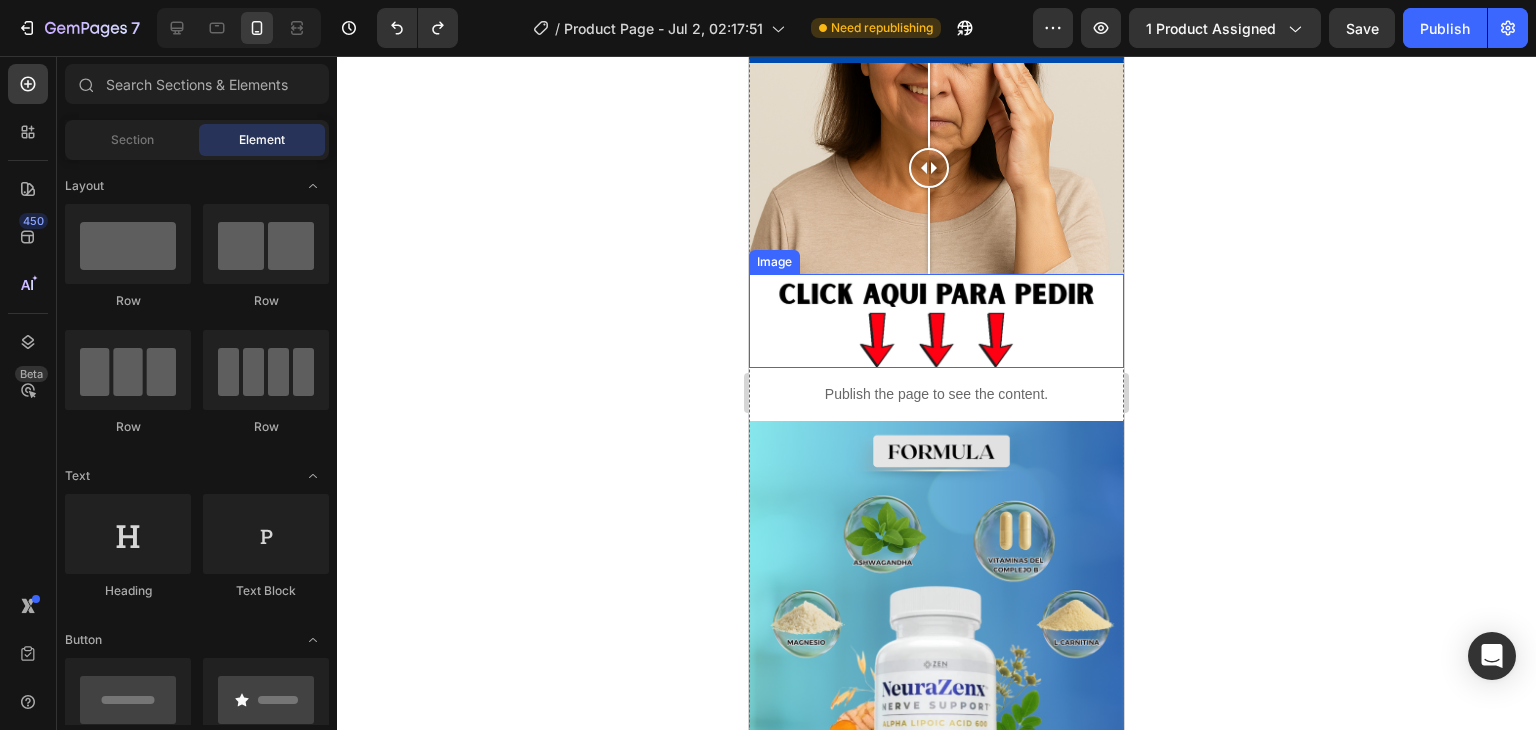 click on "Publish the page to see the content." at bounding box center [936, 394] 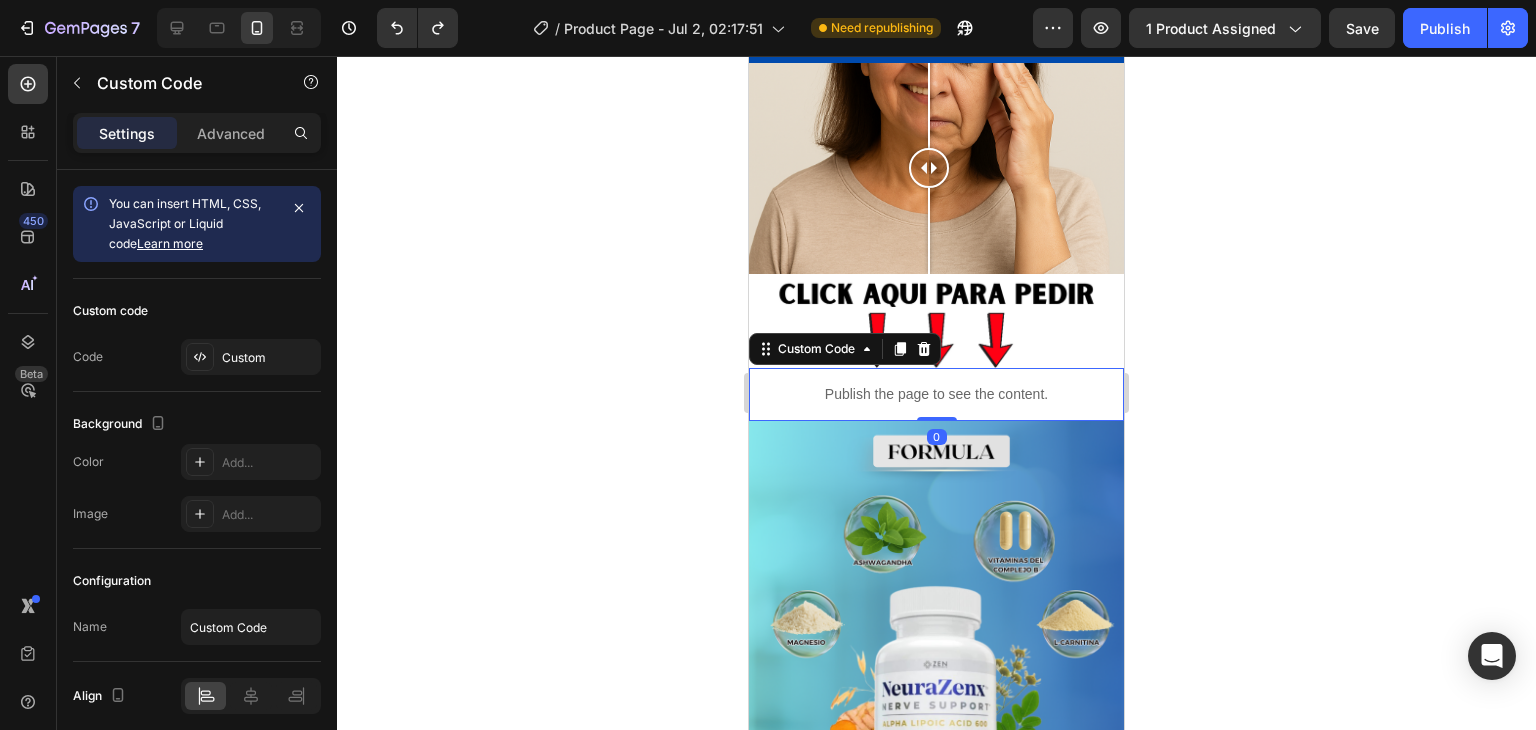 click on "Custom Code" at bounding box center (845, 349) 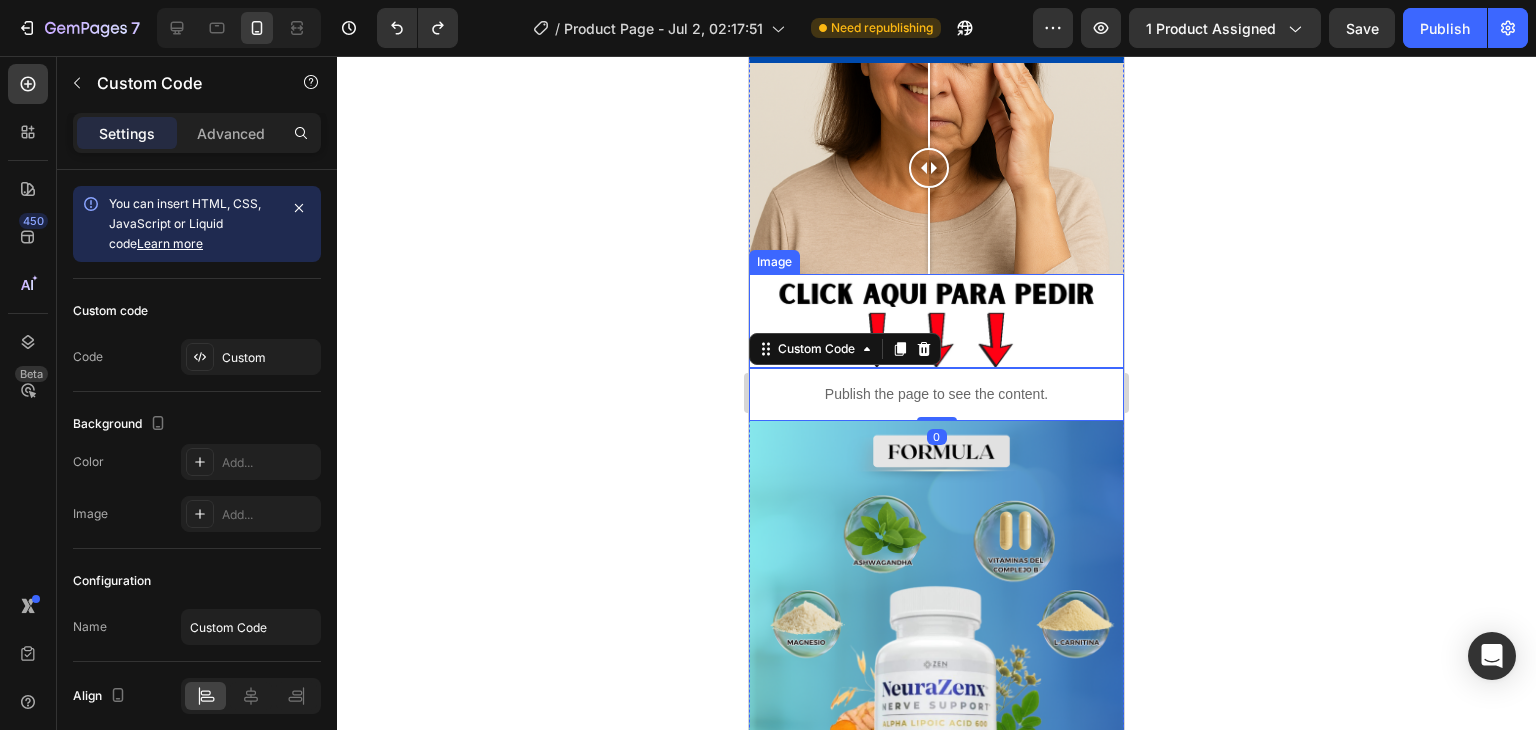 click at bounding box center (936, 321) 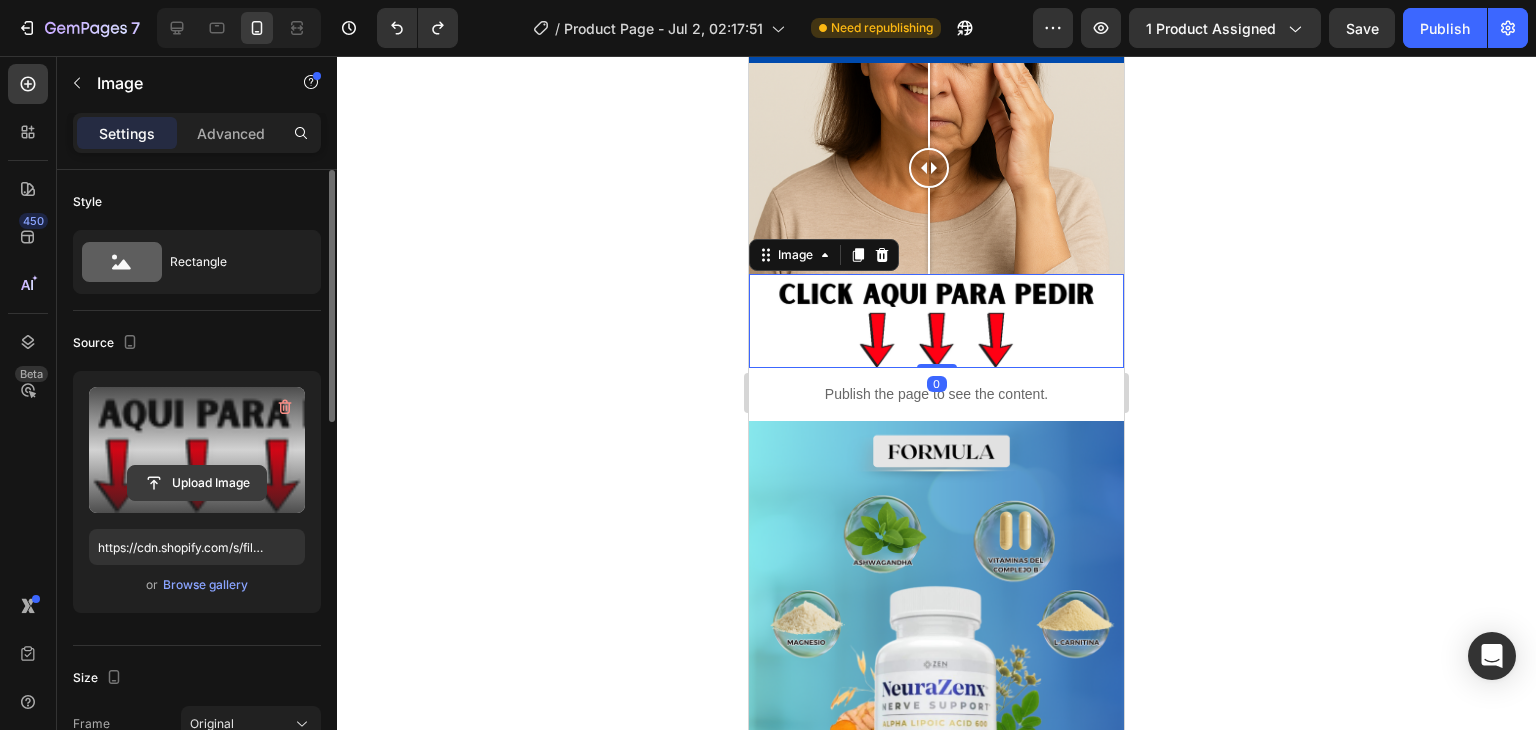 click 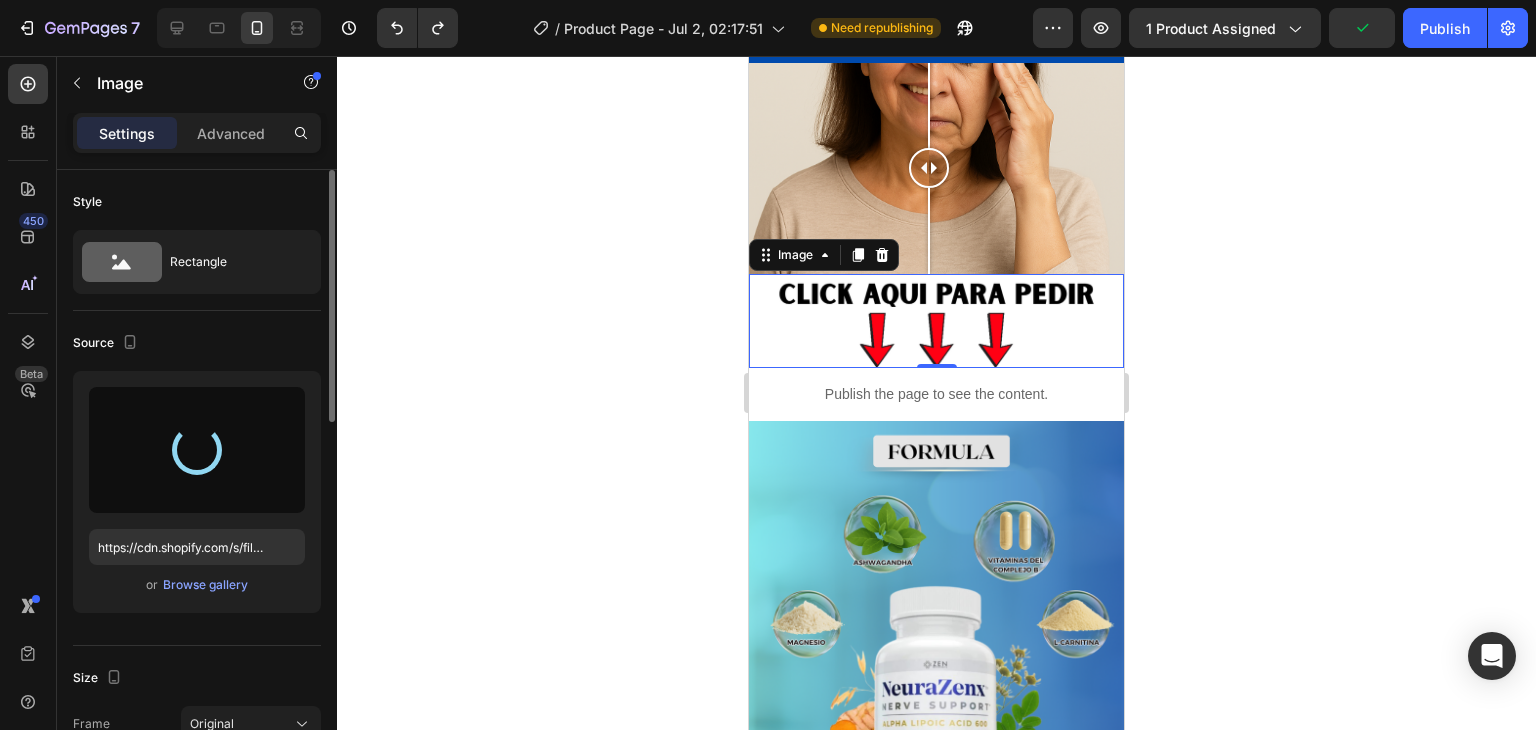 type on "https://cdn.shopify.com/s/files/1/0705/6405/3181/files/gempages_570567145499395296-60e80bf6-2bad-4b7b-85fe-84c63278396e.png" 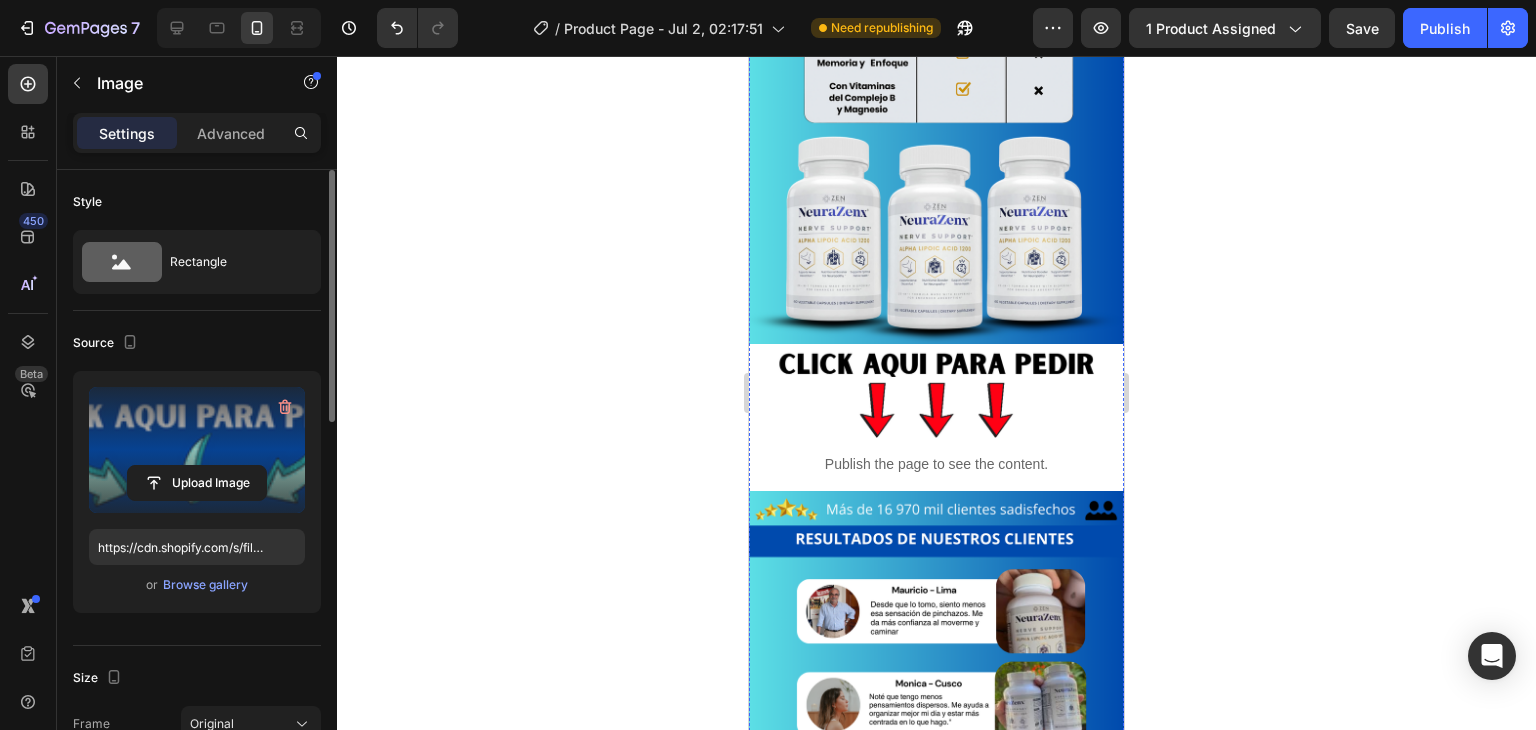 scroll, scrollTop: 3210, scrollLeft: 0, axis: vertical 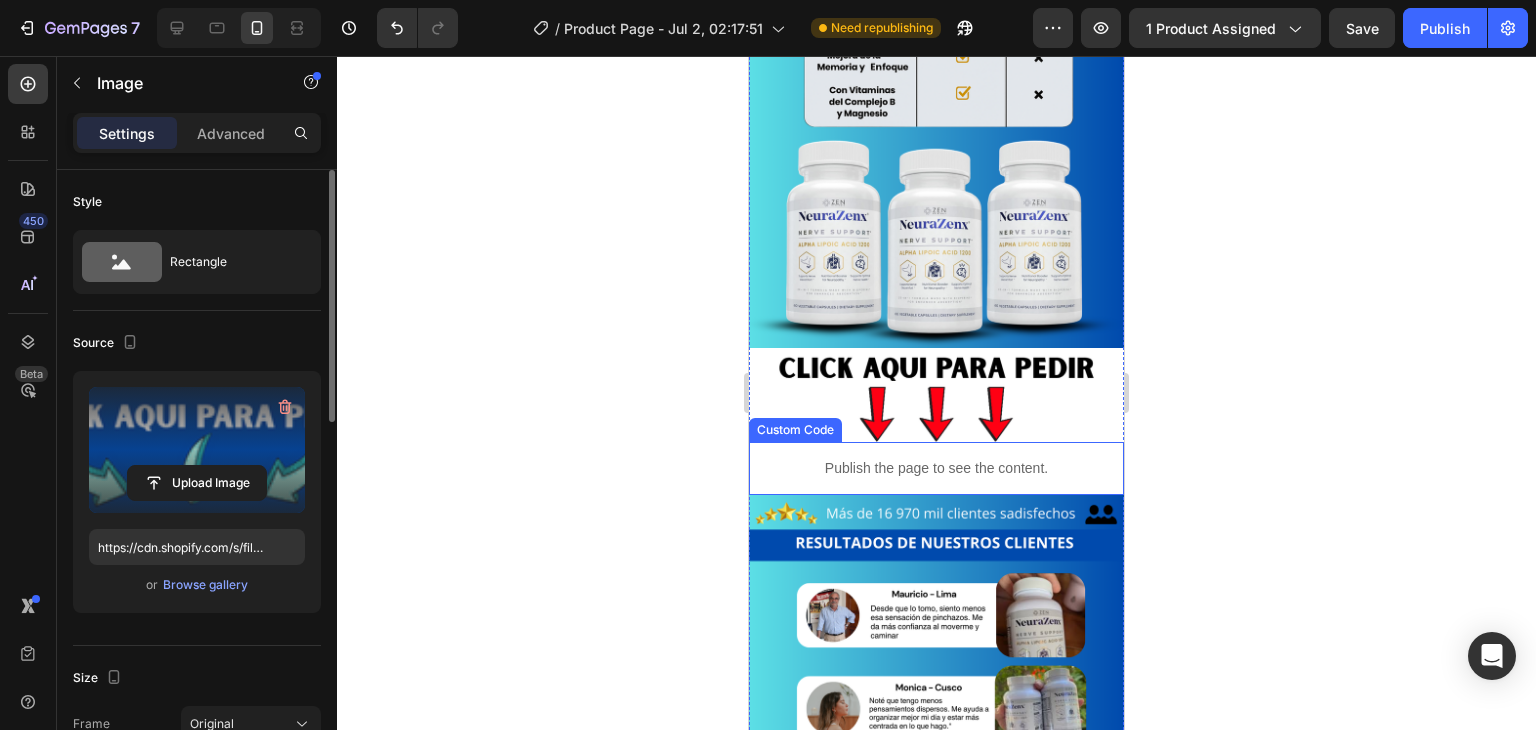 click at bounding box center (936, 395) 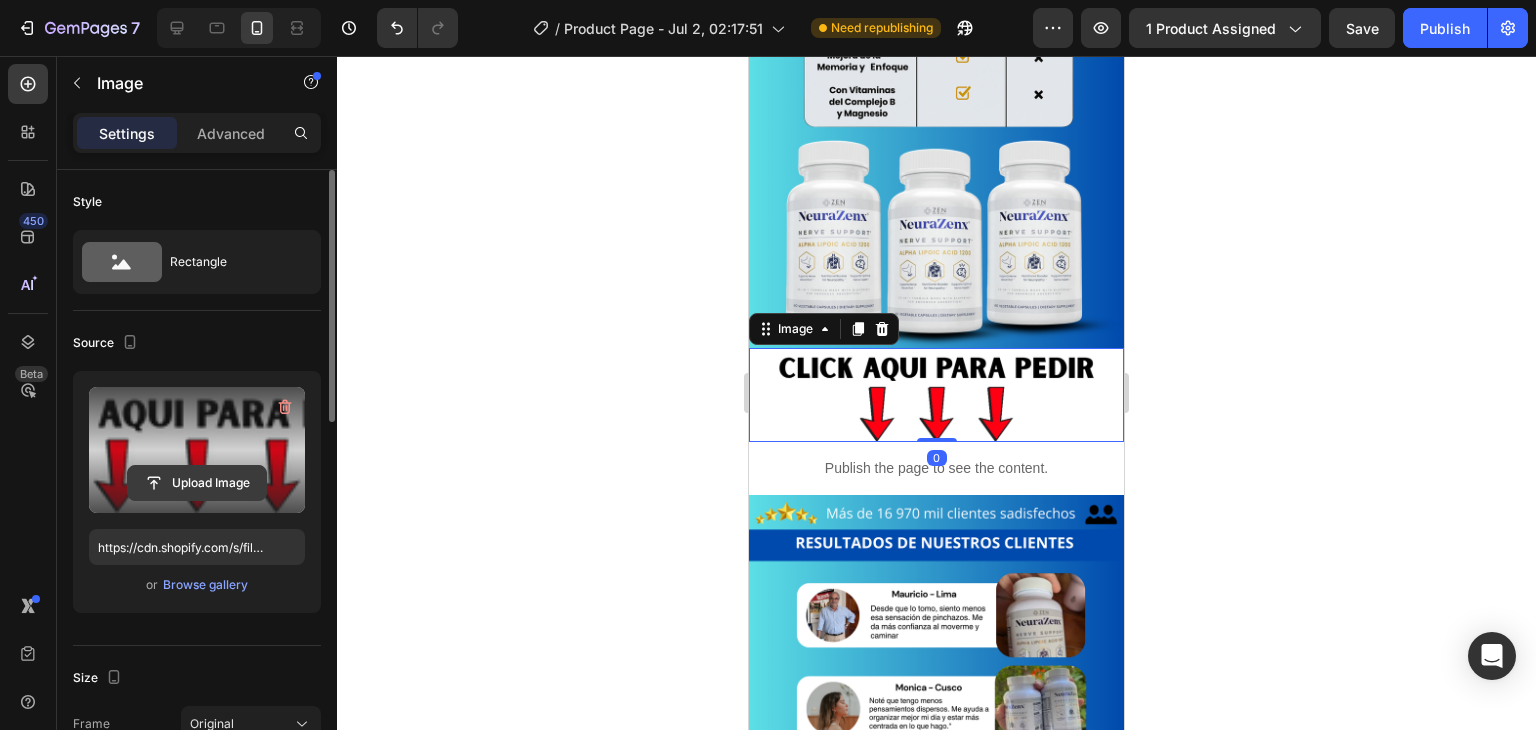 click 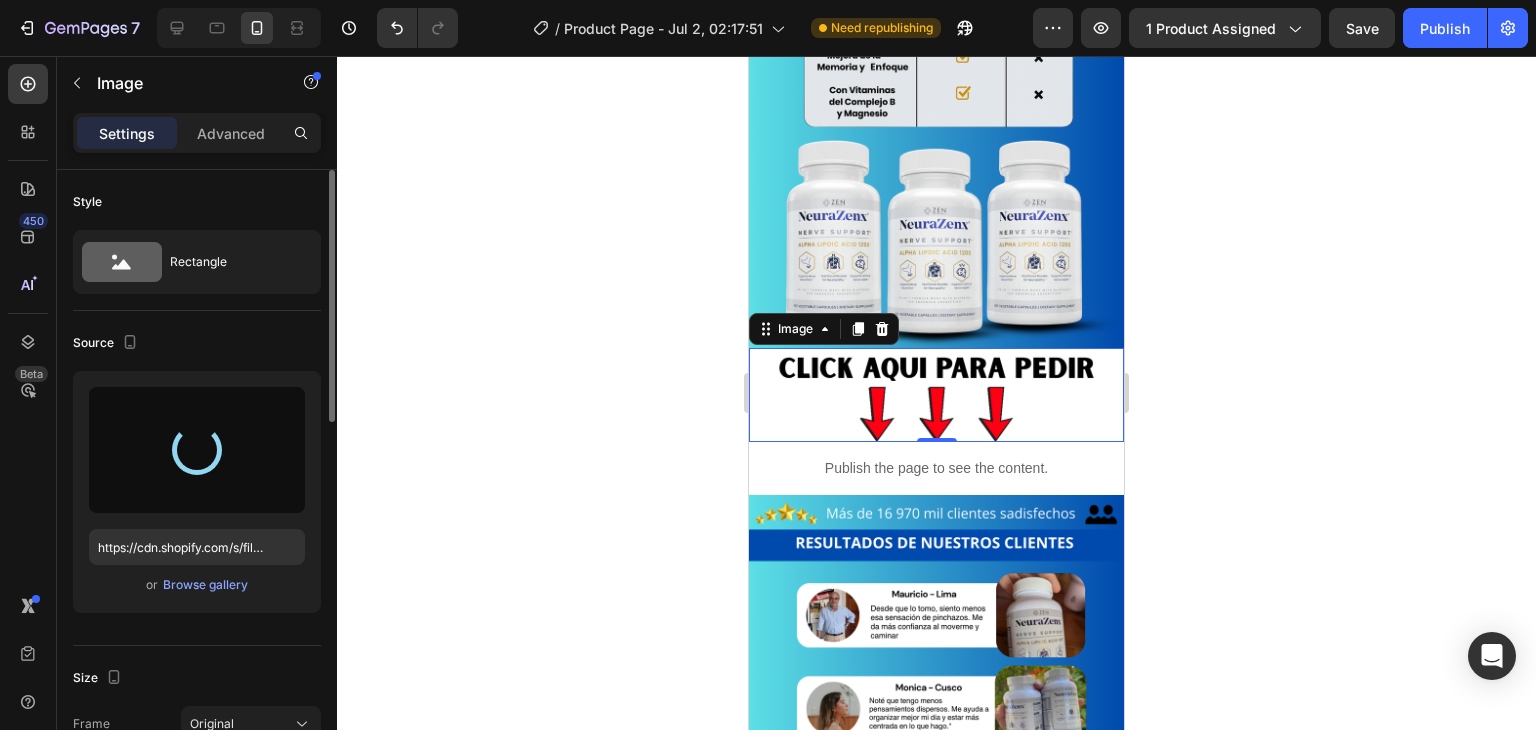 type on "https://cdn.shopify.com/s/files/1/0705/6405/3181/files/gempages_570567145499395296-60e80bf6-2bad-4b7b-85fe-84c63278396e.png" 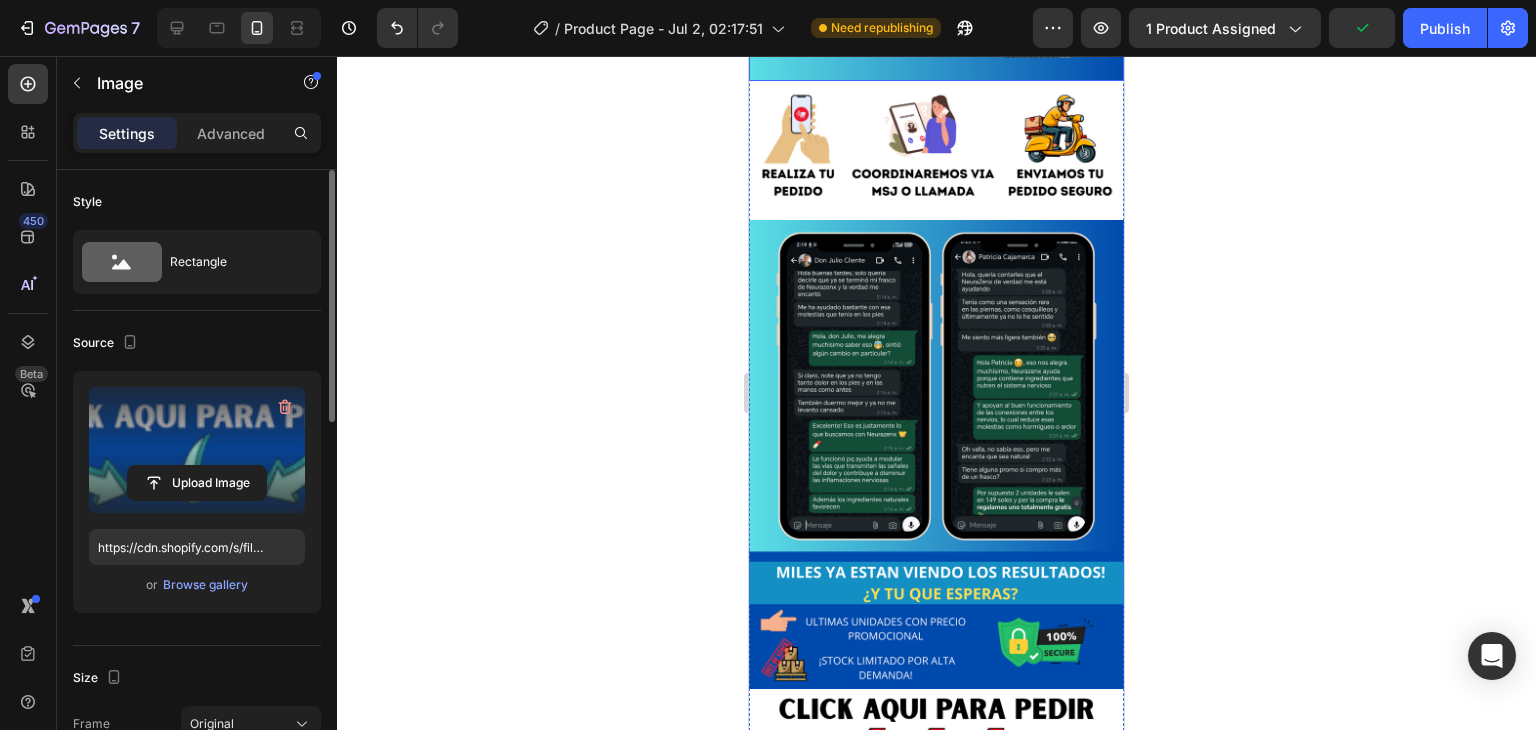 scroll, scrollTop: 4112, scrollLeft: 0, axis: vertical 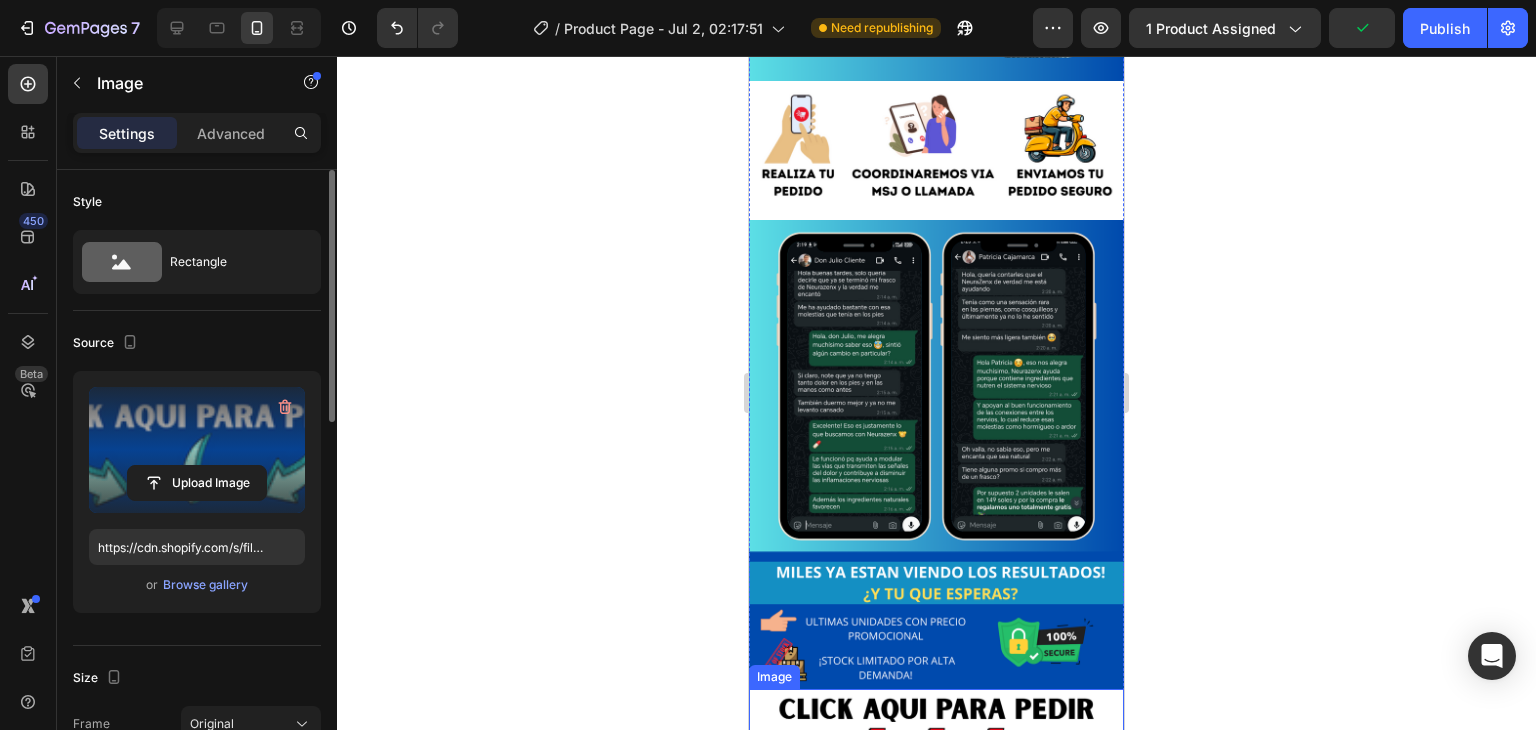 click at bounding box center (936, 736) 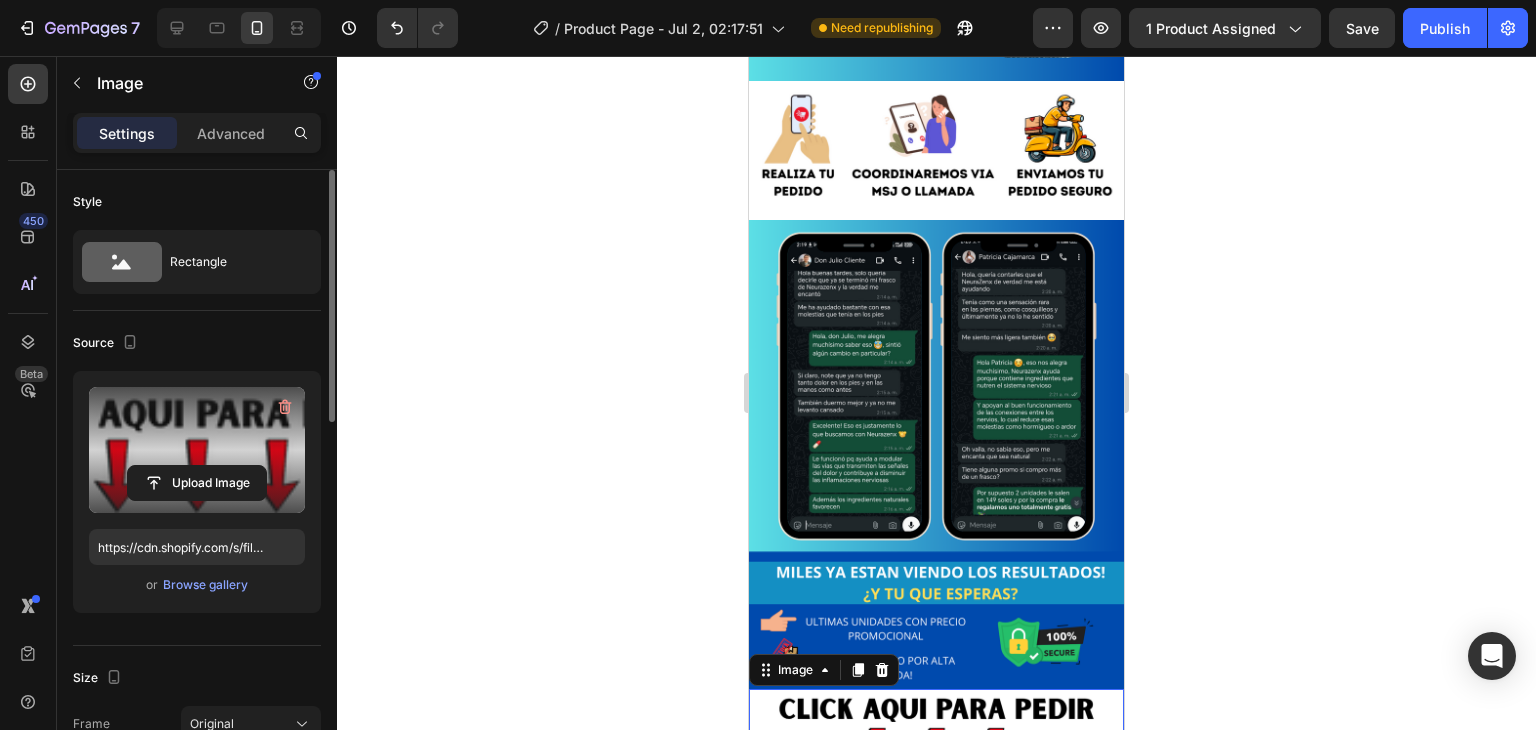 click at bounding box center [197, 450] 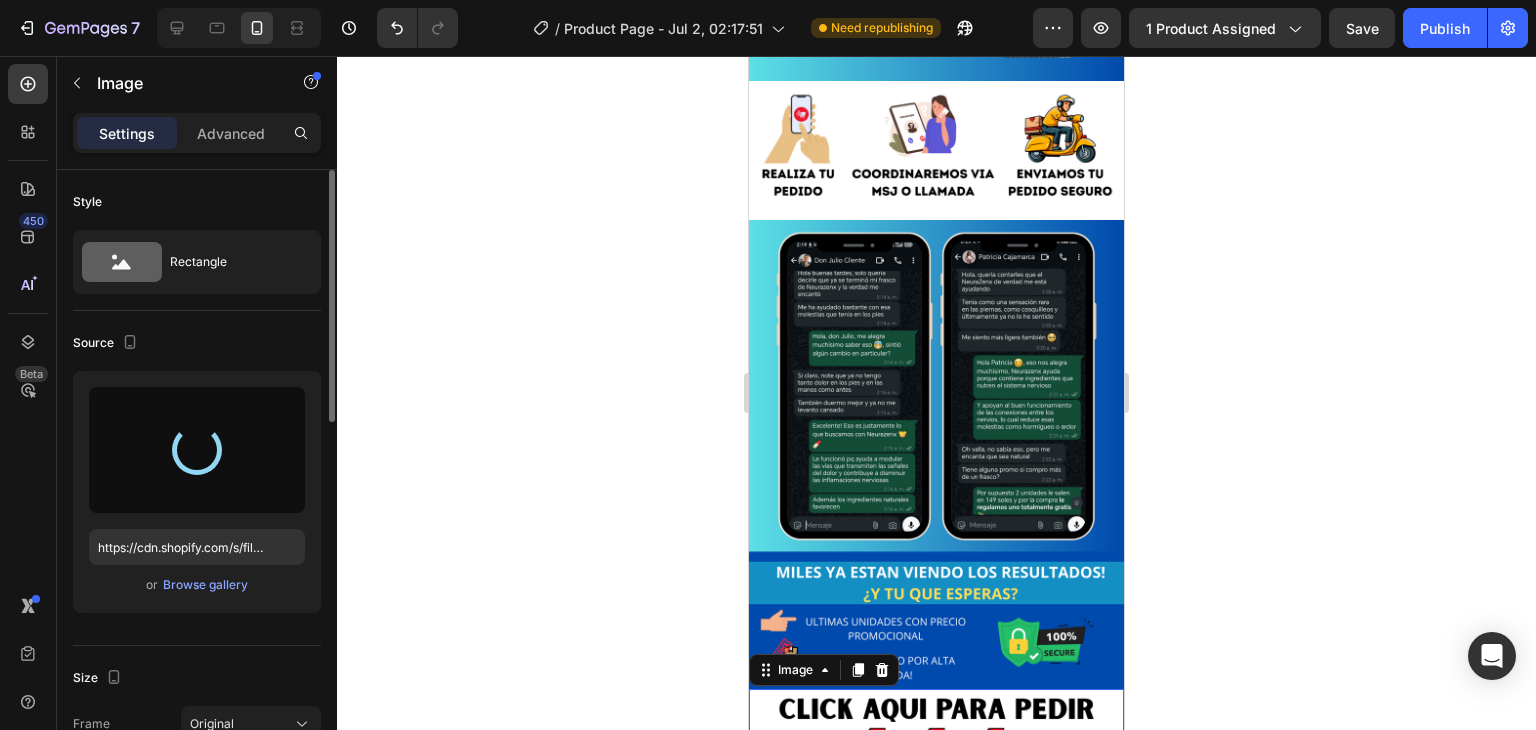 type on "https://cdn.shopify.com/s/files/1/0705/6405/3181/files/gempages_570567145499395296-60e80bf6-2bad-4b7b-85fe-84c63278396e.png" 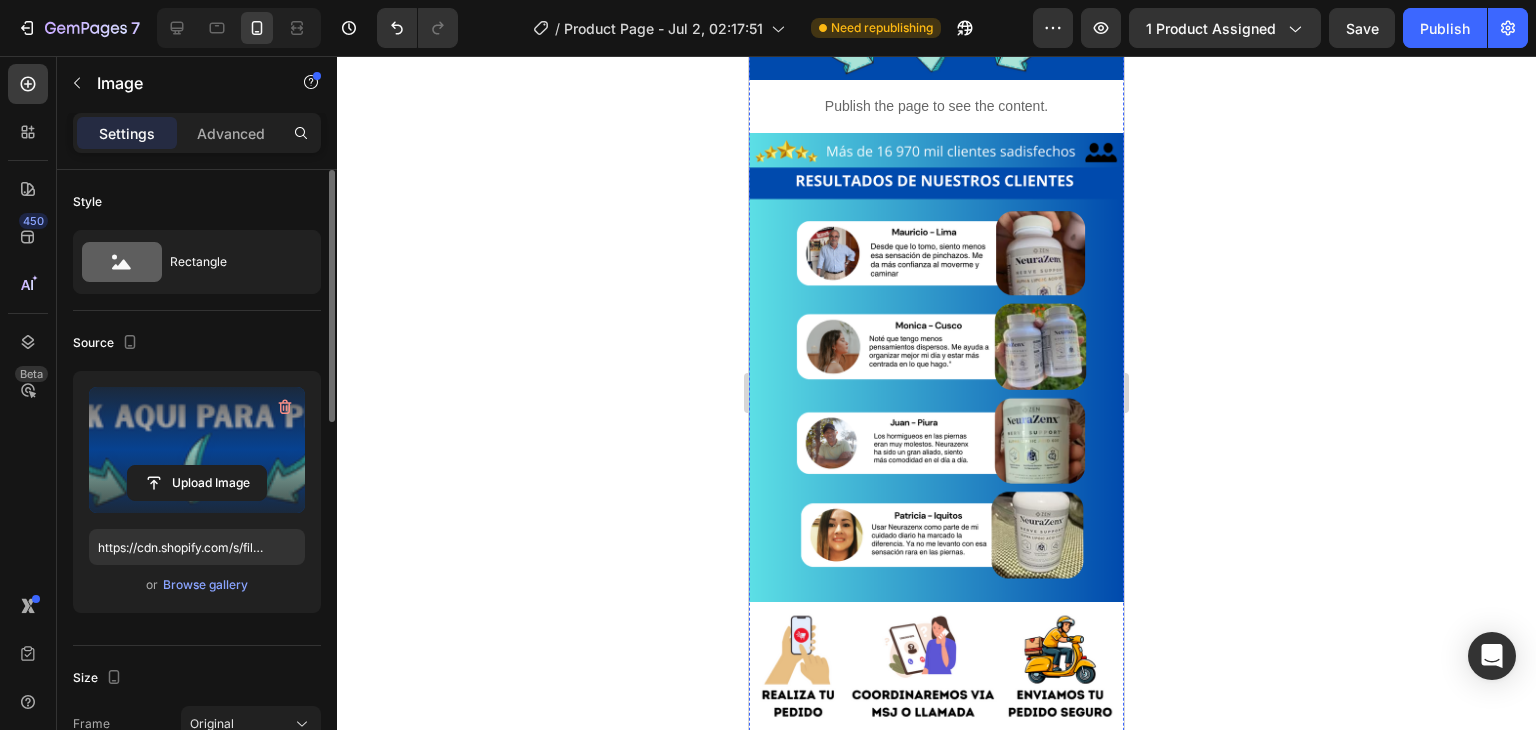 scroll, scrollTop: 3592, scrollLeft: 0, axis: vertical 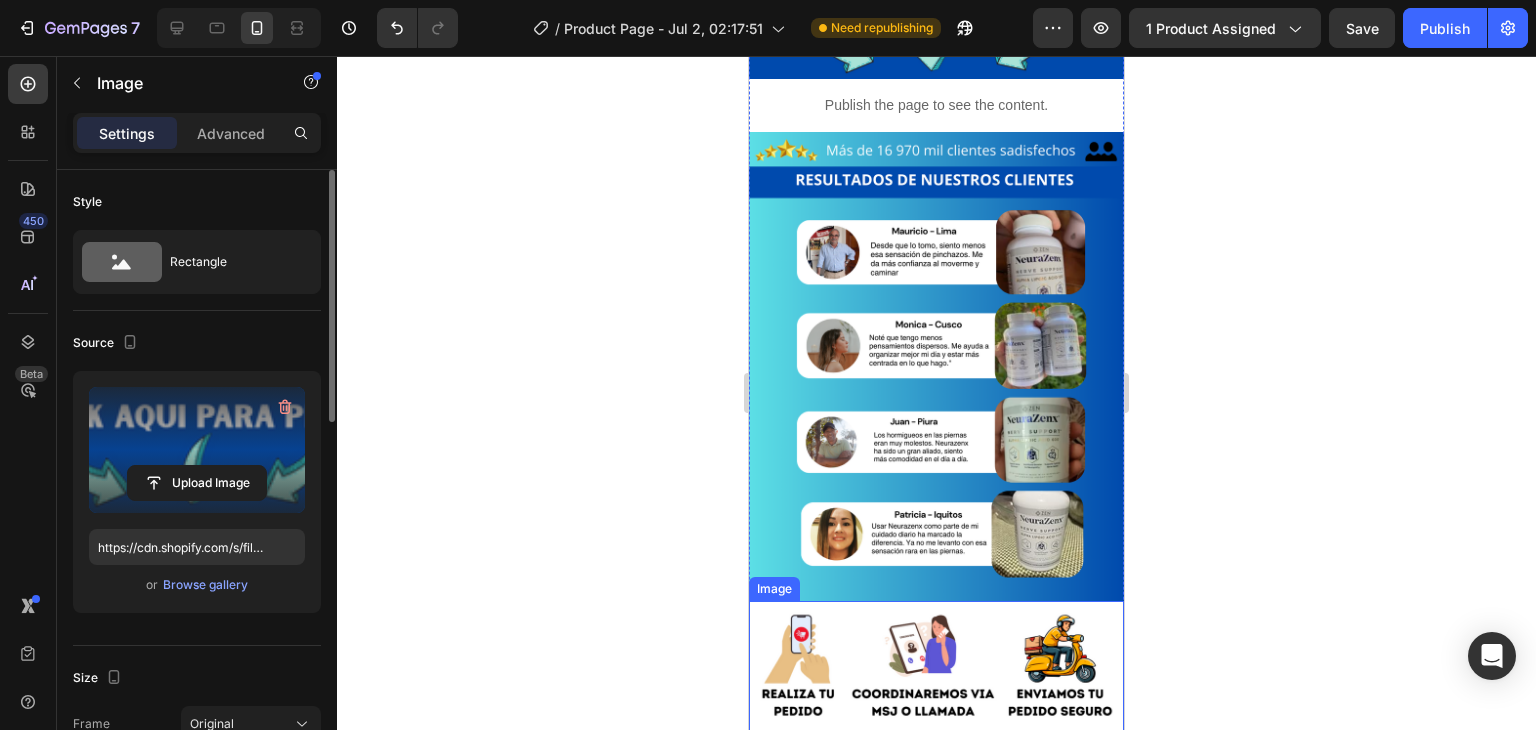 click at bounding box center (936, 671) 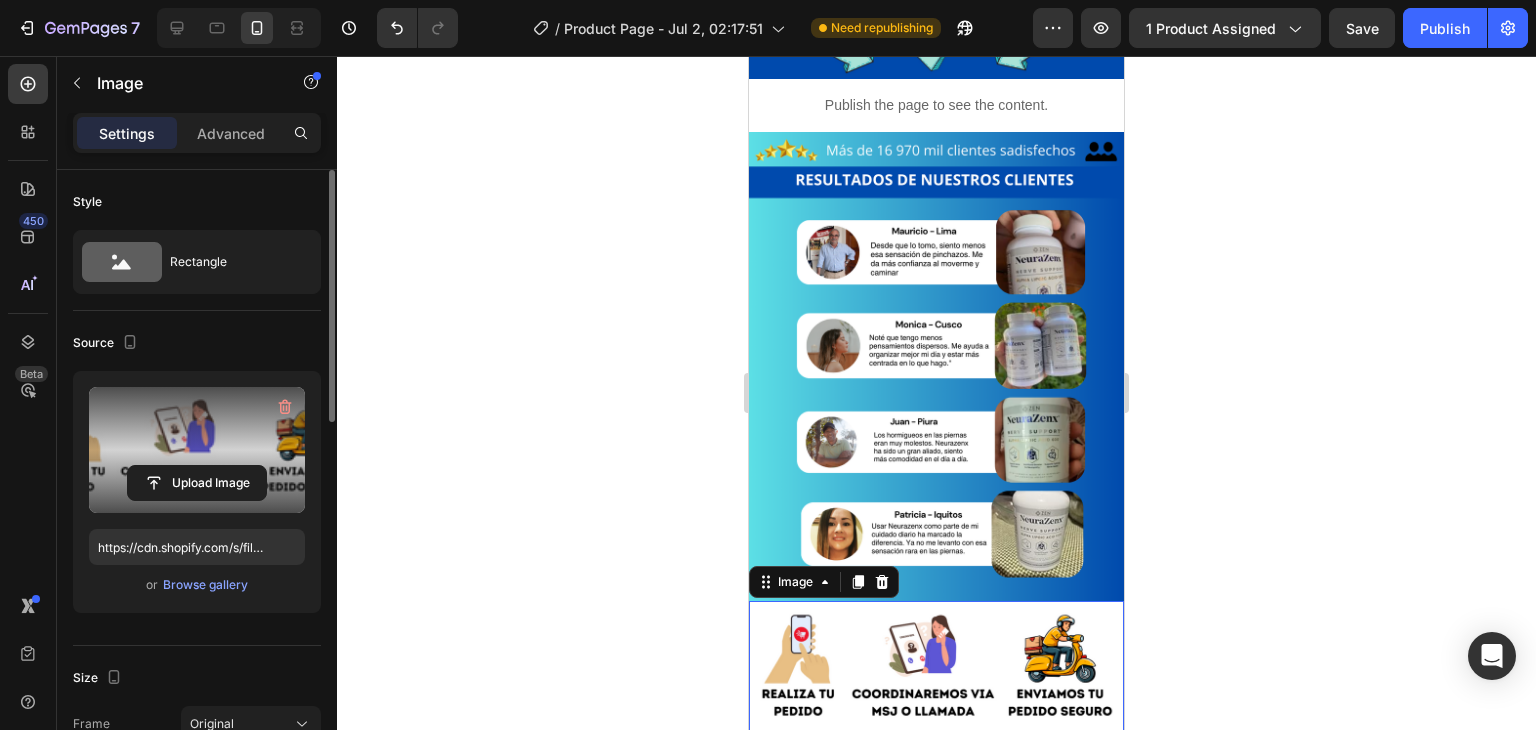 click at bounding box center (197, 450) 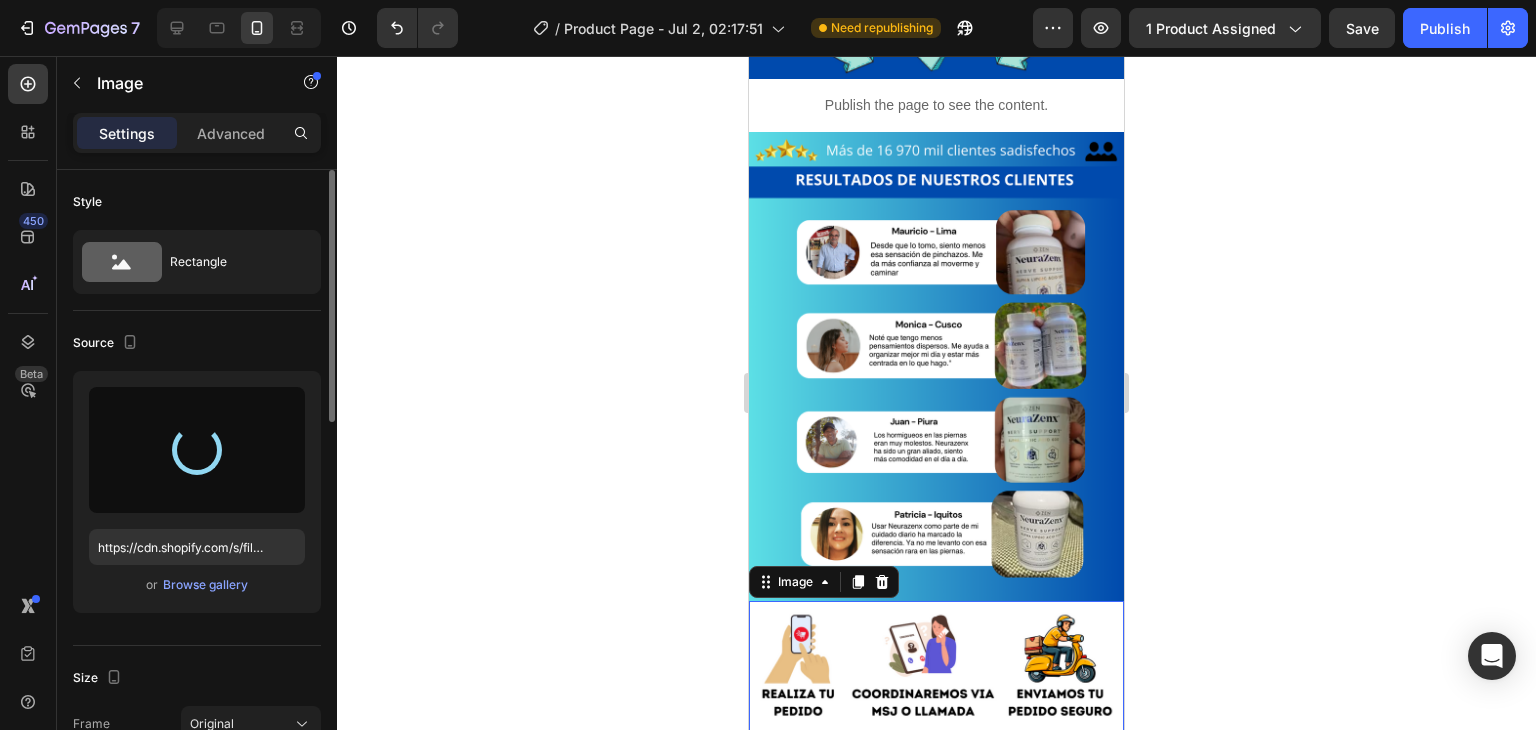 type on "https://cdn.shopify.com/s/files/1/0705/6405/3181/files/gempages_570567145499395296-9b8ec07c-56e8-41bb-b099-7842c92df930.png" 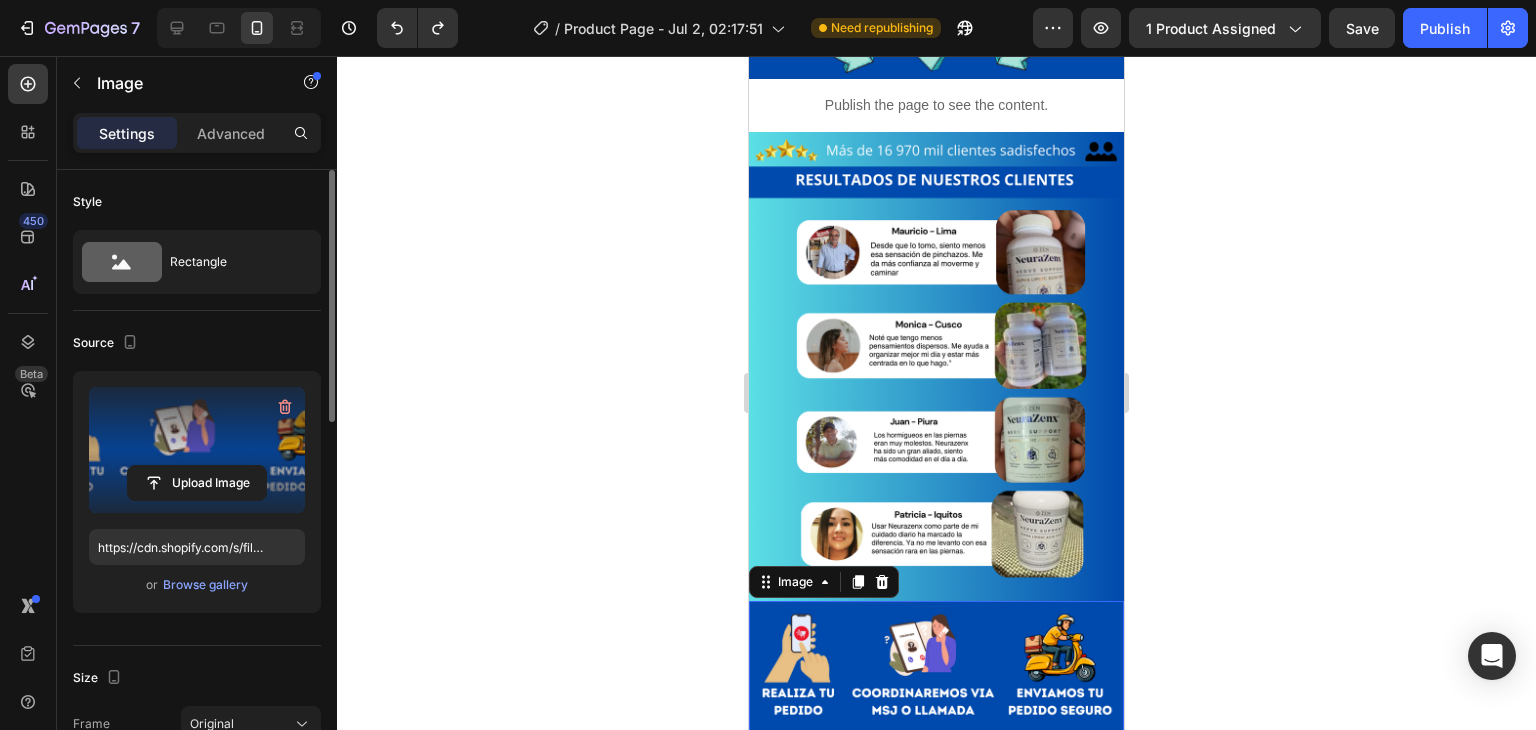 click 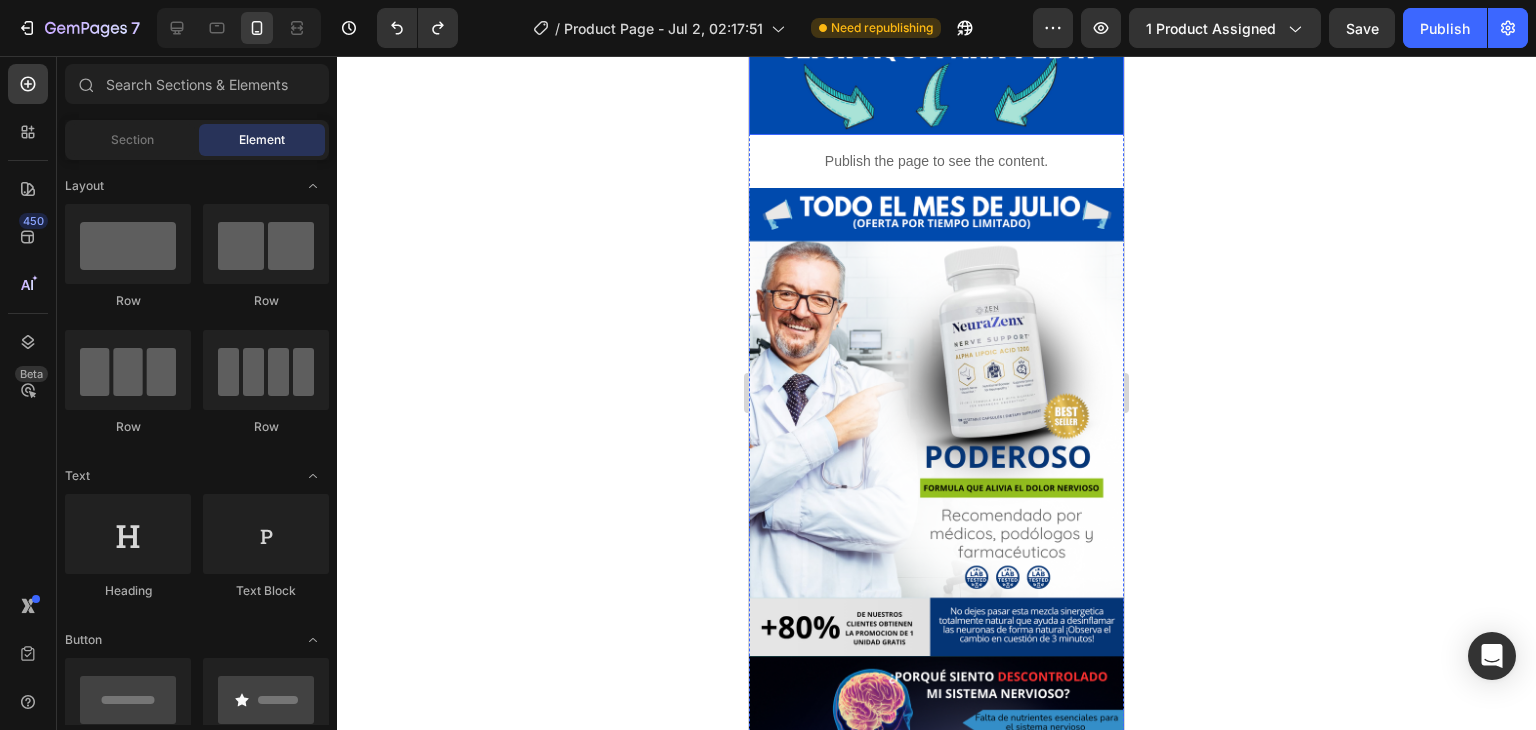scroll, scrollTop: 546, scrollLeft: 0, axis: vertical 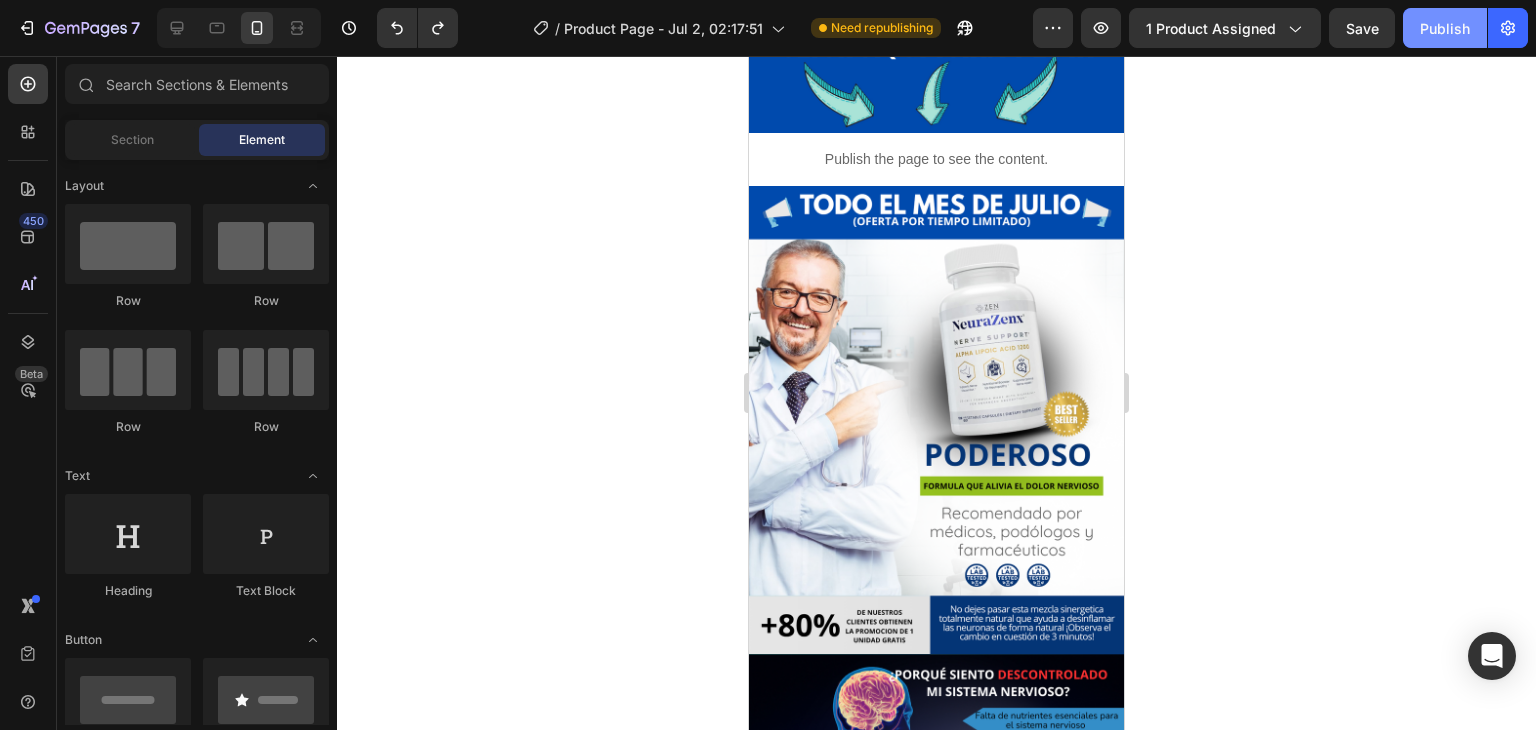 click on "Publish" 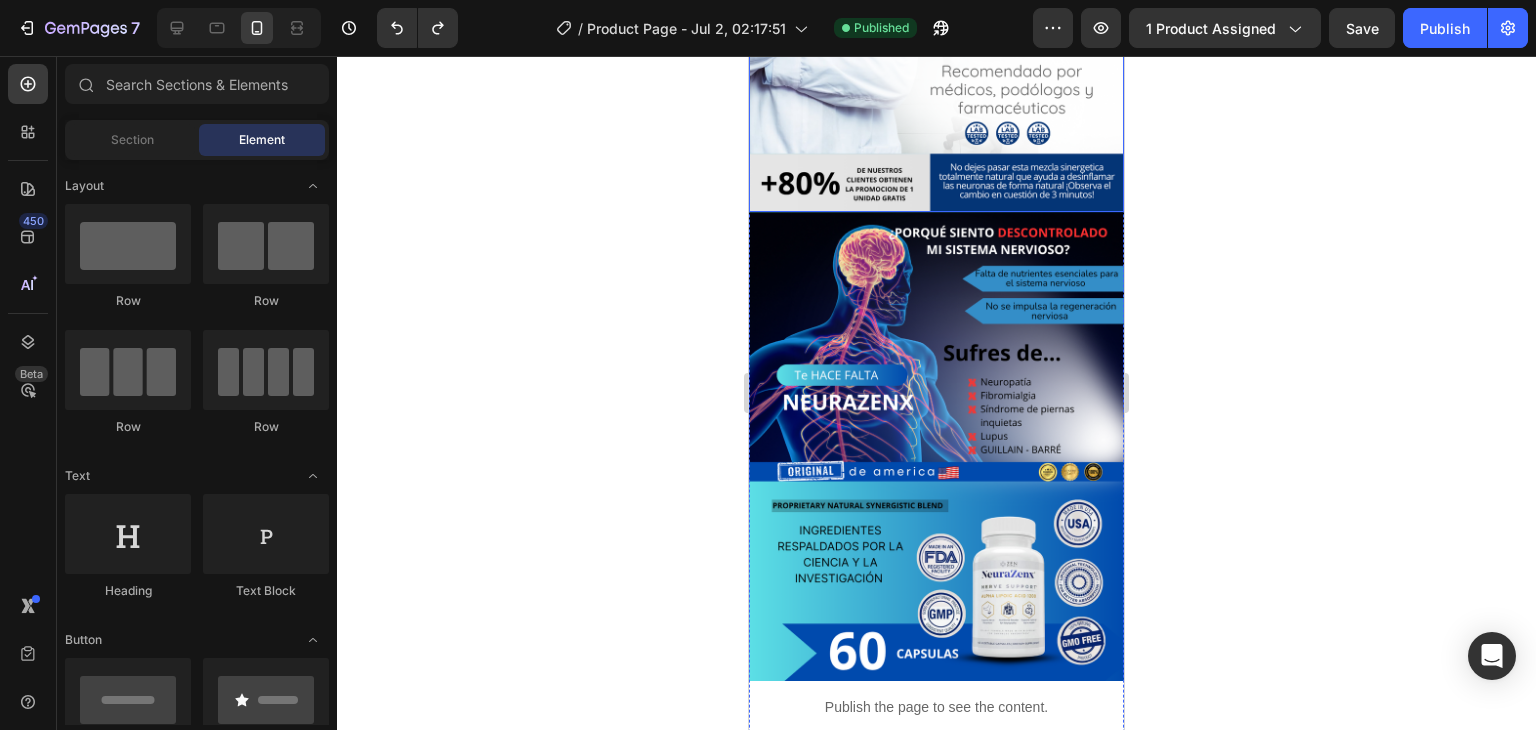 scroll, scrollTop: 988, scrollLeft: 0, axis: vertical 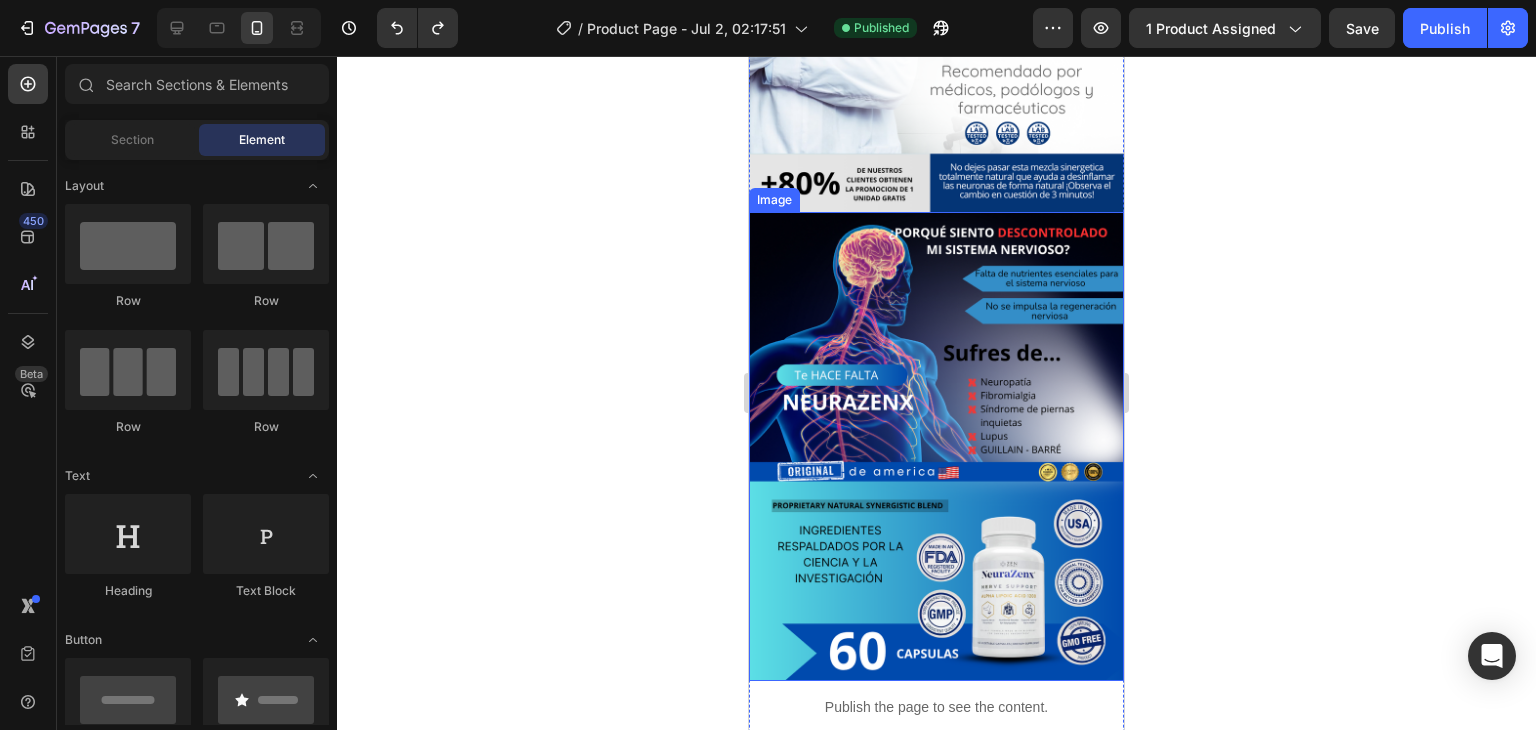 click at bounding box center (936, 446) 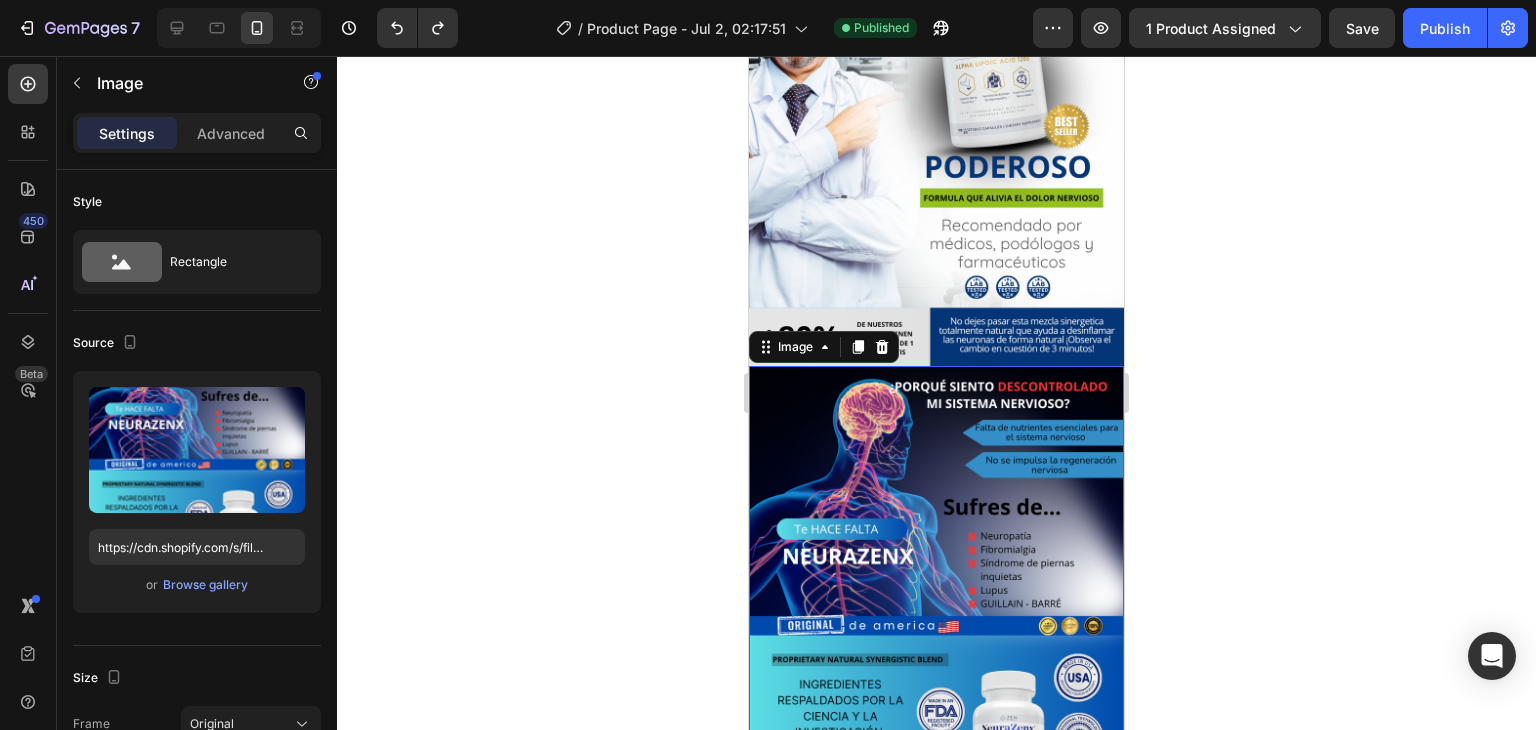 scroll, scrollTop: 832, scrollLeft: 0, axis: vertical 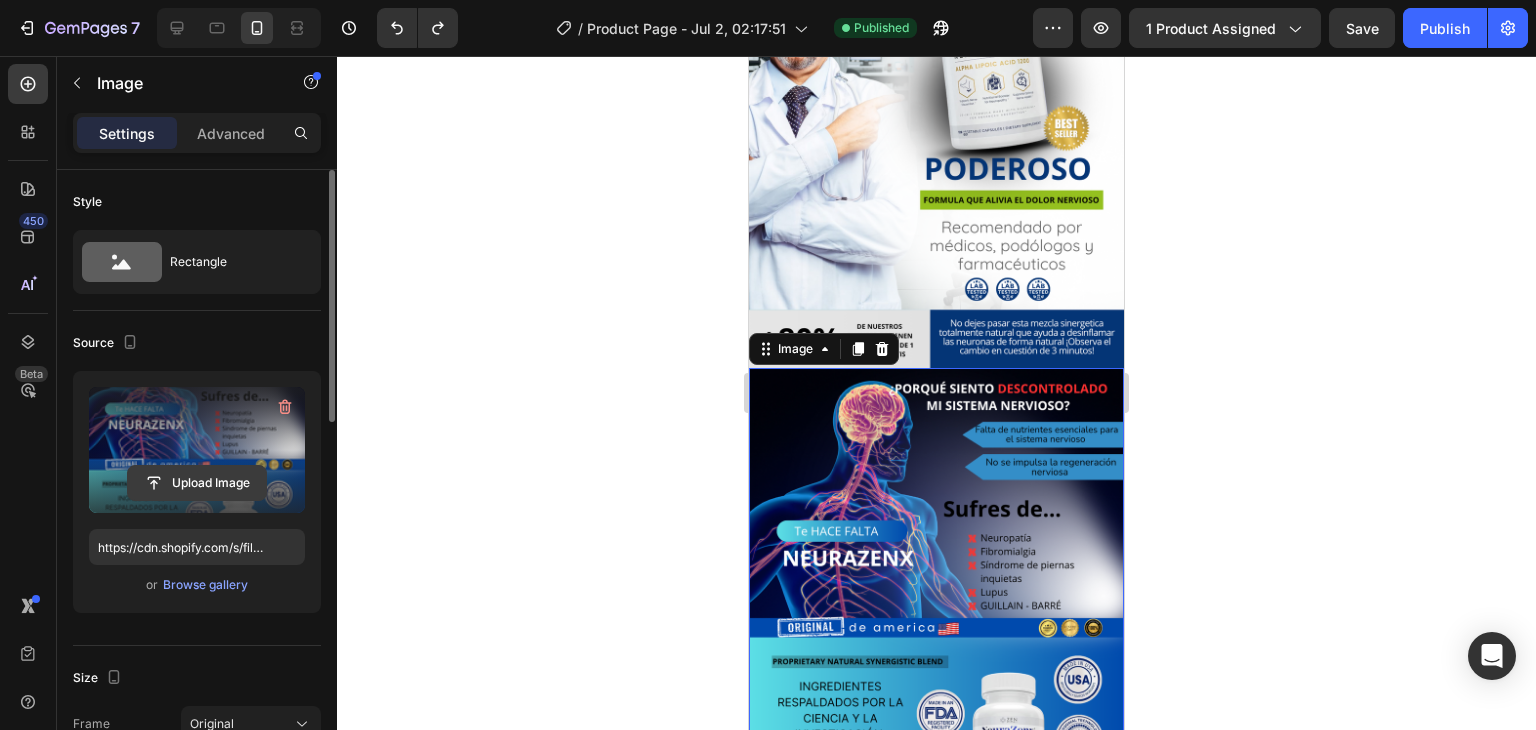 click 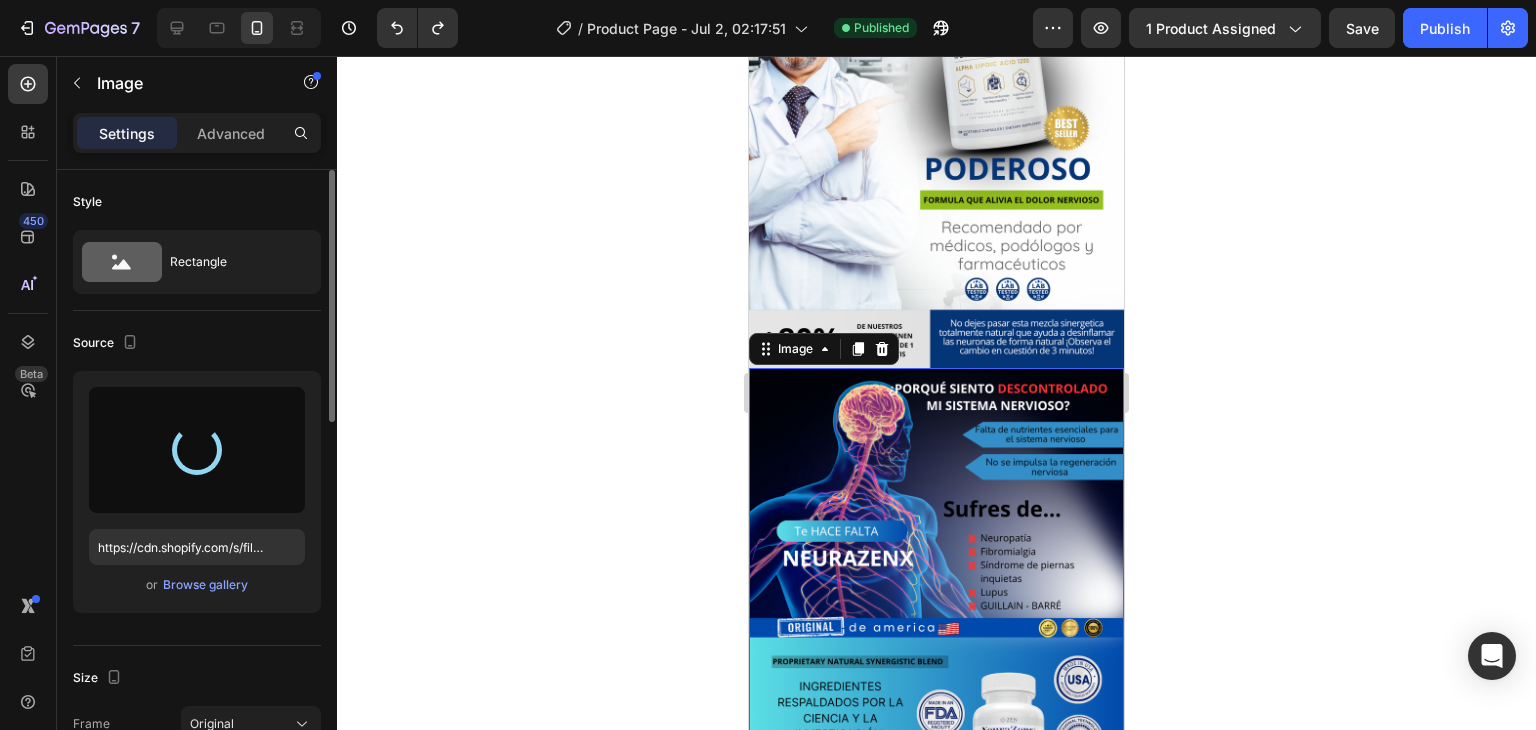 type on "https://cdn.shopify.com/s/files/1/0705/6405/3181/files/gempages_570567145499395296-5092d845-0d49-40c8-85f0-2de7501f6250.png" 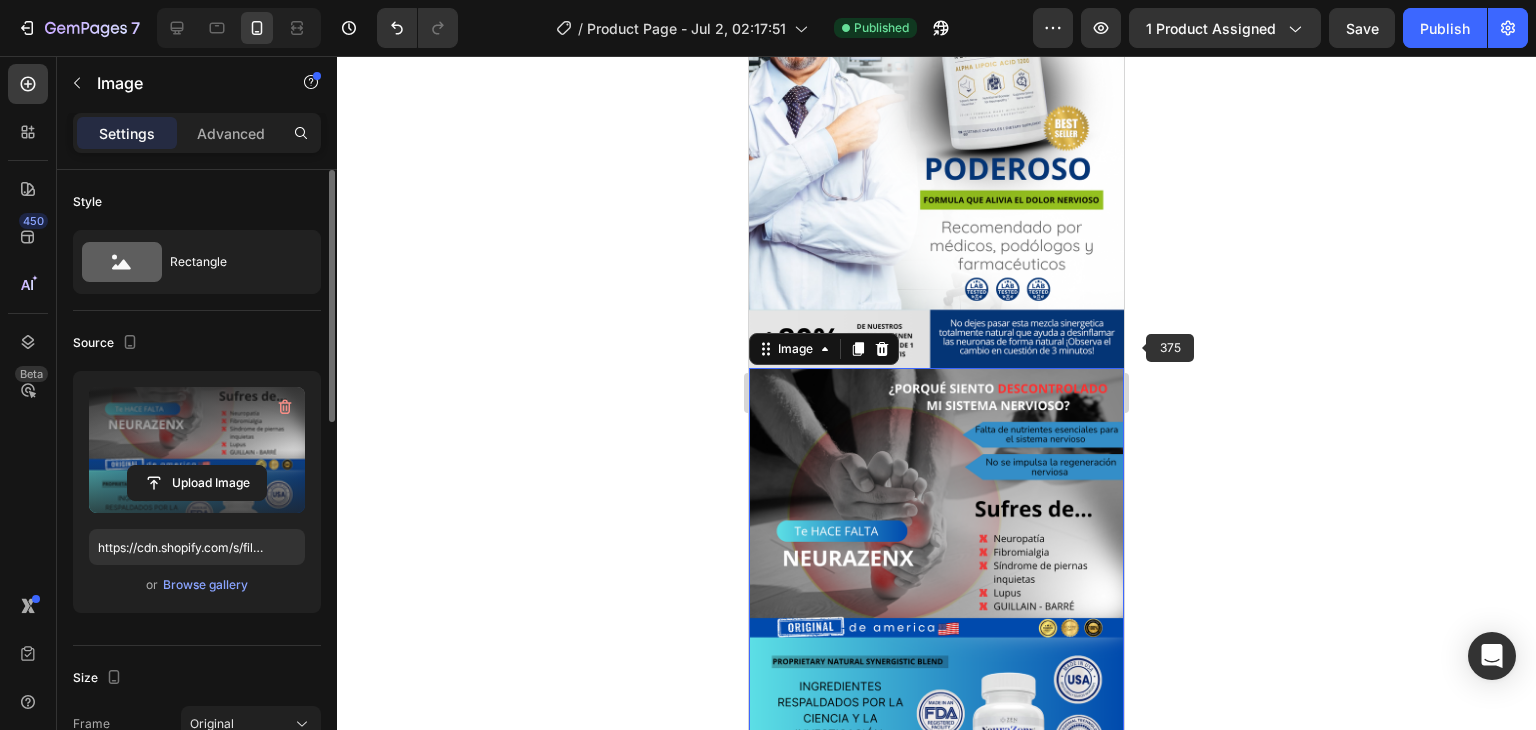 click 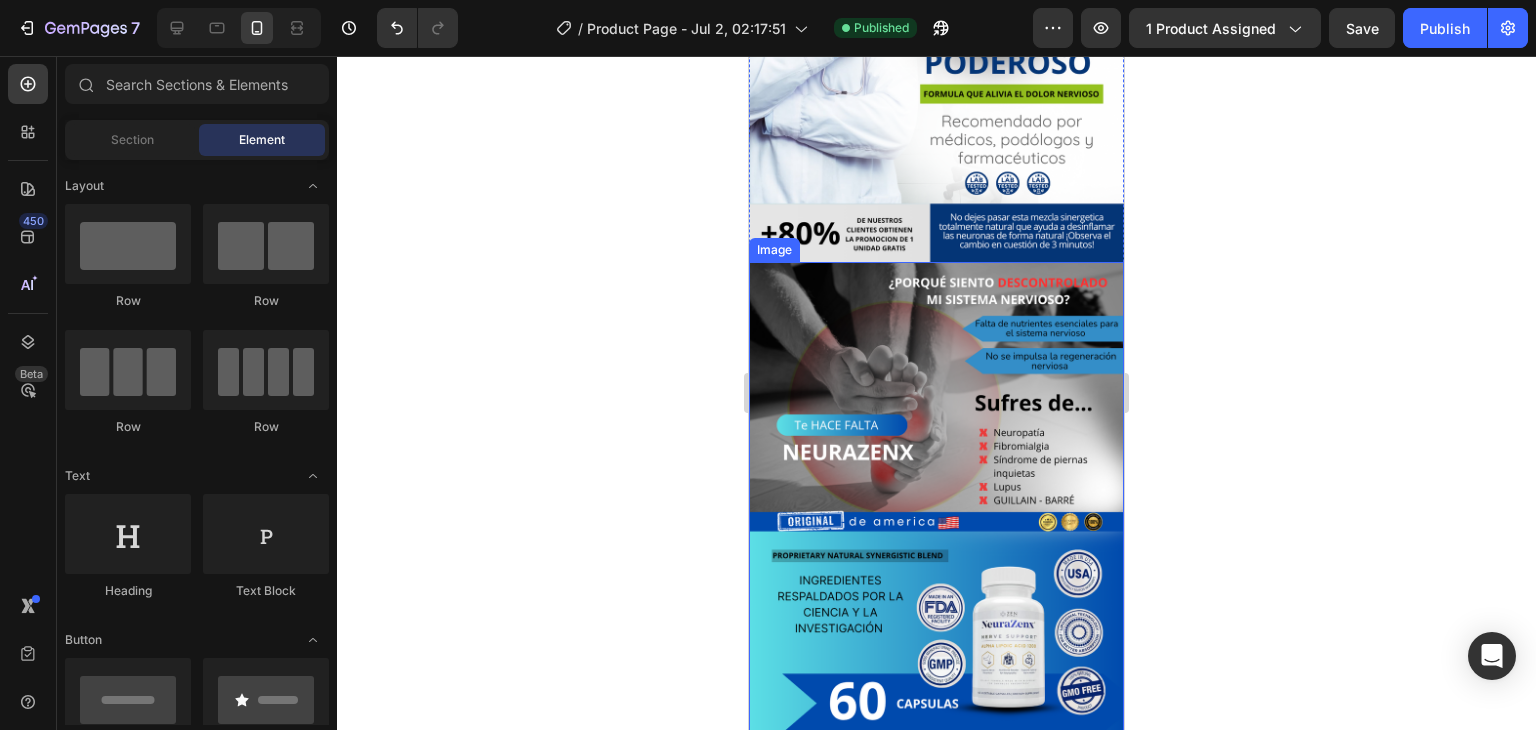 scroll, scrollTop: 947, scrollLeft: 0, axis: vertical 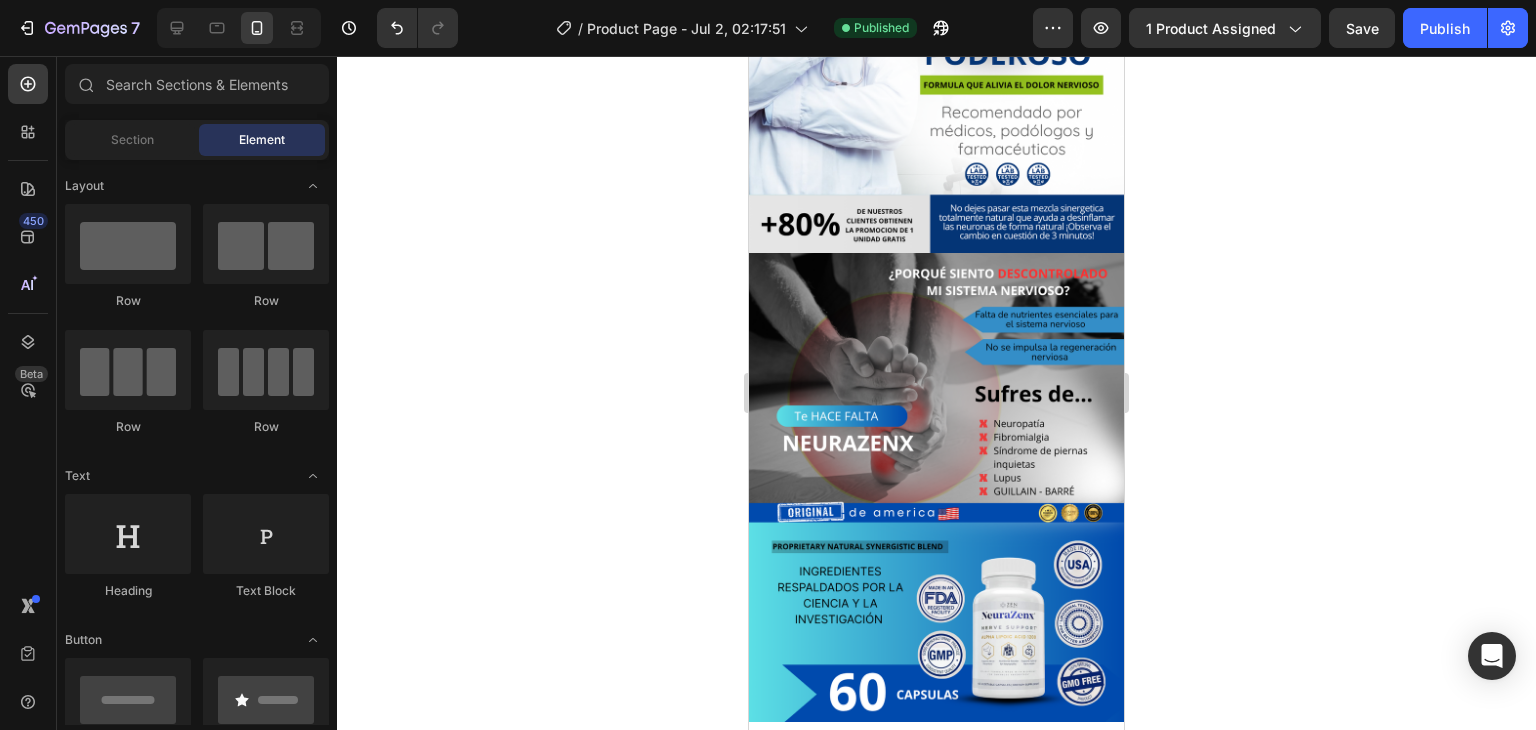 click 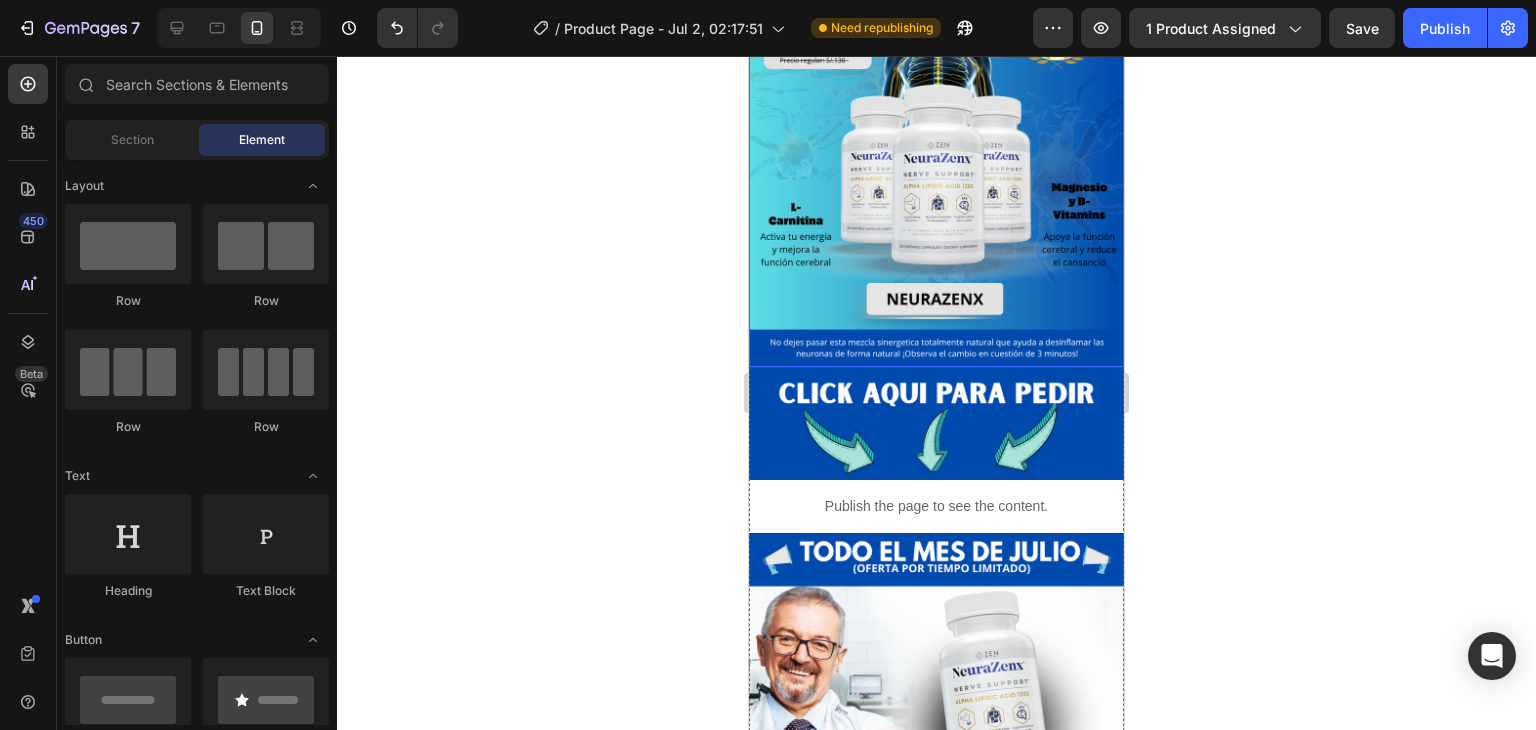 scroll, scrollTop: 0, scrollLeft: 0, axis: both 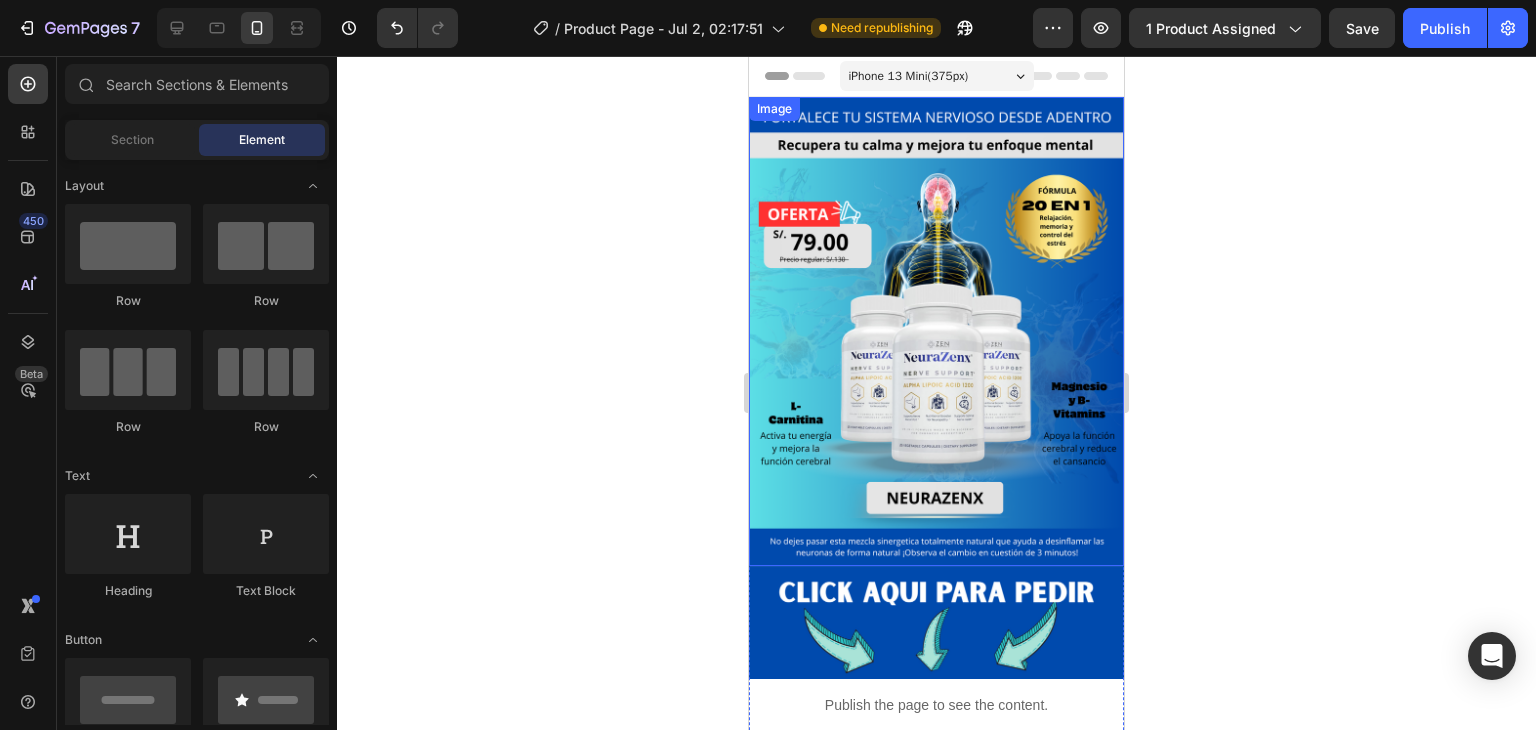click at bounding box center (936, 331) 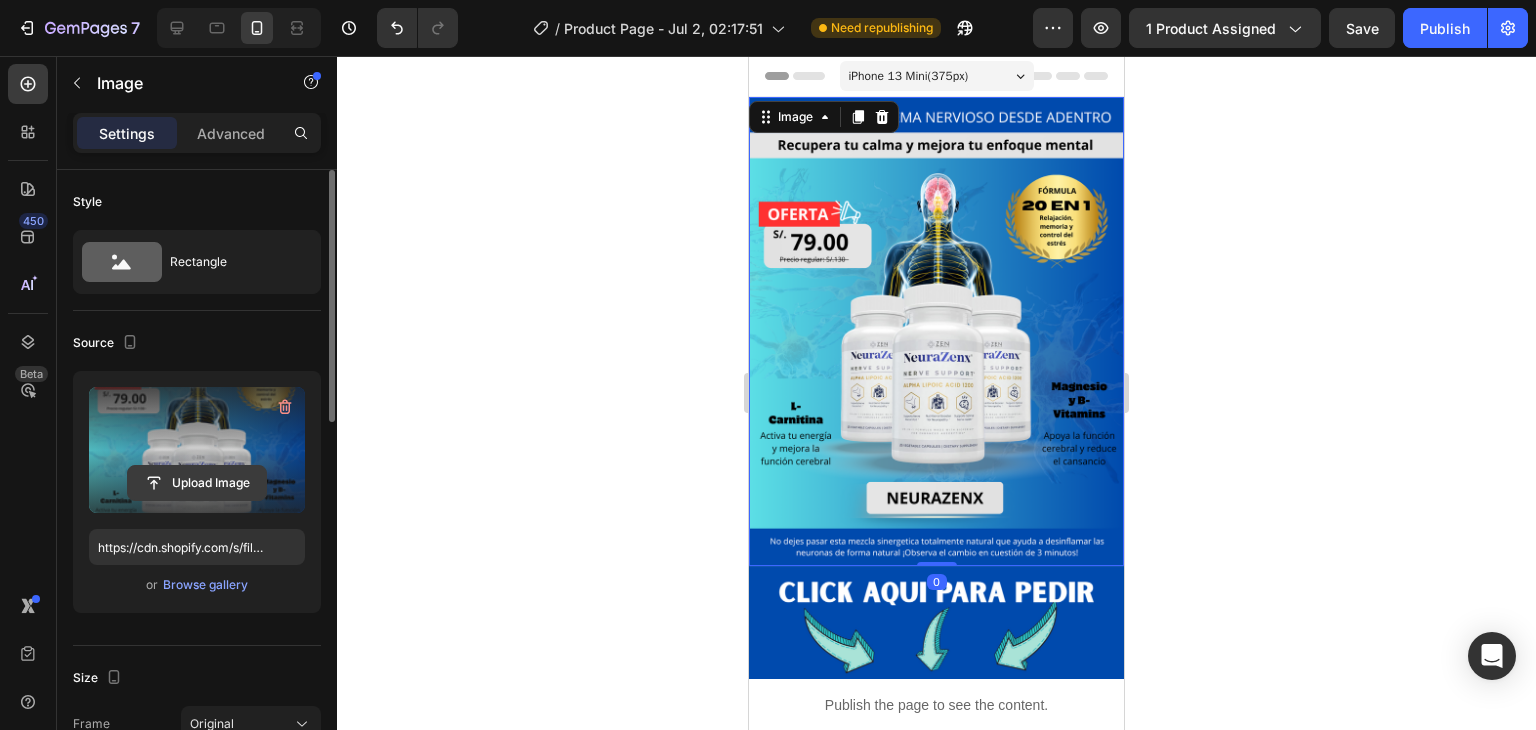 click 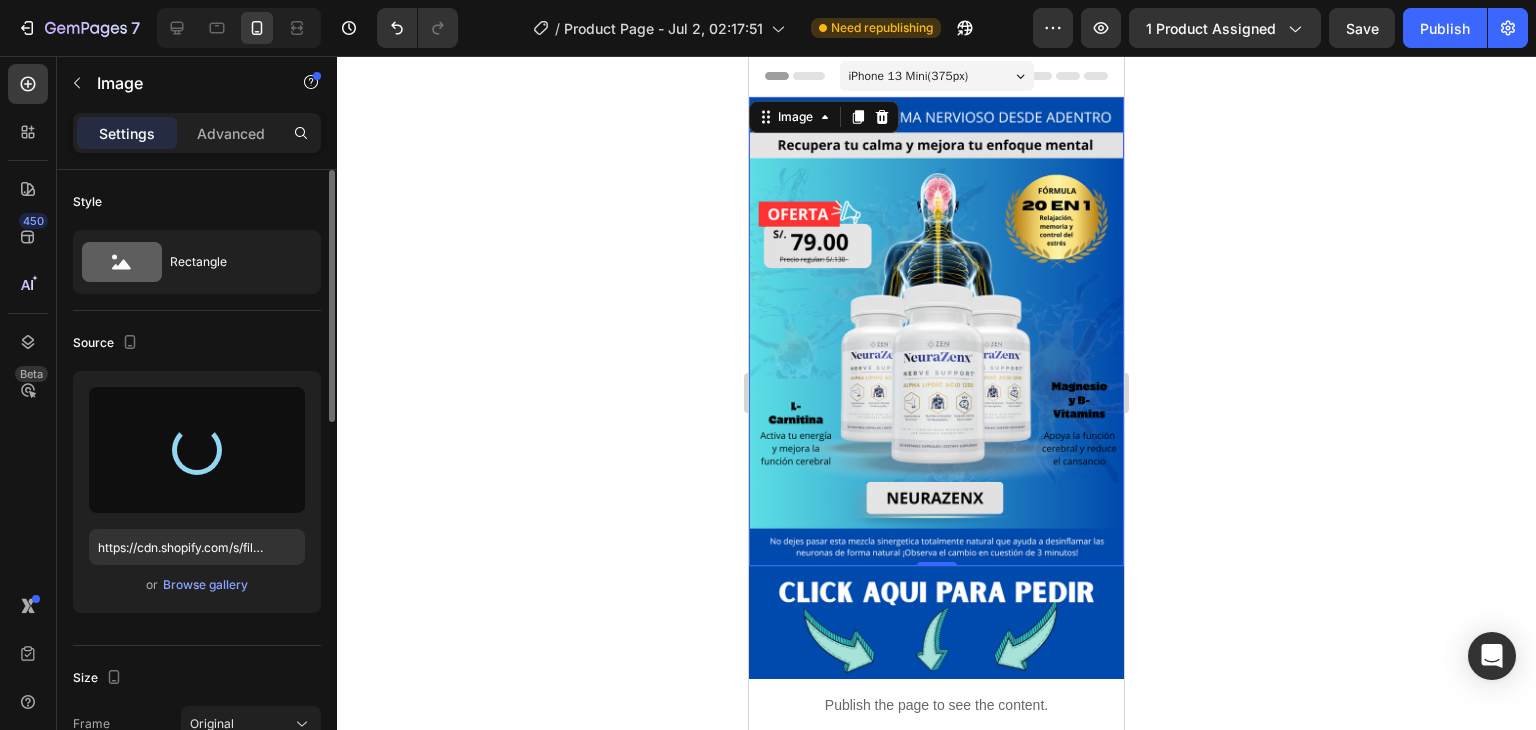 type on "https://cdn.shopify.com/s/files/1/0705/6405/3181/files/gempages_570567145499395296-88d4a525-4edc-4487-8185-6141c9320544.png" 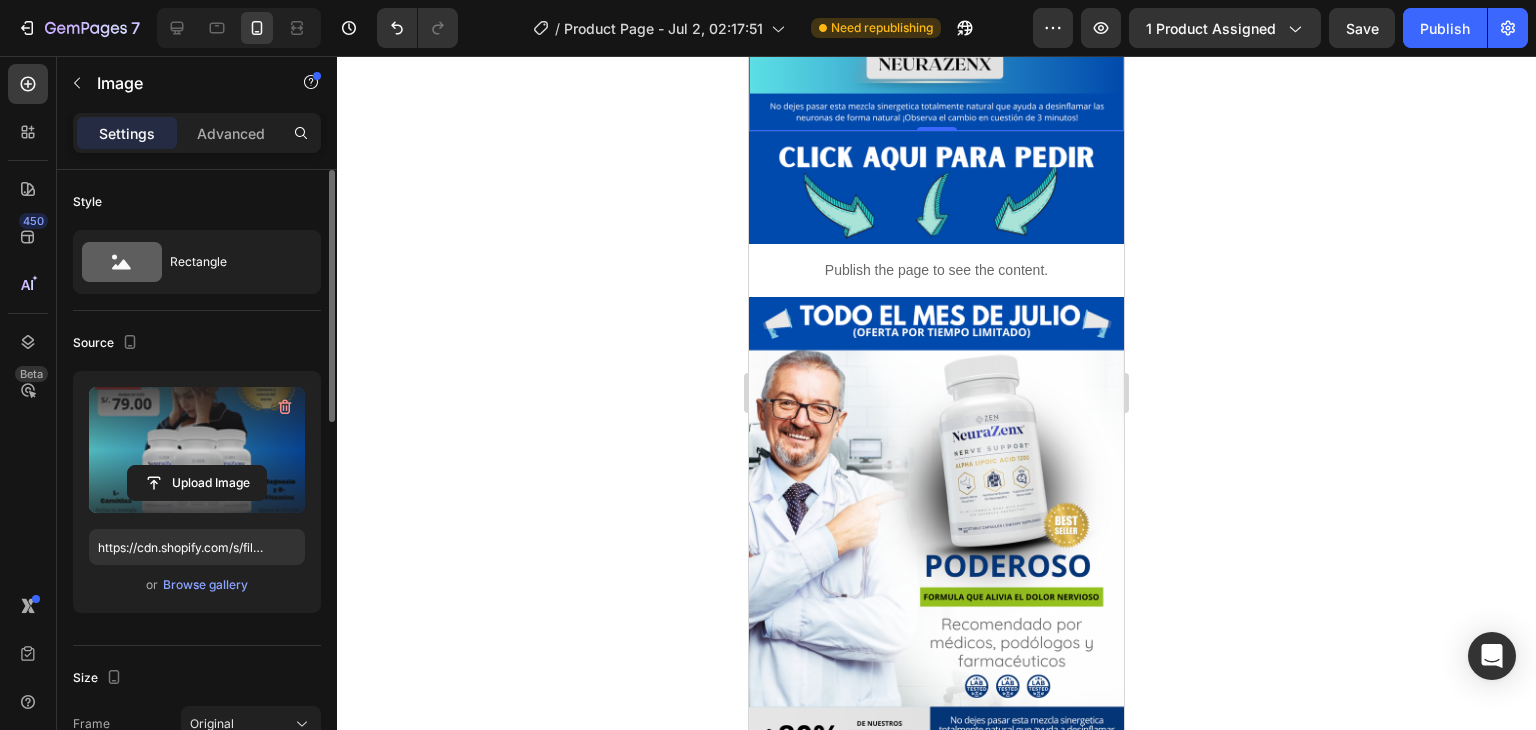 scroll, scrollTop: 0, scrollLeft: 0, axis: both 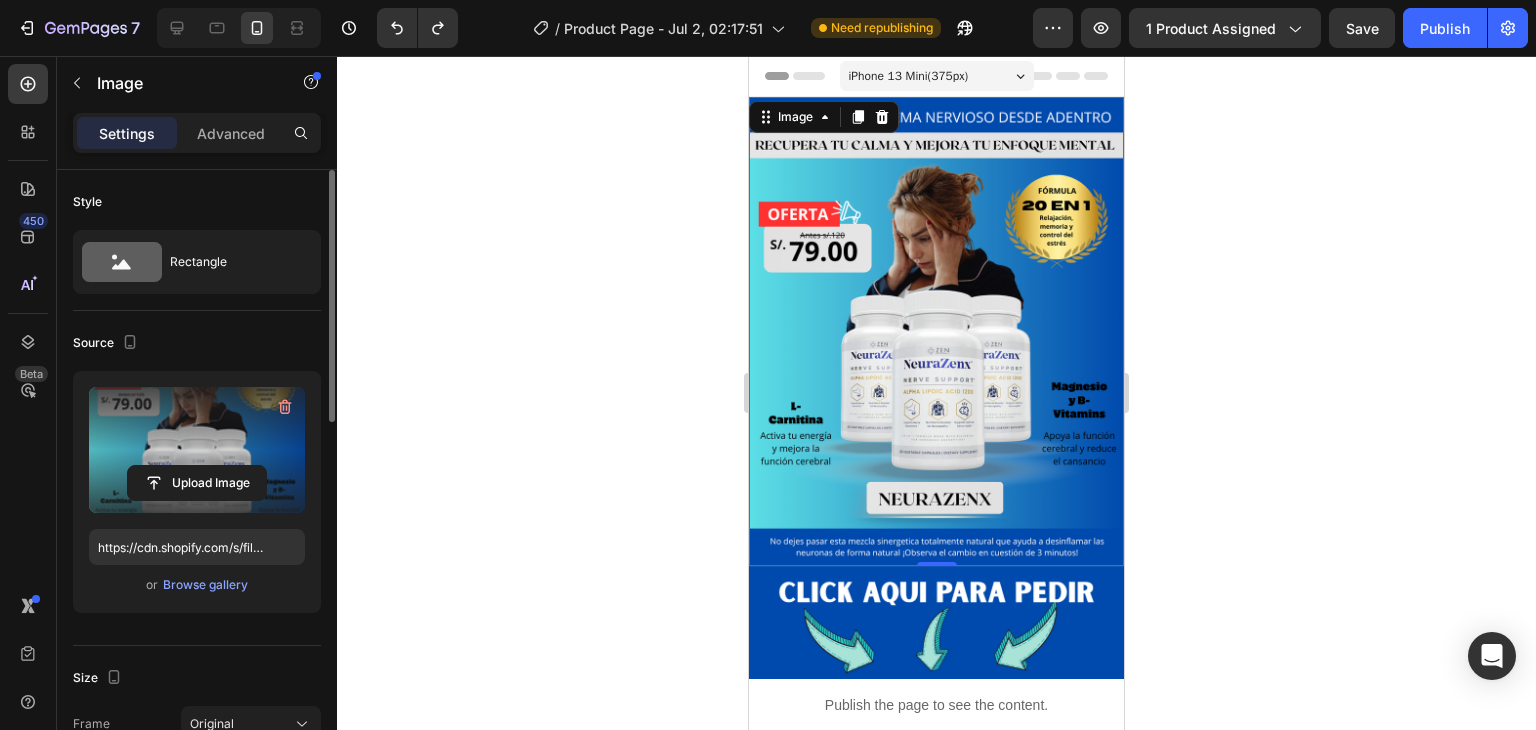 click 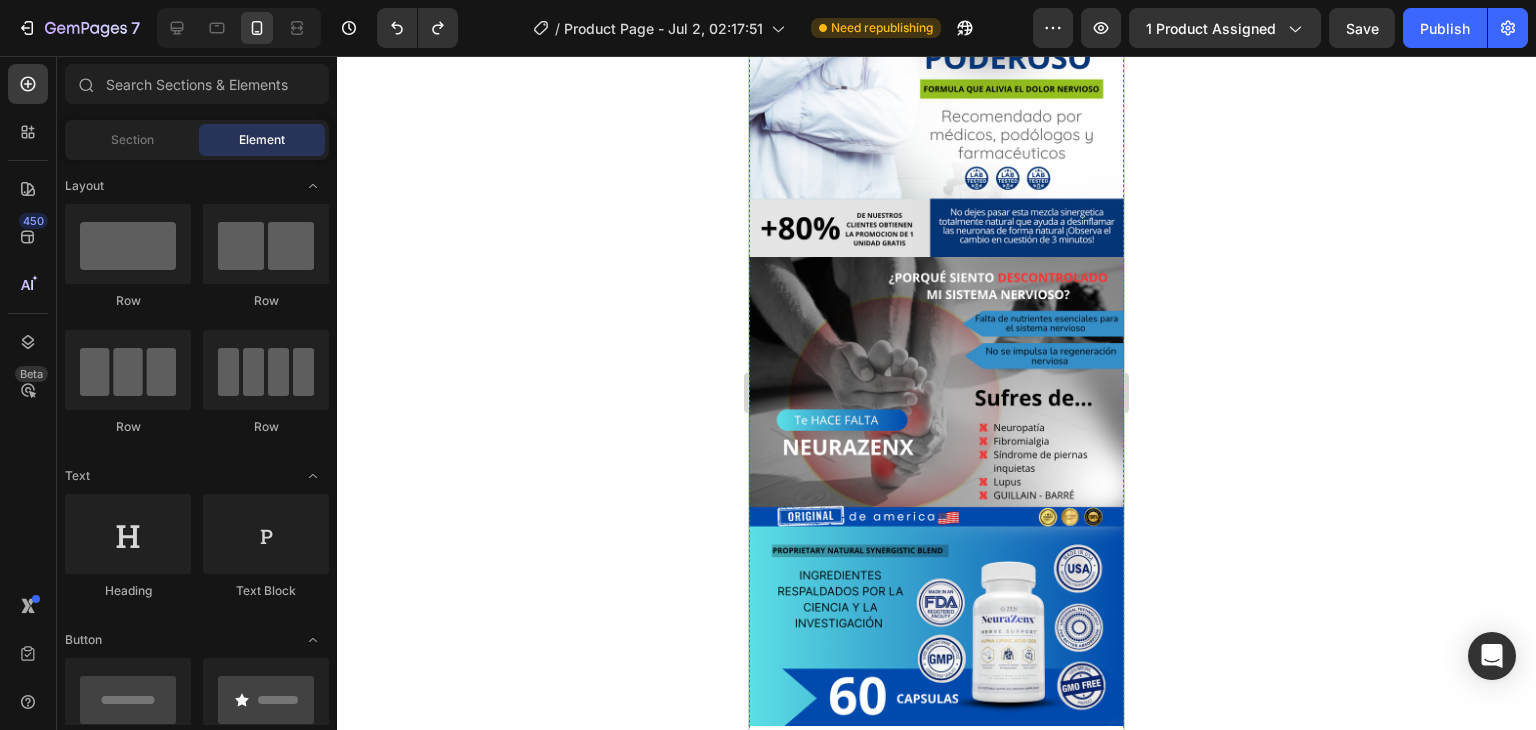 scroll, scrollTop: 942, scrollLeft: 0, axis: vertical 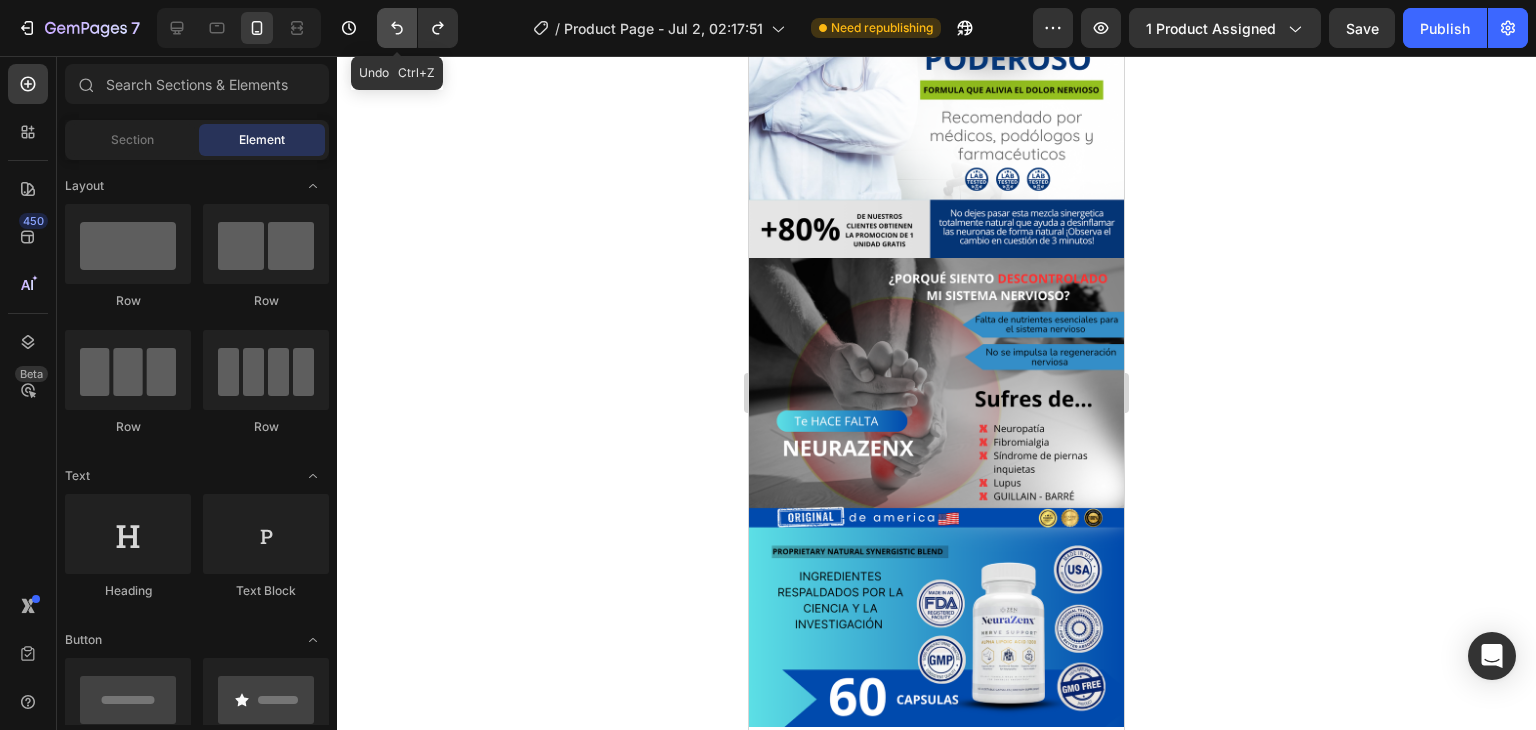 click 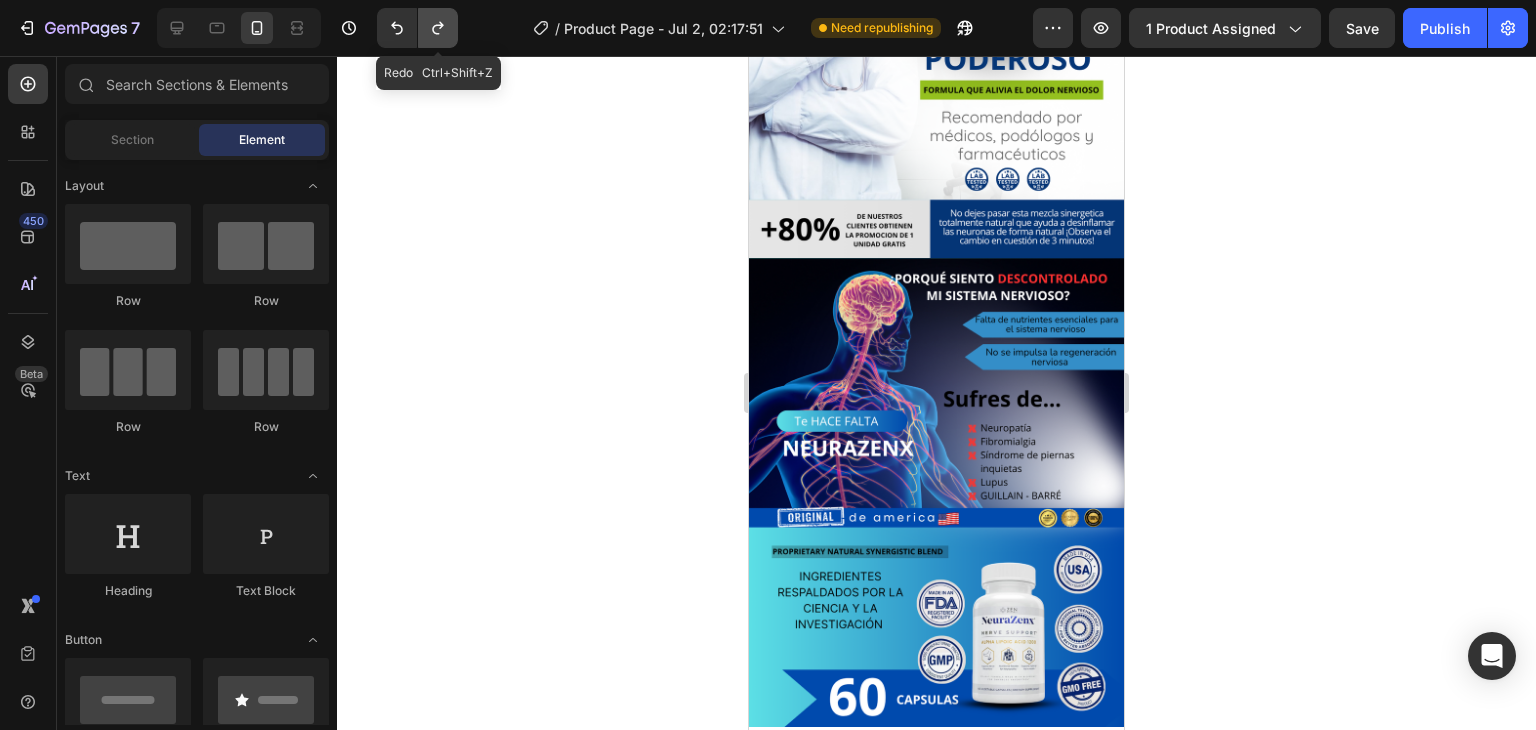 click 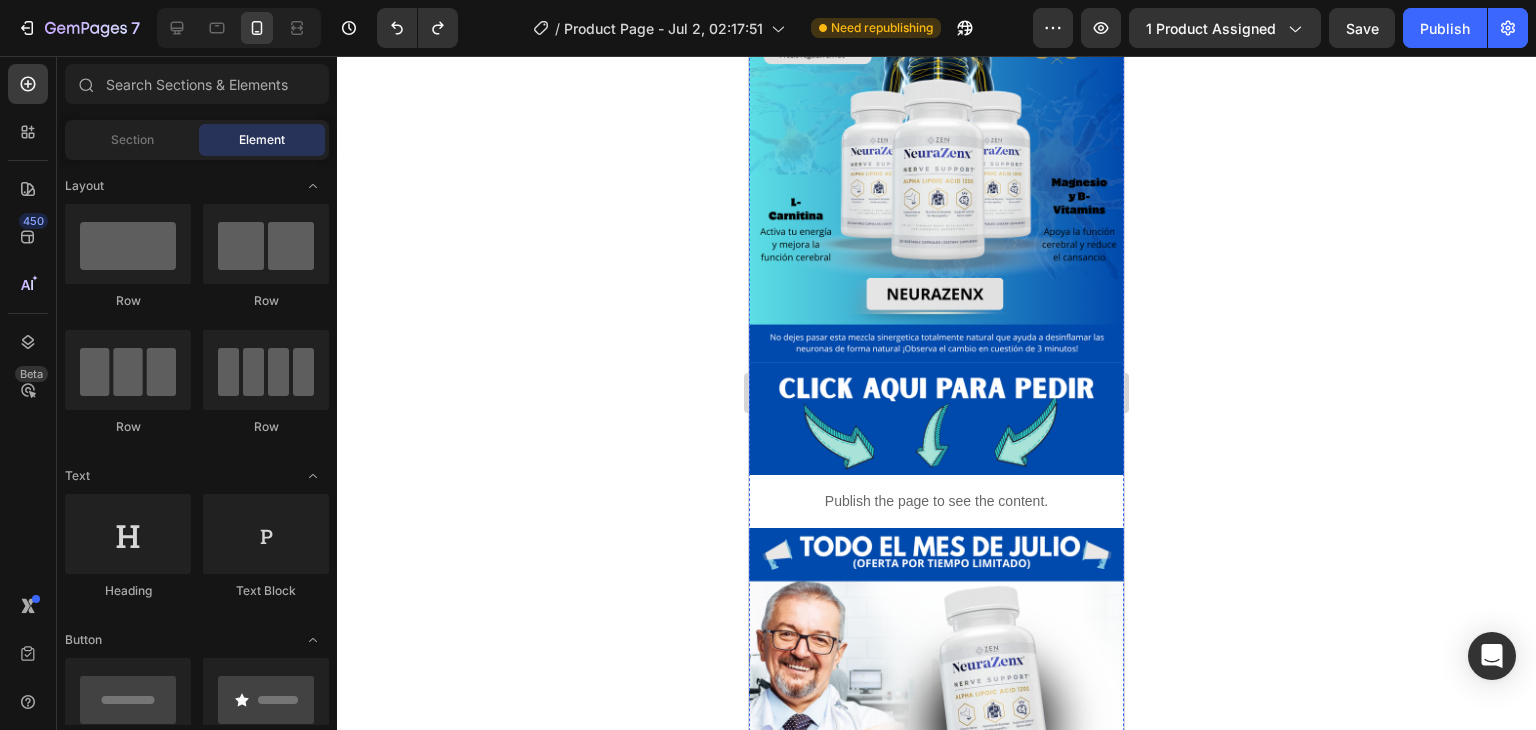 scroll, scrollTop: 0, scrollLeft: 0, axis: both 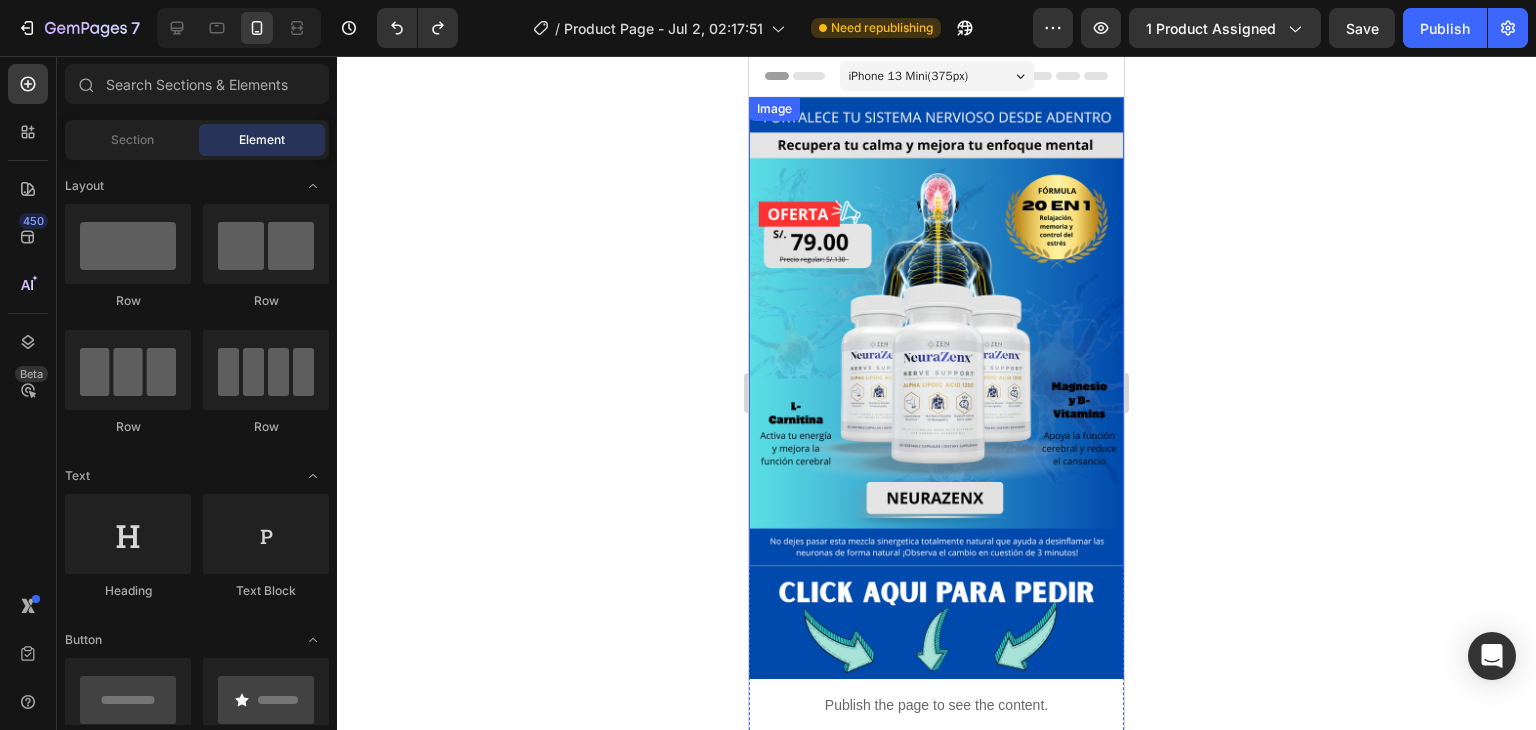 click at bounding box center (936, 331) 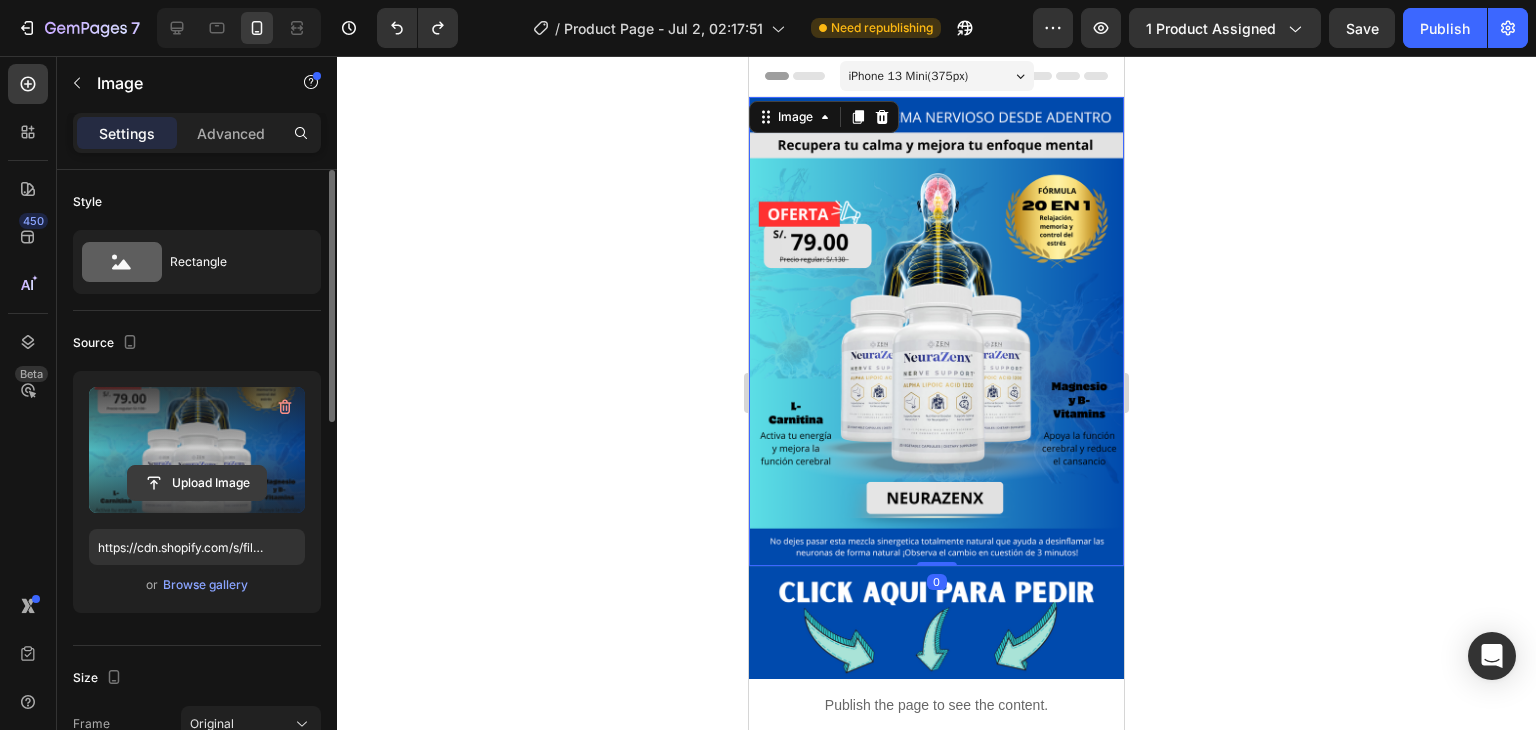 click 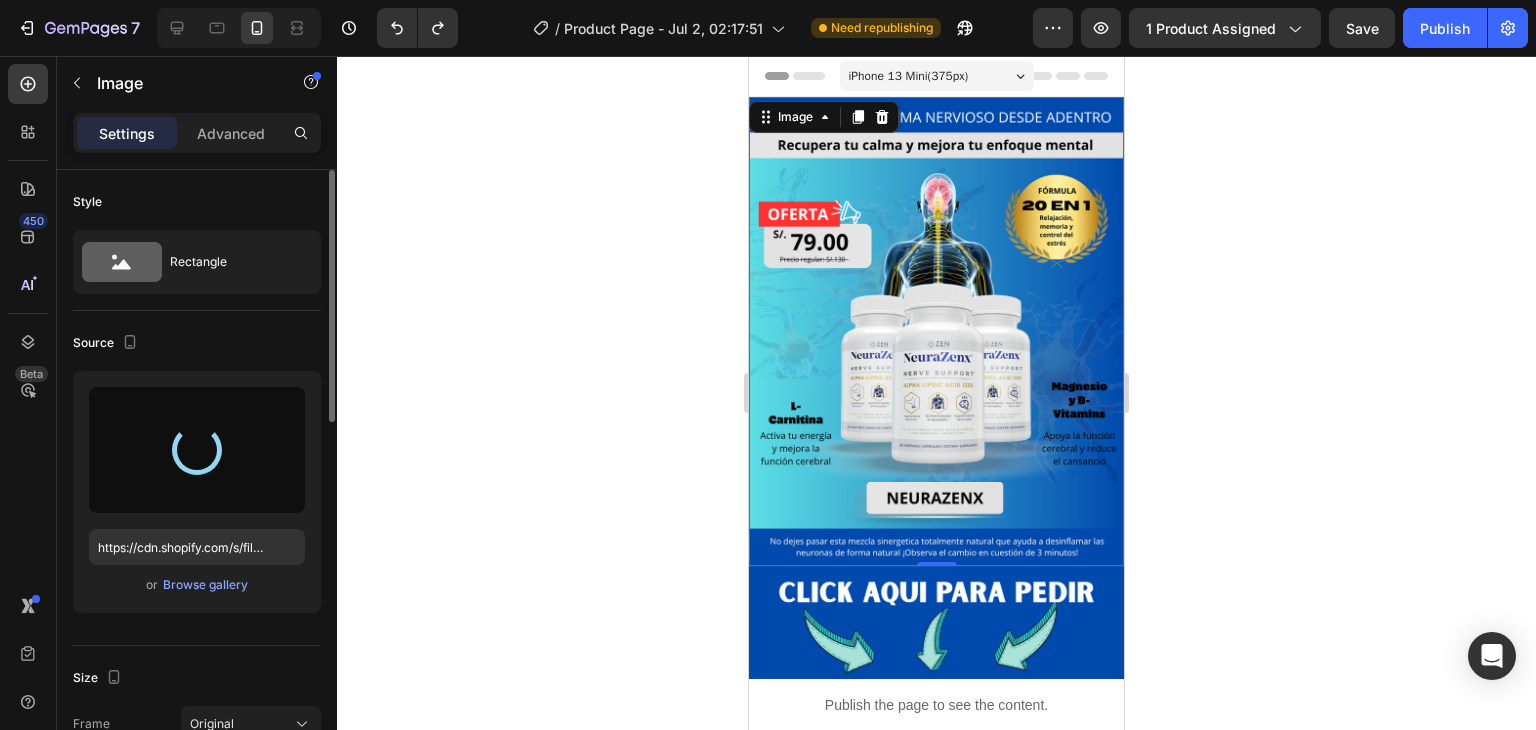 type on "https://cdn.shopify.com/s/files/1/0705/6405/3181/files/gempages_570567145499395296-88d4a525-4edc-4487-8185-6141c9320544.png" 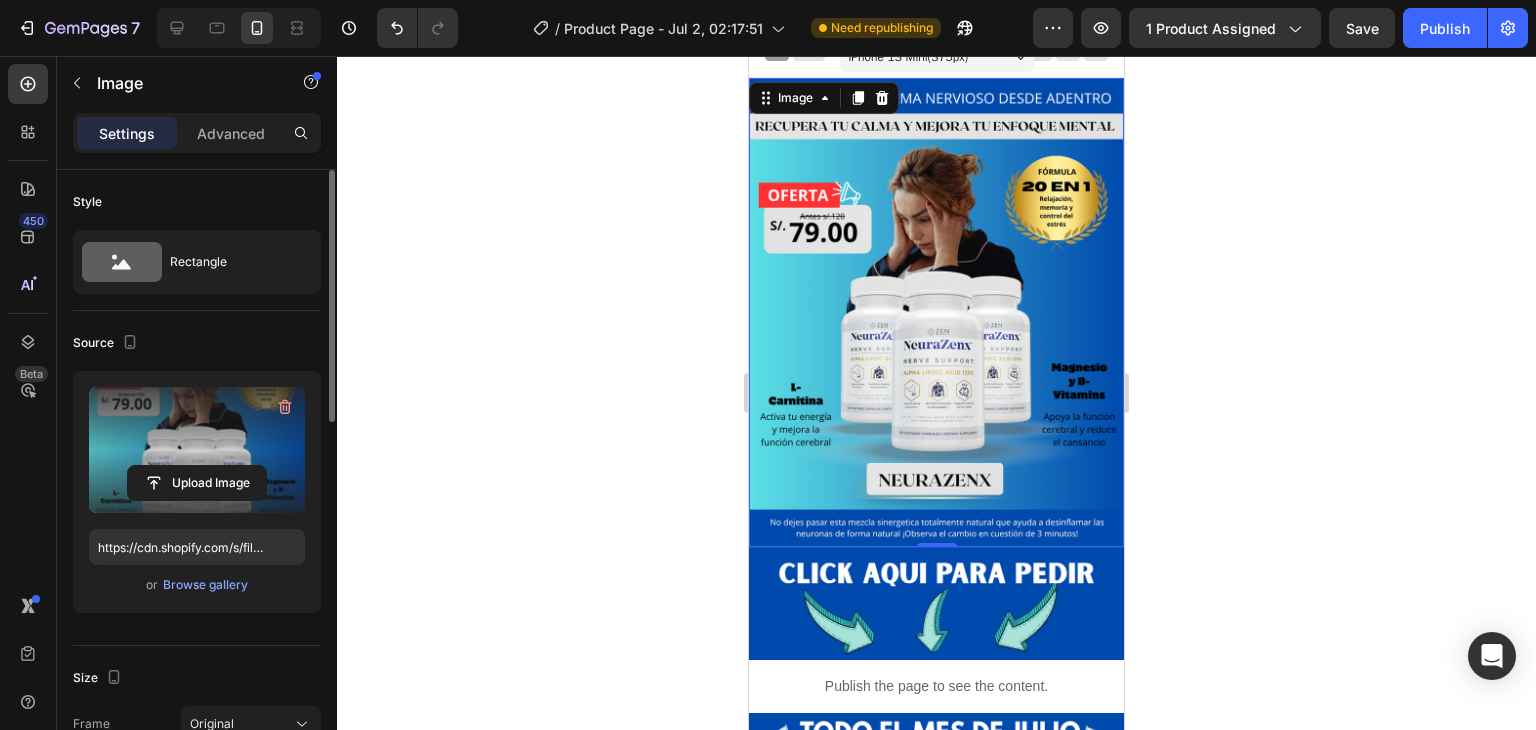 scroll, scrollTop: 0, scrollLeft: 0, axis: both 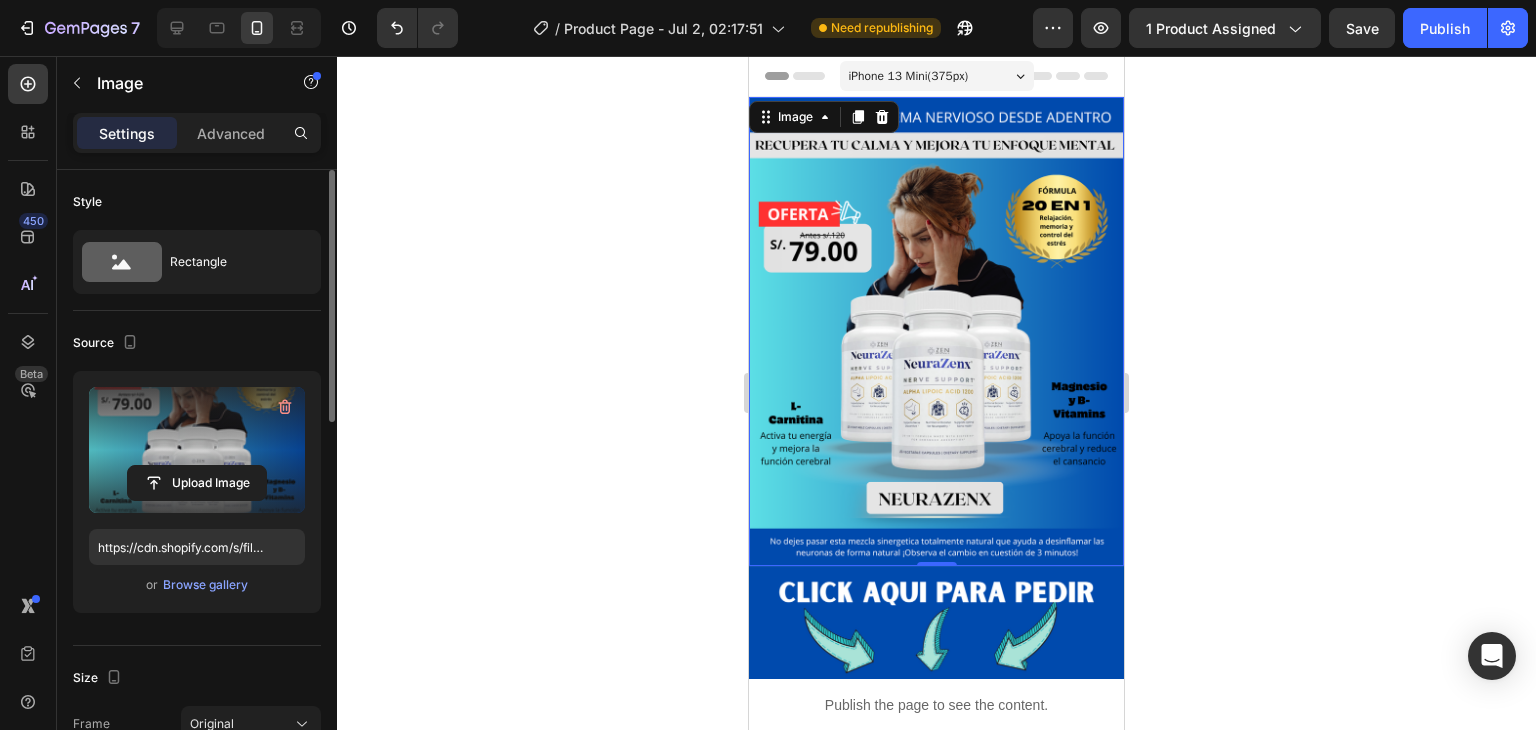 click 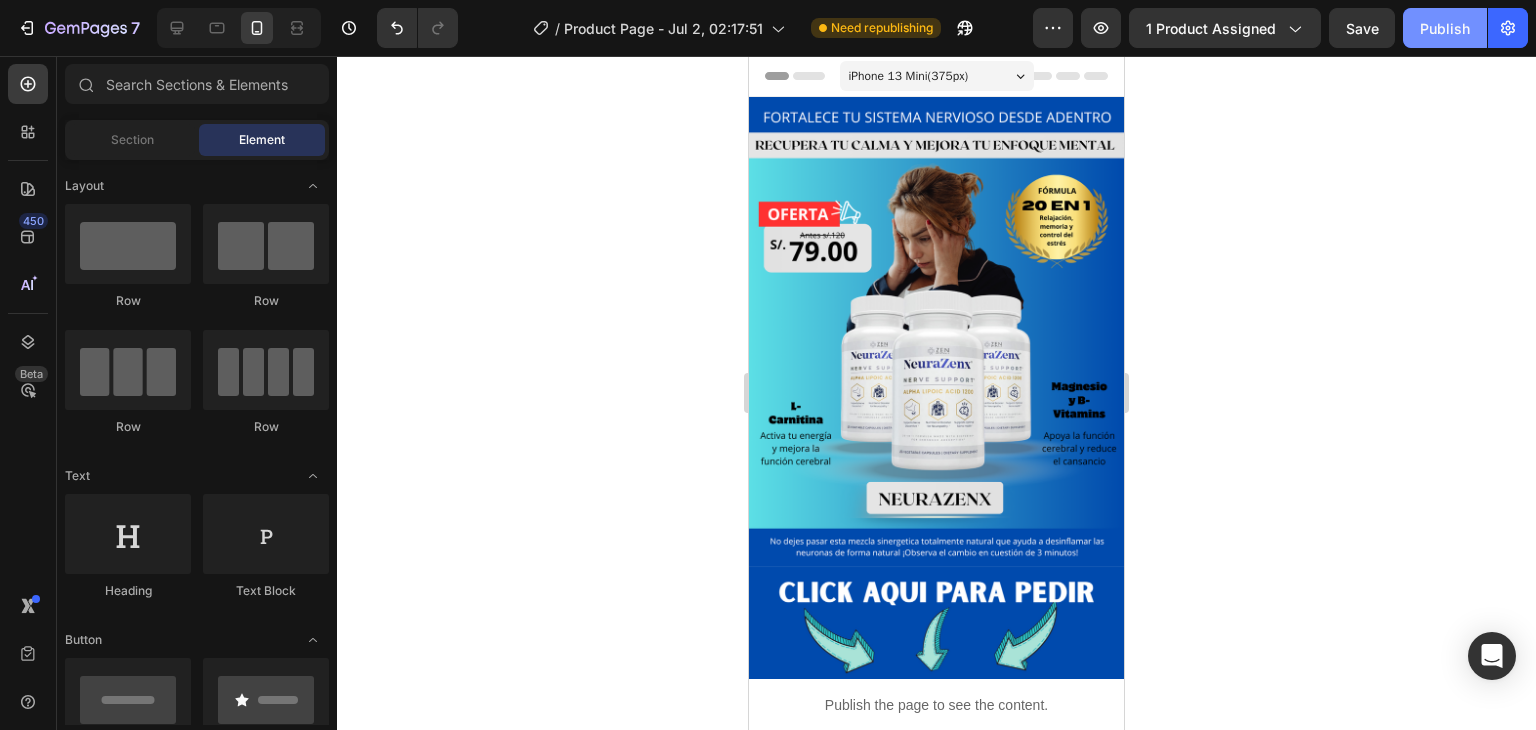 click on "Publish" 